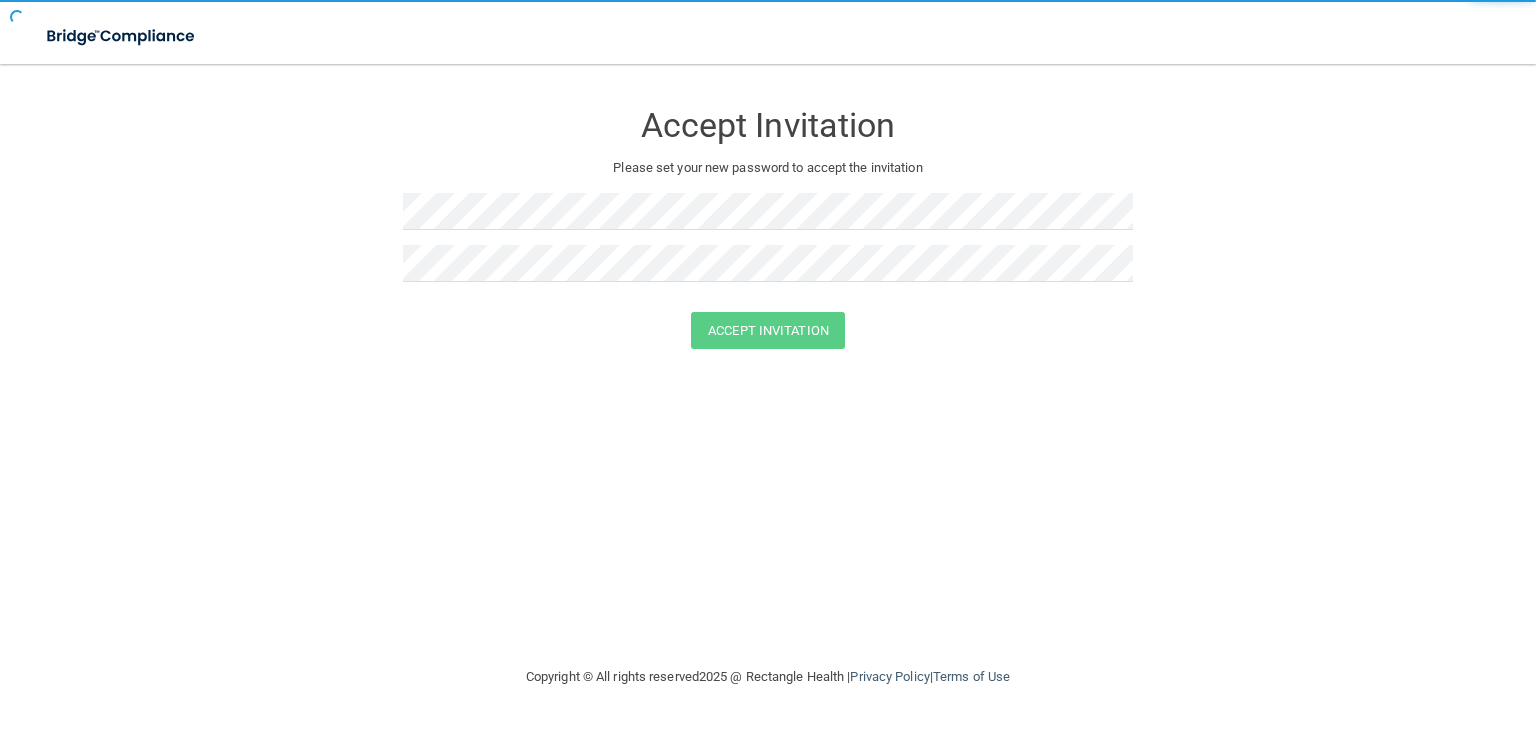 scroll, scrollTop: 0, scrollLeft: 0, axis: both 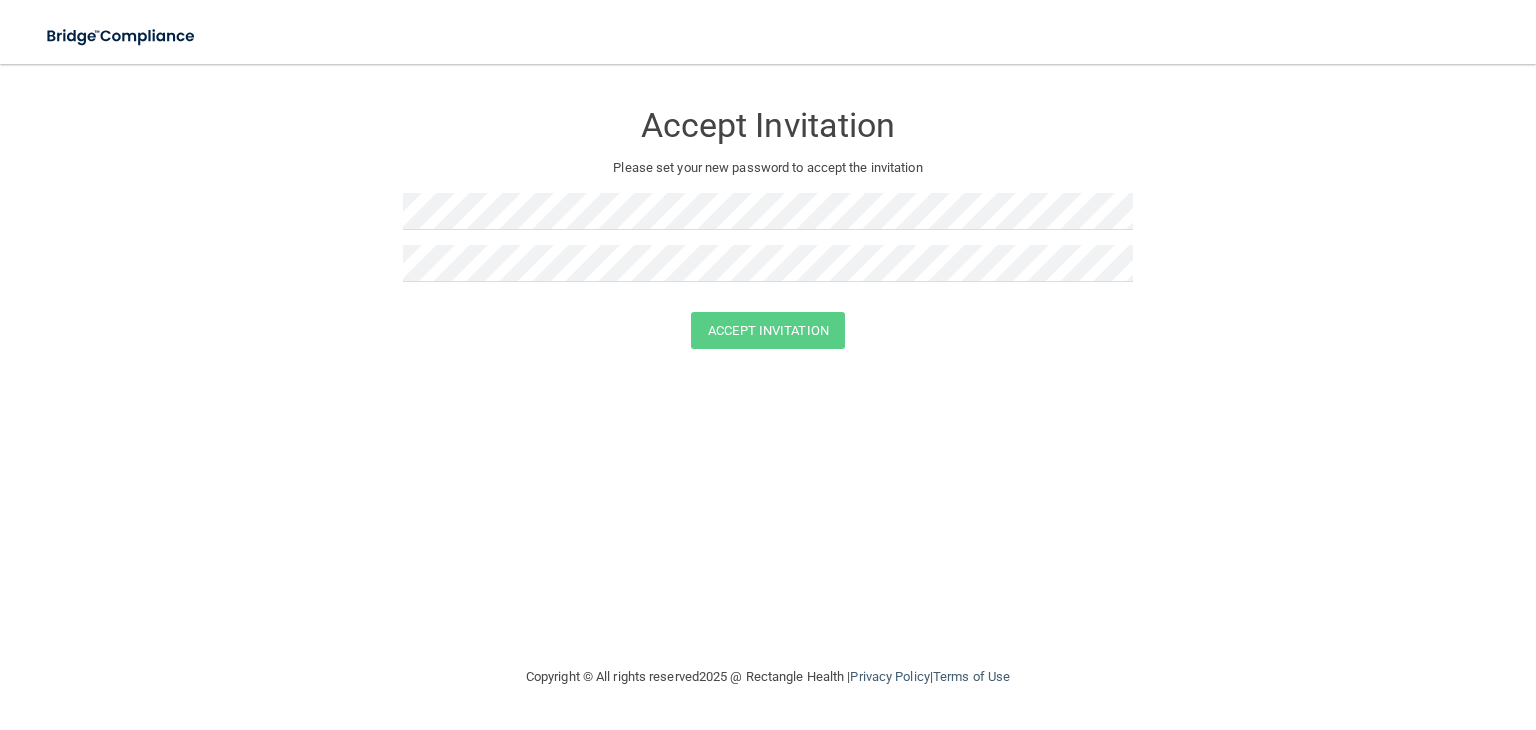click on "Accept Invitation     Please set your new password to accept the invitation                                                 Accept Invitation              You have successfully accepted the invitation!   Click here to login ." at bounding box center (768, 364) 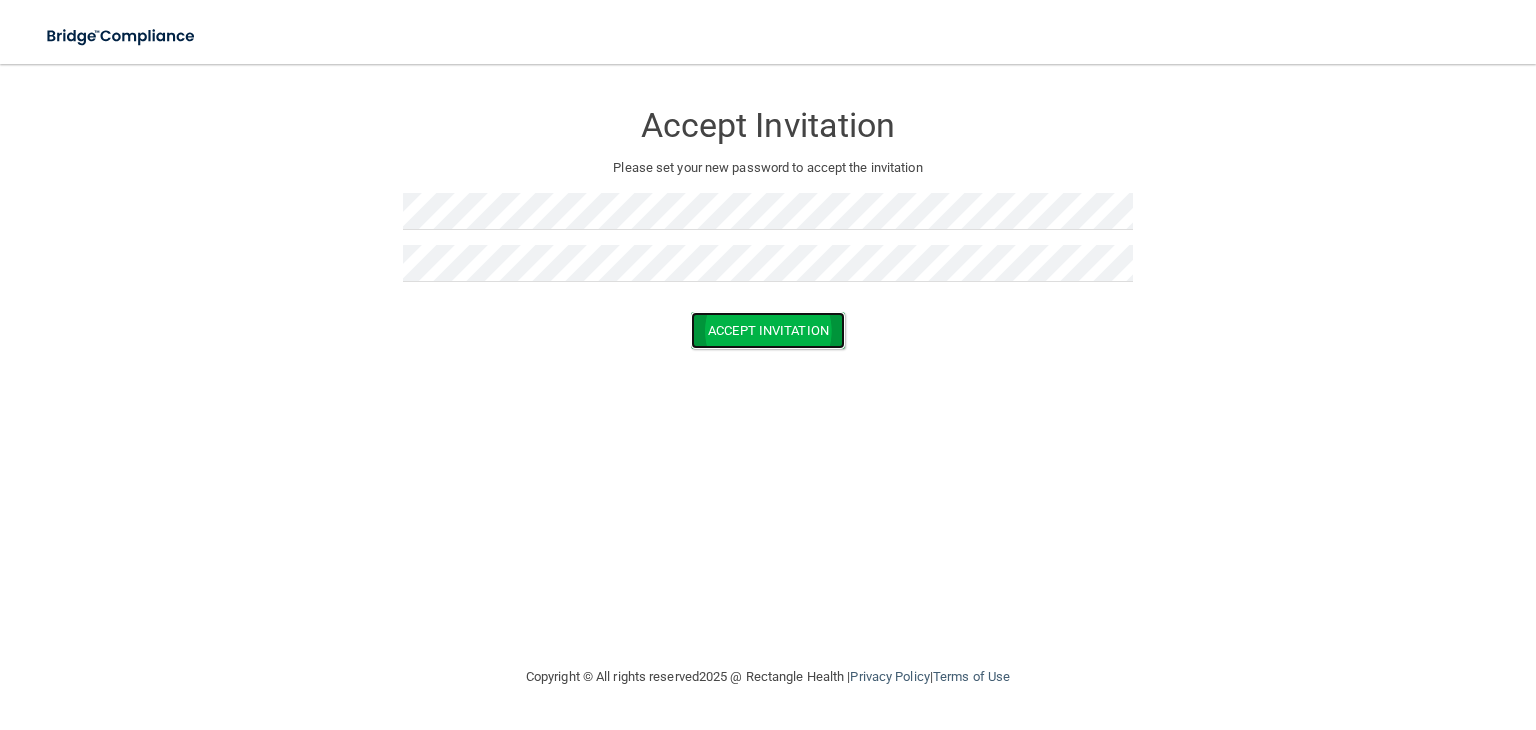 click on "Accept Invitation" at bounding box center (768, 330) 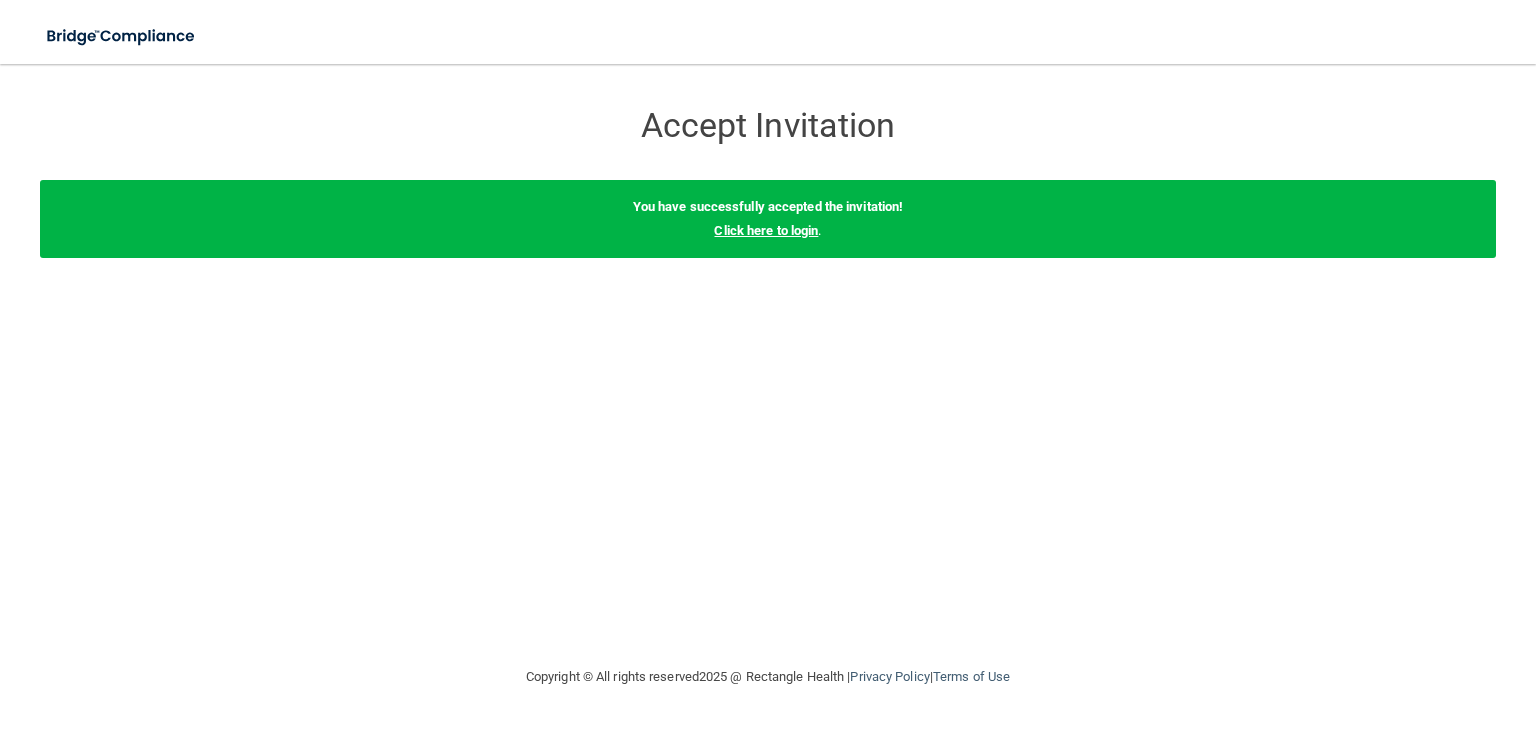 click on "Click here to login" at bounding box center [766, 230] 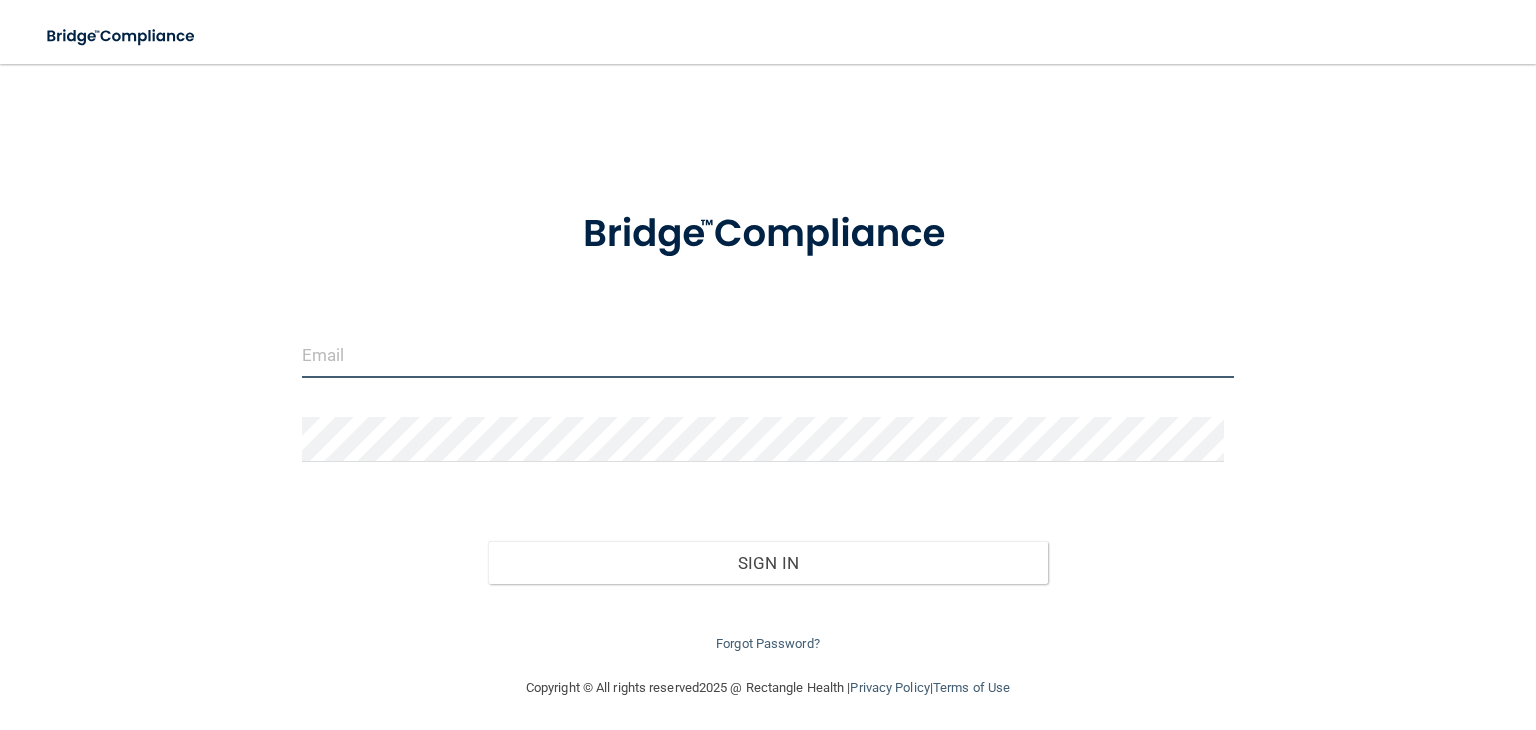 click at bounding box center (768, 355) 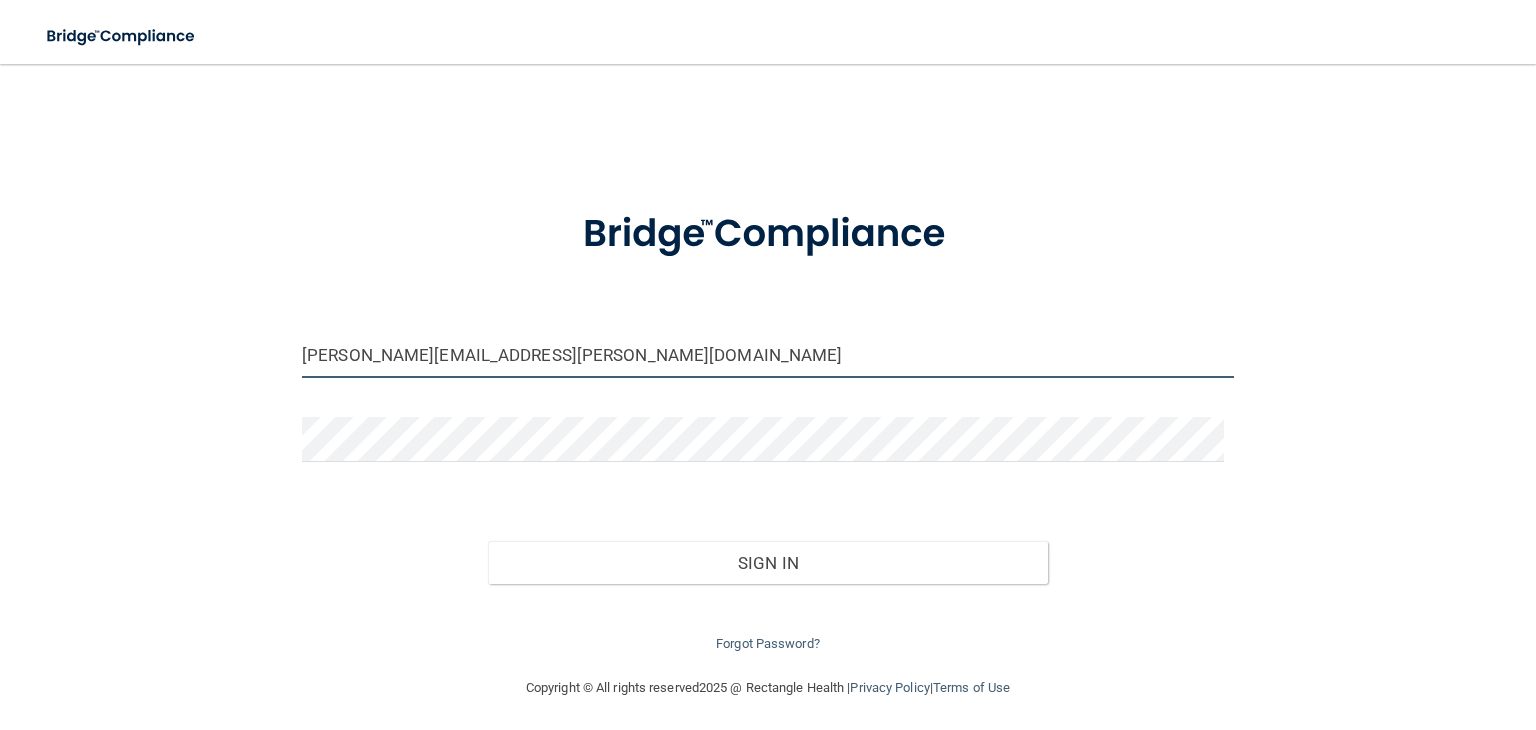 type on "[PERSON_NAME][EMAIL_ADDRESS][PERSON_NAME][DOMAIN_NAME]" 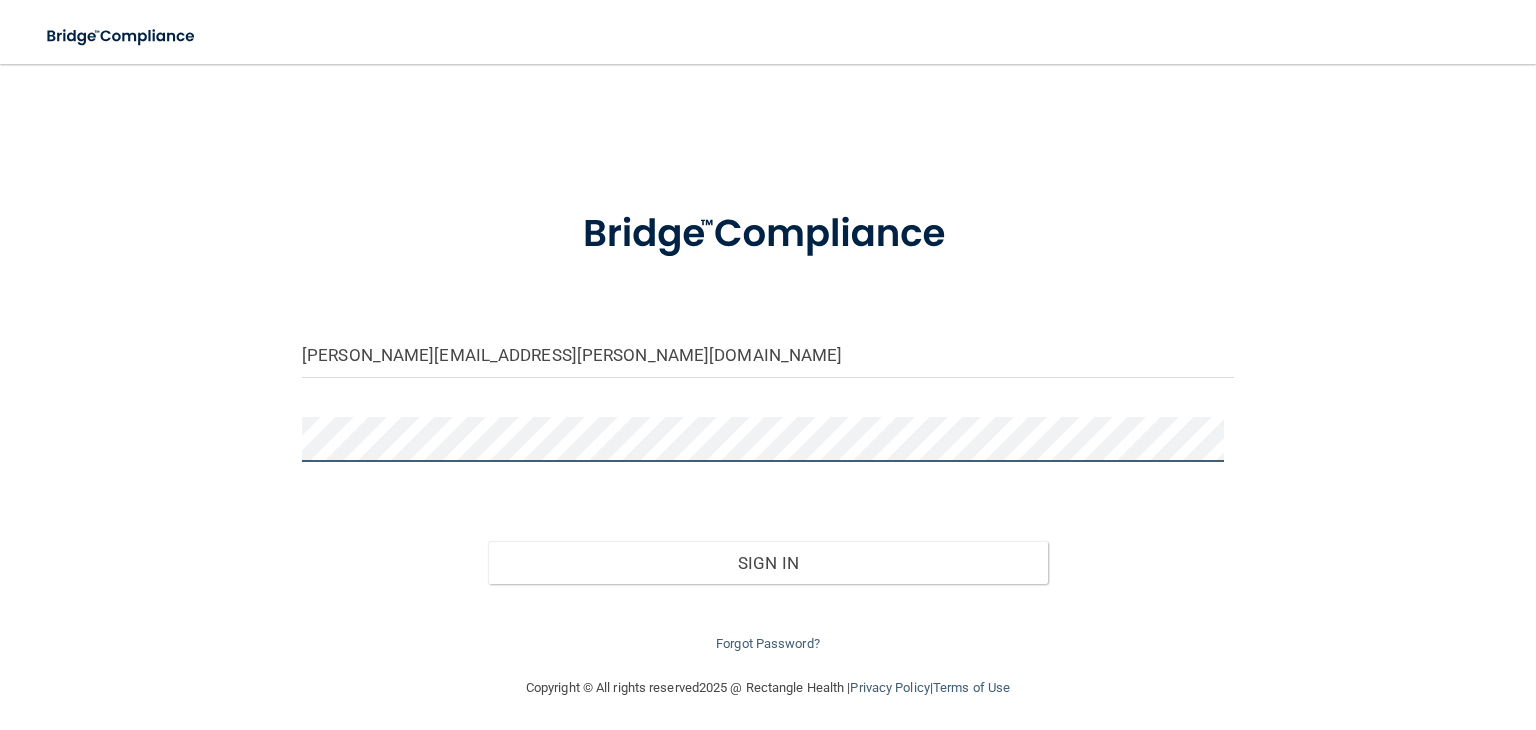 click on "Sign In" at bounding box center (767, 563) 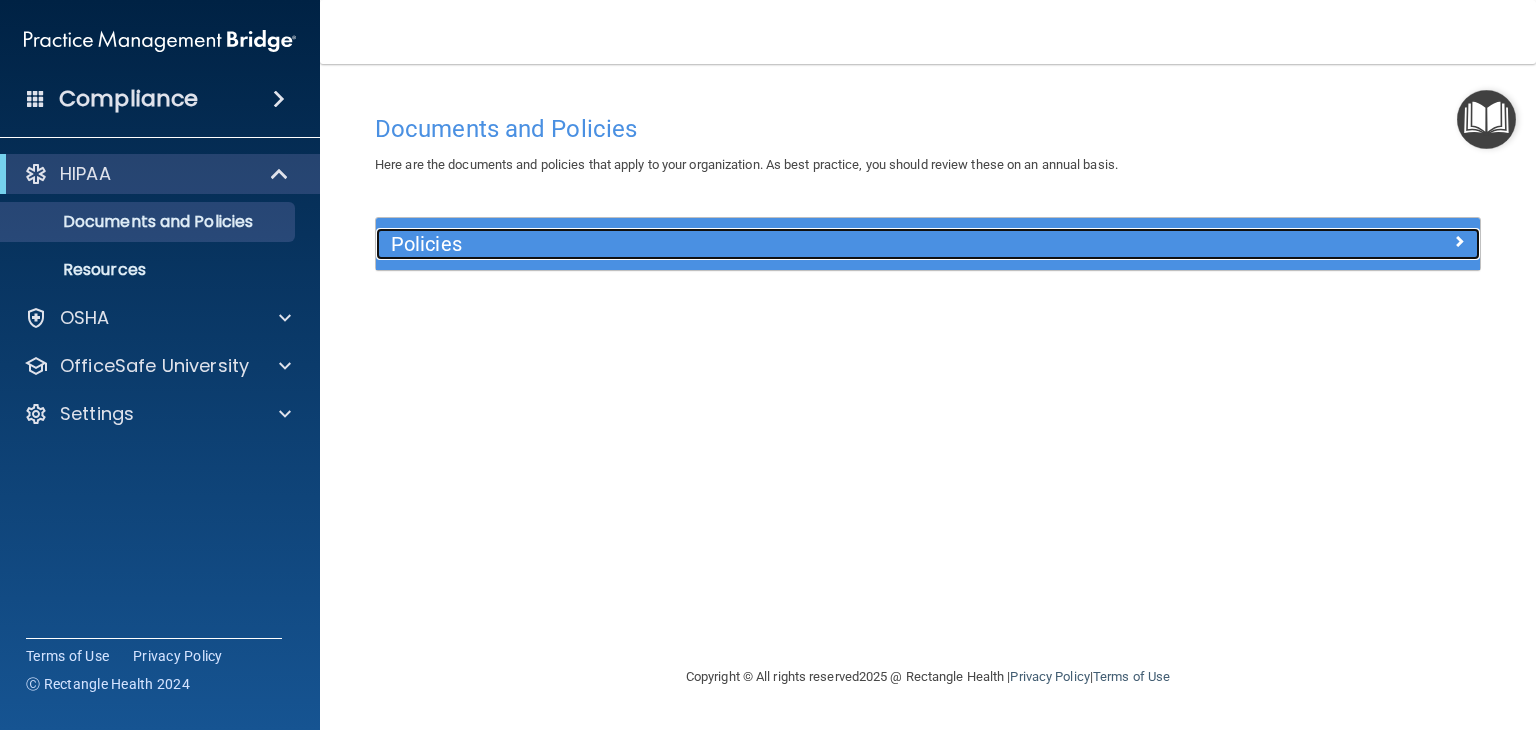 click on "Policies" at bounding box center [790, 244] 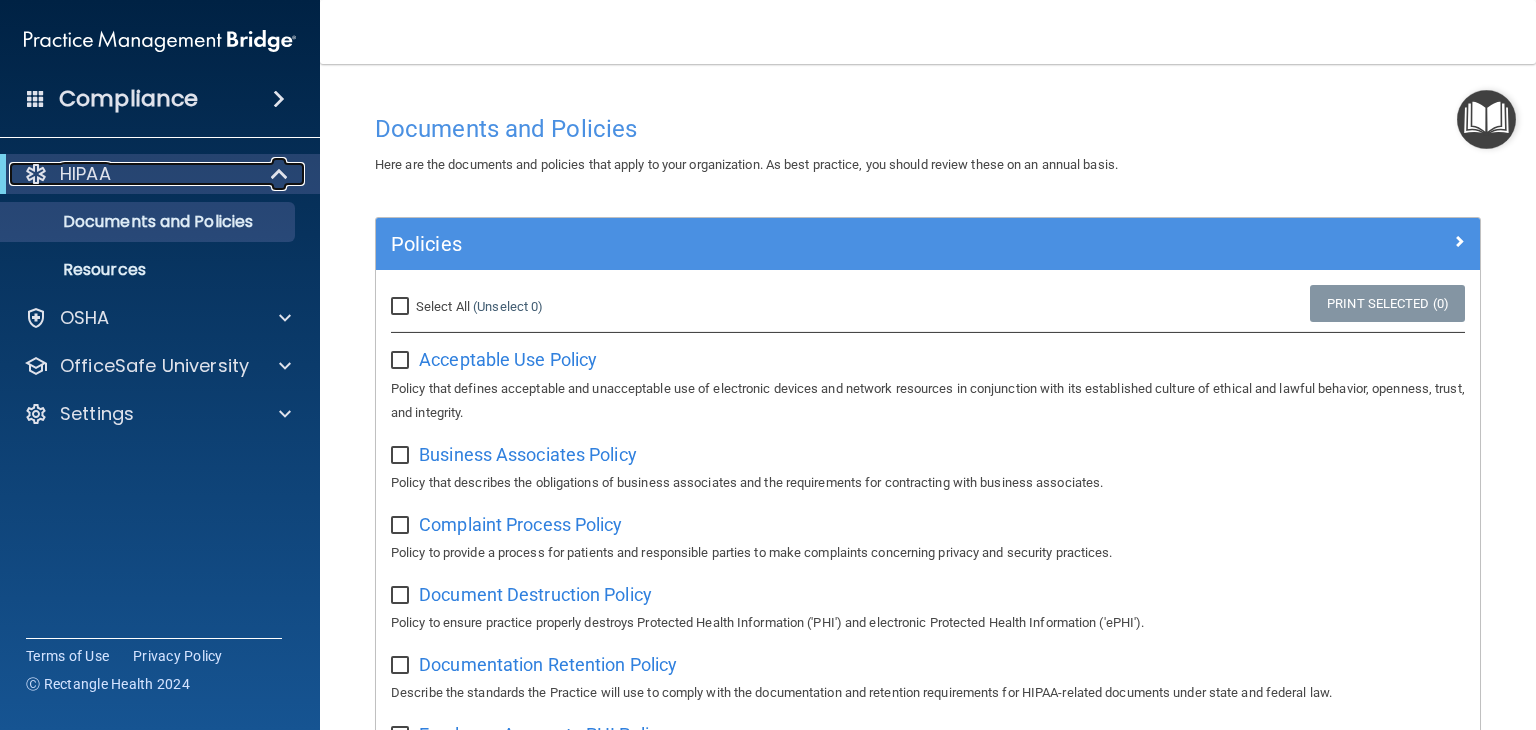click on "HIPAA" at bounding box center (132, 174) 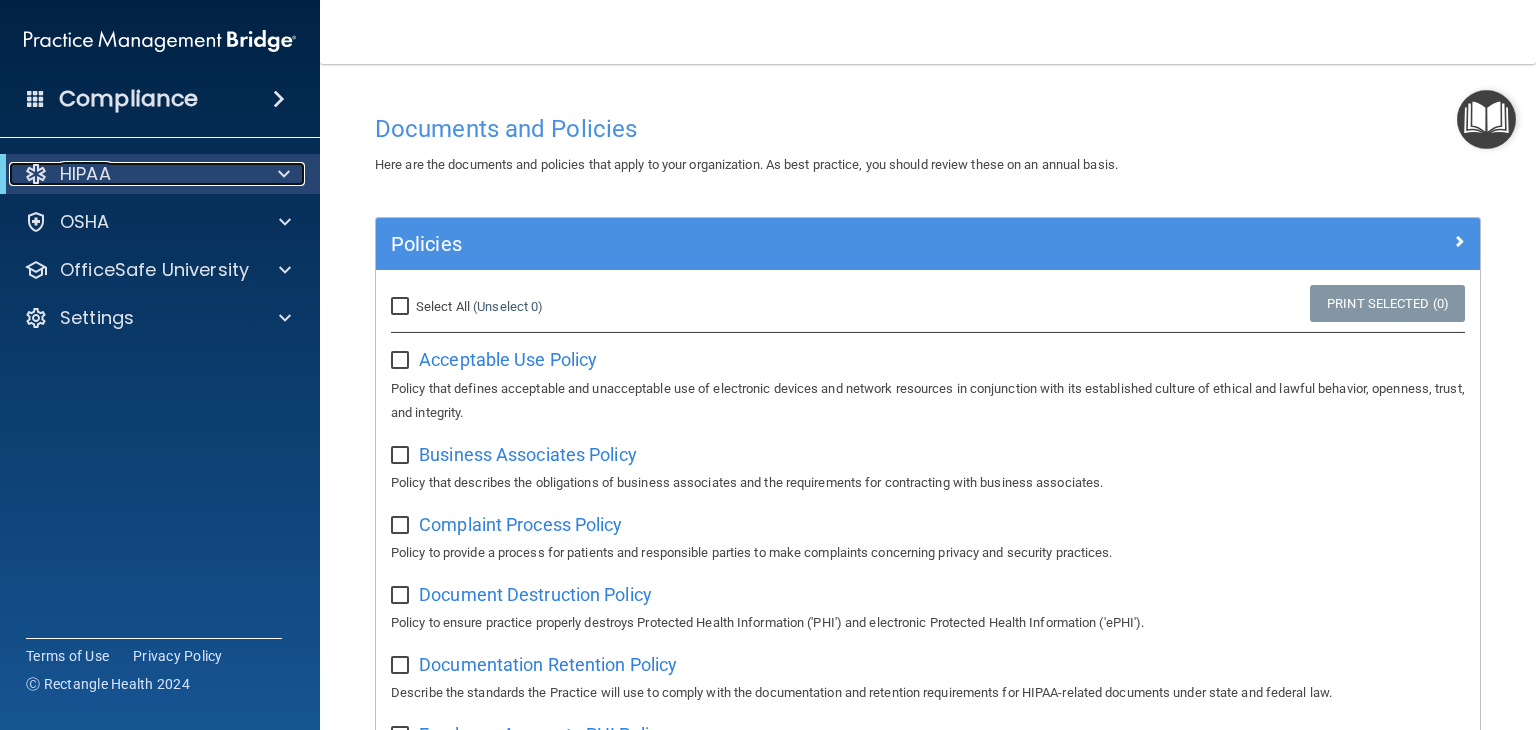 click on "HIPAA" at bounding box center (132, 174) 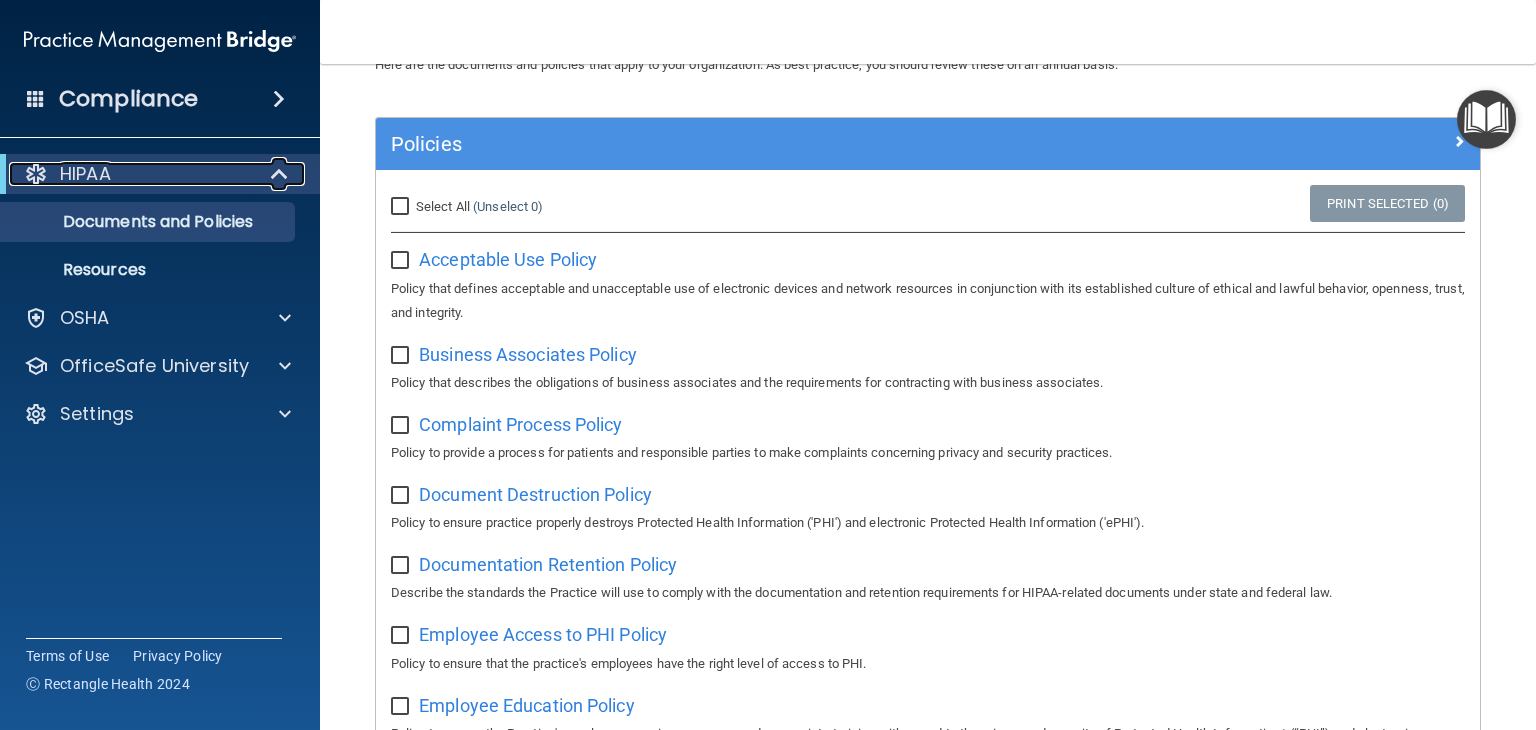 scroll, scrollTop: 0, scrollLeft: 0, axis: both 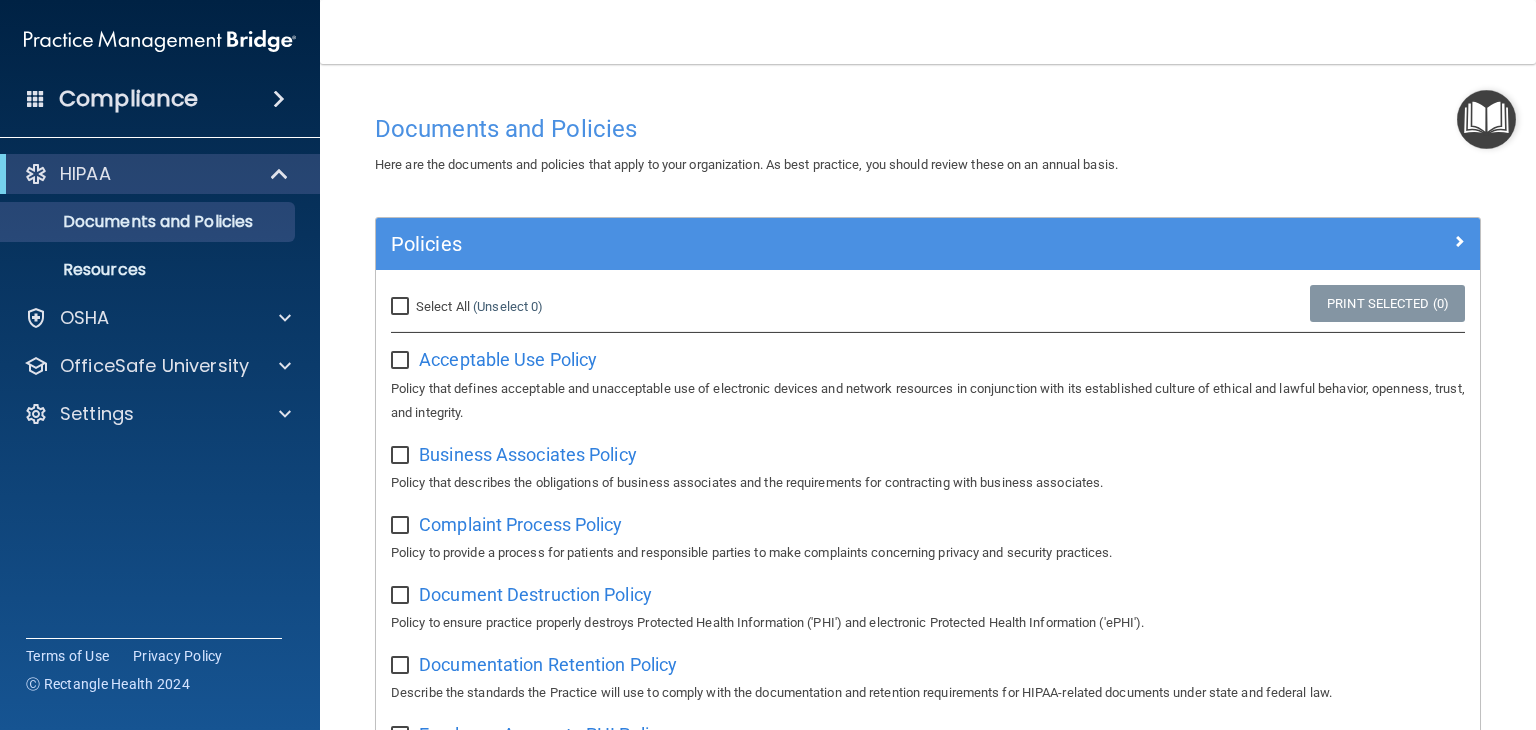 click on "Select All   (Unselect 0)    Unselect All" at bounding box center (402, 307) 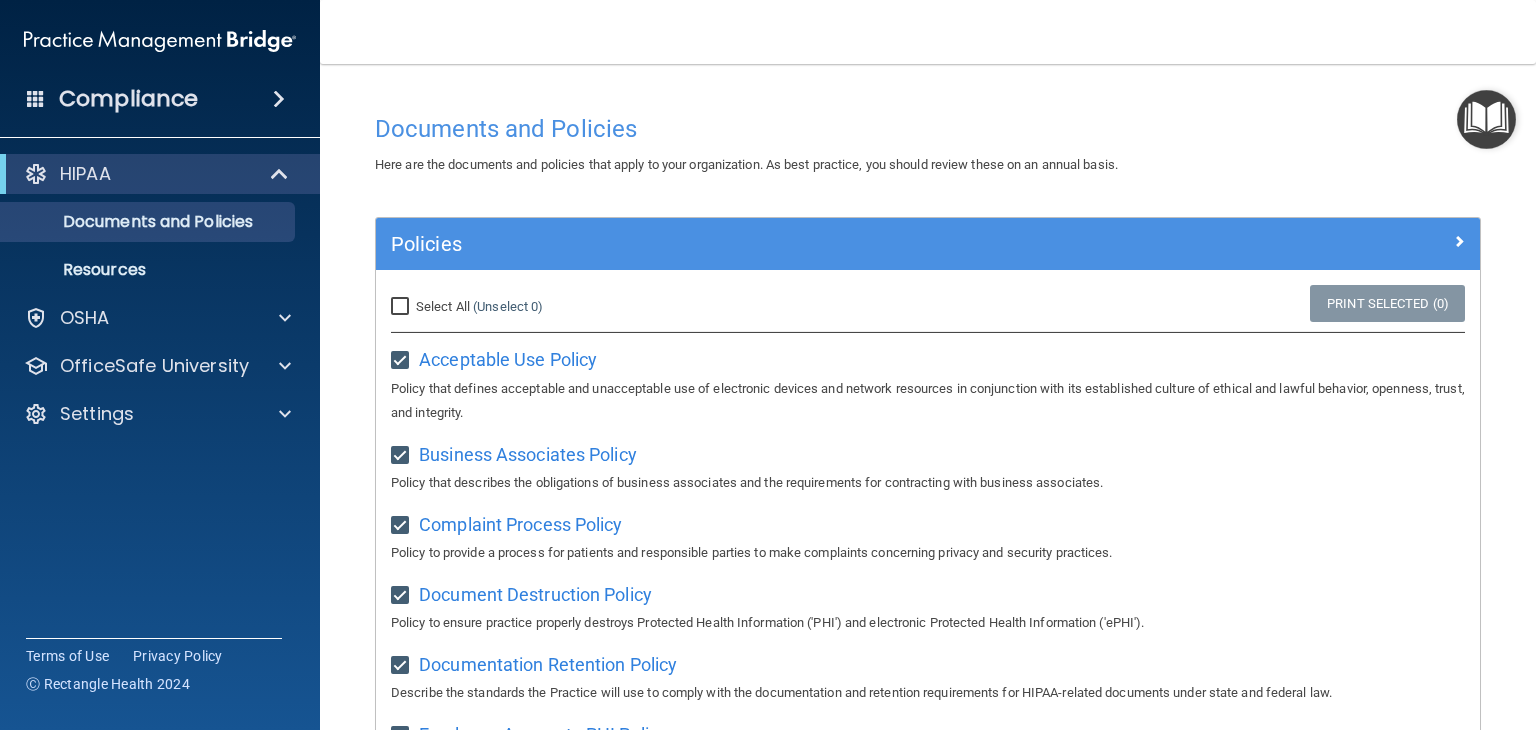 checkbox on "true" 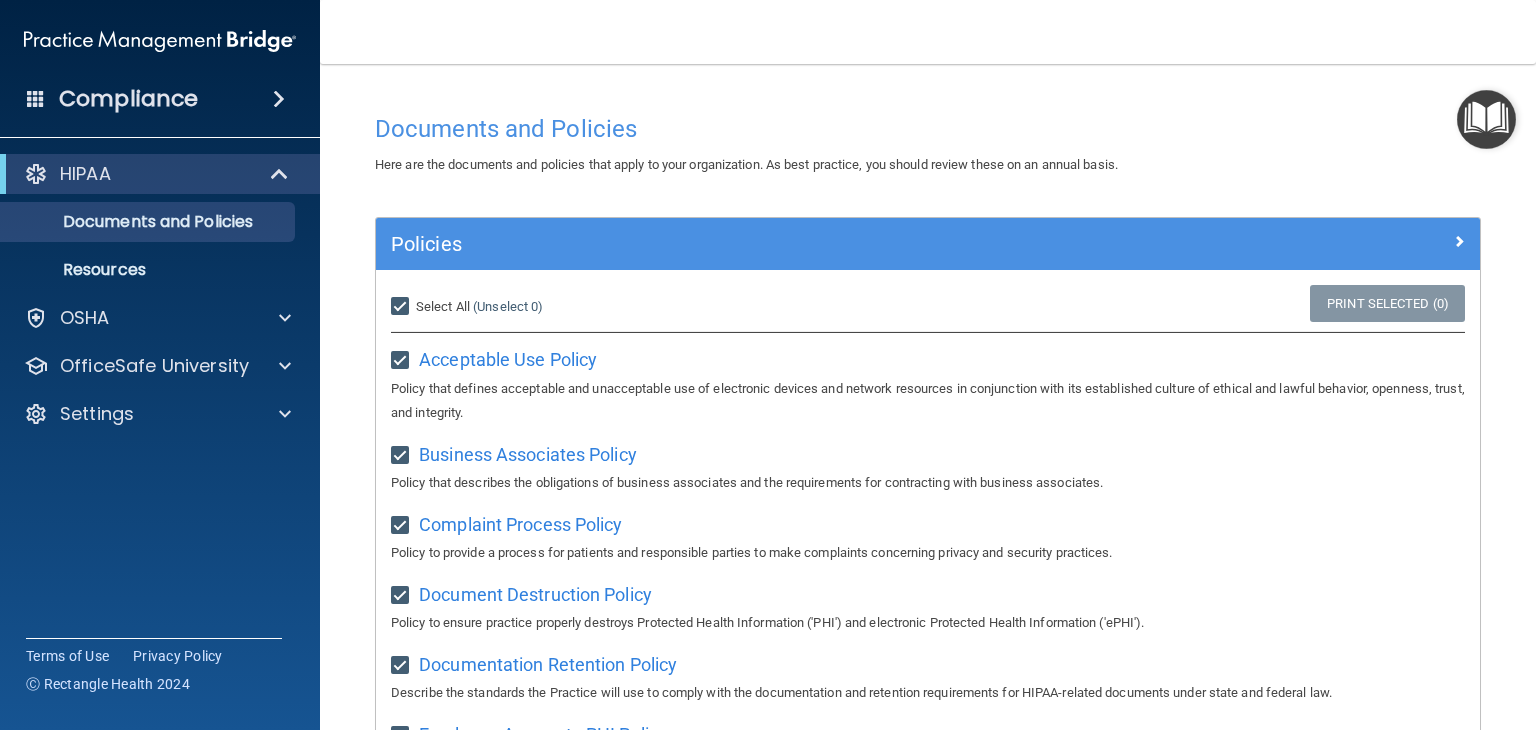 checkbox on "true" 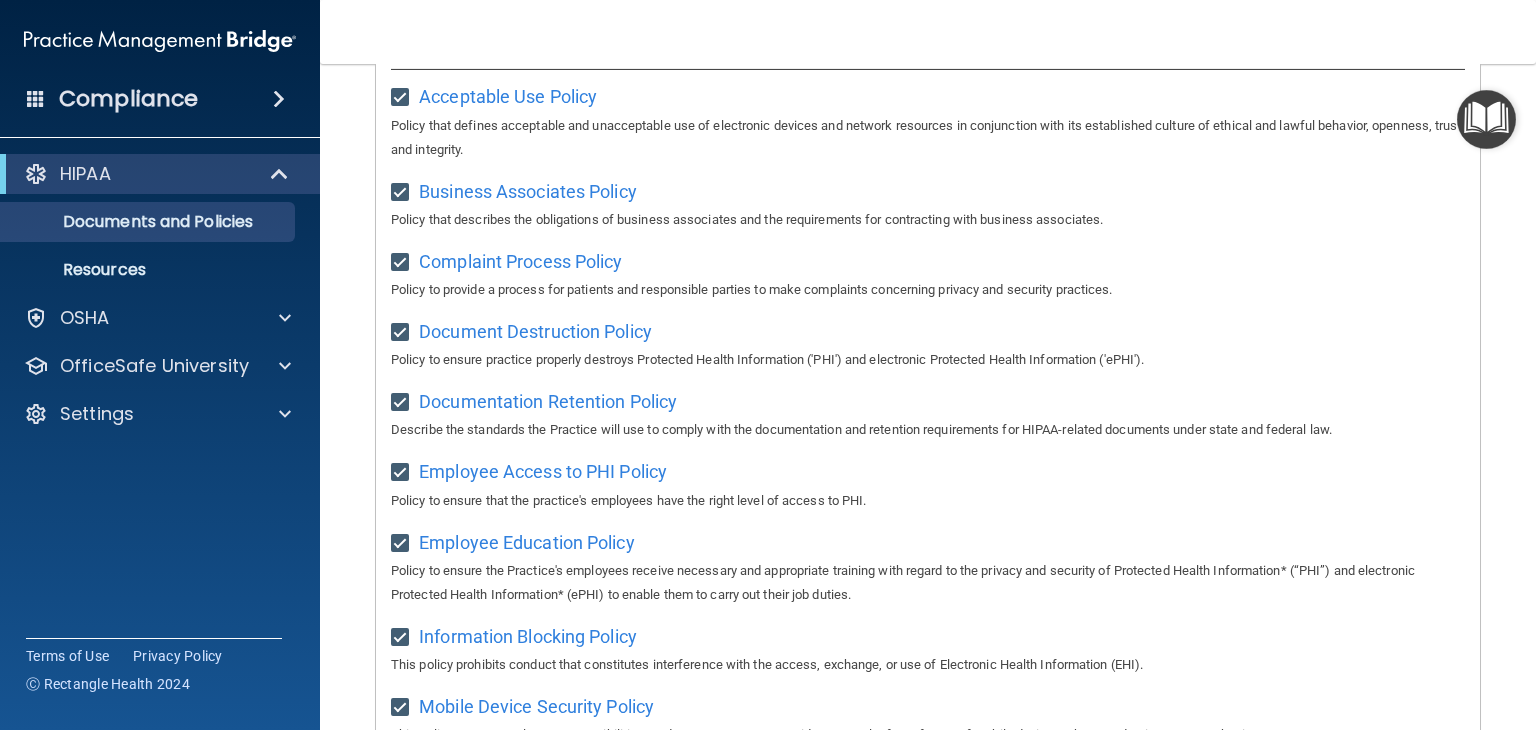 scroll, scrollTop: 15, scrollLeft: 0, axis: vertical 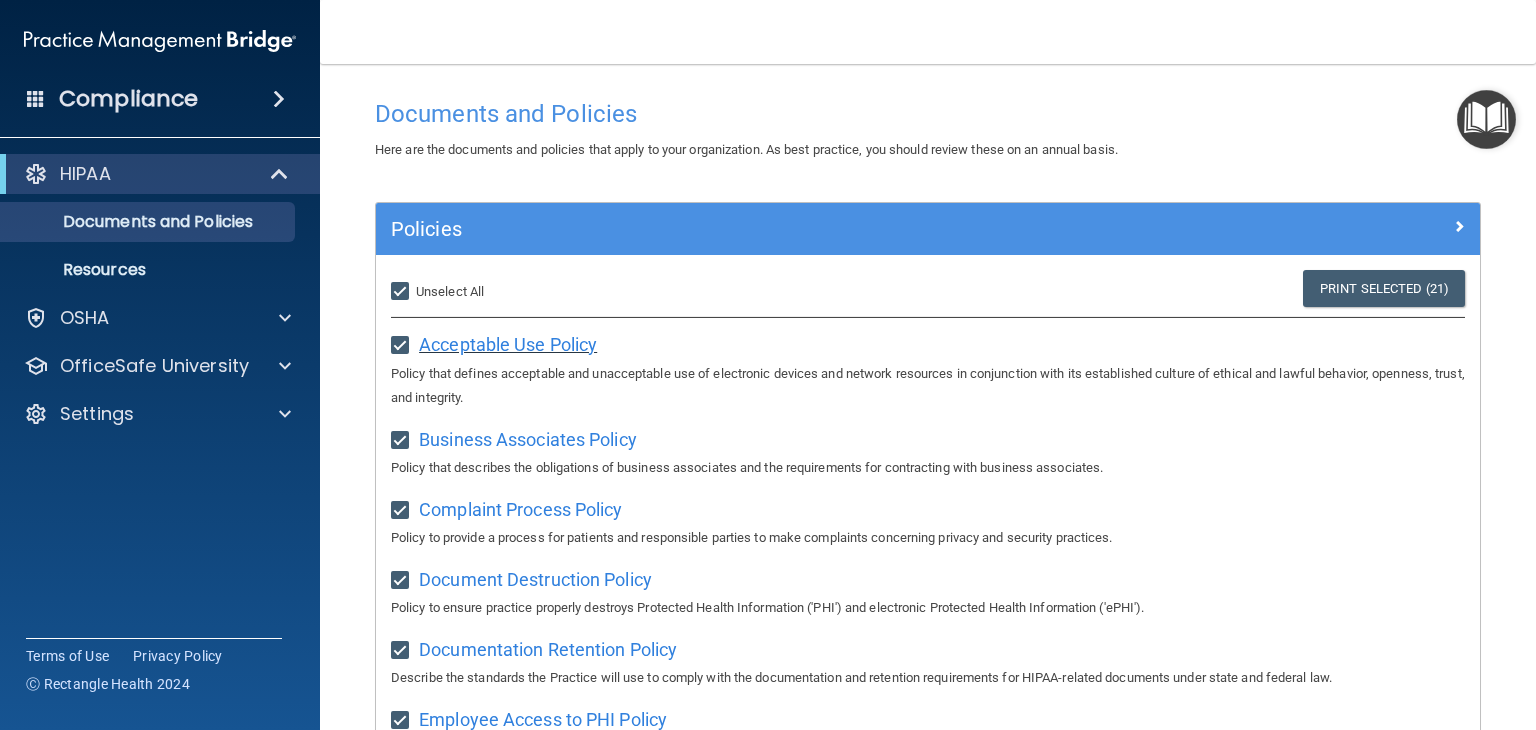 click on "Acceptable Use Policy" at bounding box center [508, 344] 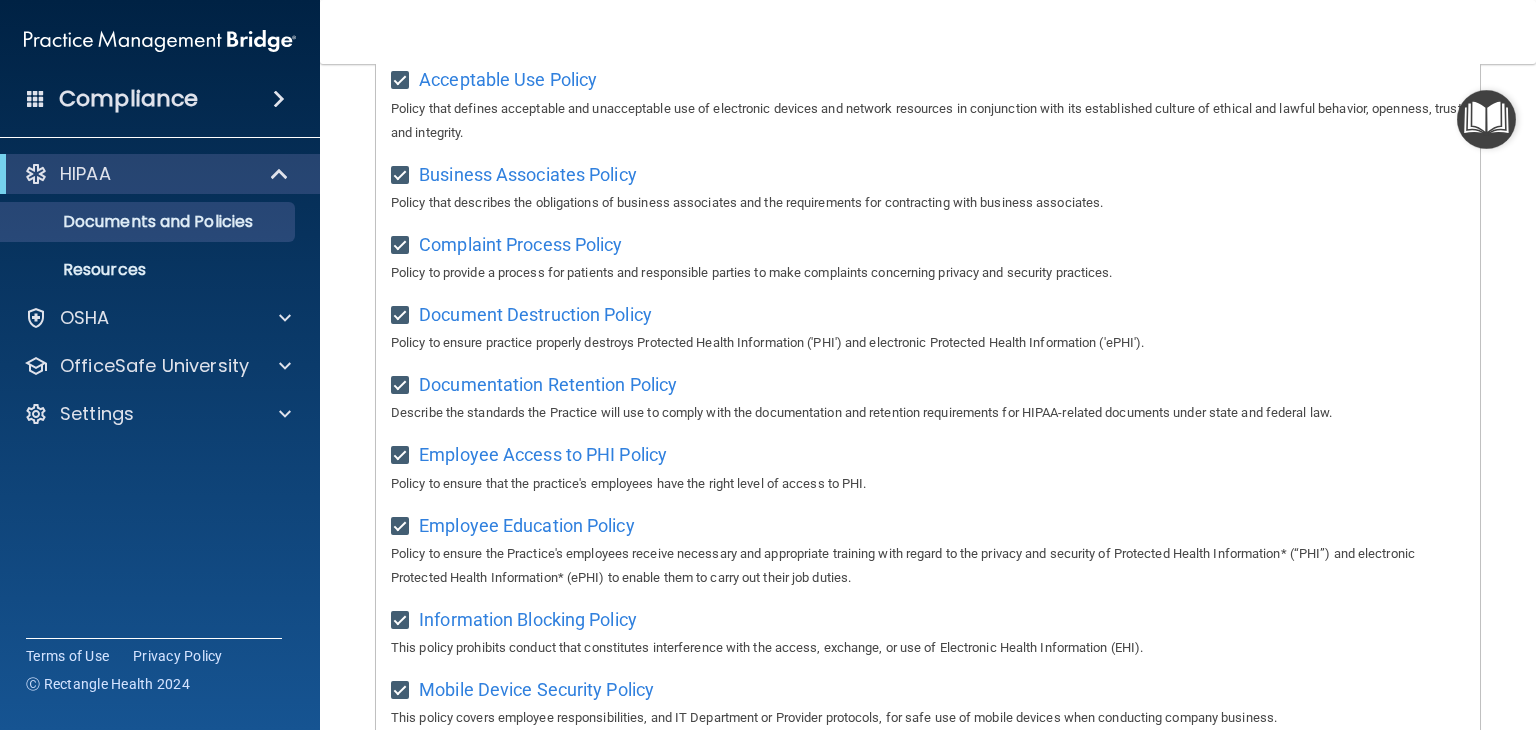 scroll, scrollTop: 315, scrollLeft: 0, axis: vertical 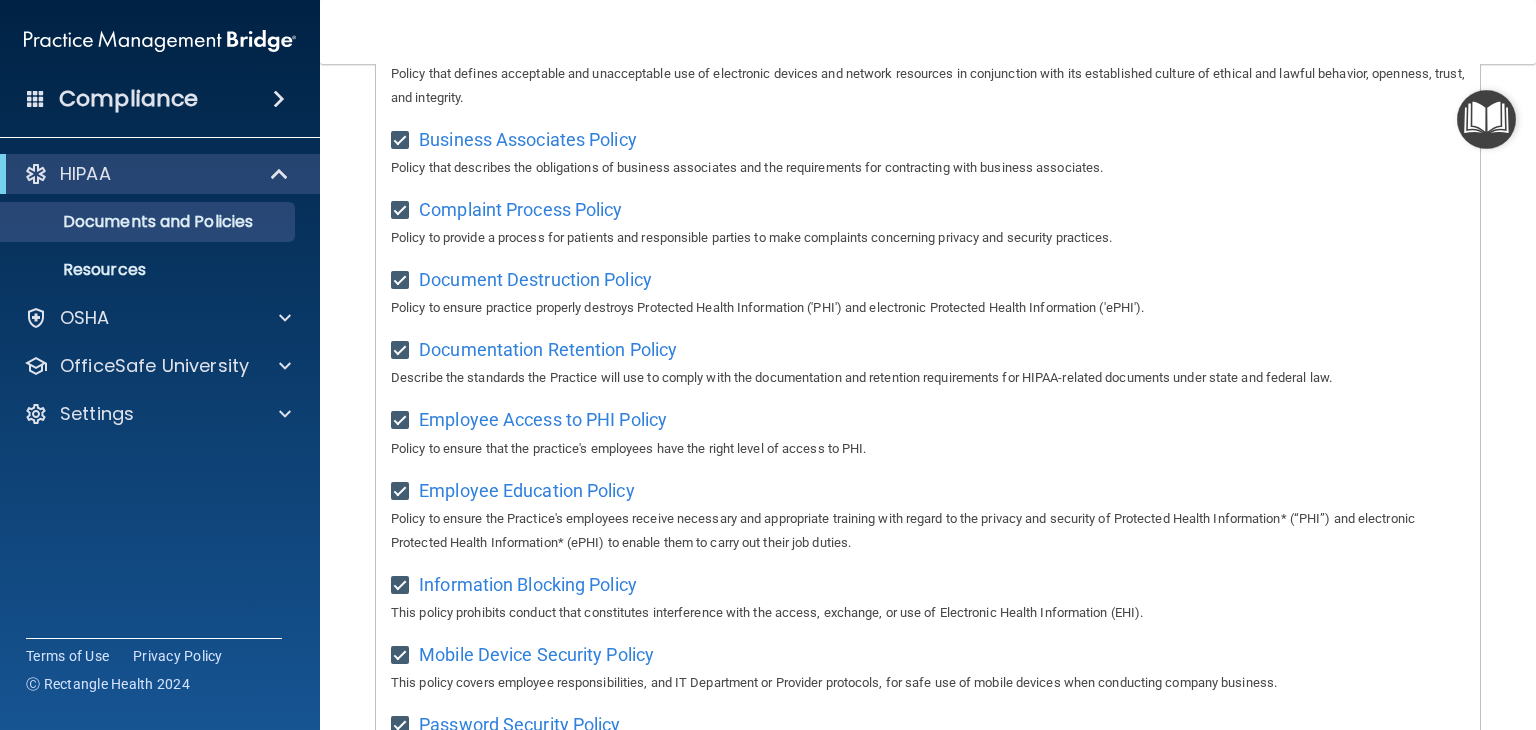 click on "Compliance" at bounding box center (128, 99) 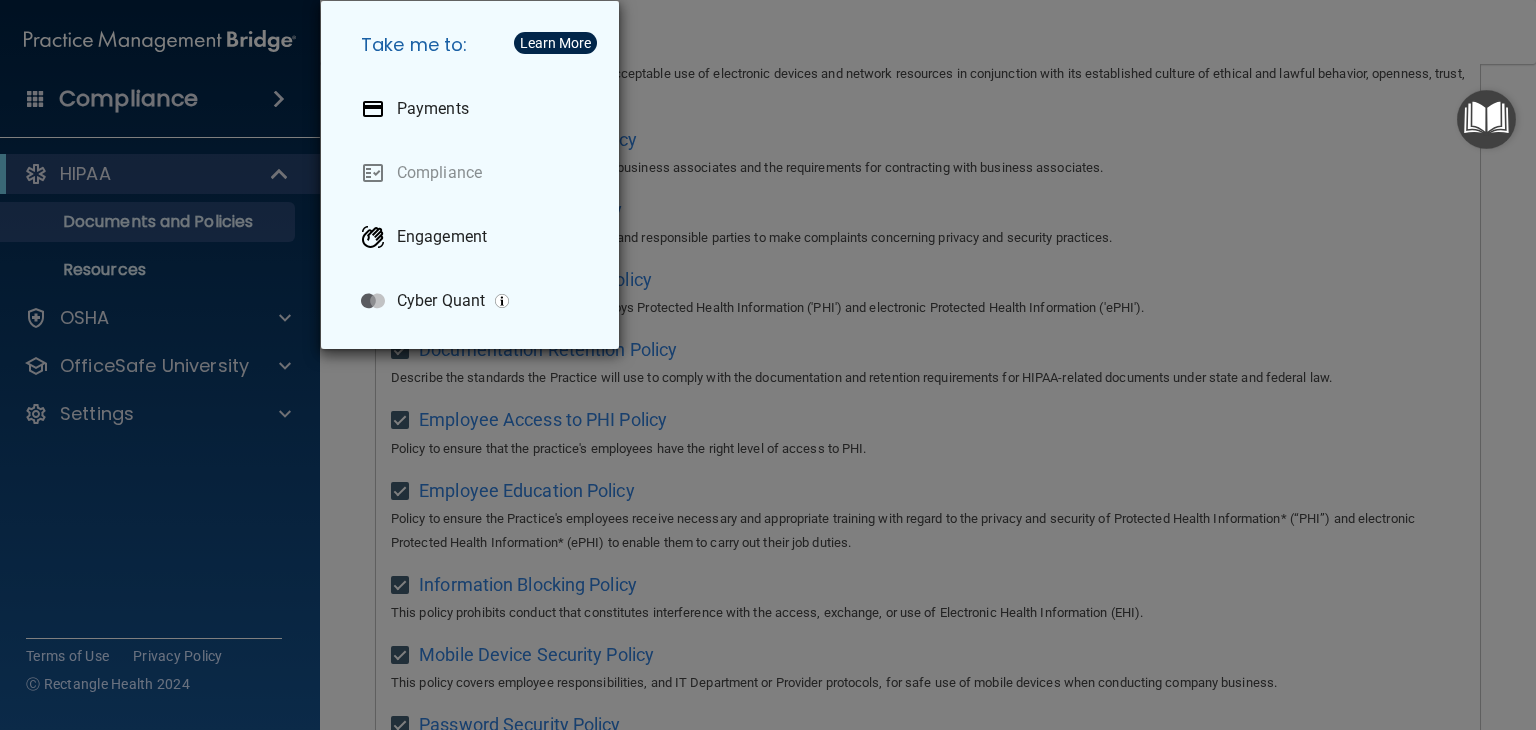 click on "Take me to:             Payments                   Compliance                     Engagement                     Cyber Quant" at bounding box center (768, 365) 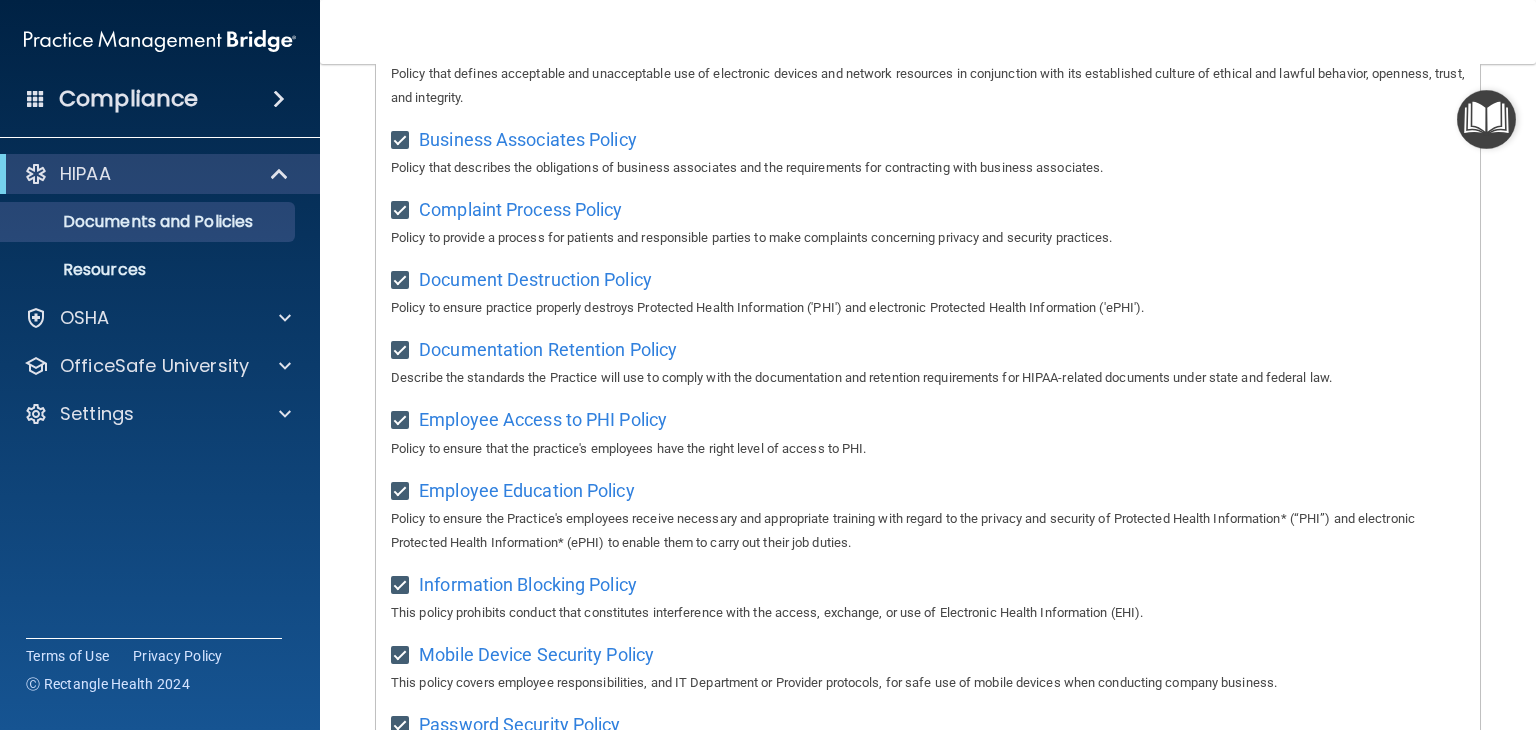 click at bounding box center [279, 99] 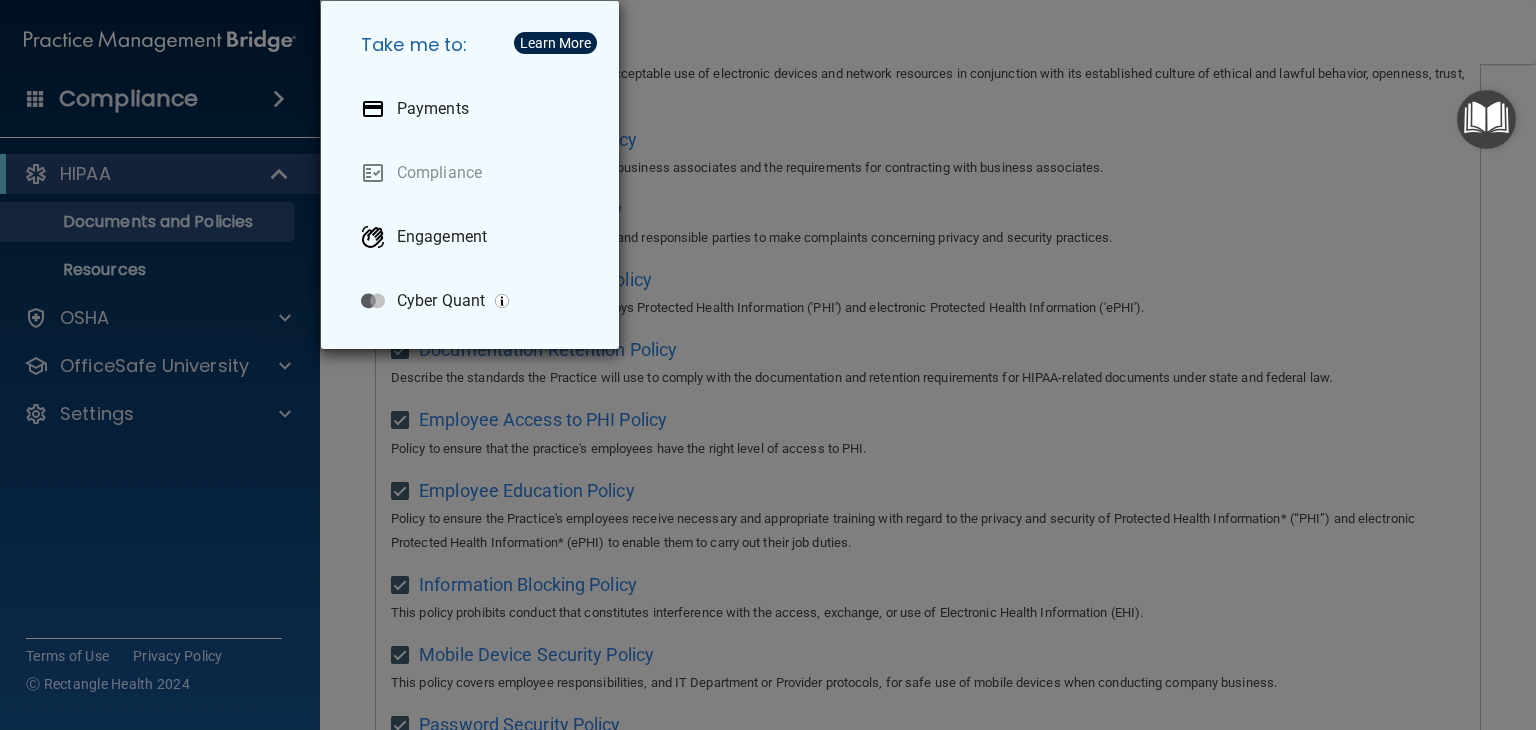 click on "Take me to:             Payments                   Compliance                     Engagement                     Cyber Quant" at bounding box center [768, 365] 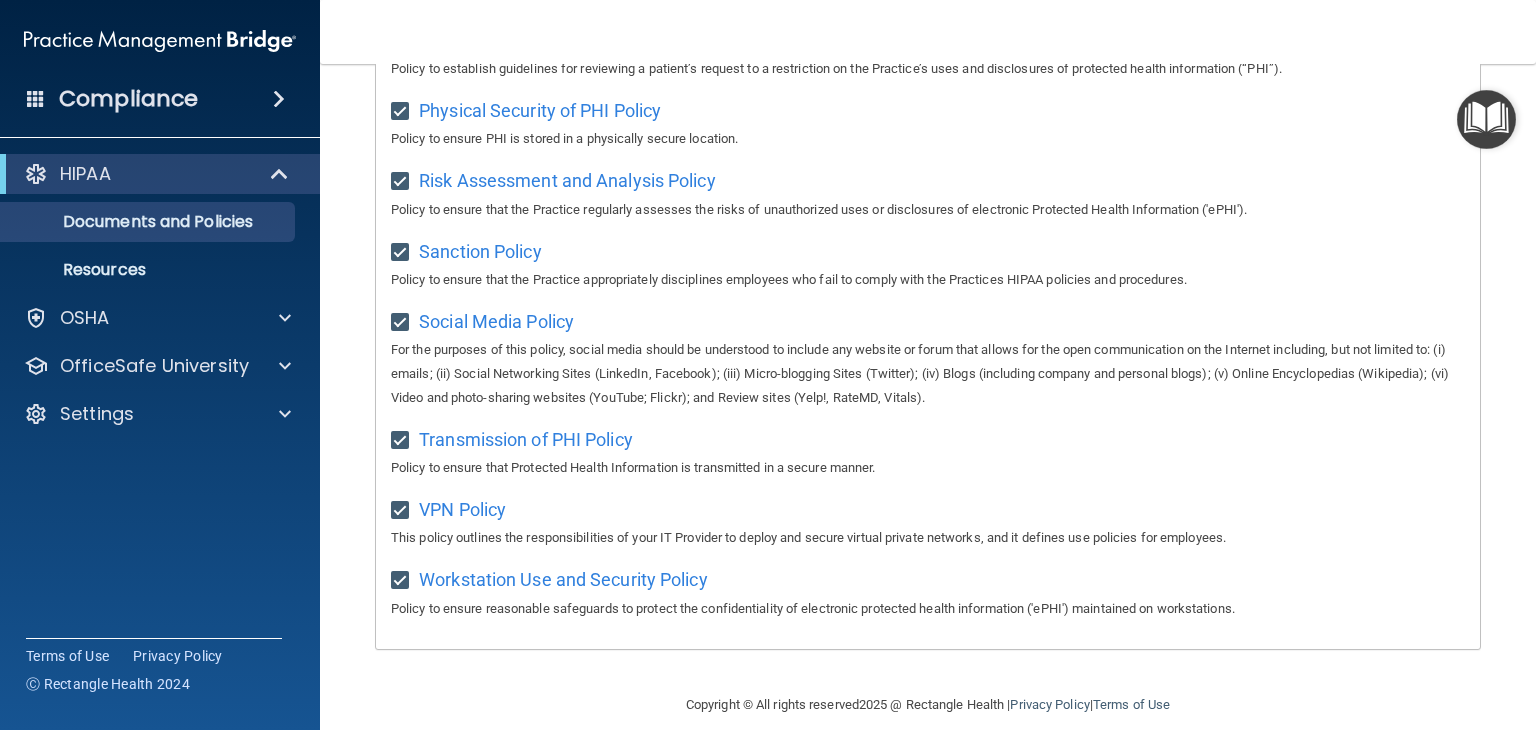 scroll, scrollTop: 1315, scrollLeft: 0, axis: vertical 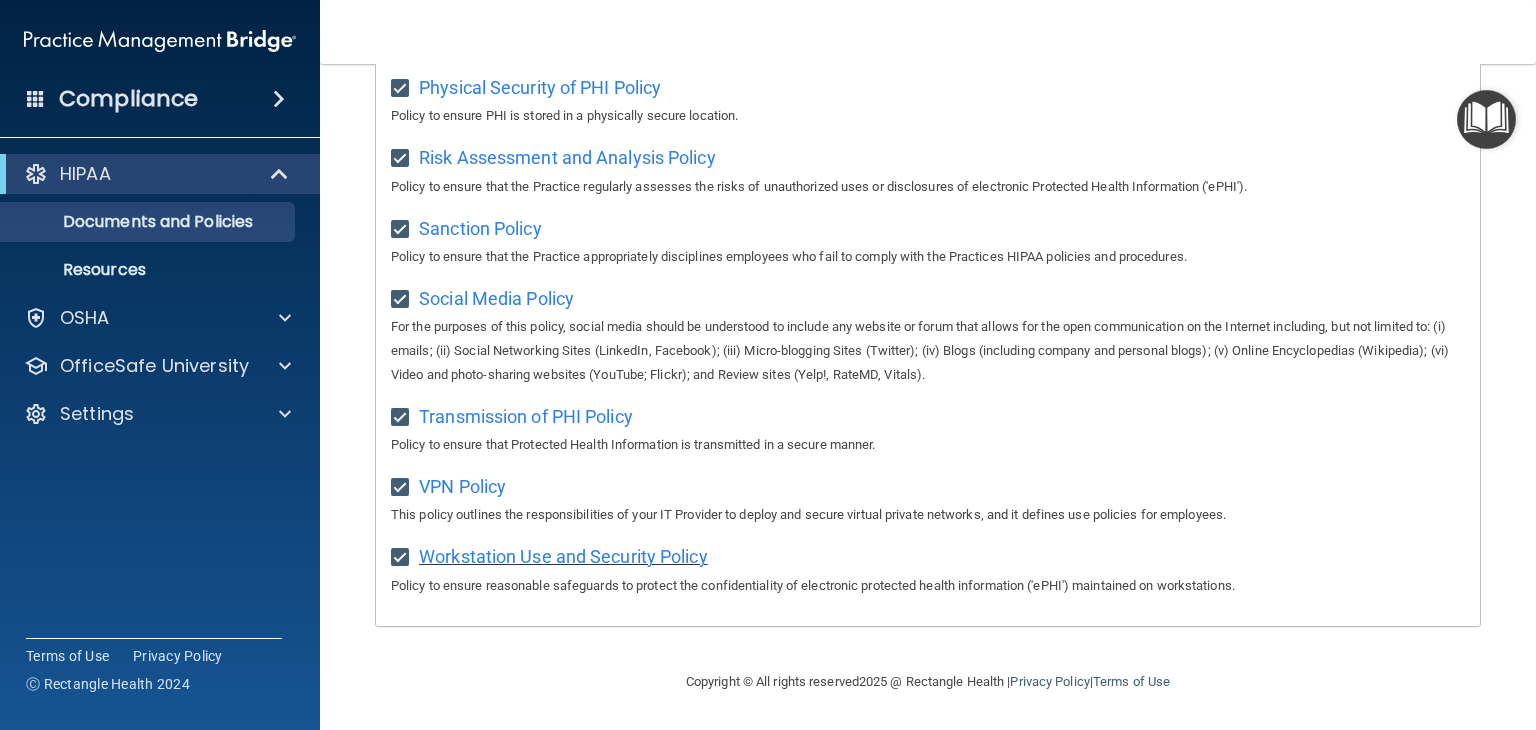click on "Workstation Use and Security Policy" at bounding box center (563, 556) 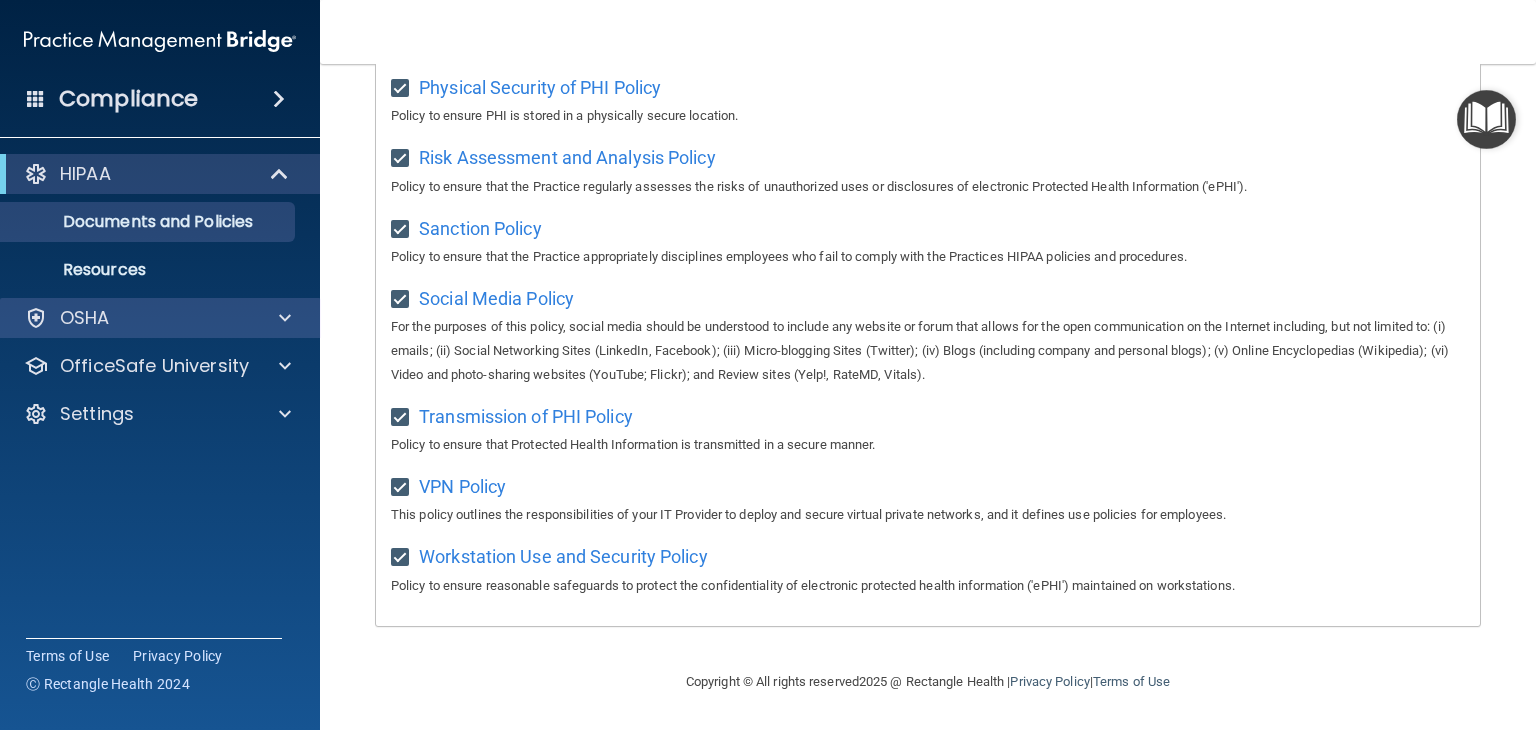 click on "OSHA" at bounding box center [160, 318] 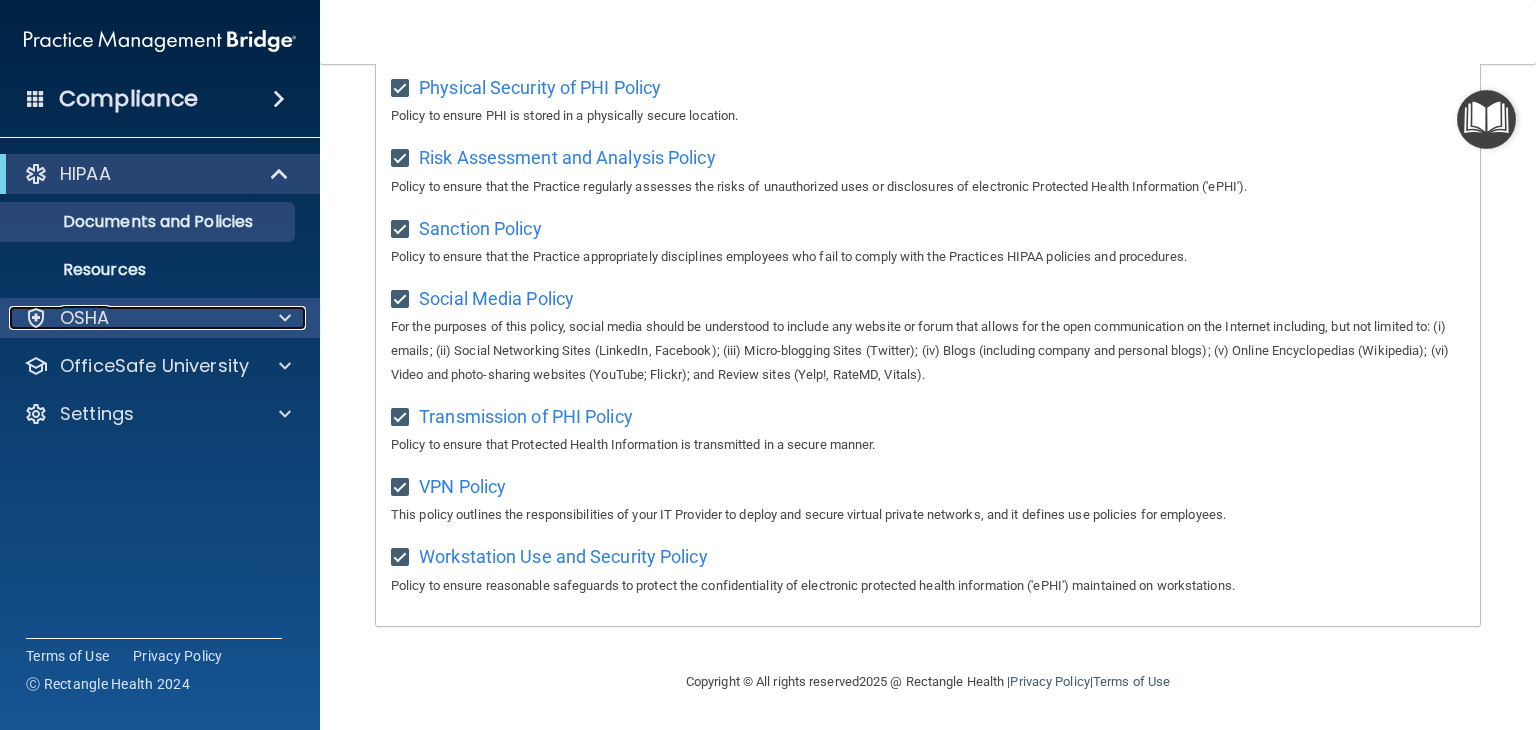 click at bounding box center (282, 318) 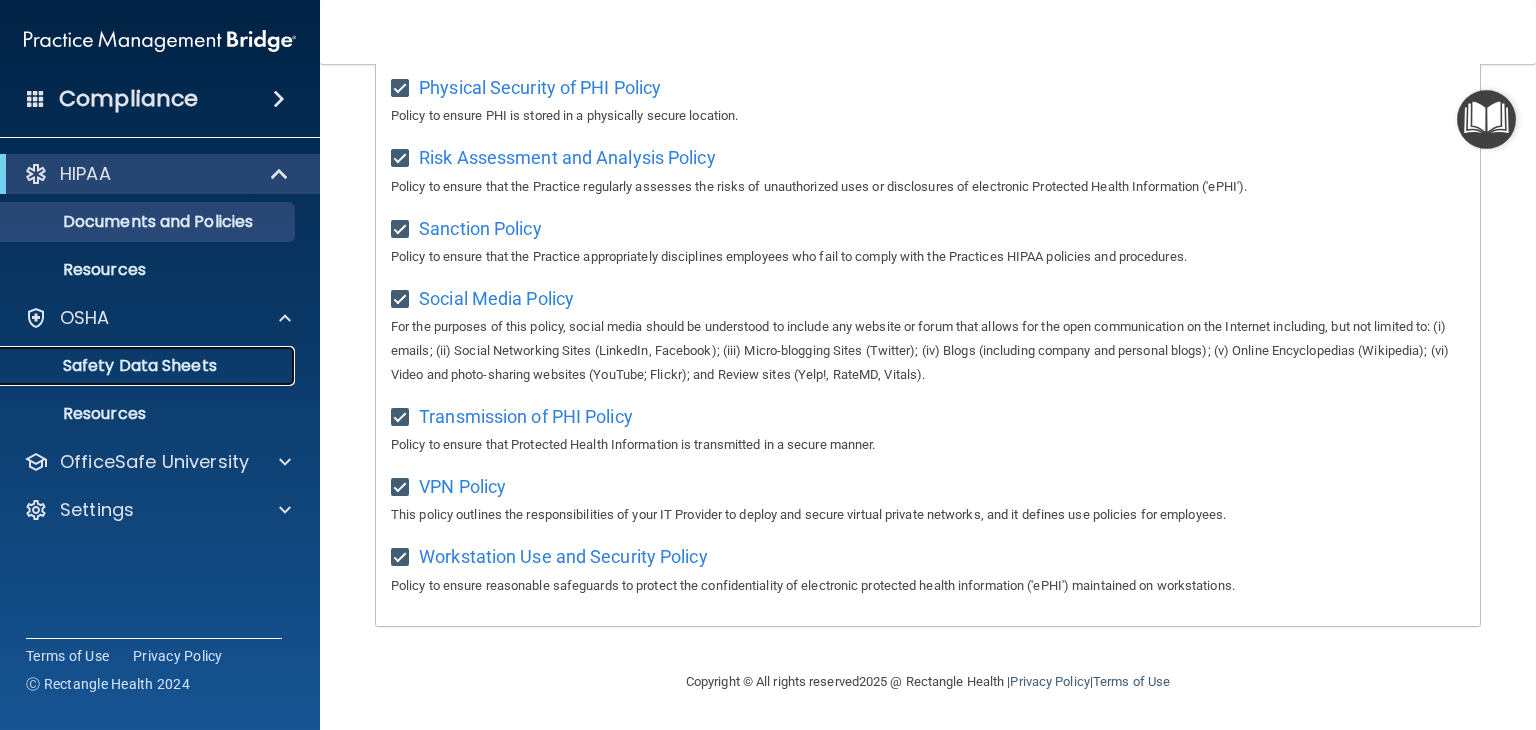 click on "Safety Data Sheets" at bounding box center (149, 366) 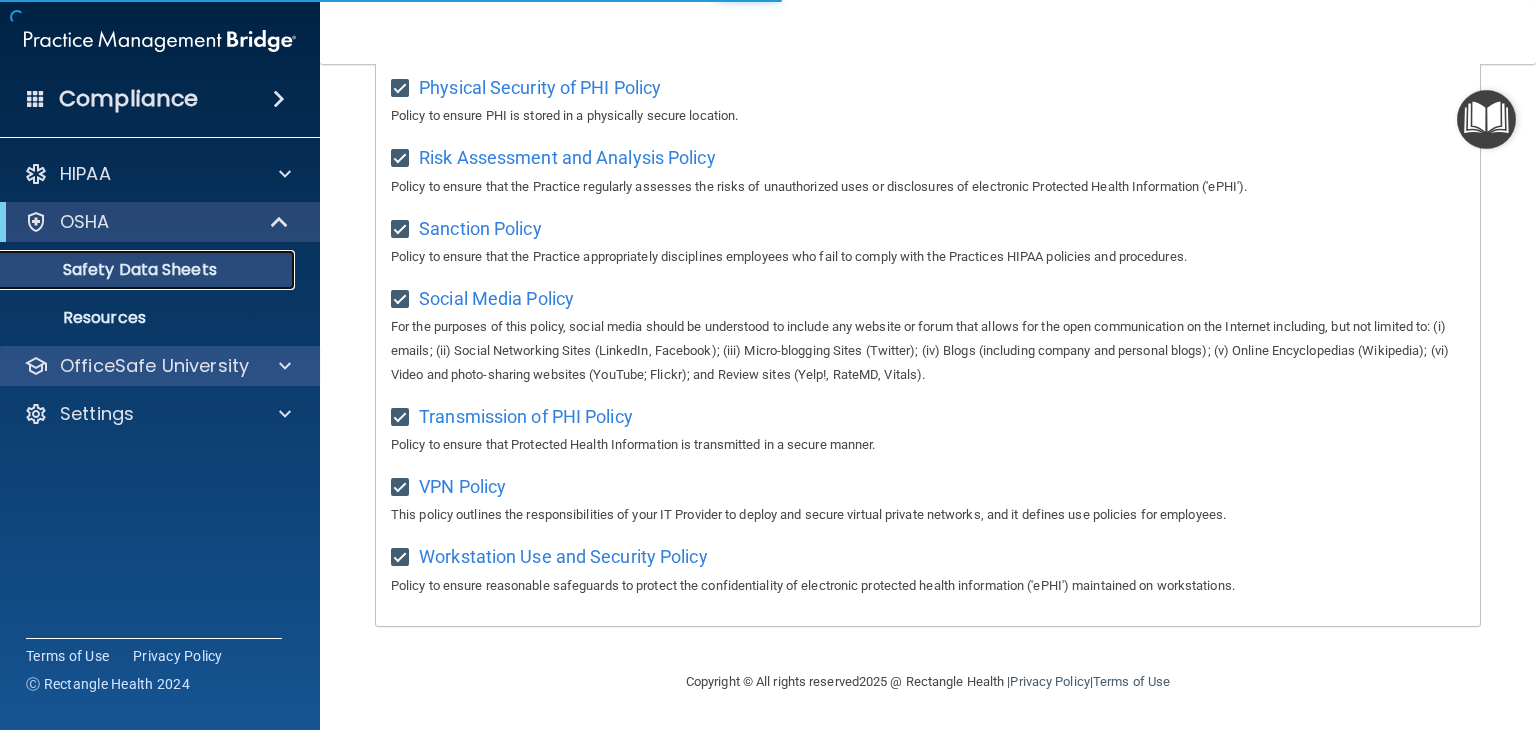 scroll, scrollTop: 0, scrollLeft: 0, axis: both 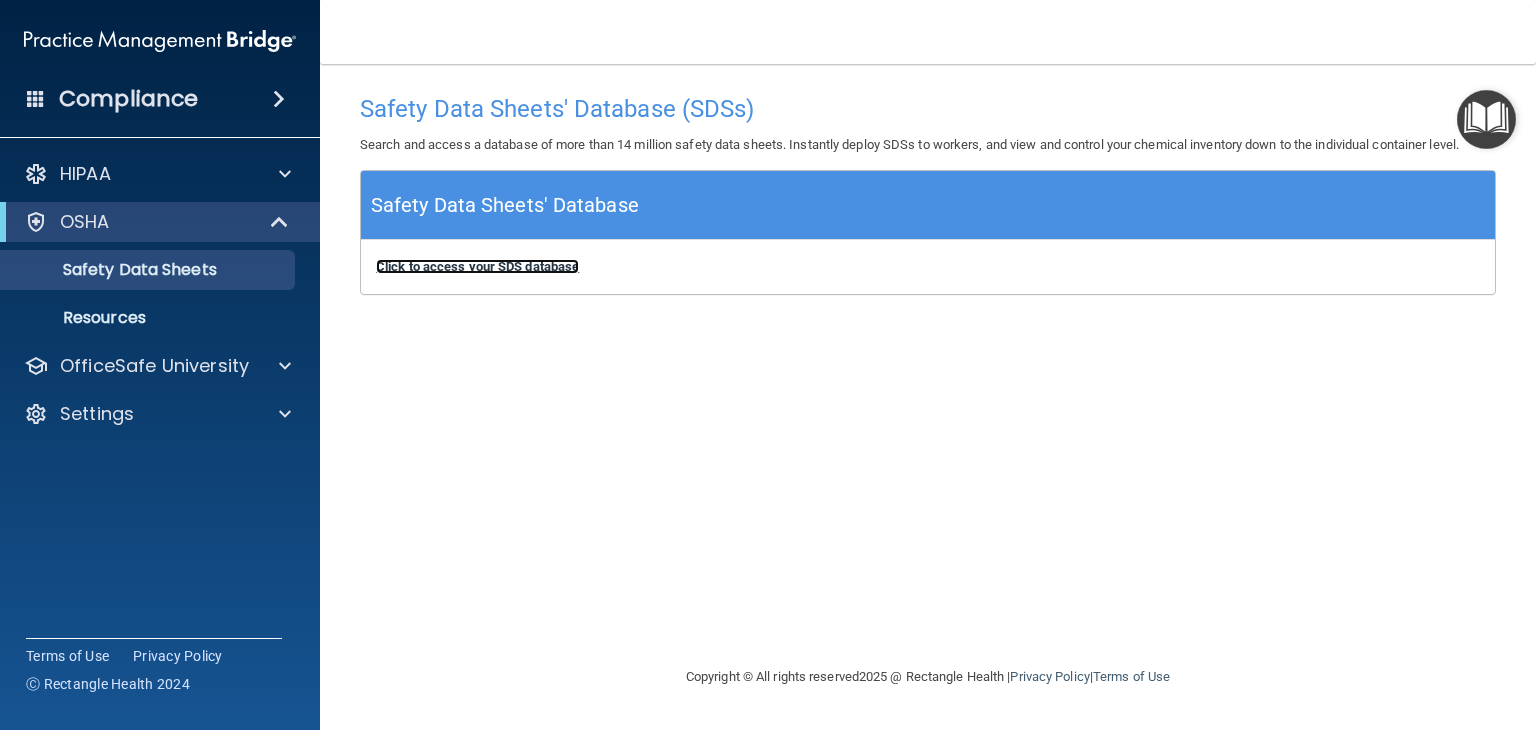 click on "Click to access your SDS database" at bounding box center [477, 266] 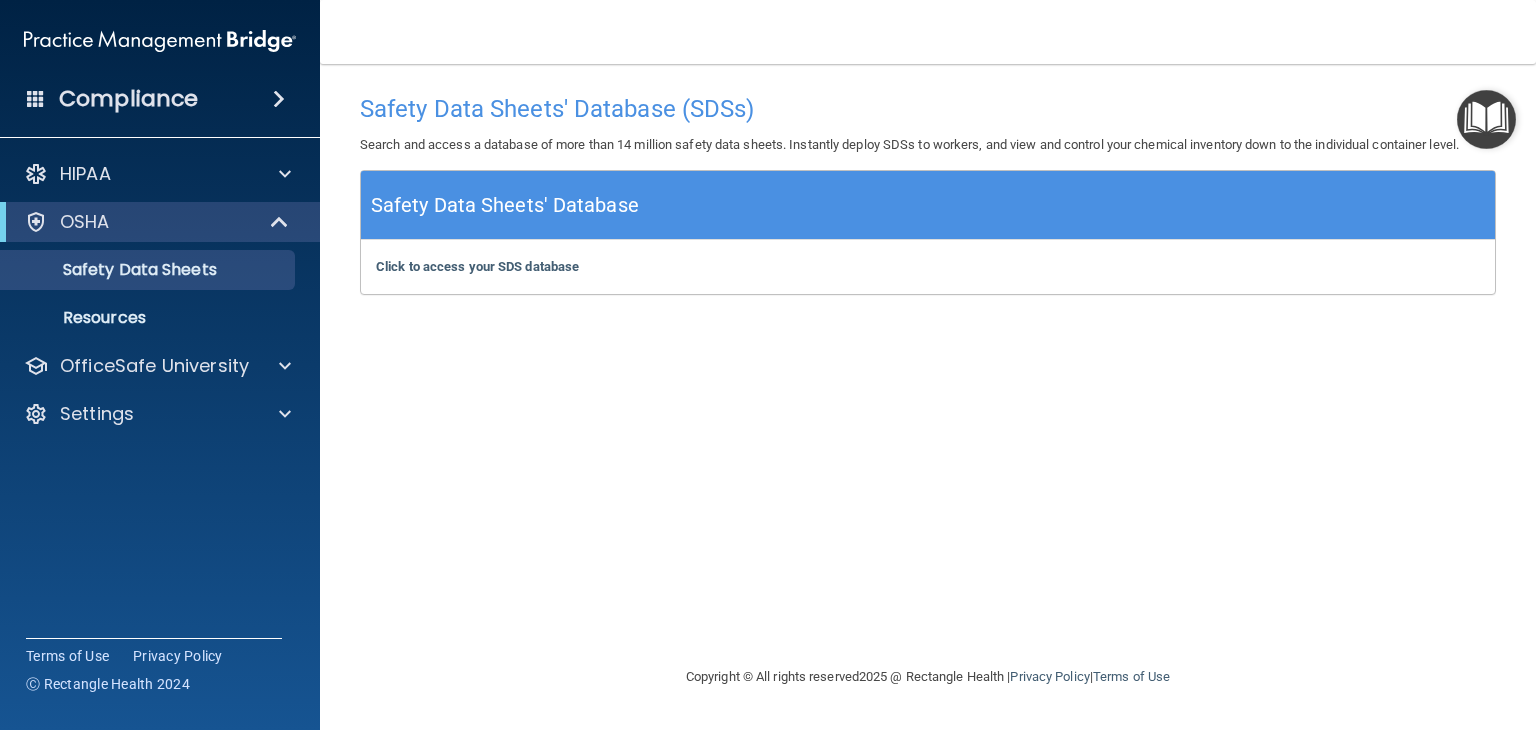 click on "Compliance" at bounding box center [160, 99] 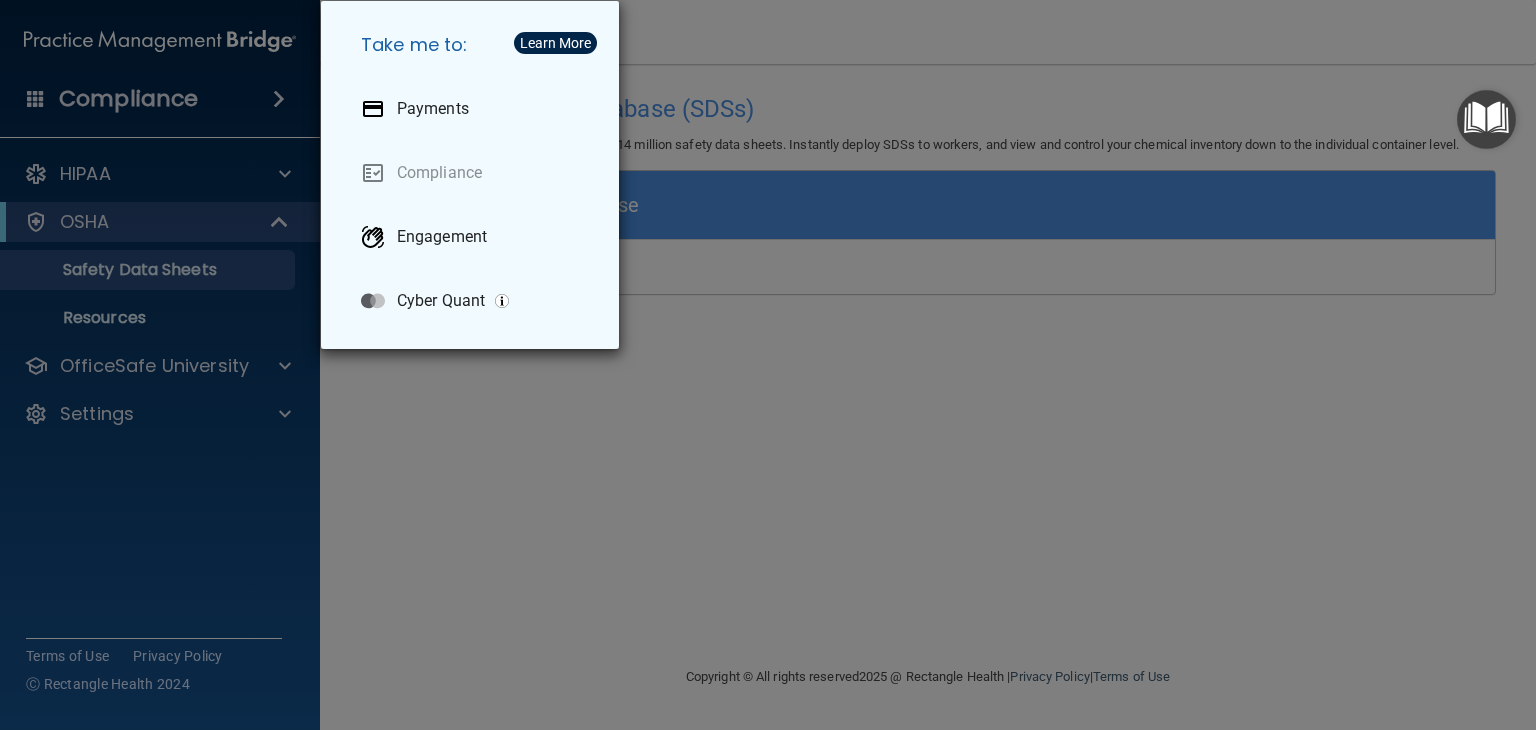 click on "Take me to:             Payments                   Compliance                     Engagement                     Cyber Quant" at bounding box center (768, 365) 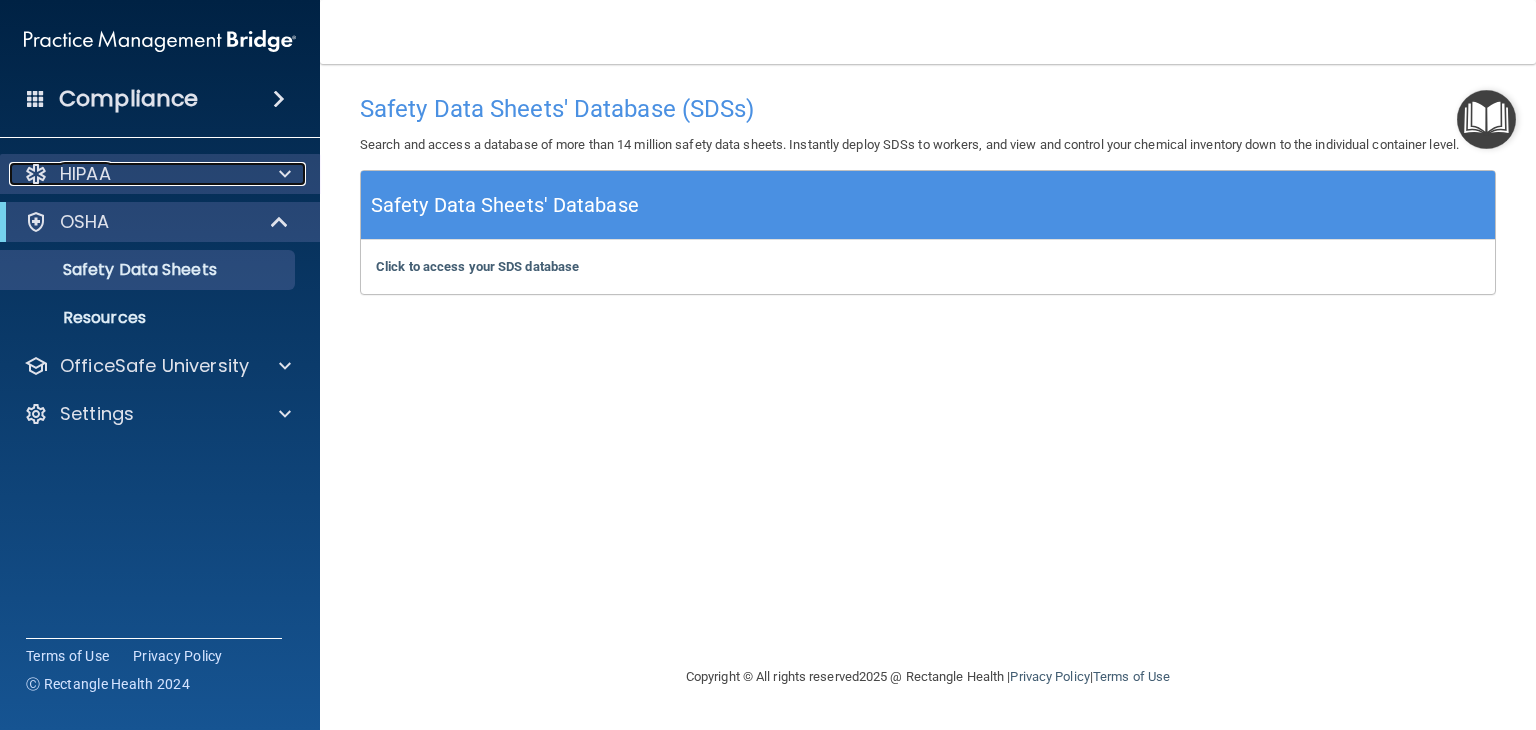click on "HIPAA" at bounding box center [133, 174] 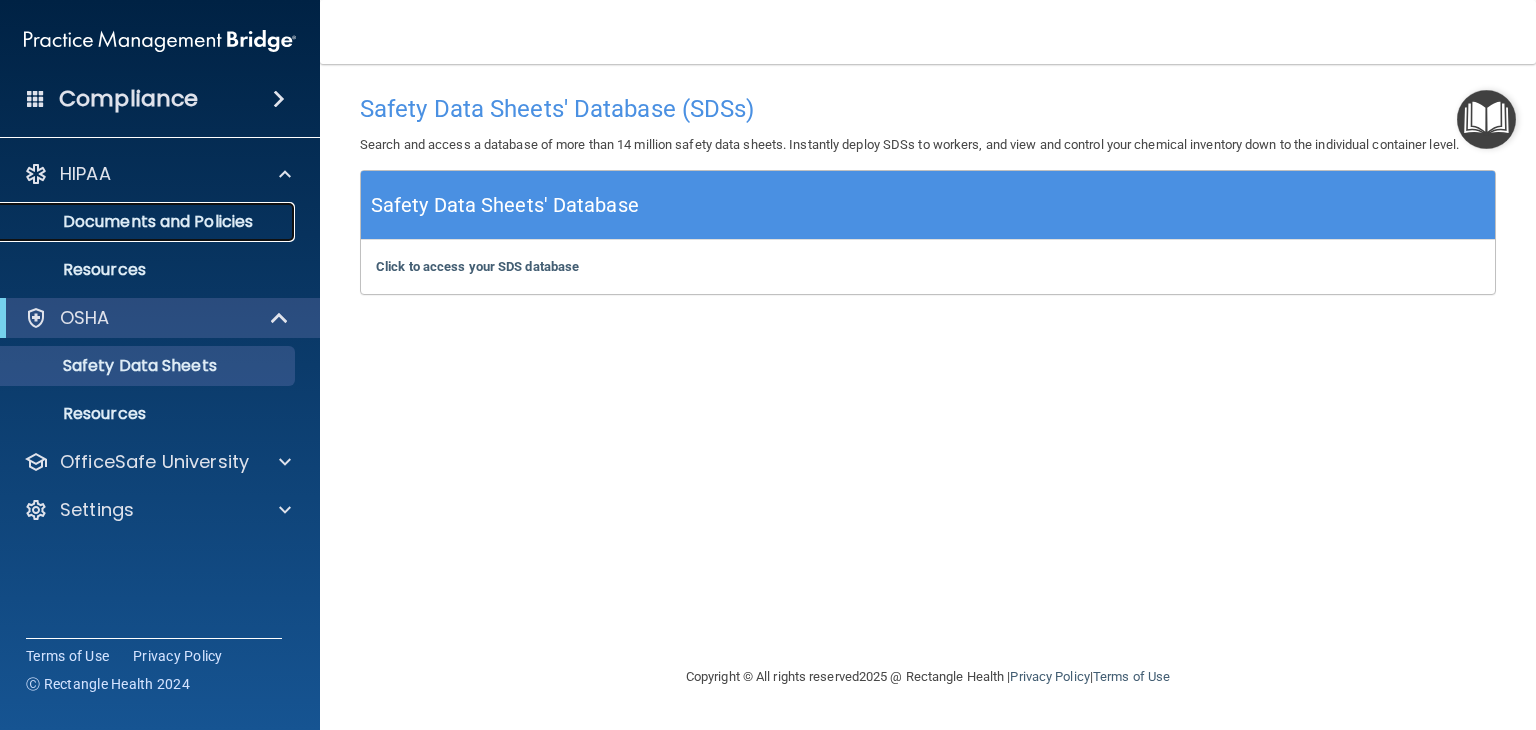 click on "Documents and Policies" at bounding box center [149, 222] 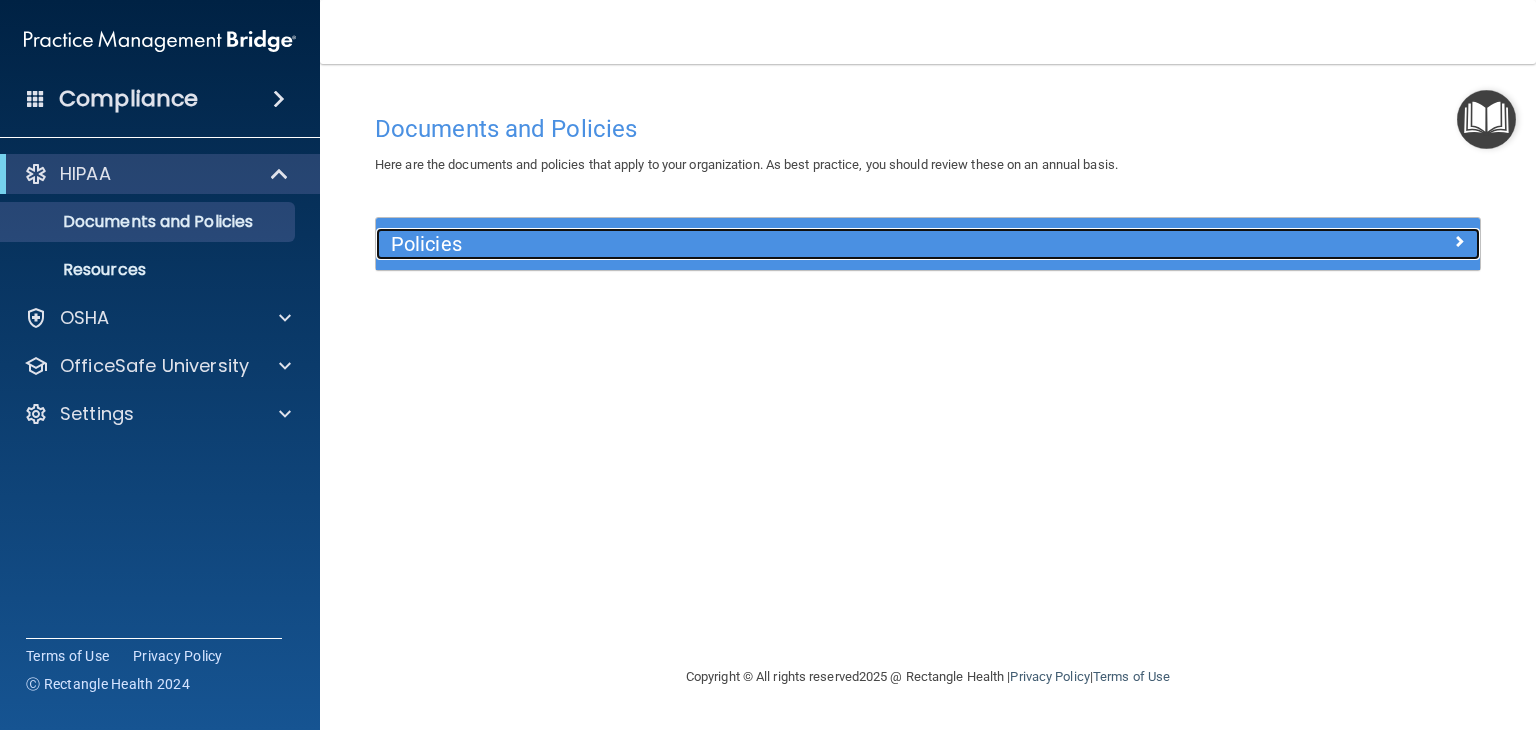 click on "Policies" at bounding box center [790, 244] 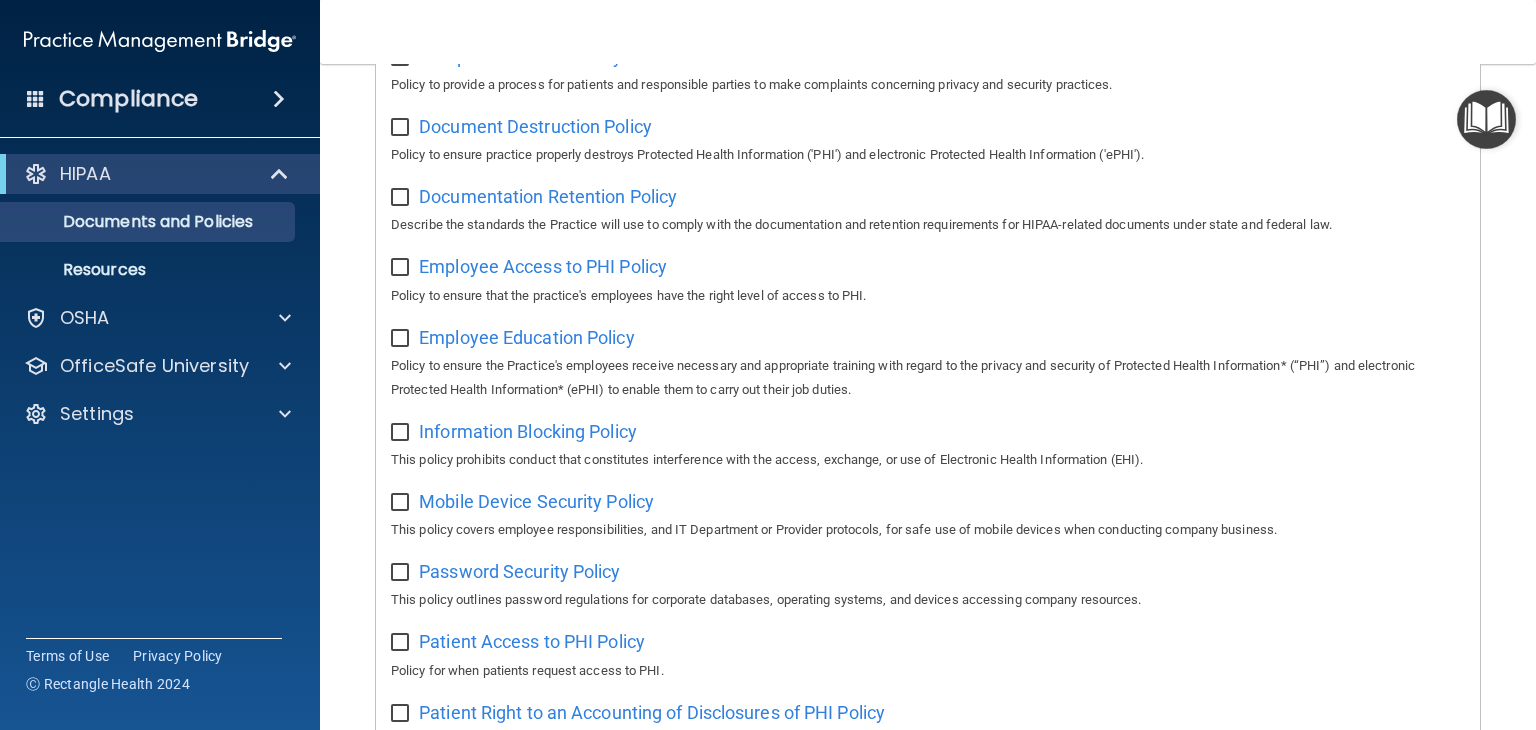 scroll, scrollTop: 500, scrollLeft: 0, axis: vertical 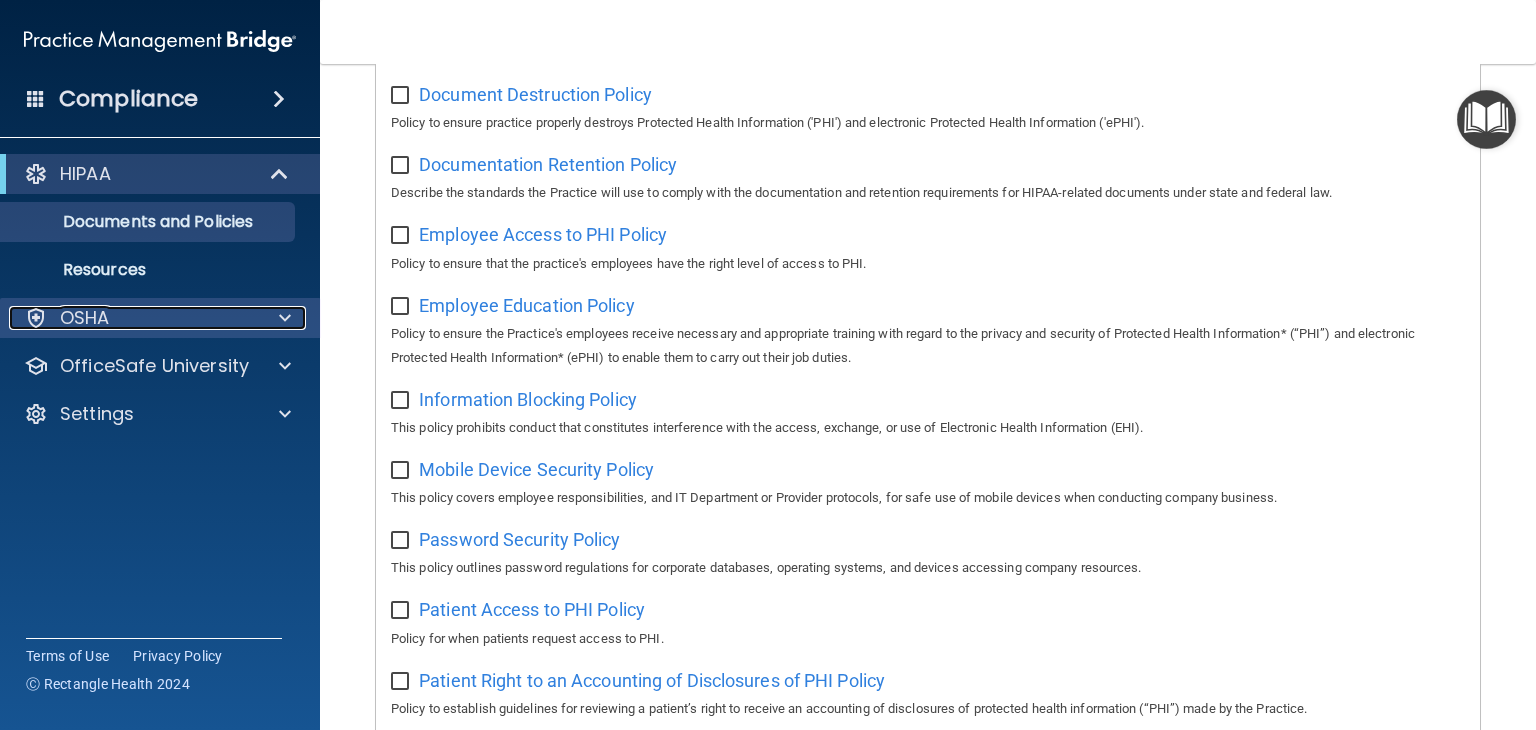 click on "OSHA" at bounding box center [133, 318] 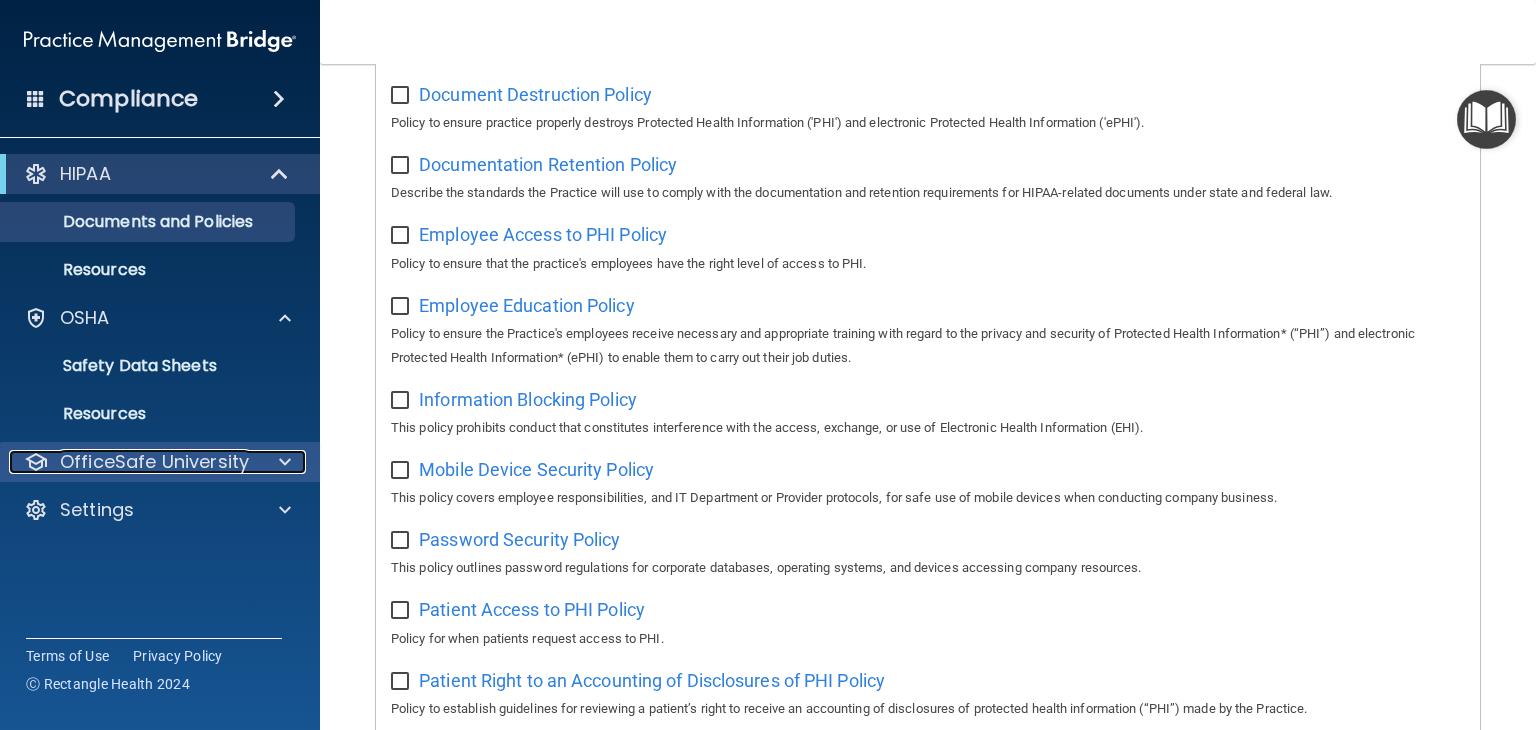 click on "OfficeSafe University" at bounding box center [154, 462] 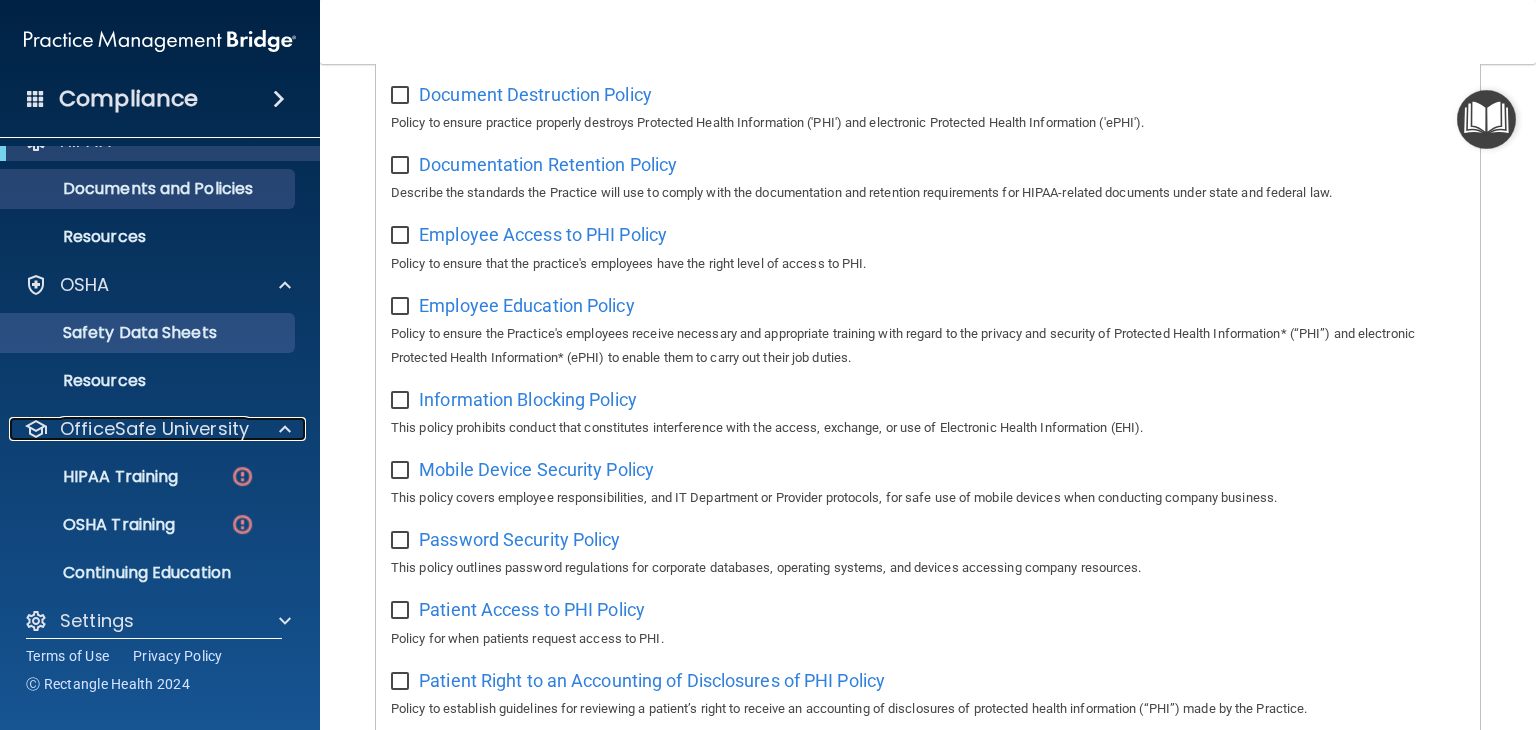 scroll, scrollTop: 52, scrollLeft: 0, axis: vertical 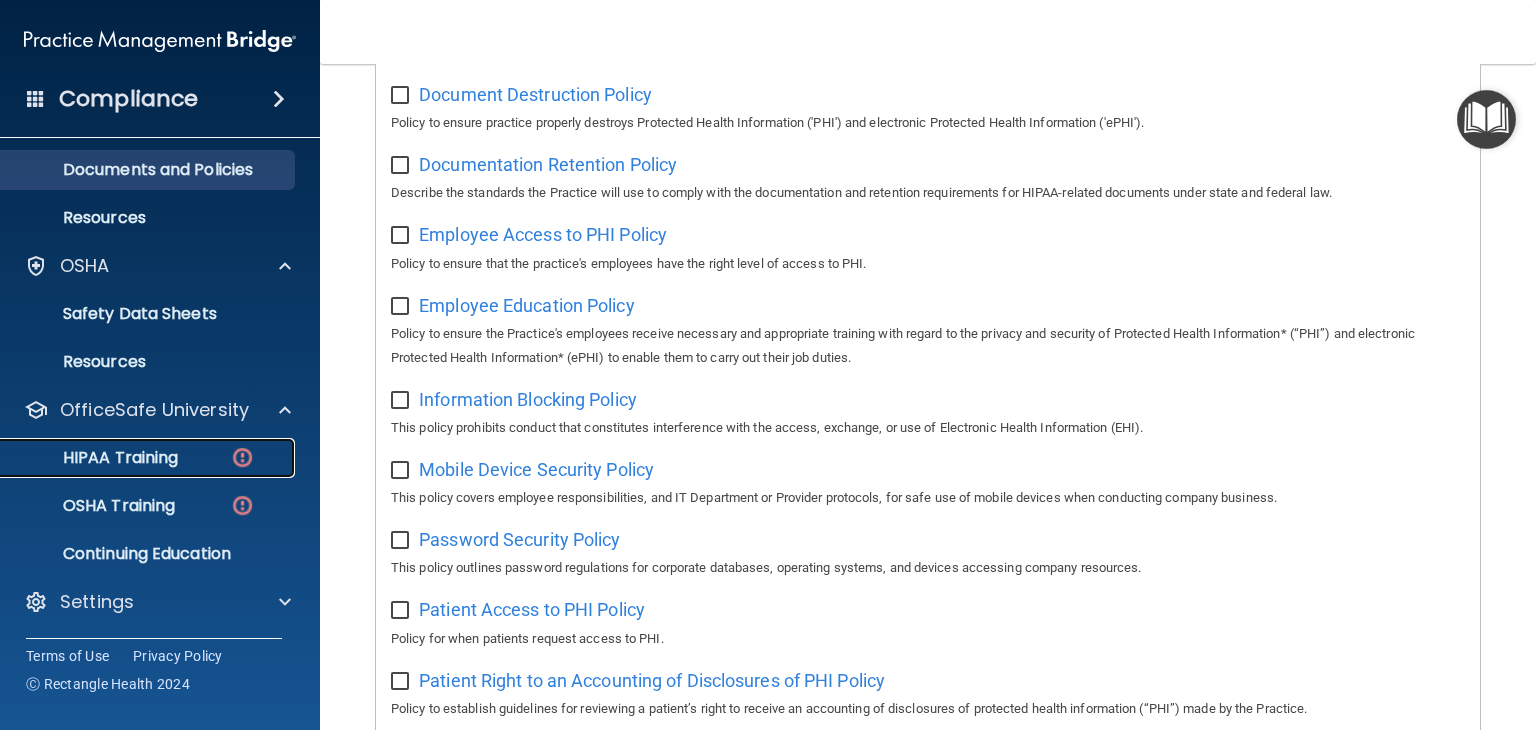 click on "HIPAA Training" at bounding box center (95, 458) 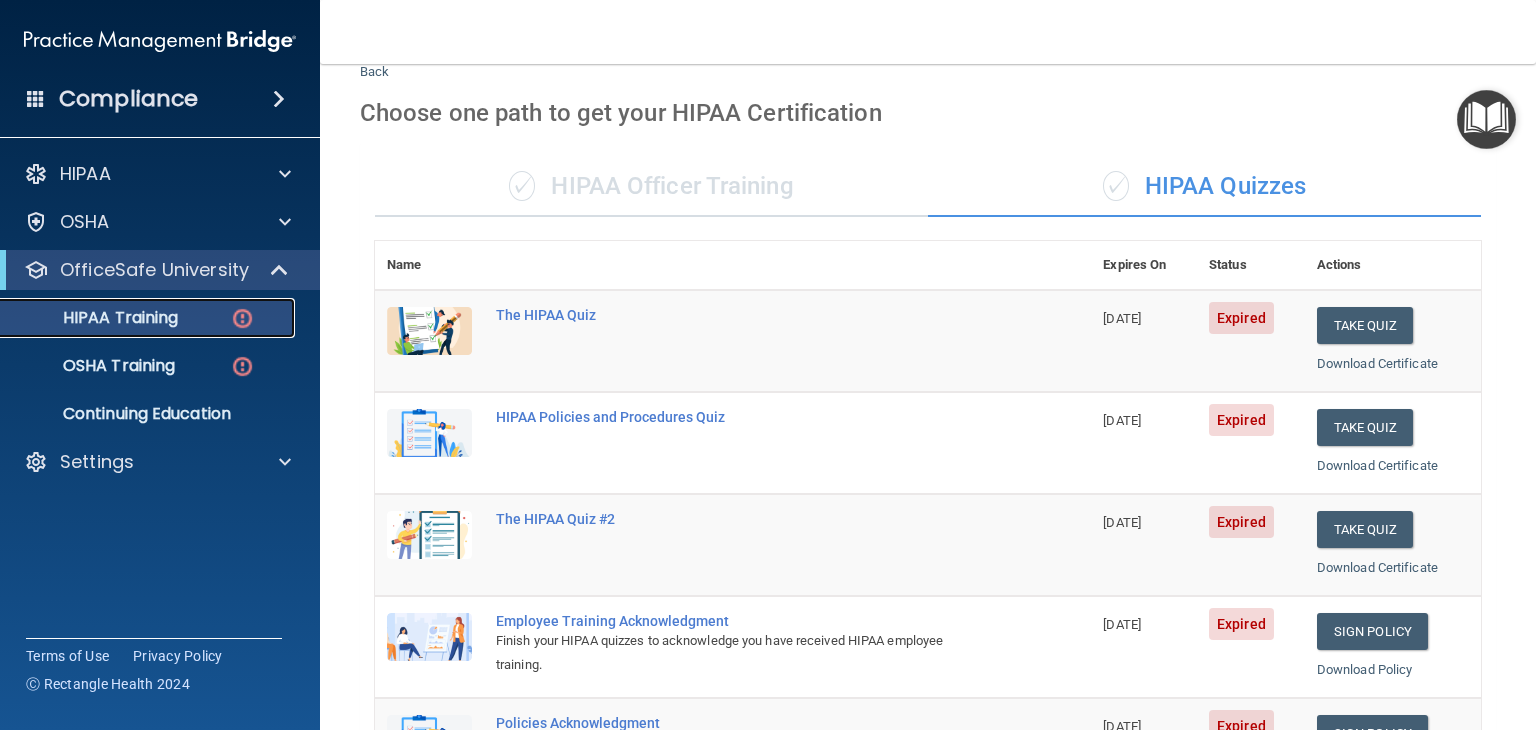 scroll, scrollTop: 0, scrollLeft: 0, axis: both 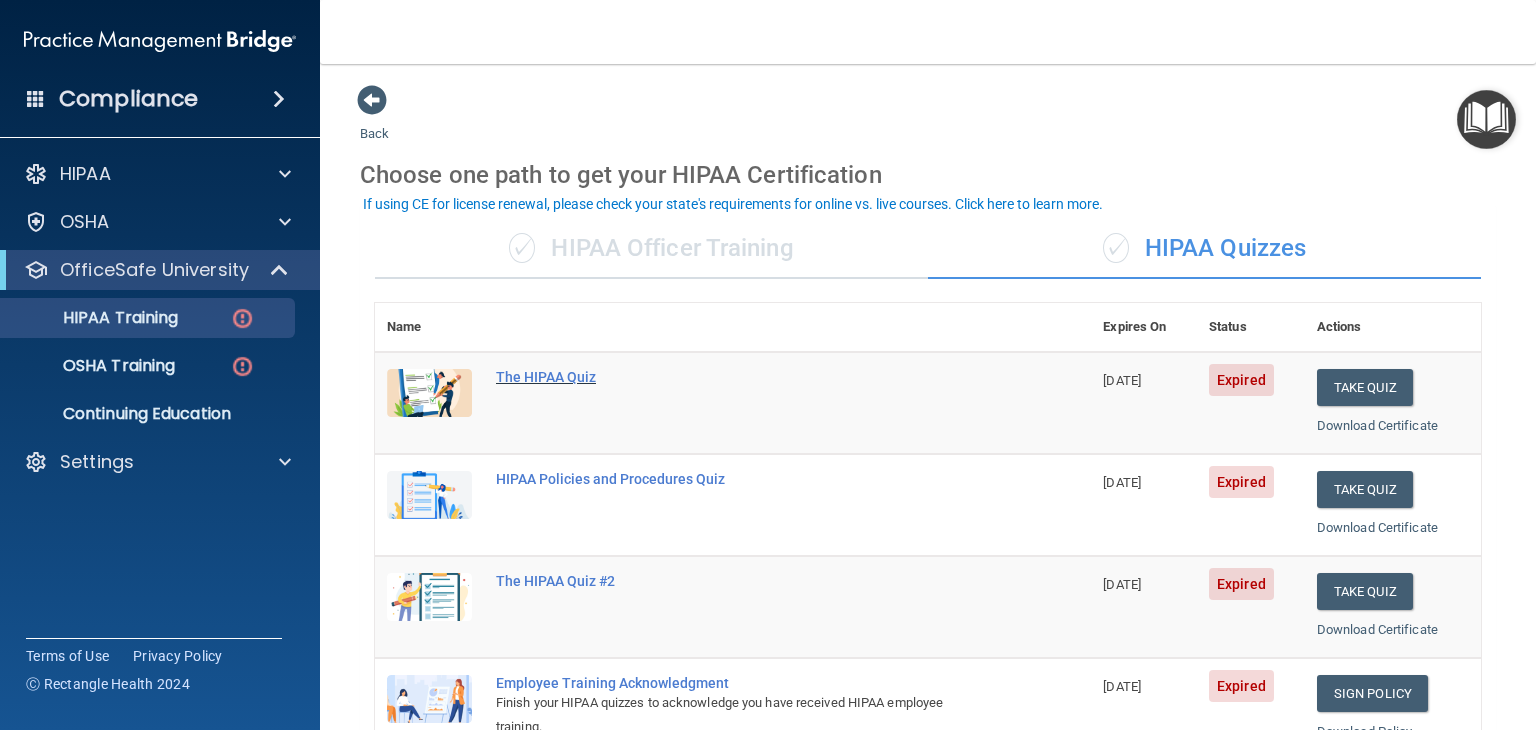 click on "The HIPAA Quiz" at bounding box center (743, 377) 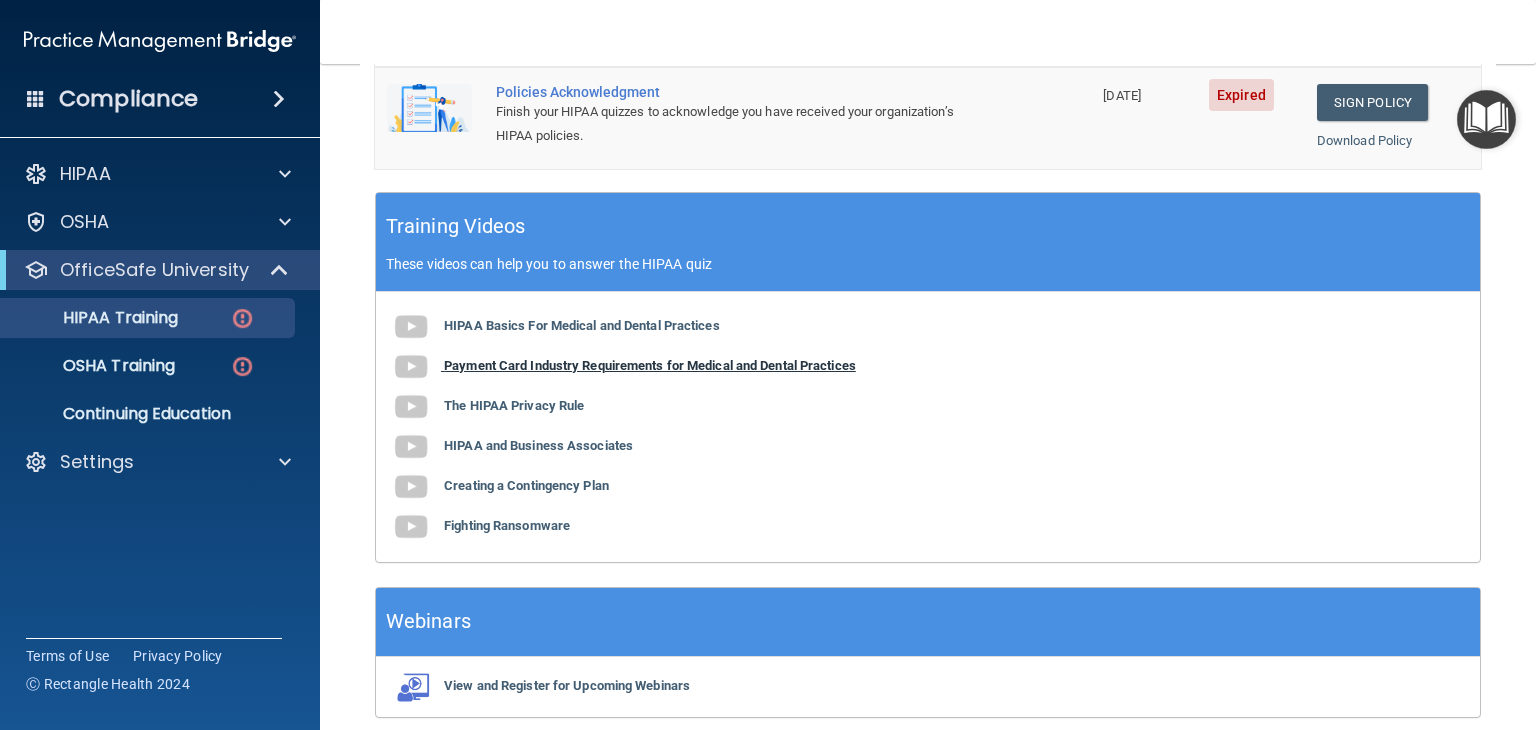 scroll, scrollTop: 700, scrollLeft: 0, axis: vertical 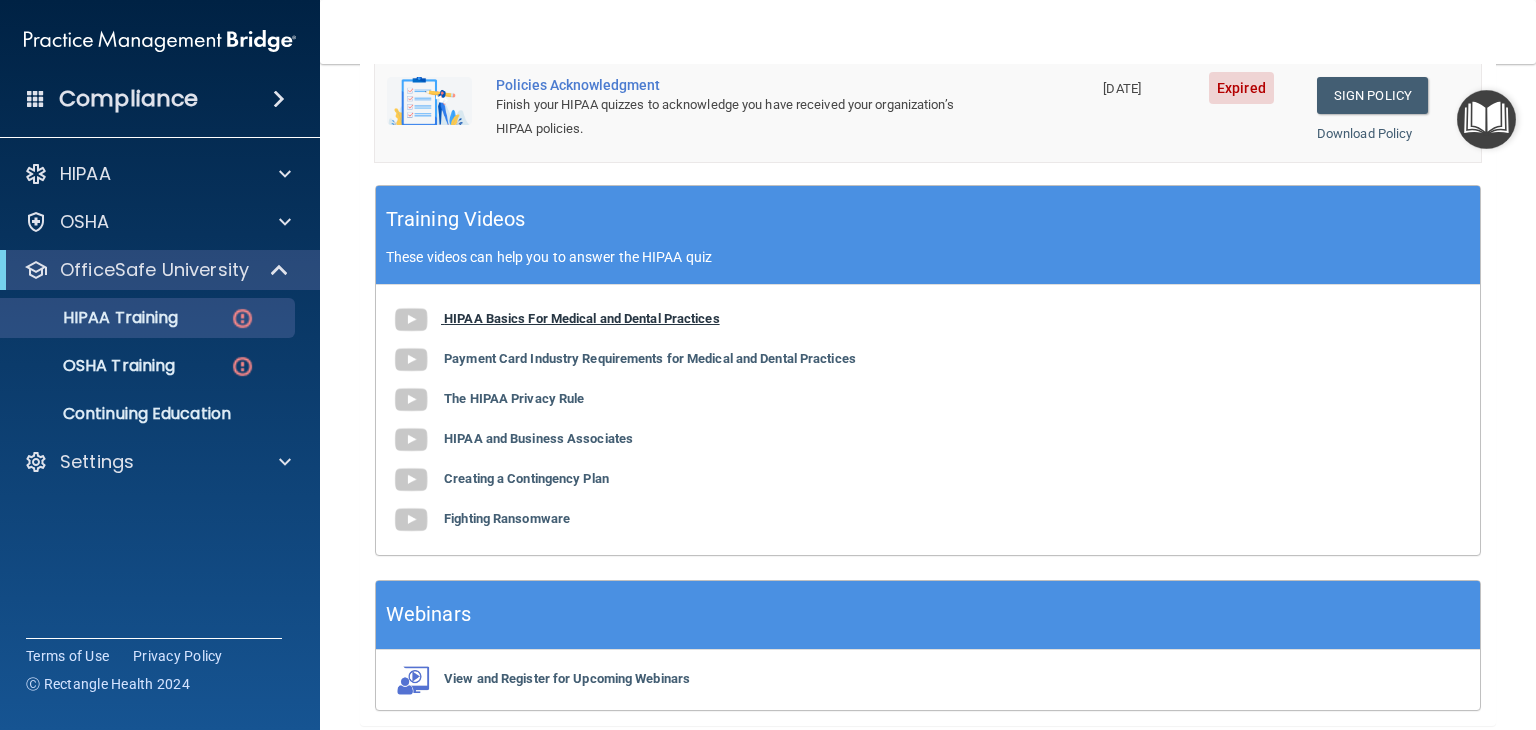 click on "HIPAA Basics For Medical and Dental Practices" at bounding box center (582, 318) 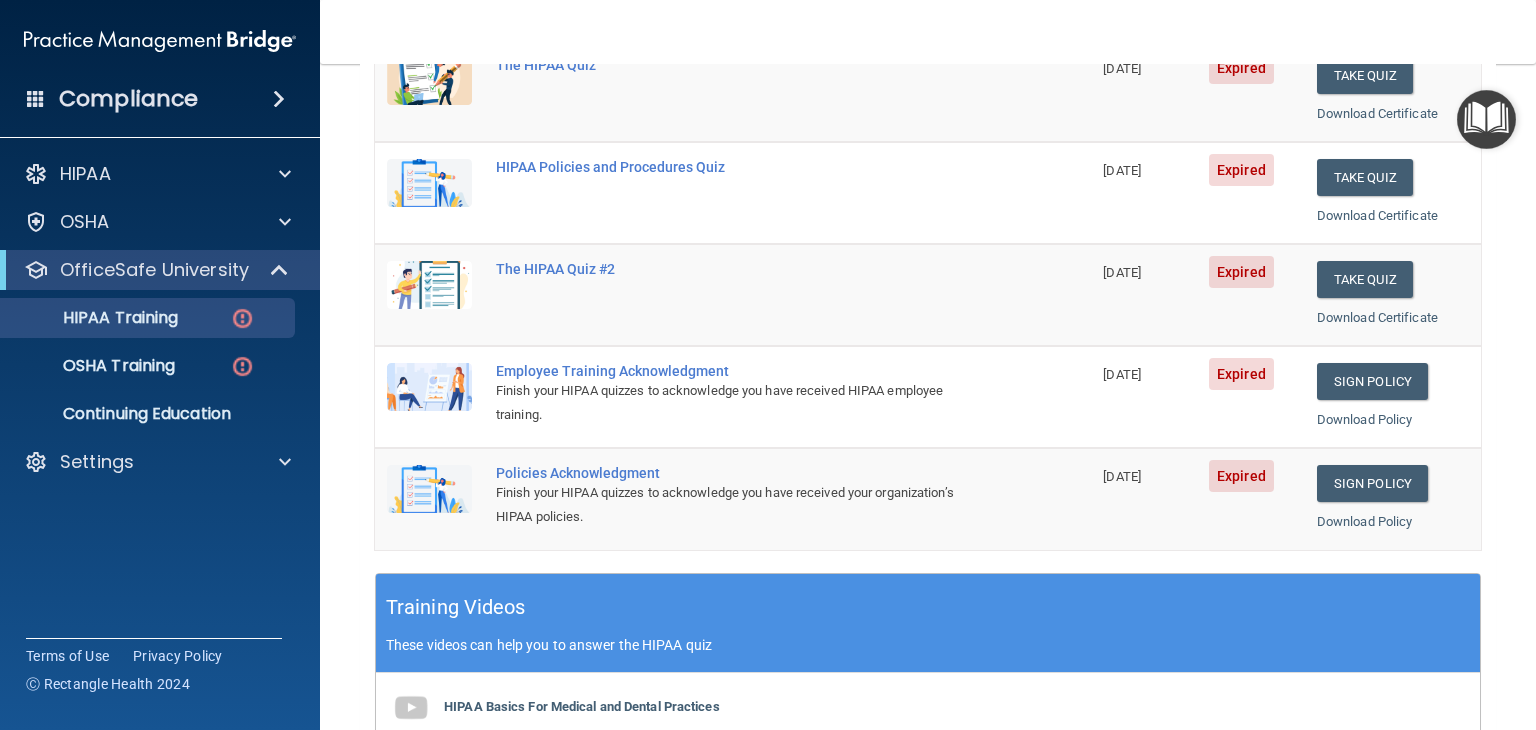 scroll, scrollTop: 100, scrollLeft: 0, axis: vertical 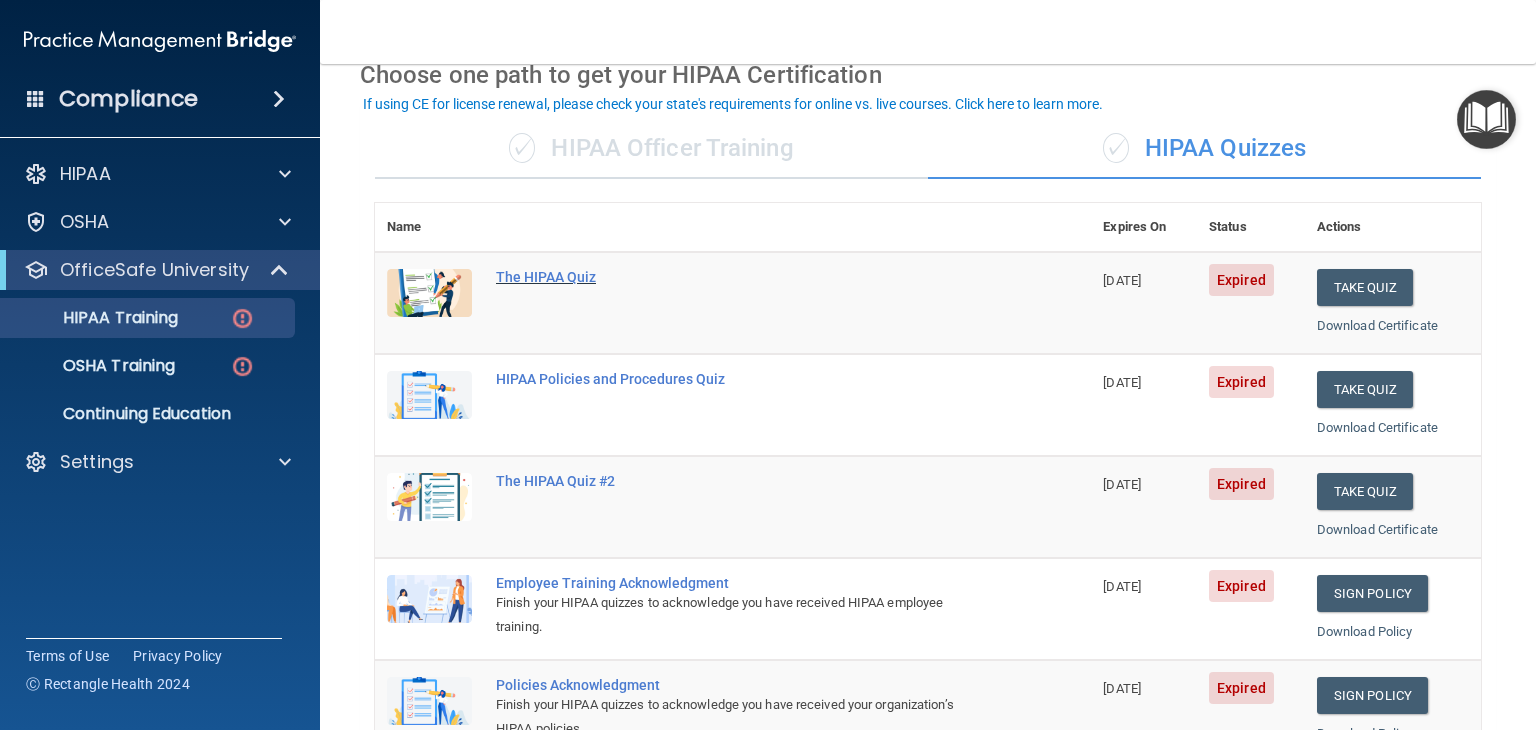 click on "The HIPAA Quiz" at bounding box center [743, 277] 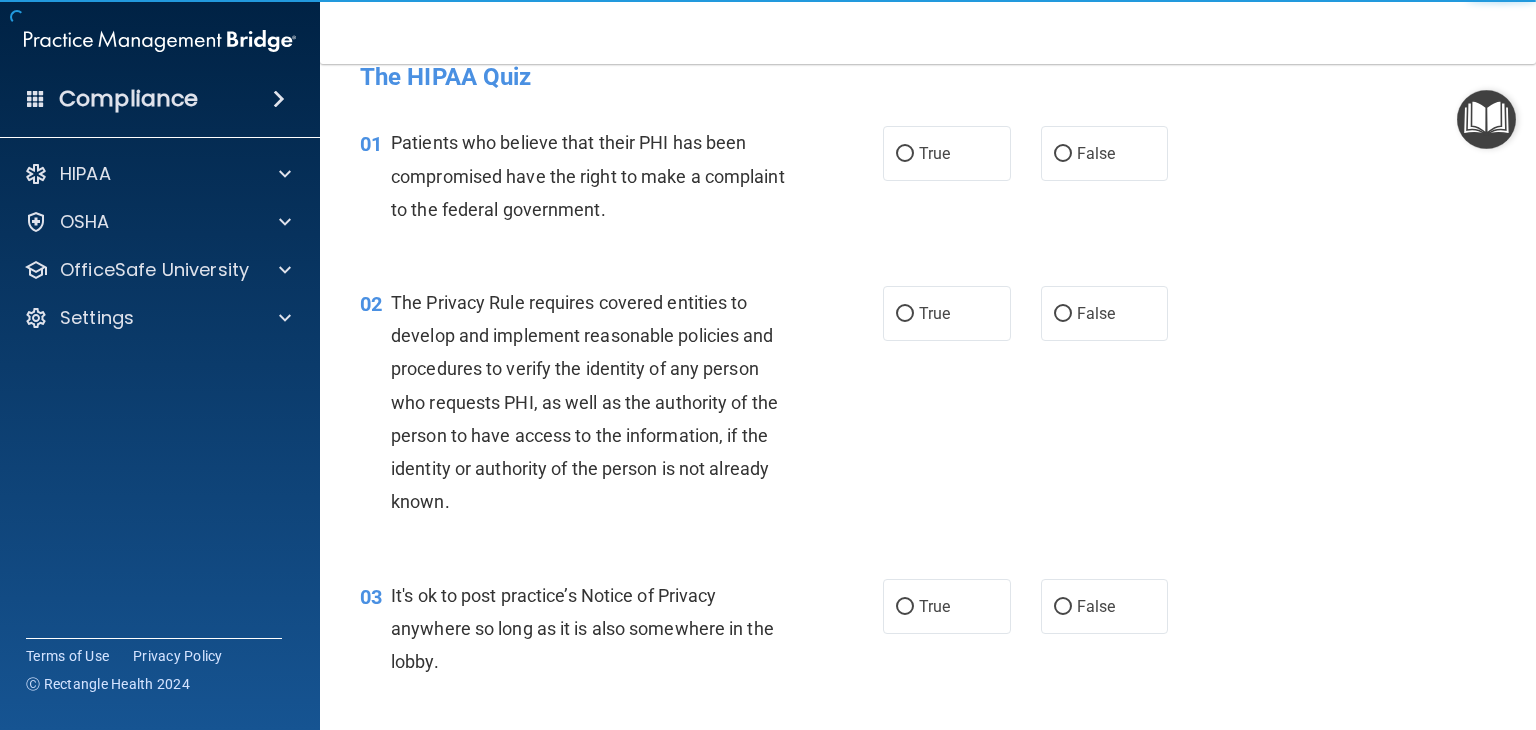 scroll, scrollTop: 0, scrollLeft: 0, axis: both 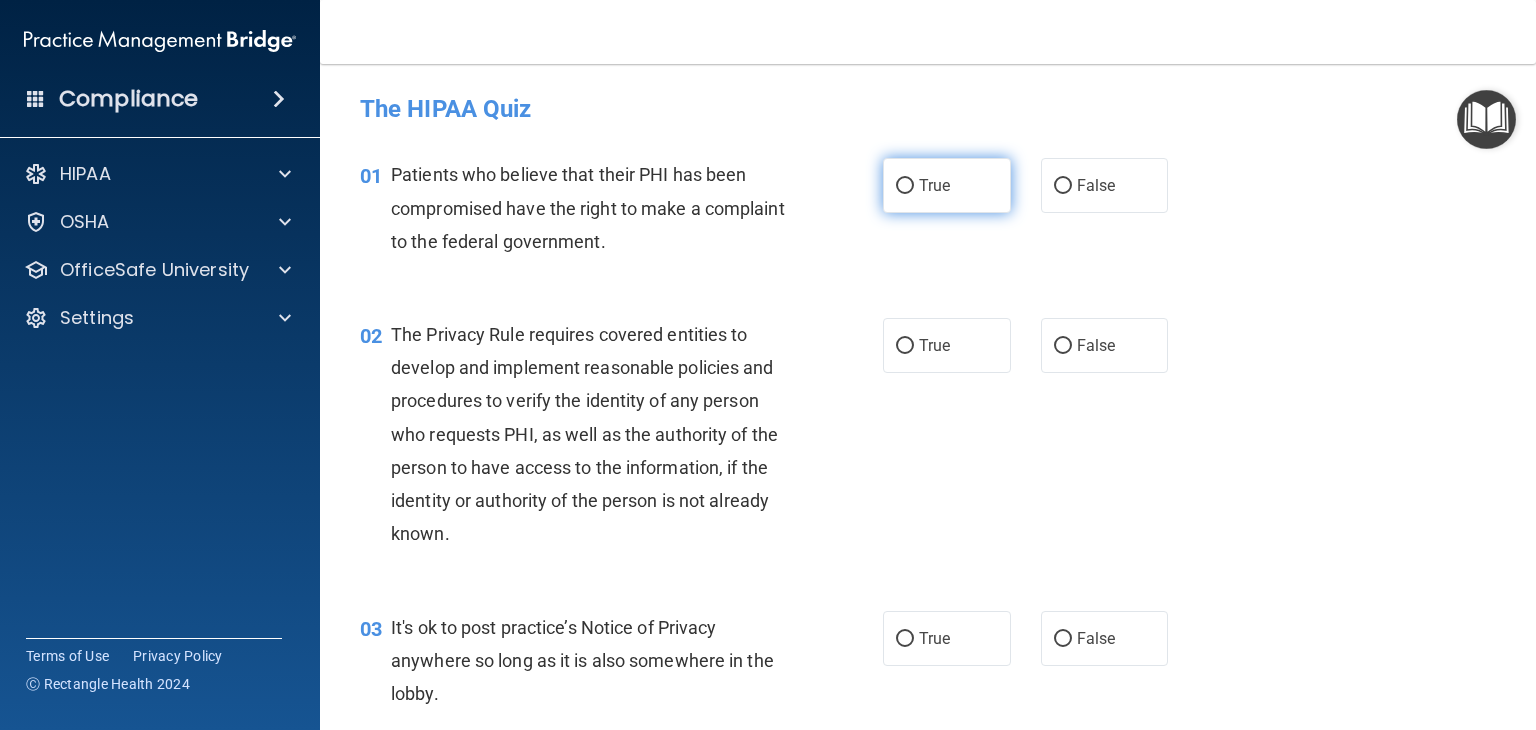 click on "True" at bounding box center (934, 185) 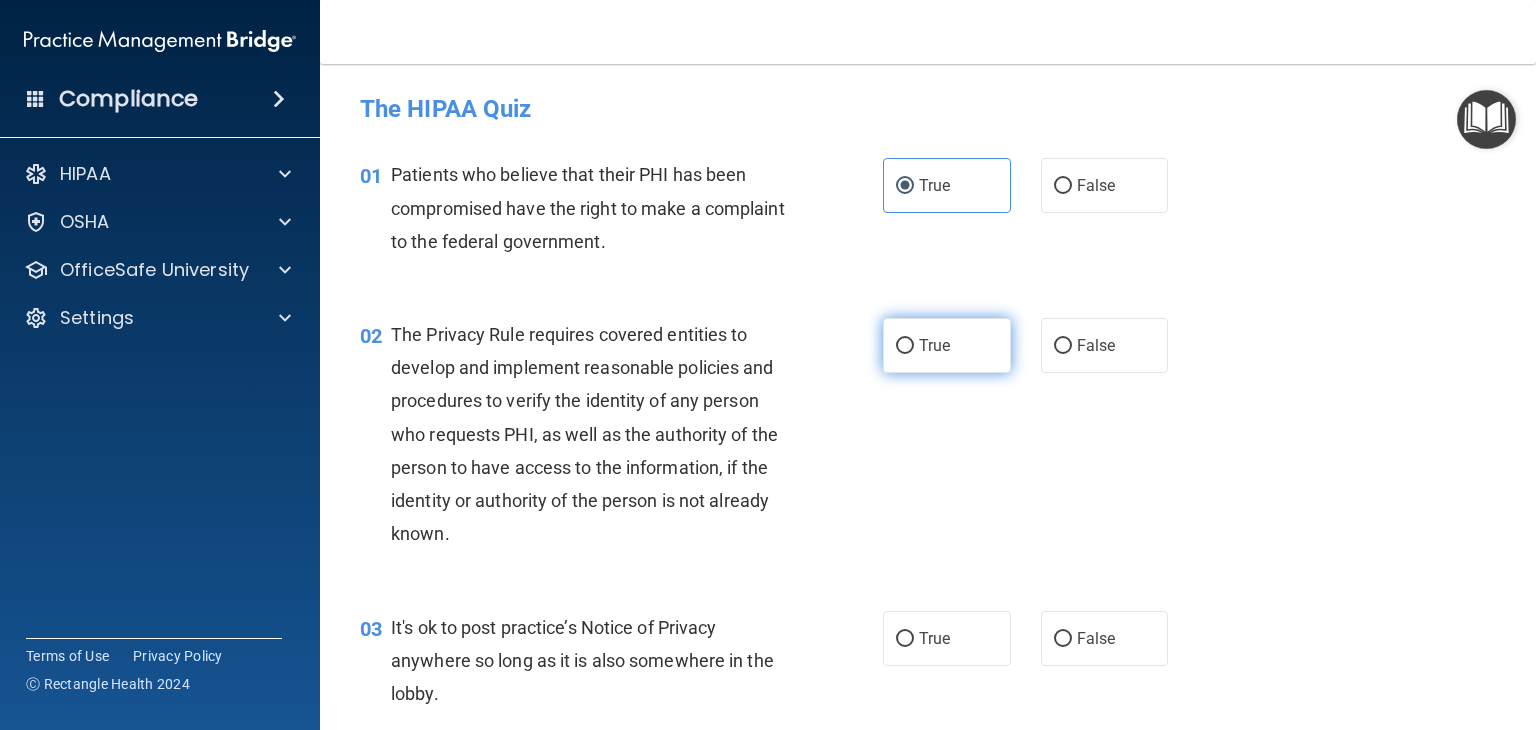 click on "True" at bounding box center [934, 345] 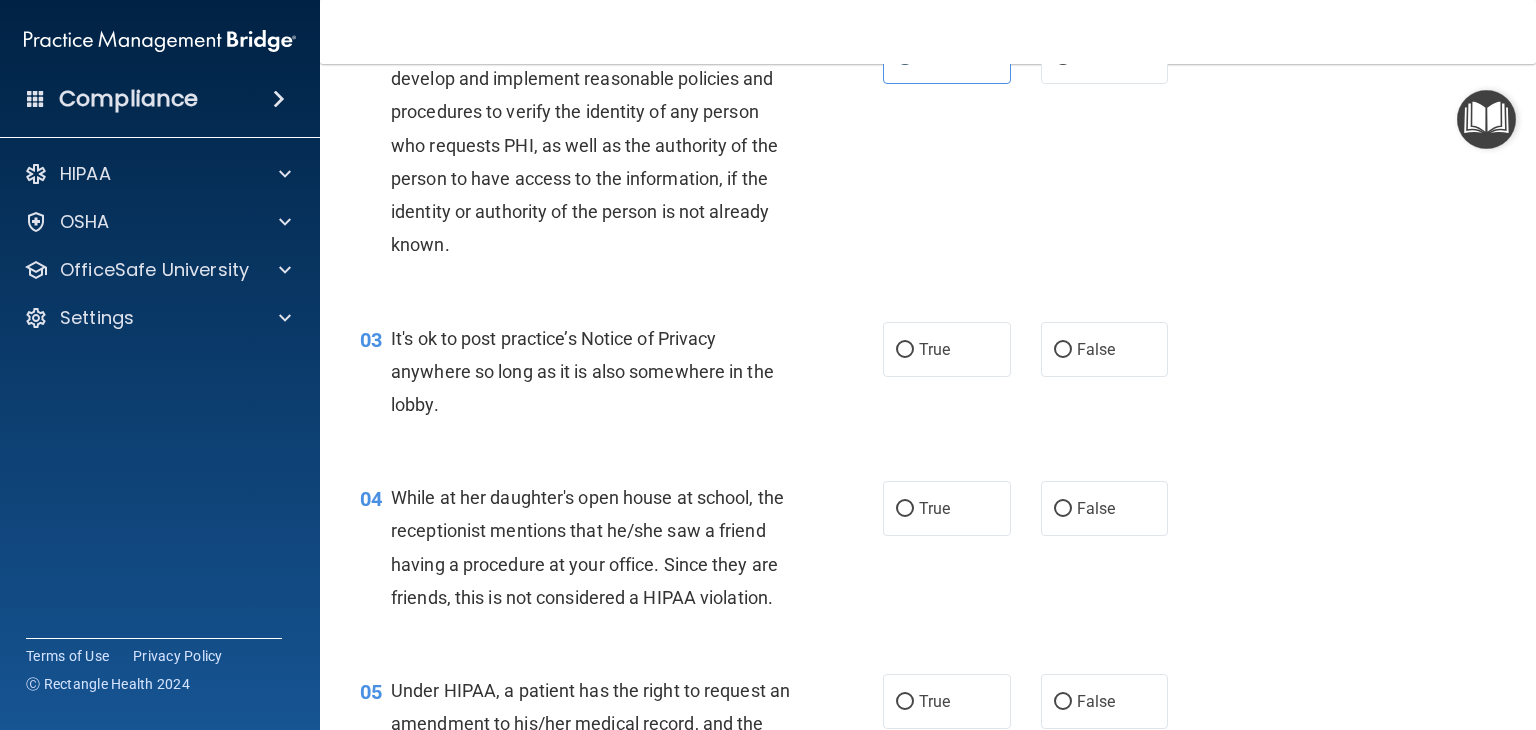 scroll, scrollTop: 300, scrollLeft: 0, axis: vertical 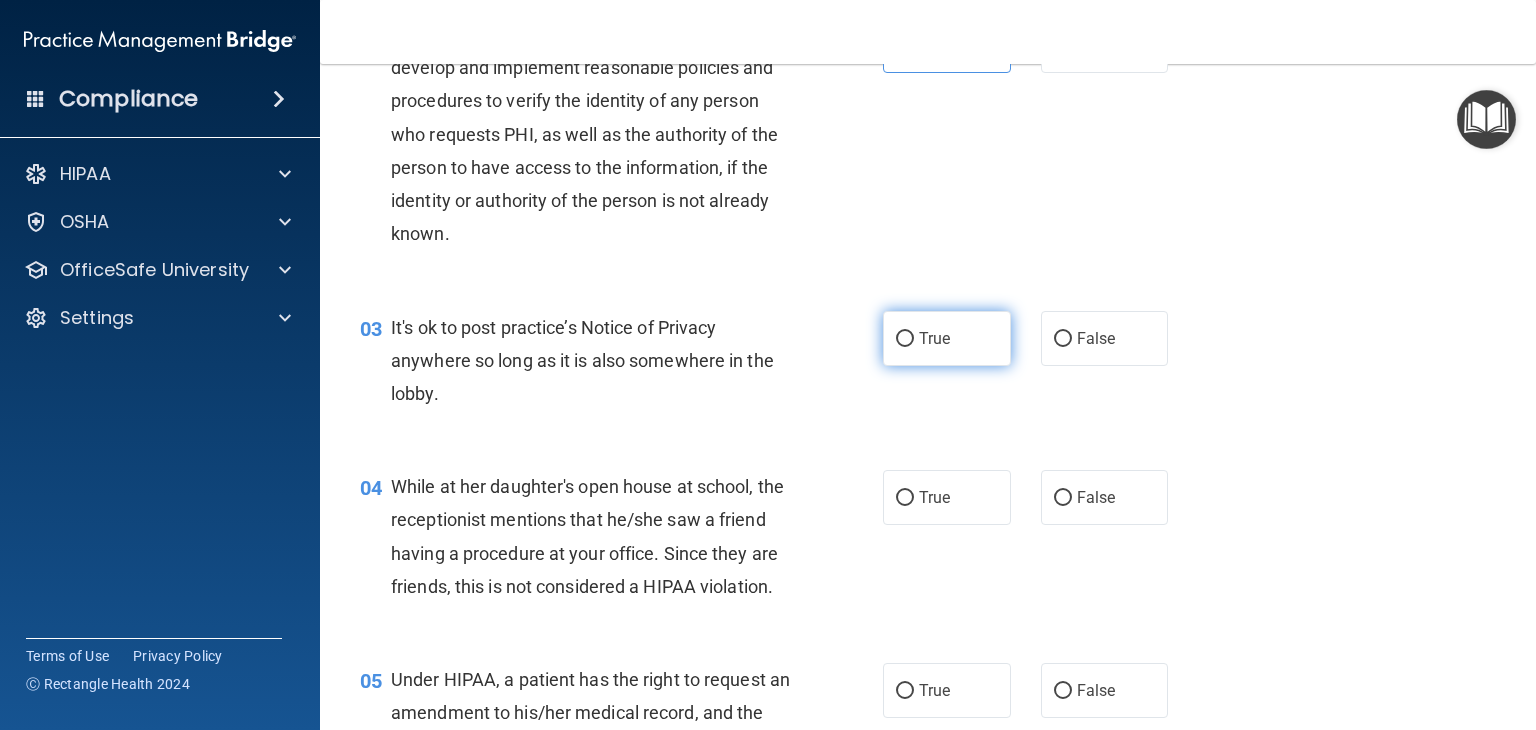 click on "True" at bounding box center (947, 338) 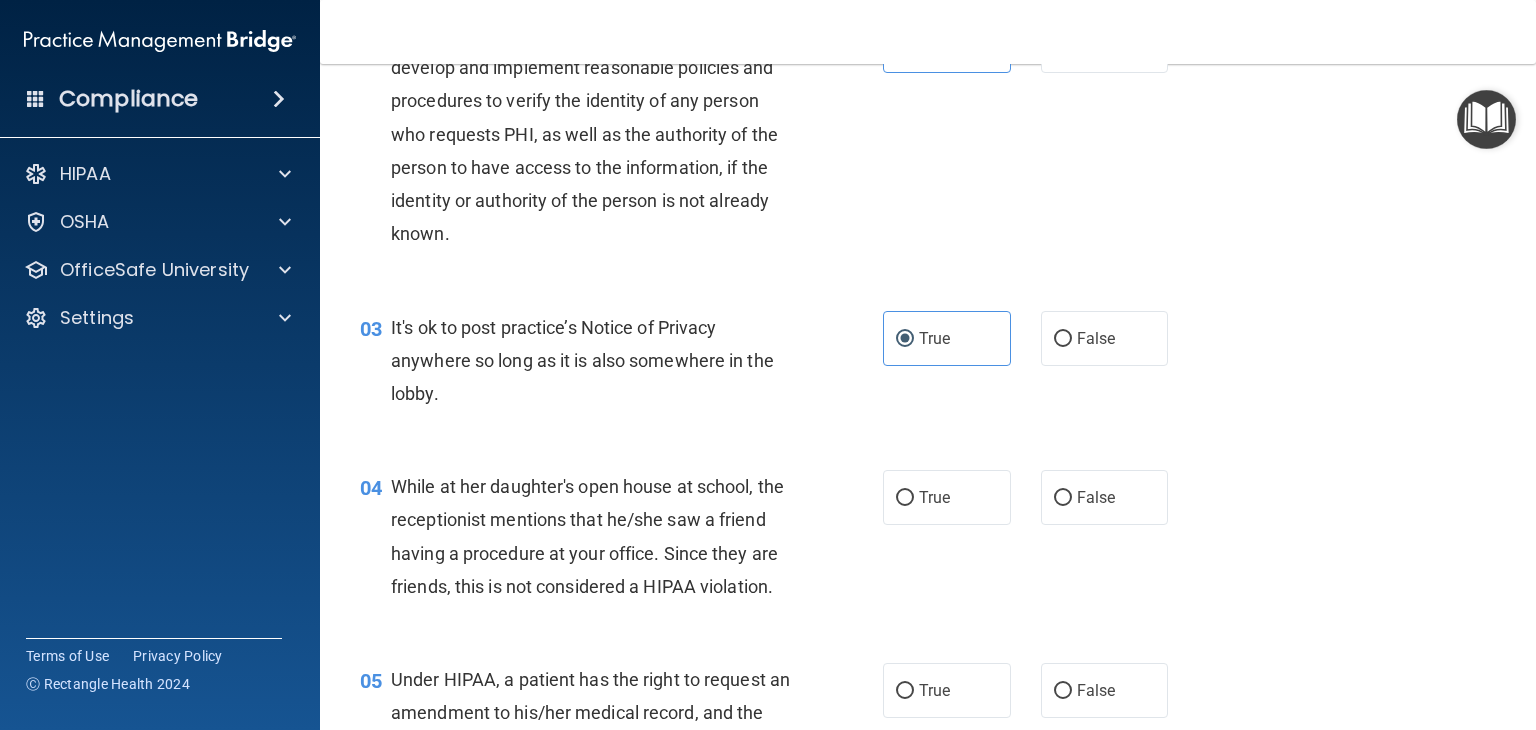 scroll, scrollTop: 400, scrollLeft: 0, axis: vertical 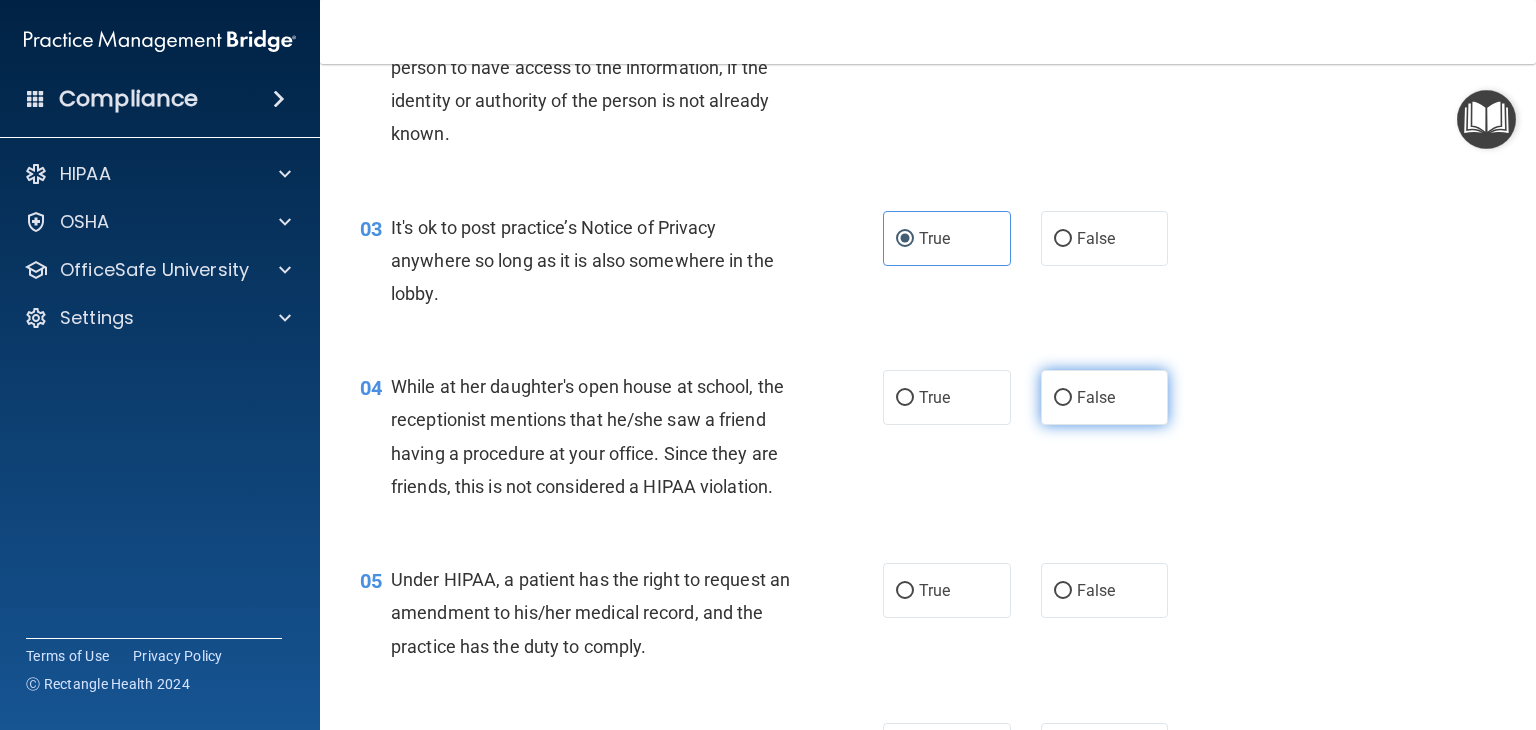 click on "False" at bounding box center (1063, 398) 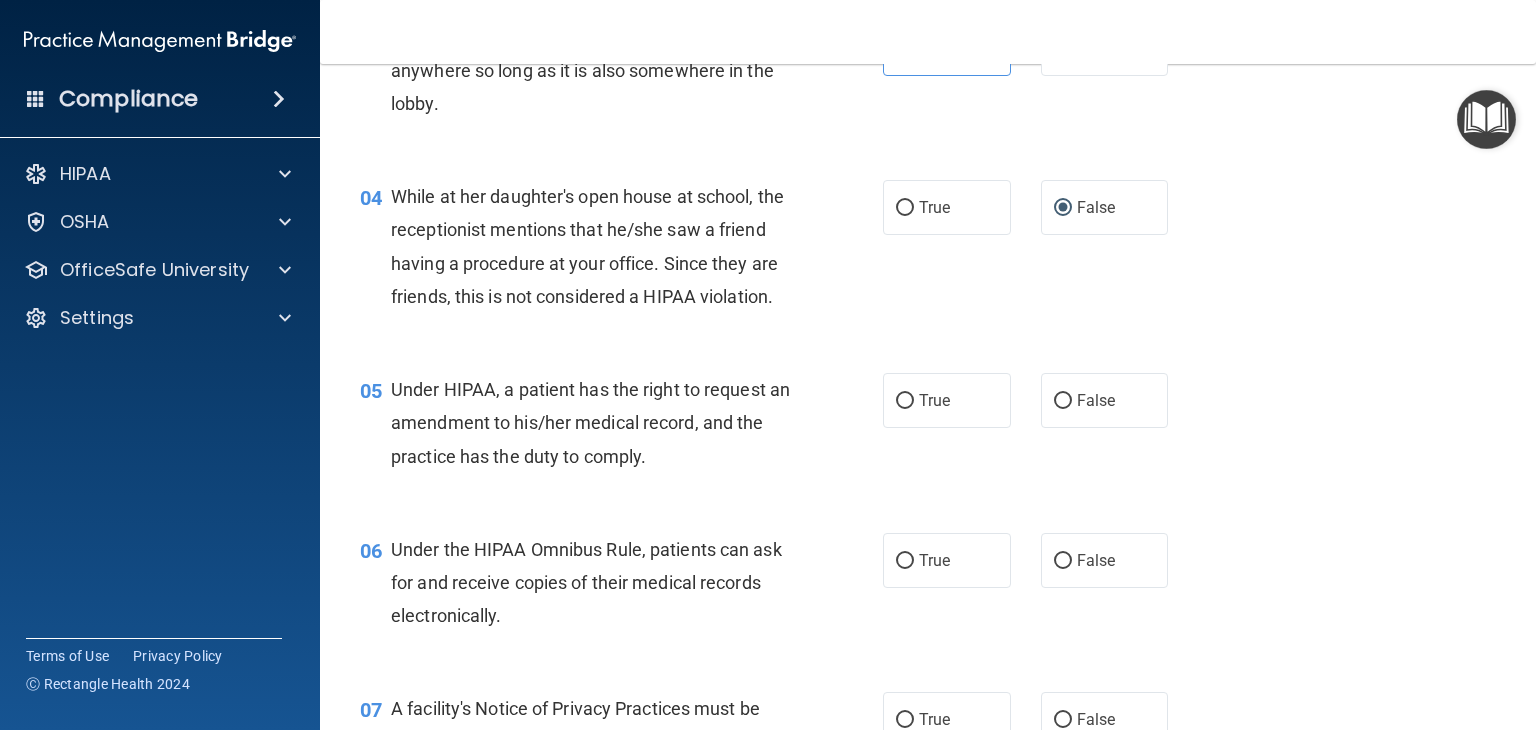 scroll, scrollTop: 600, scrollLeft: 0, axis: vertical 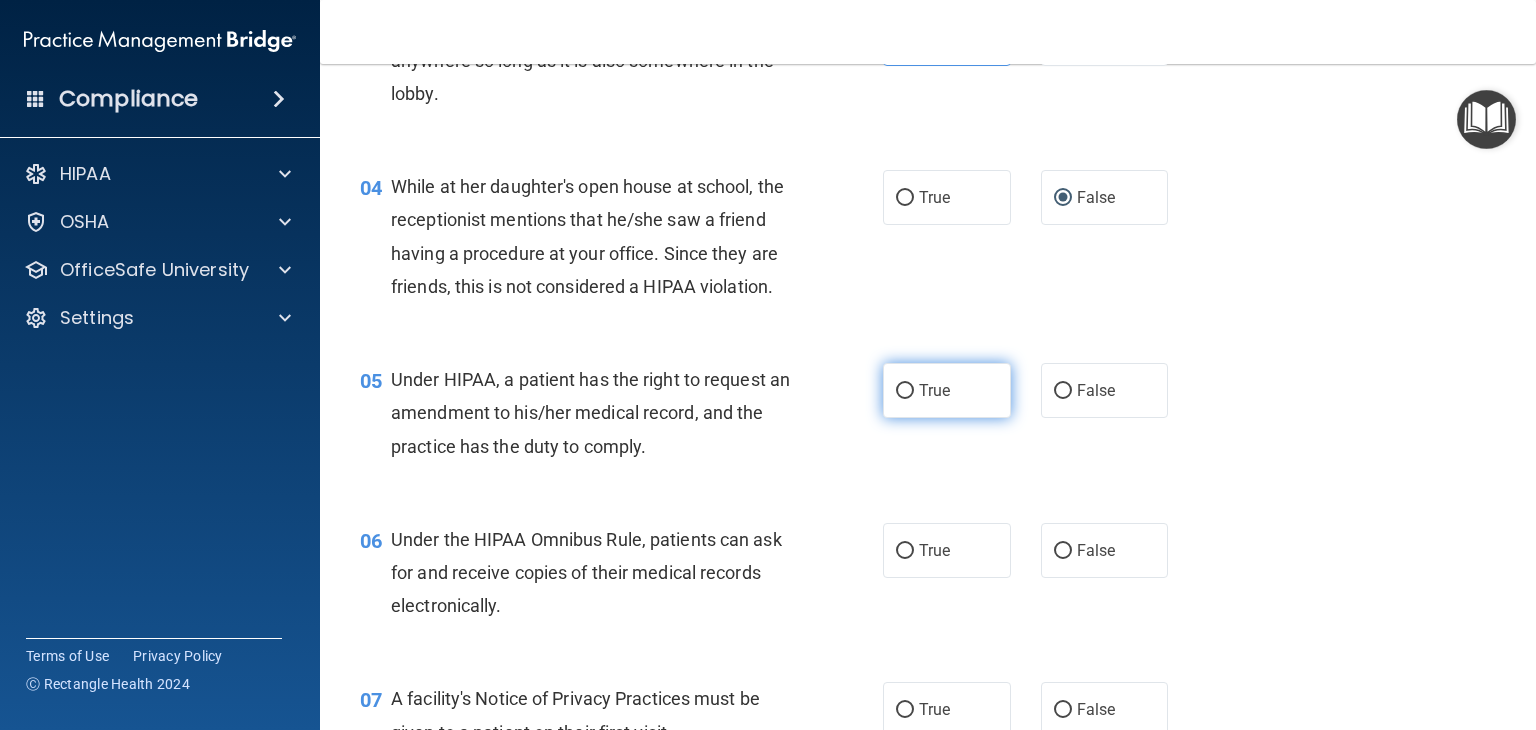 click on "True" at bounding box center [934, 390] 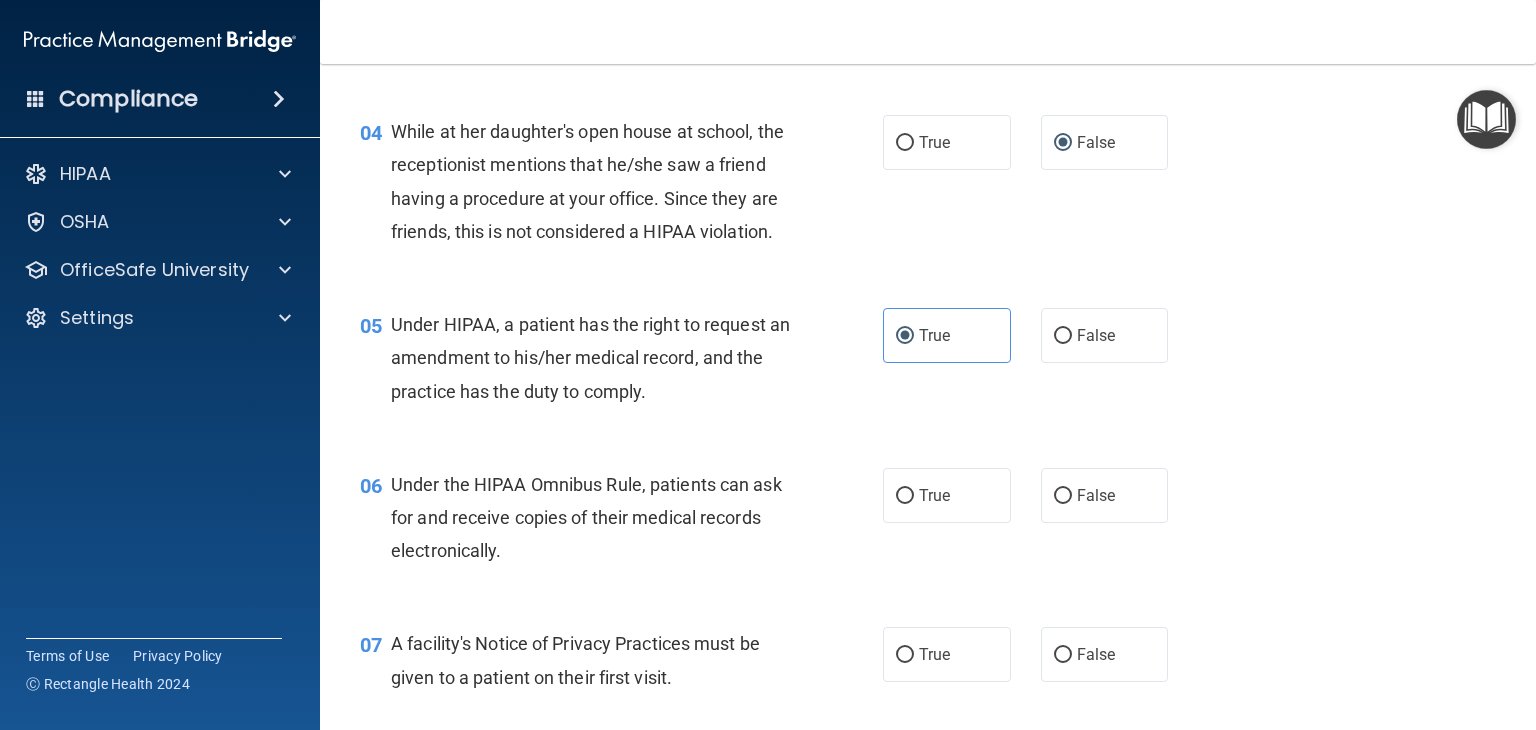 scroll, scrollTop: 700, scrollLeft: 0, axis: vertical 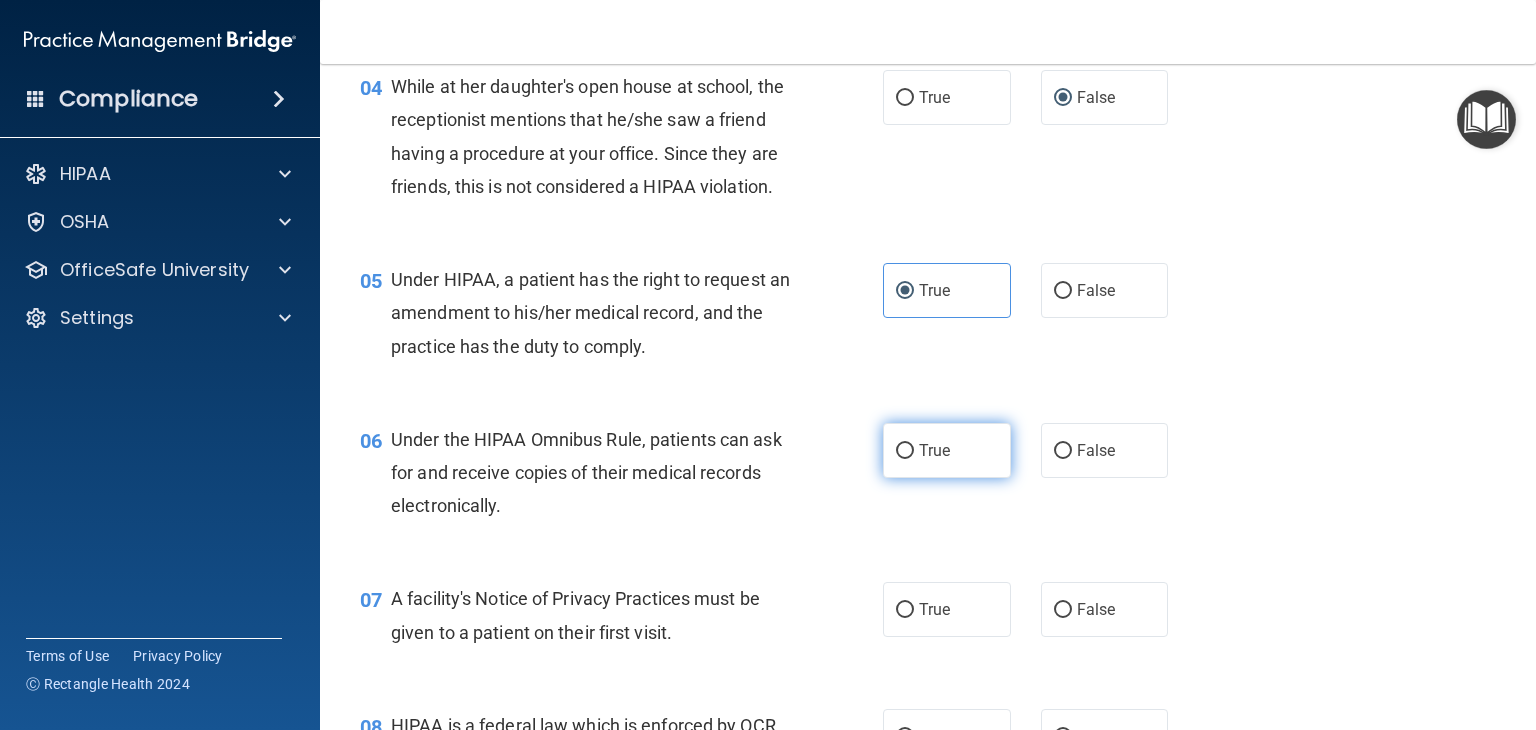 click on "True" at bounding box center (947, 450) 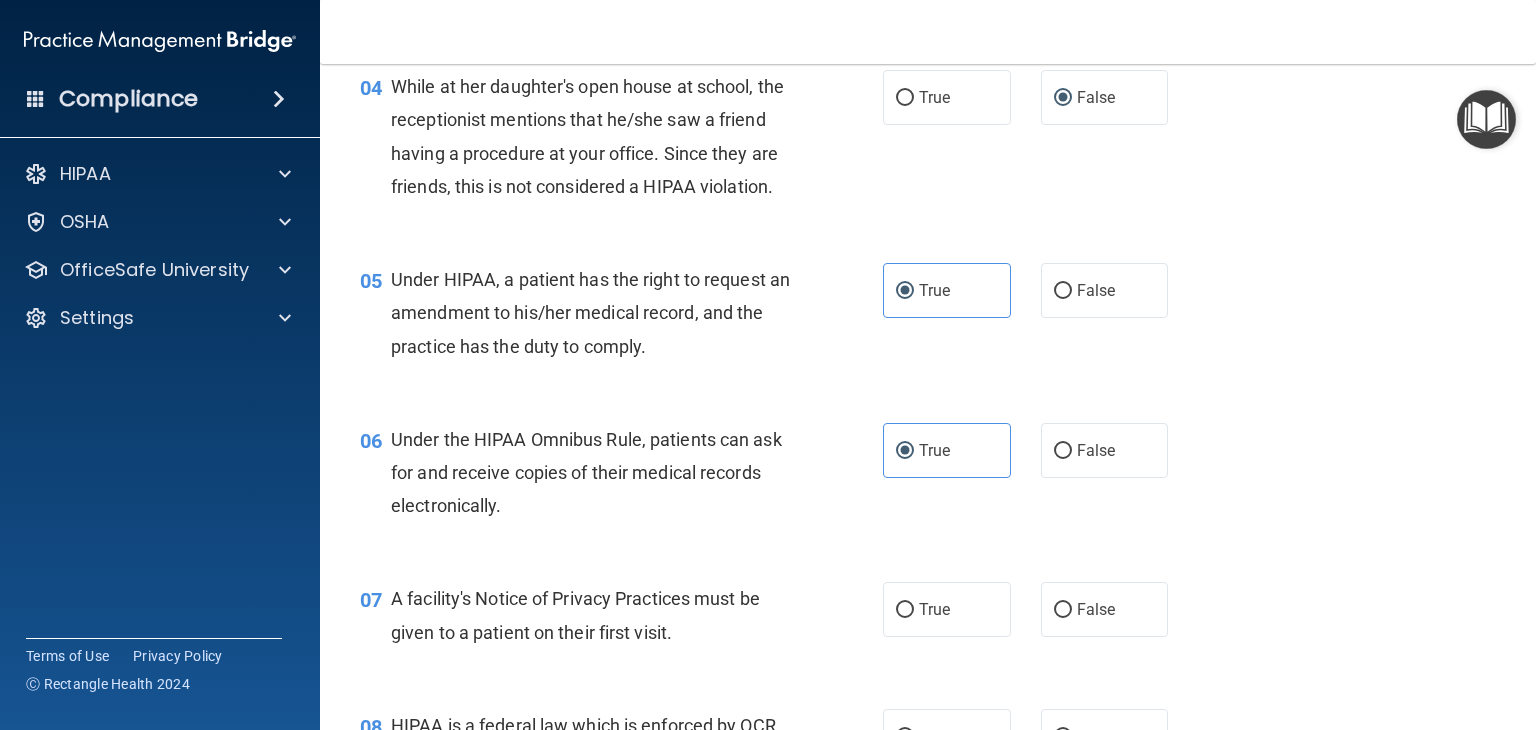 scroll, scrollTop: 800, scrollLeft: 0, axis: vertical 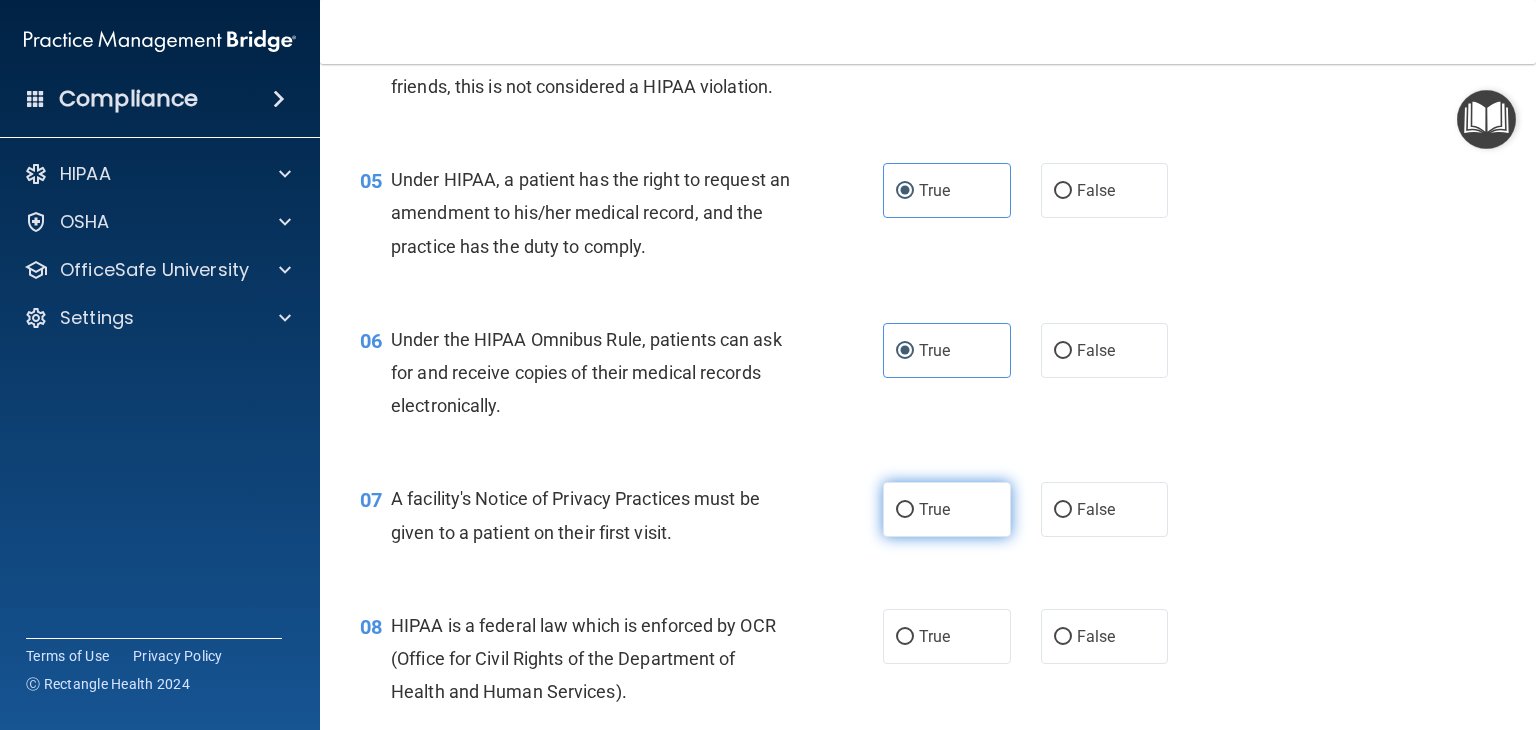 click on "True" at bounding box center (947, 509) 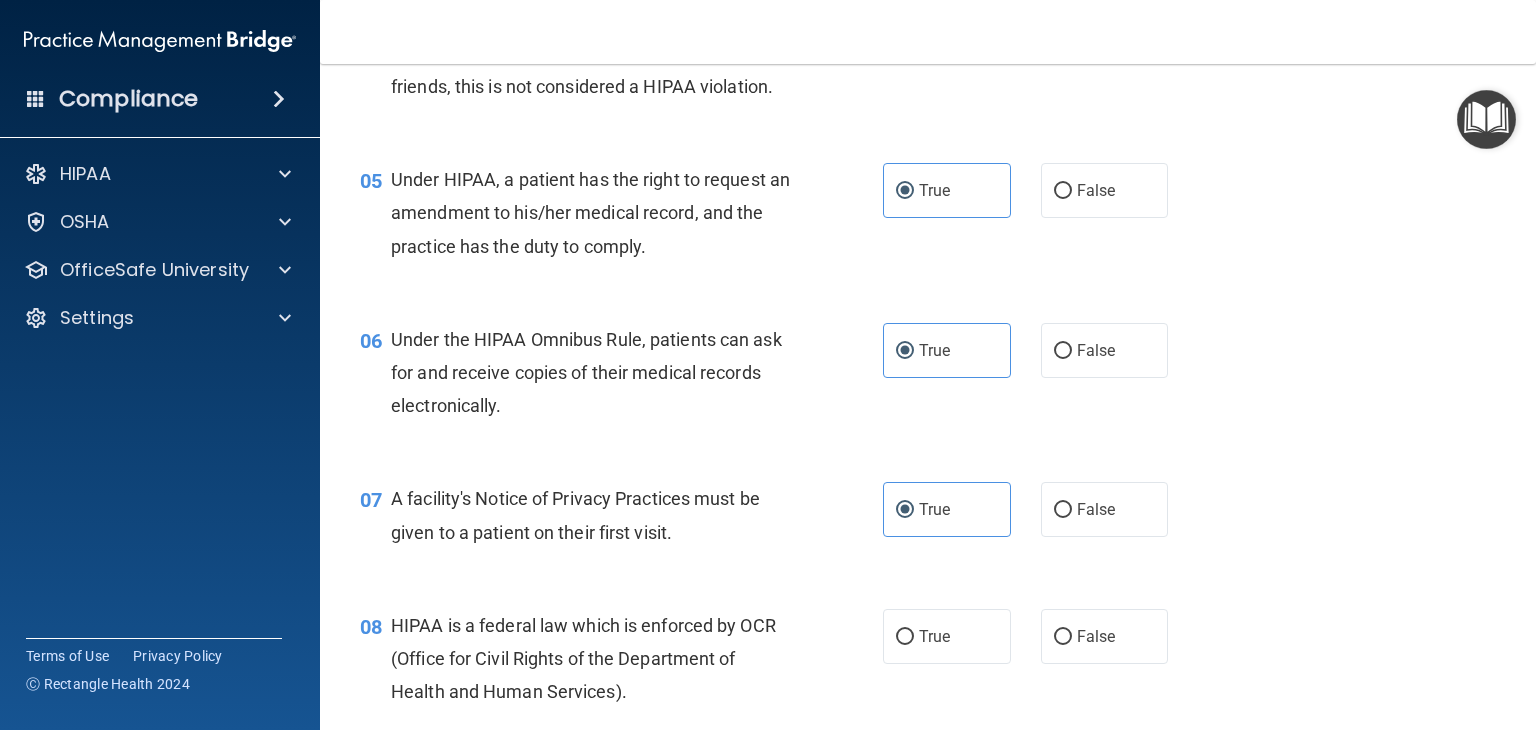 scroll, scrollTop: 900, scrollLeft: 0, axis: vertical 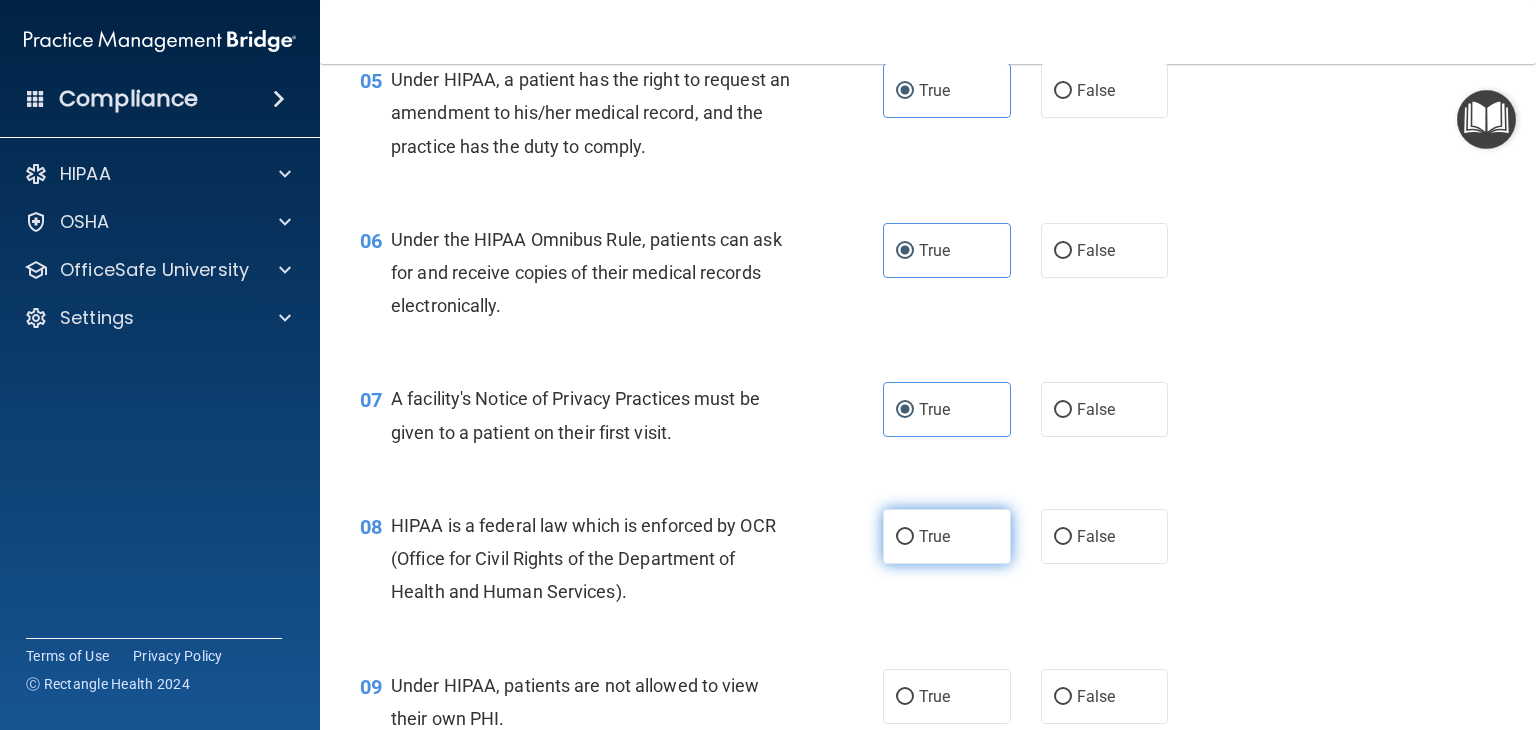 click on "True" at bounding box center [947, 536] 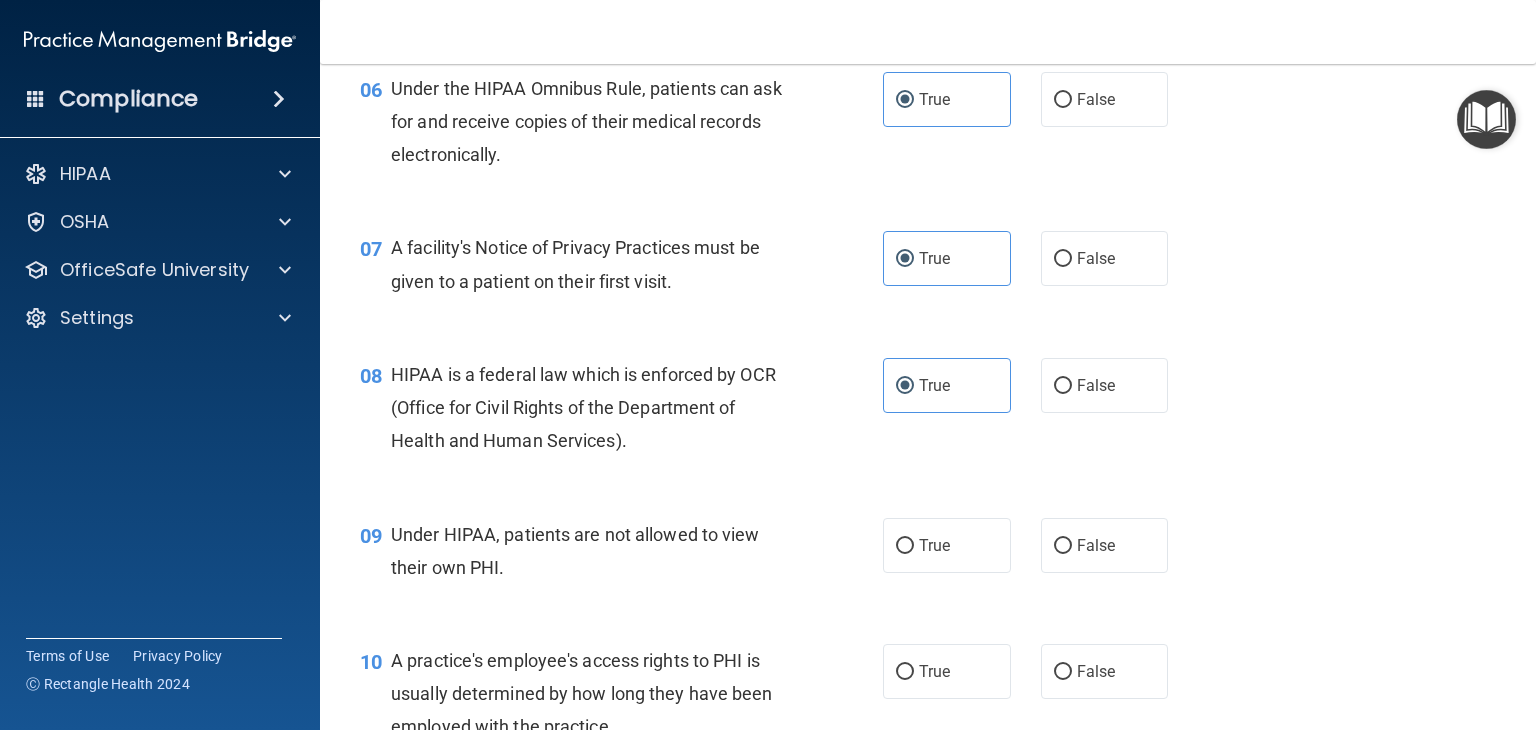 scroll, scrollTop: 1100, scrollLeft: 0, axis: vertical 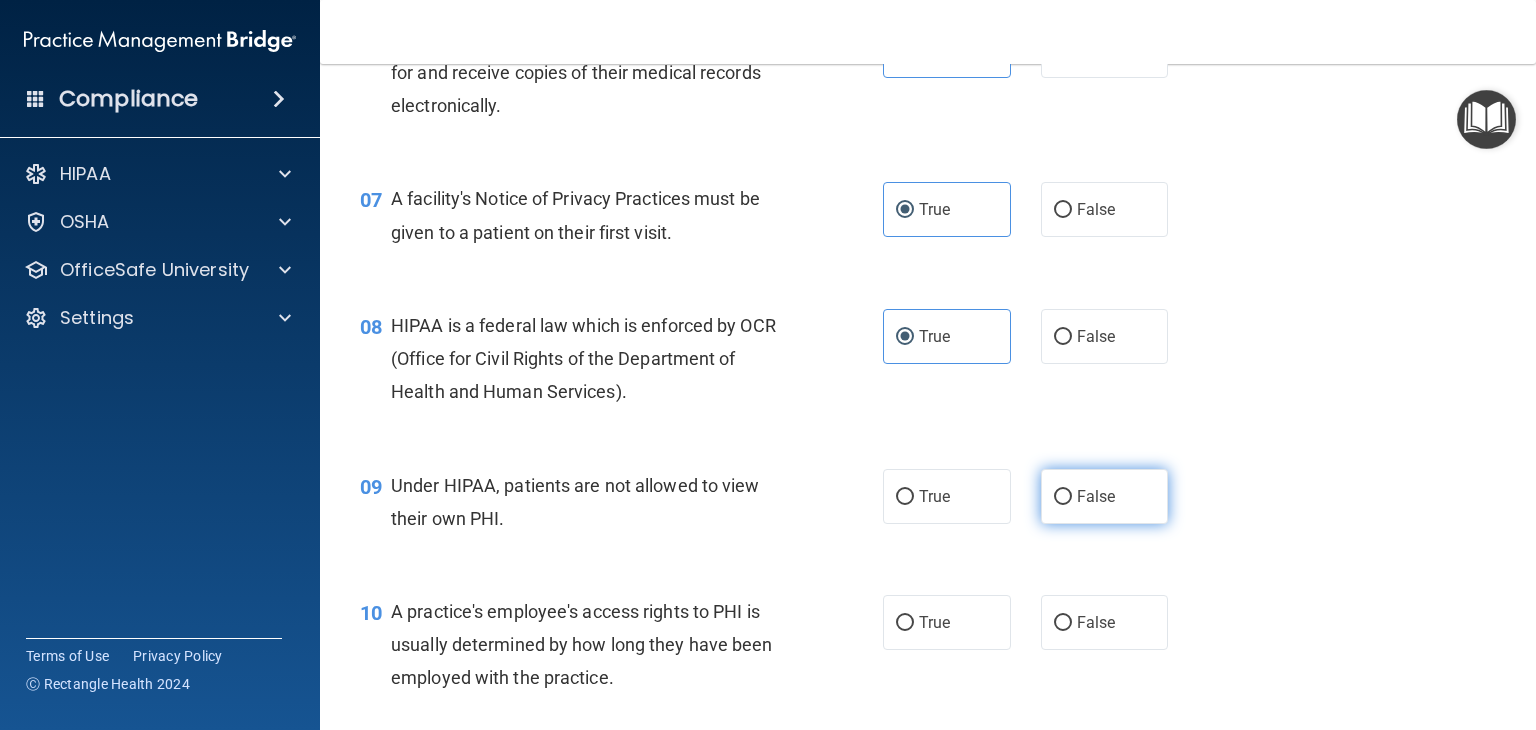 click on "False" at bounding box center (1105, 496) 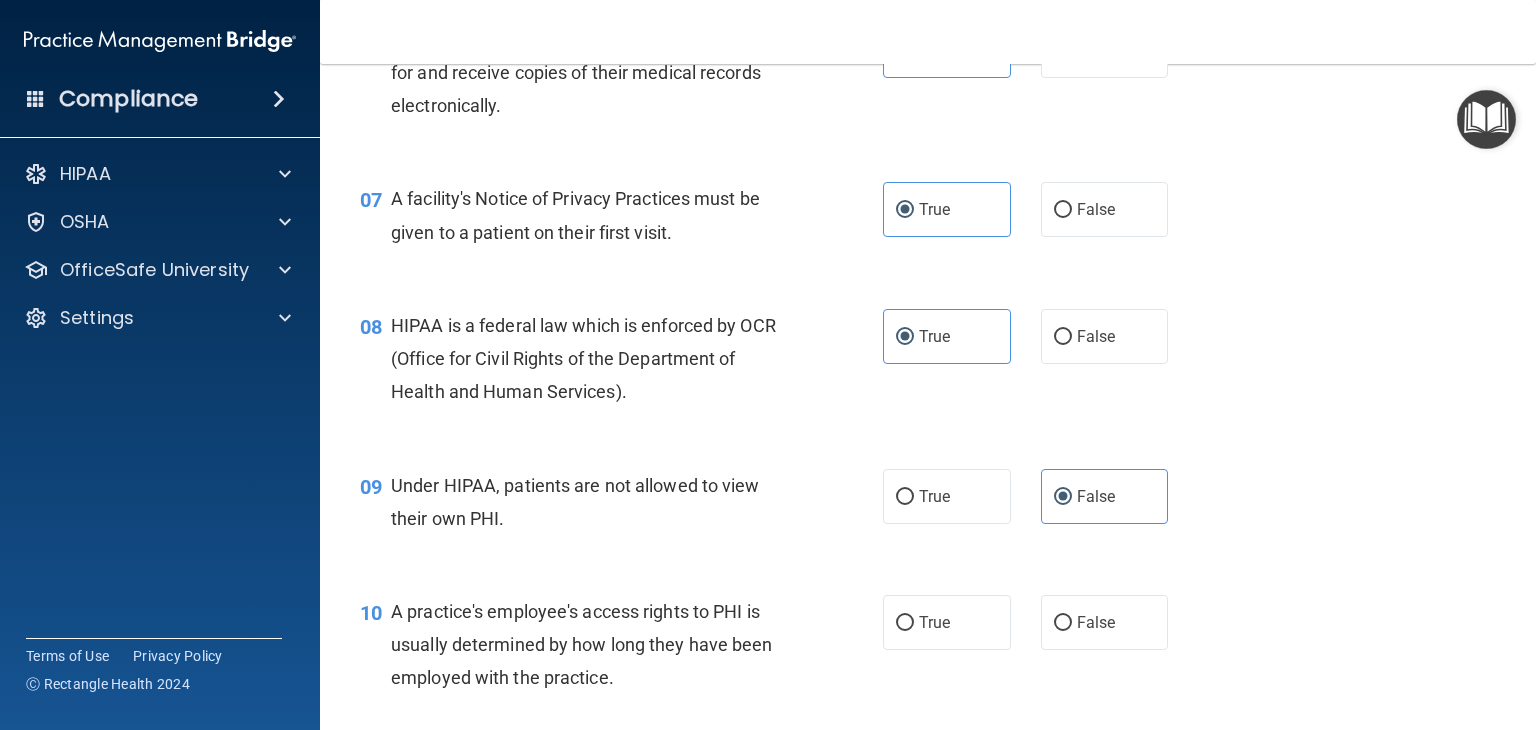 scroll, scrollTop: 1300, scrollLeft: 0, axis: vertical 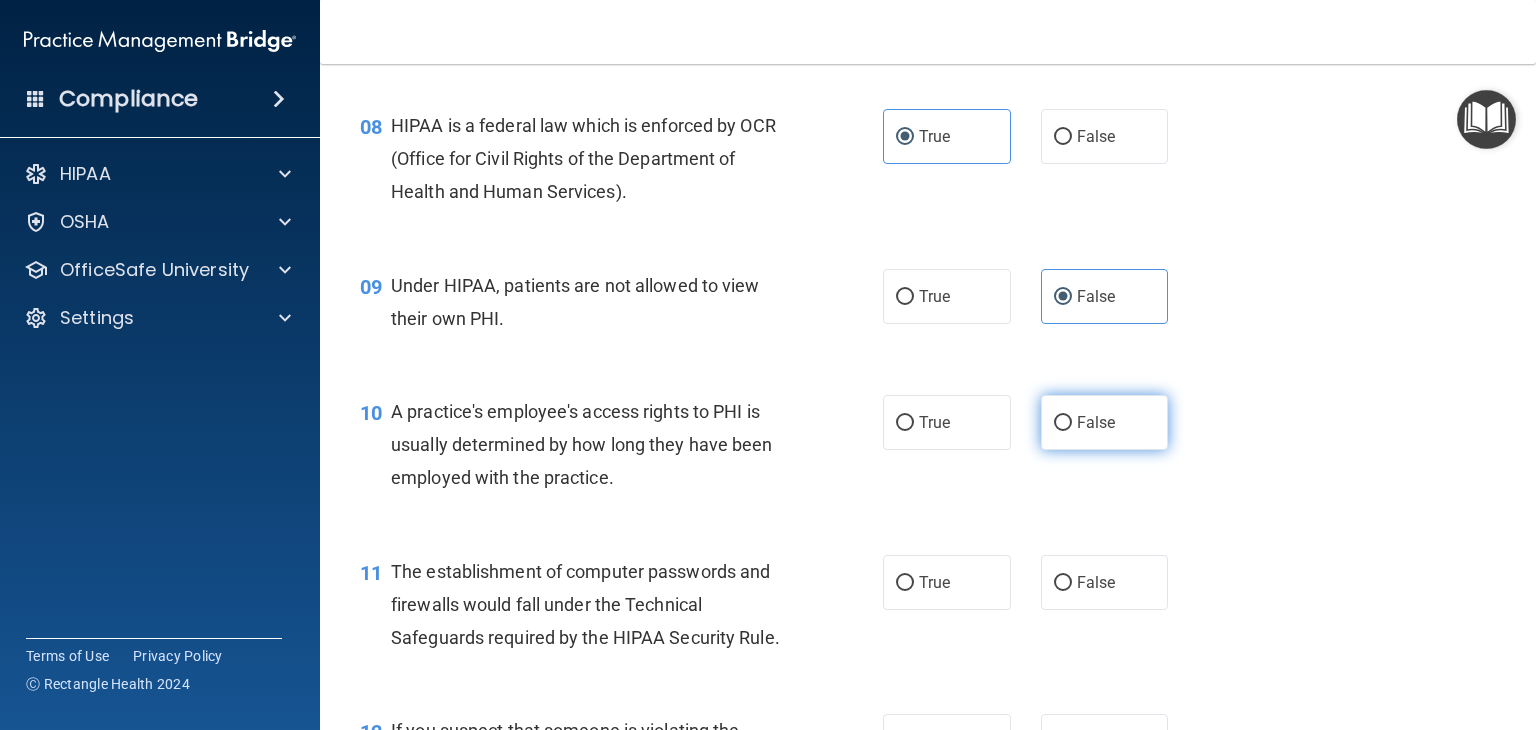 click on "False" at bounding box center [1096, 422] 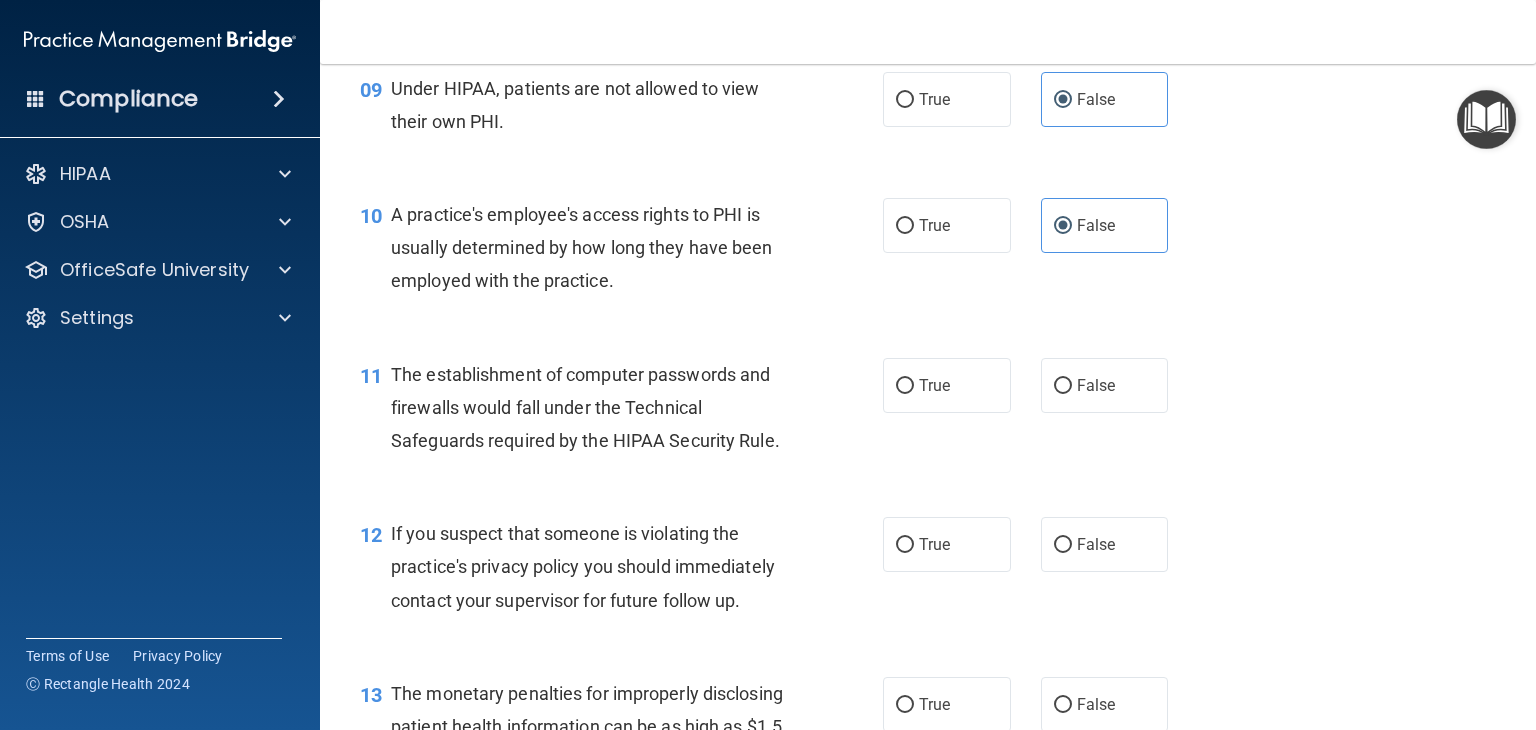 scroll, scrollTop: 1500, scrollLeft: 0, axis: vertical 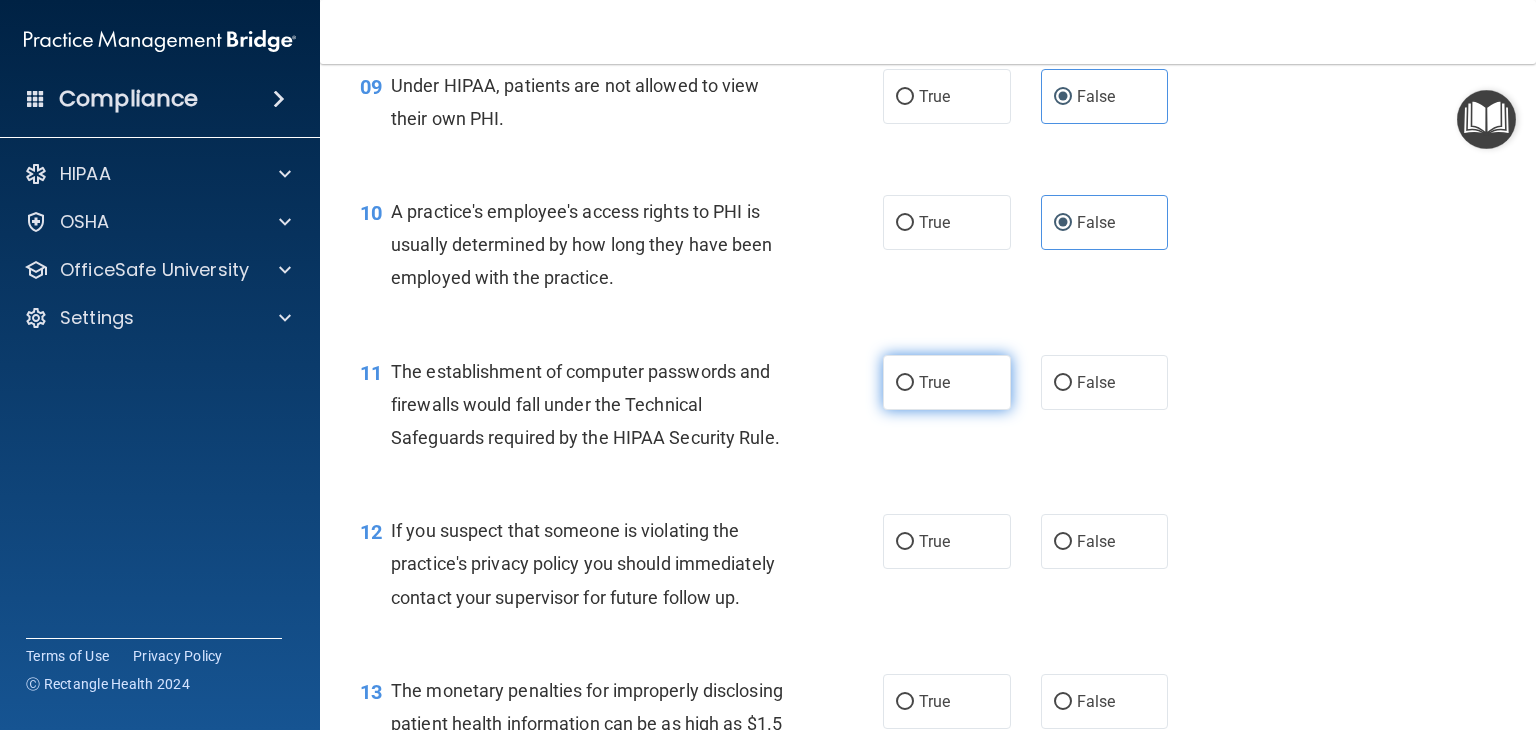 click on "True" at bounding box center (947, 382) 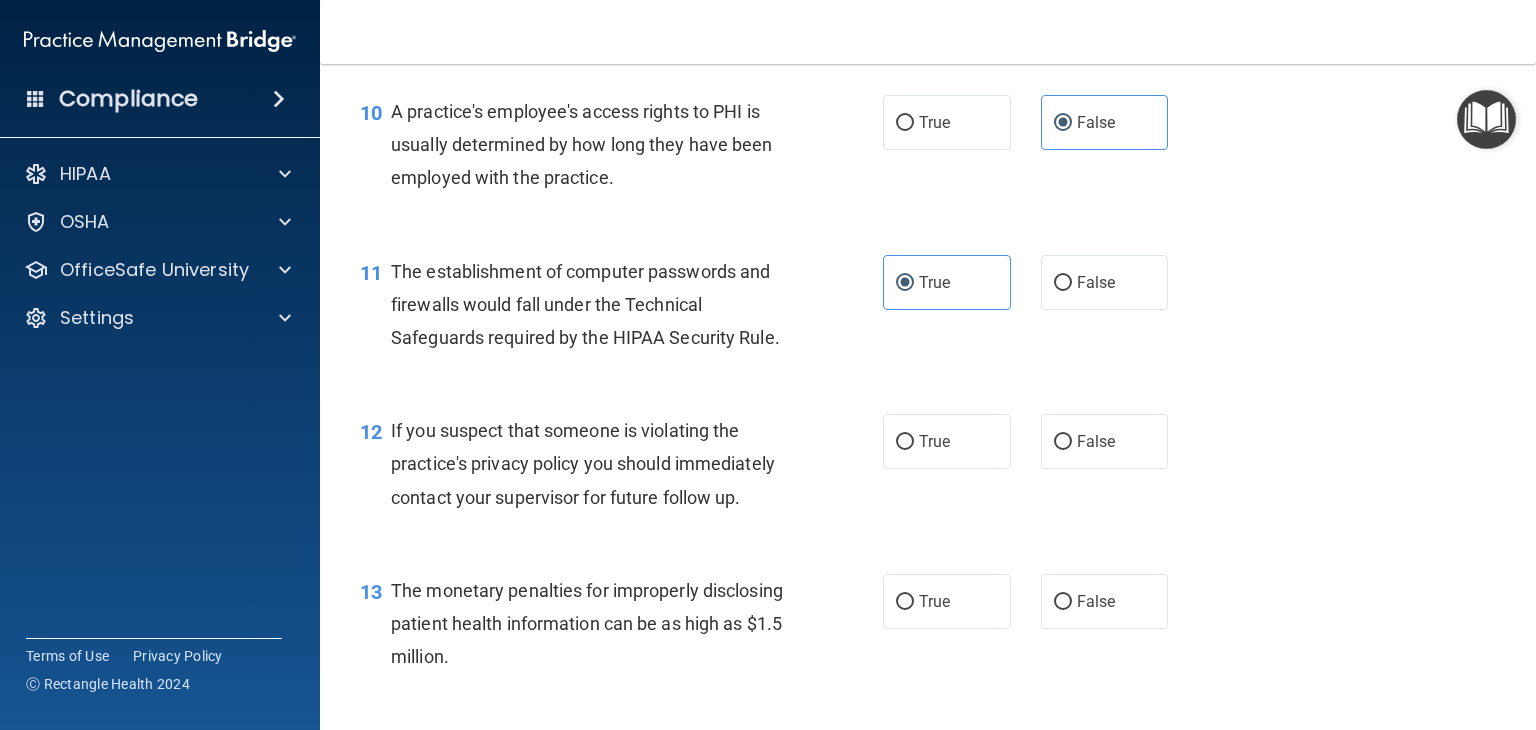 scroll, scrollTop: 1700, scrollLeft: 0, axis: vertical 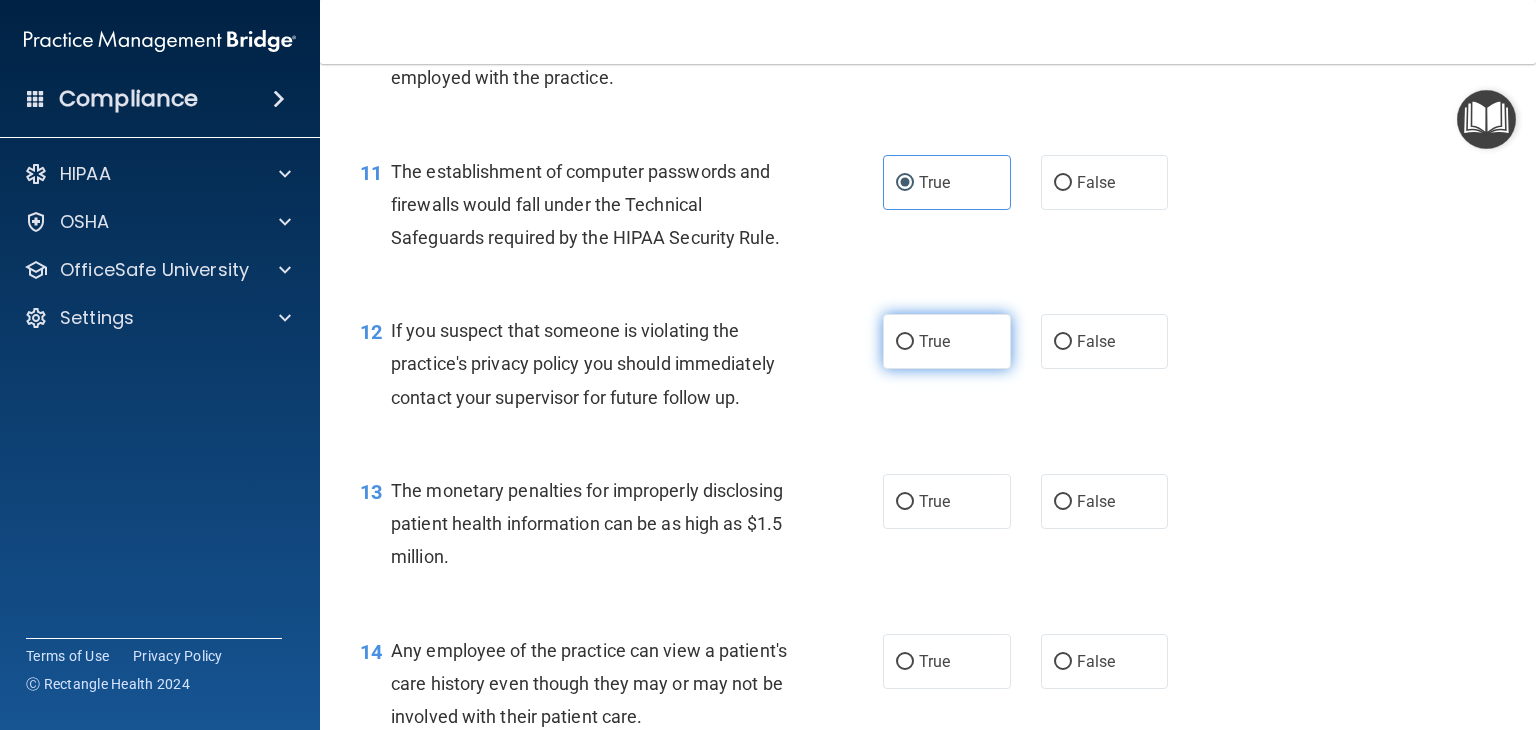 click on "True" at bounding box center (934, 341) 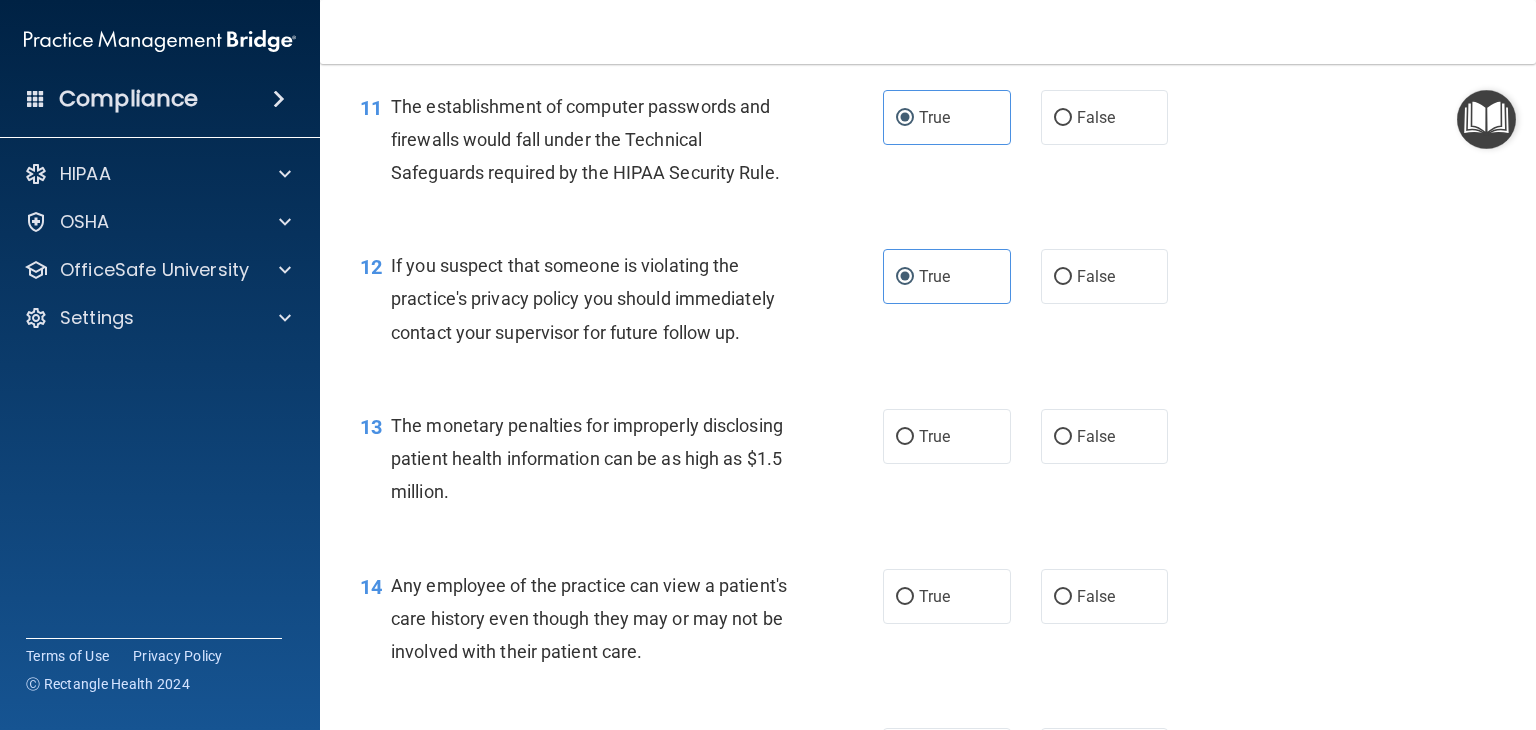 scroll, scrollTop: 1800, scrollLeft: 0, axis: vertical 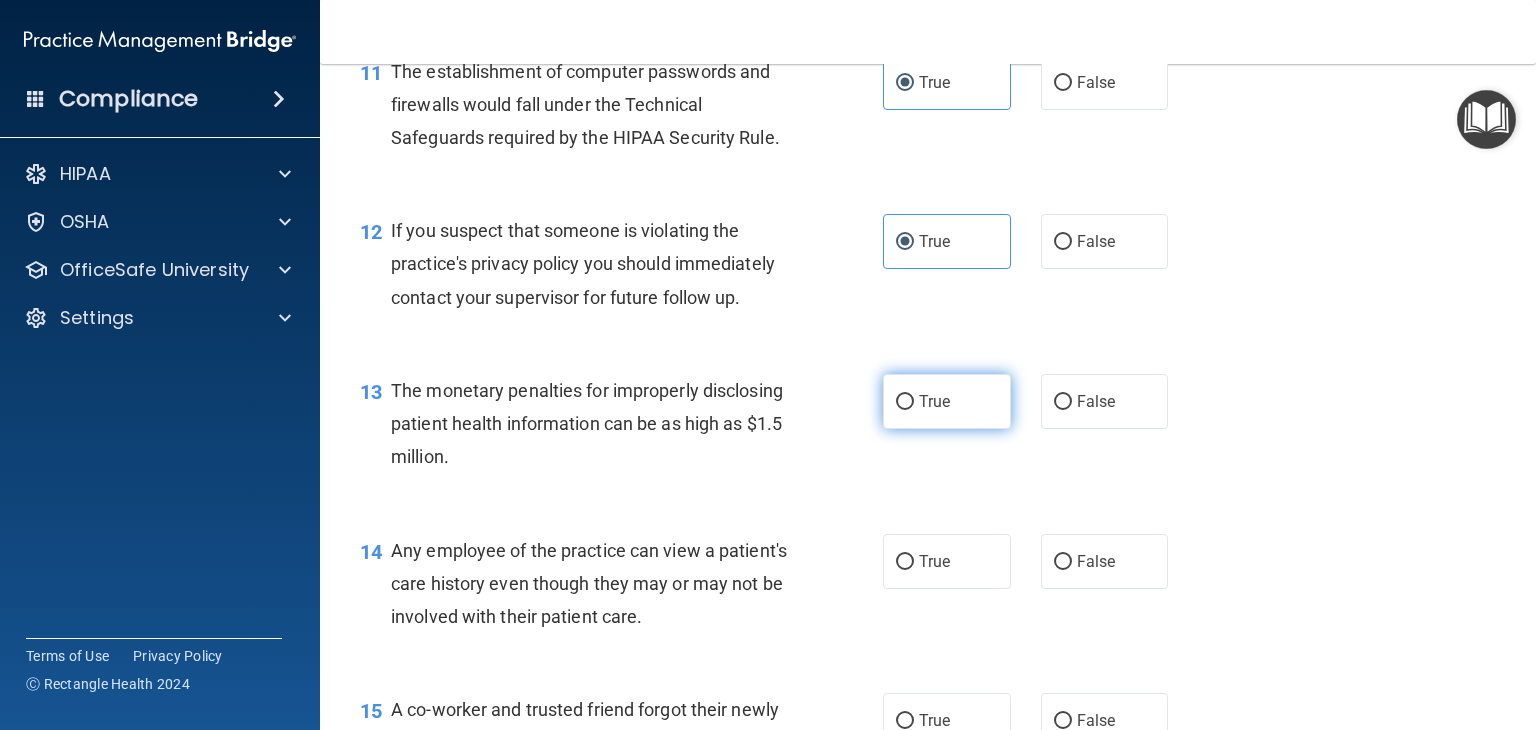 click on "True" at bounding box center (947, 401) 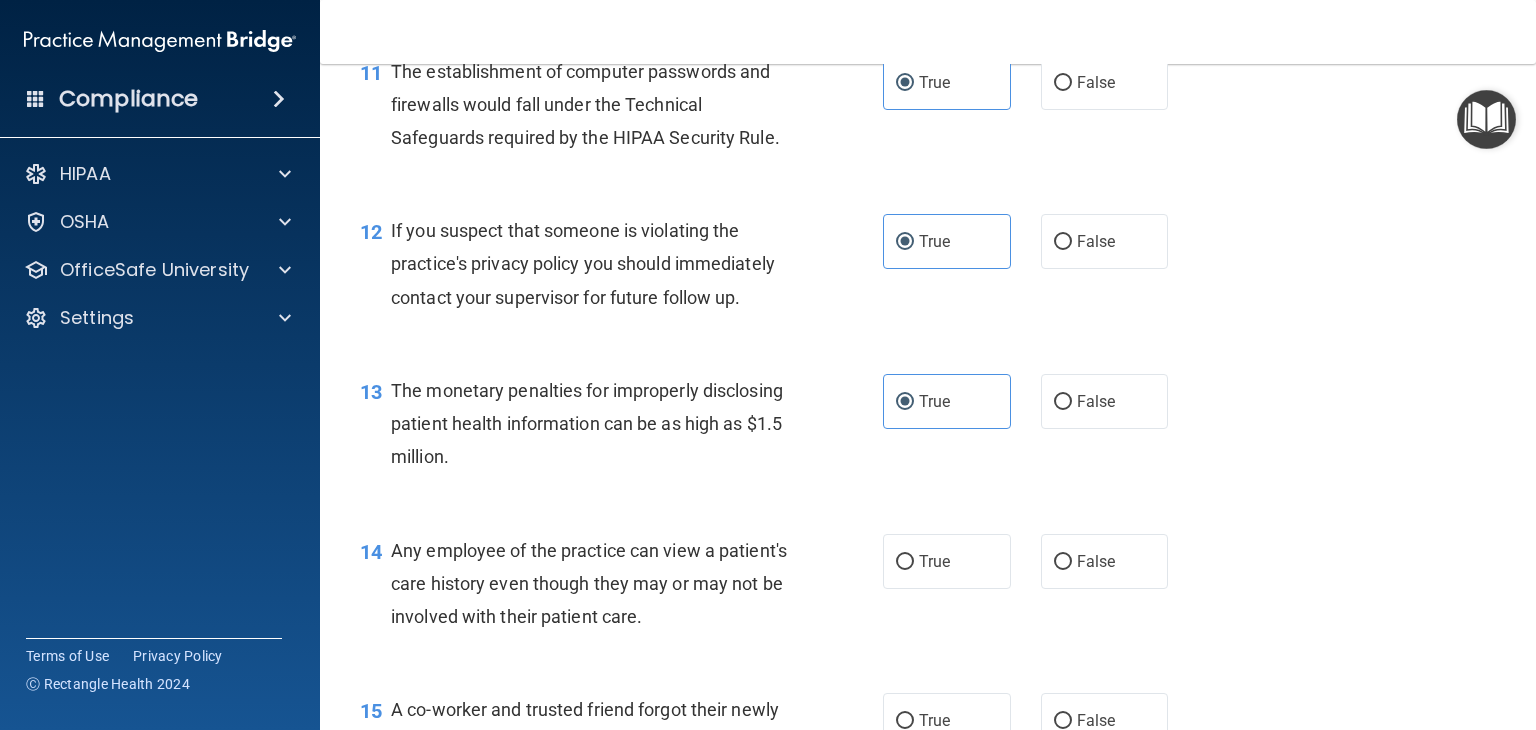scroll, scrollTop: 1900, scrollLeft: 0, axis: vertical 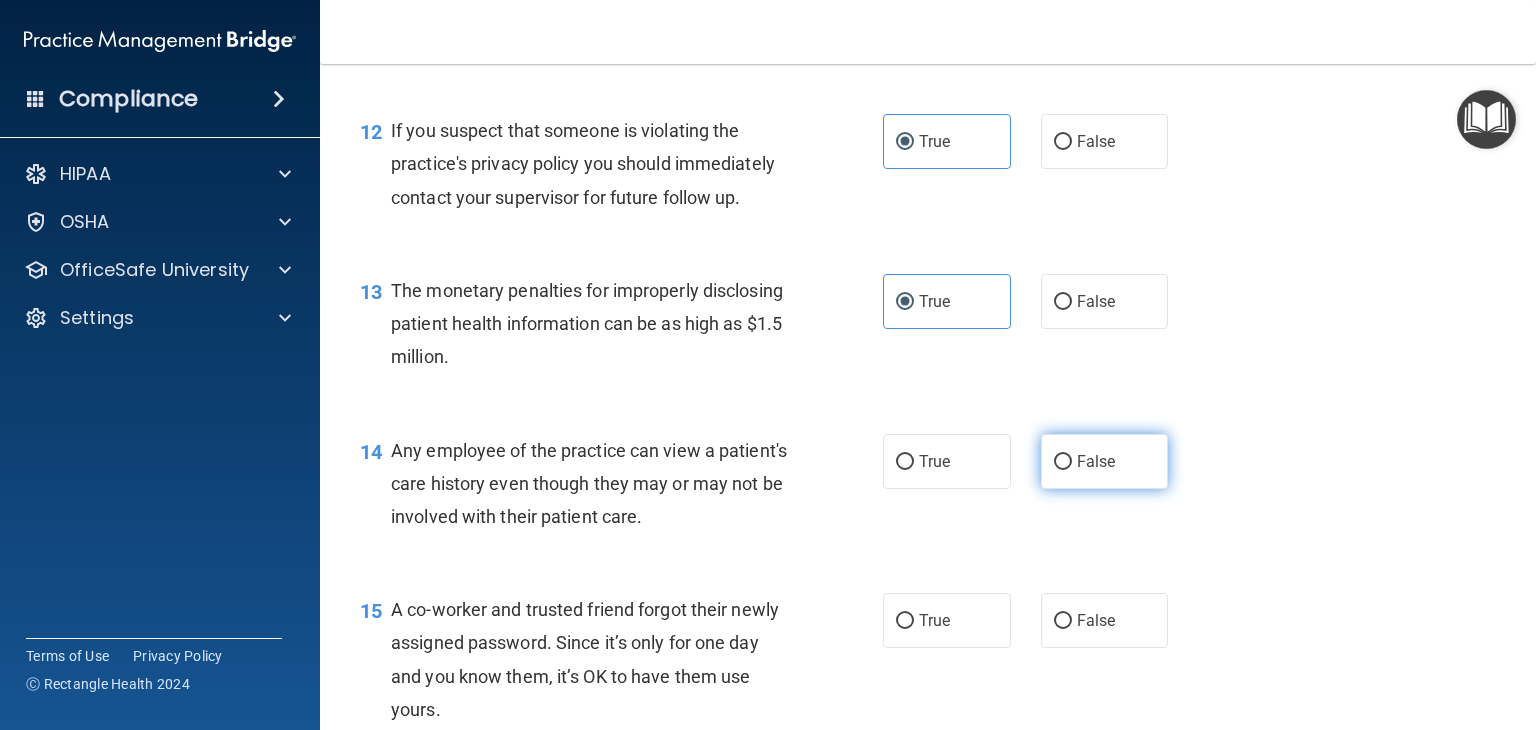 click on "False" at bounding box center [1105, 461] 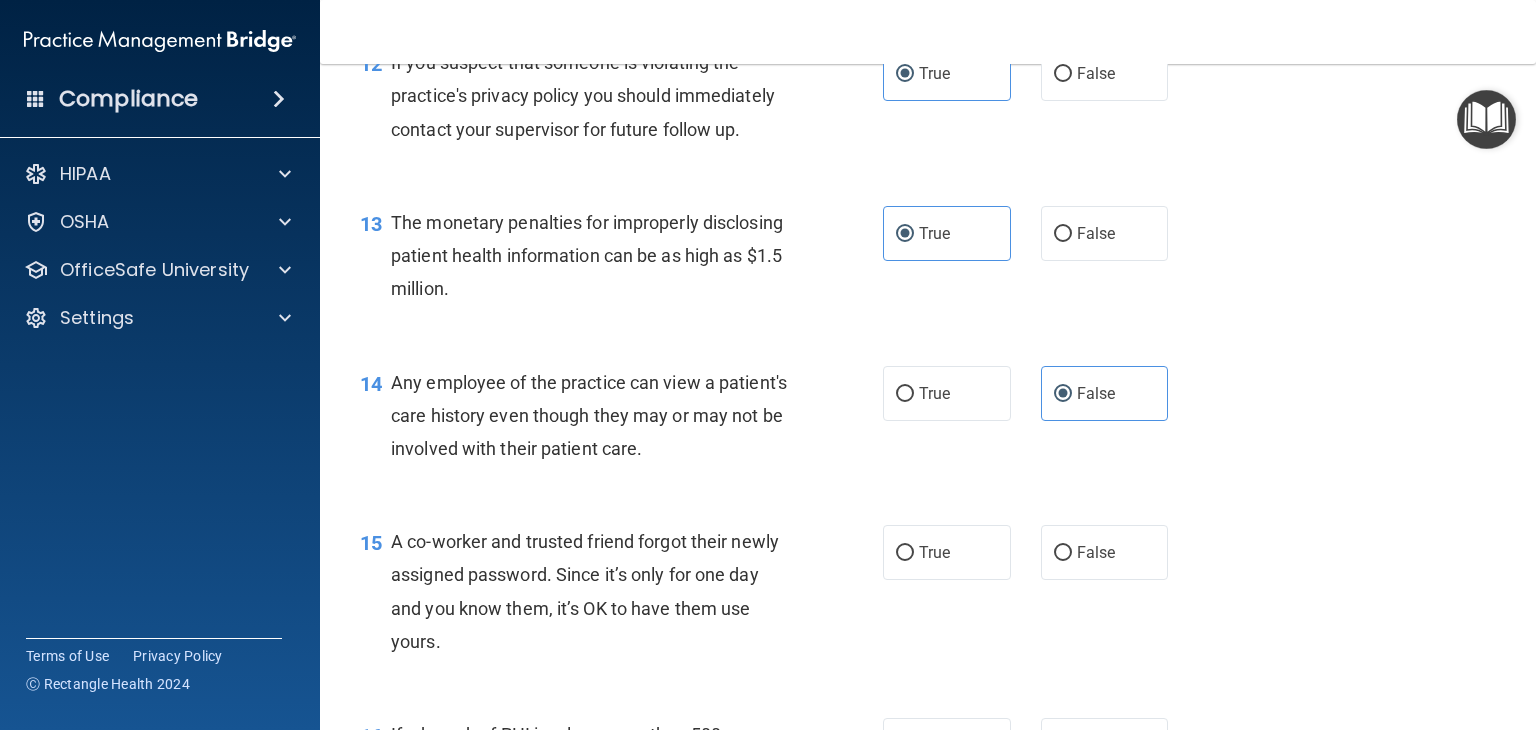 scroll, scrollTop: 2000, scrollLeft: 0, axis: vertical 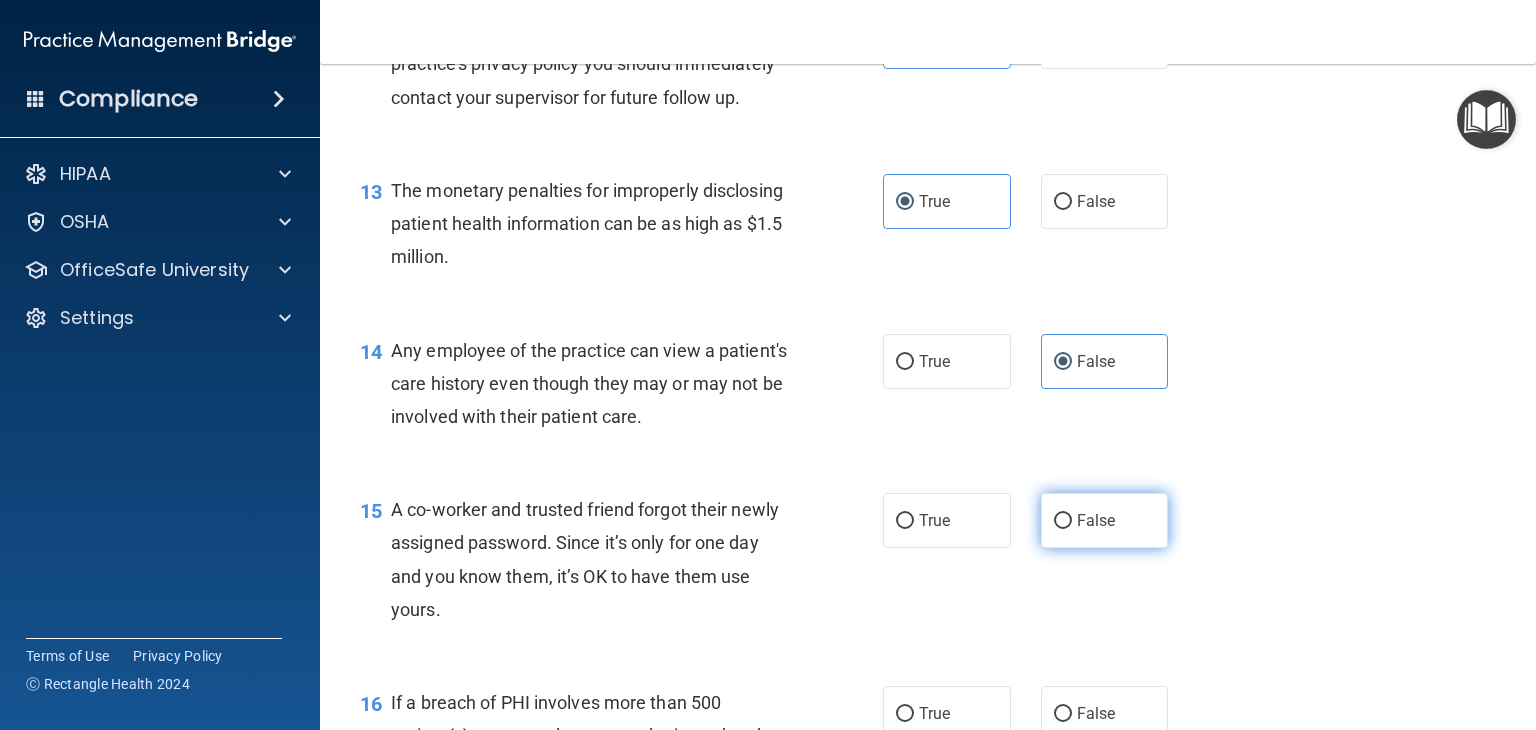 click on "False" at bounding box center (1105, 520) 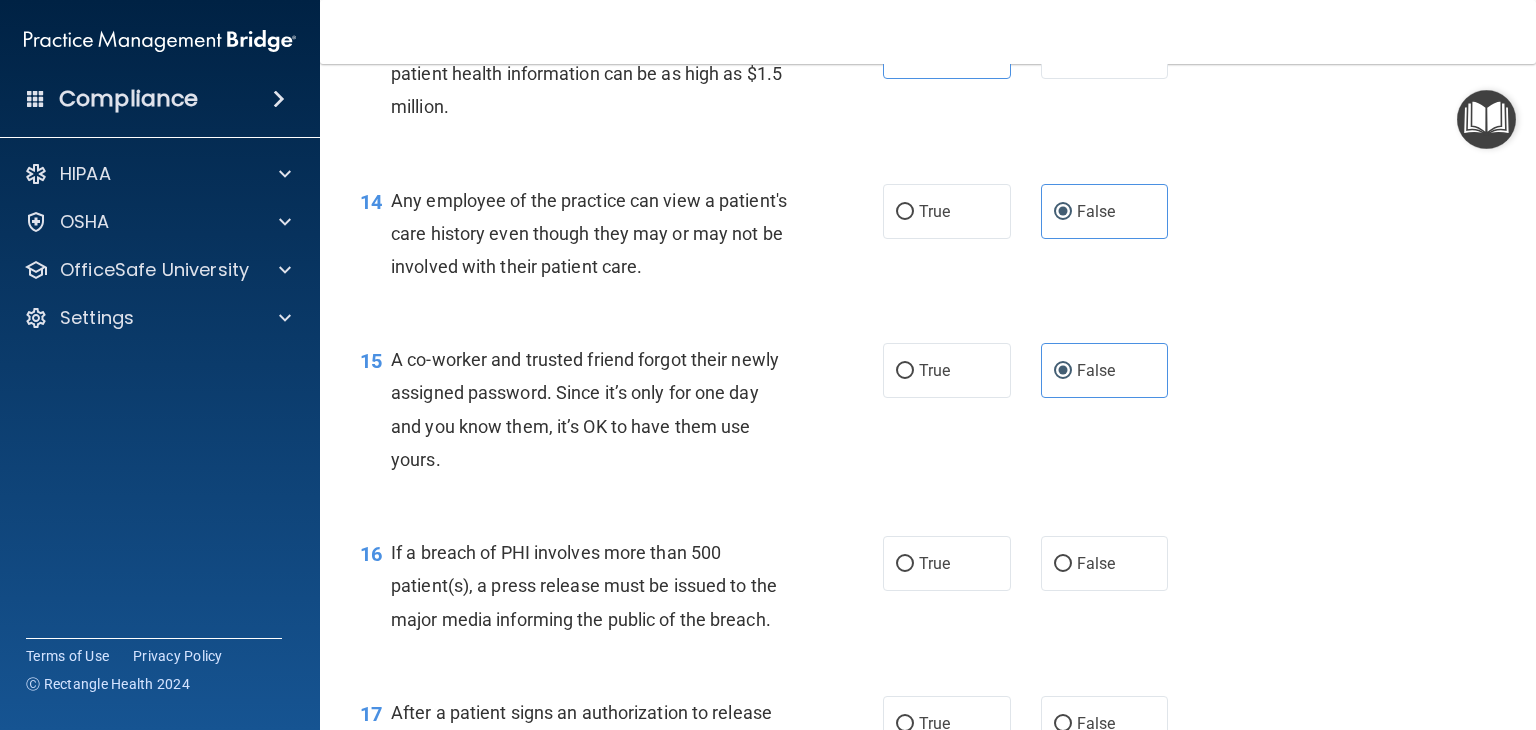 scroll, scrollTop: 2200, scrollLeft: 0, axis: vertical 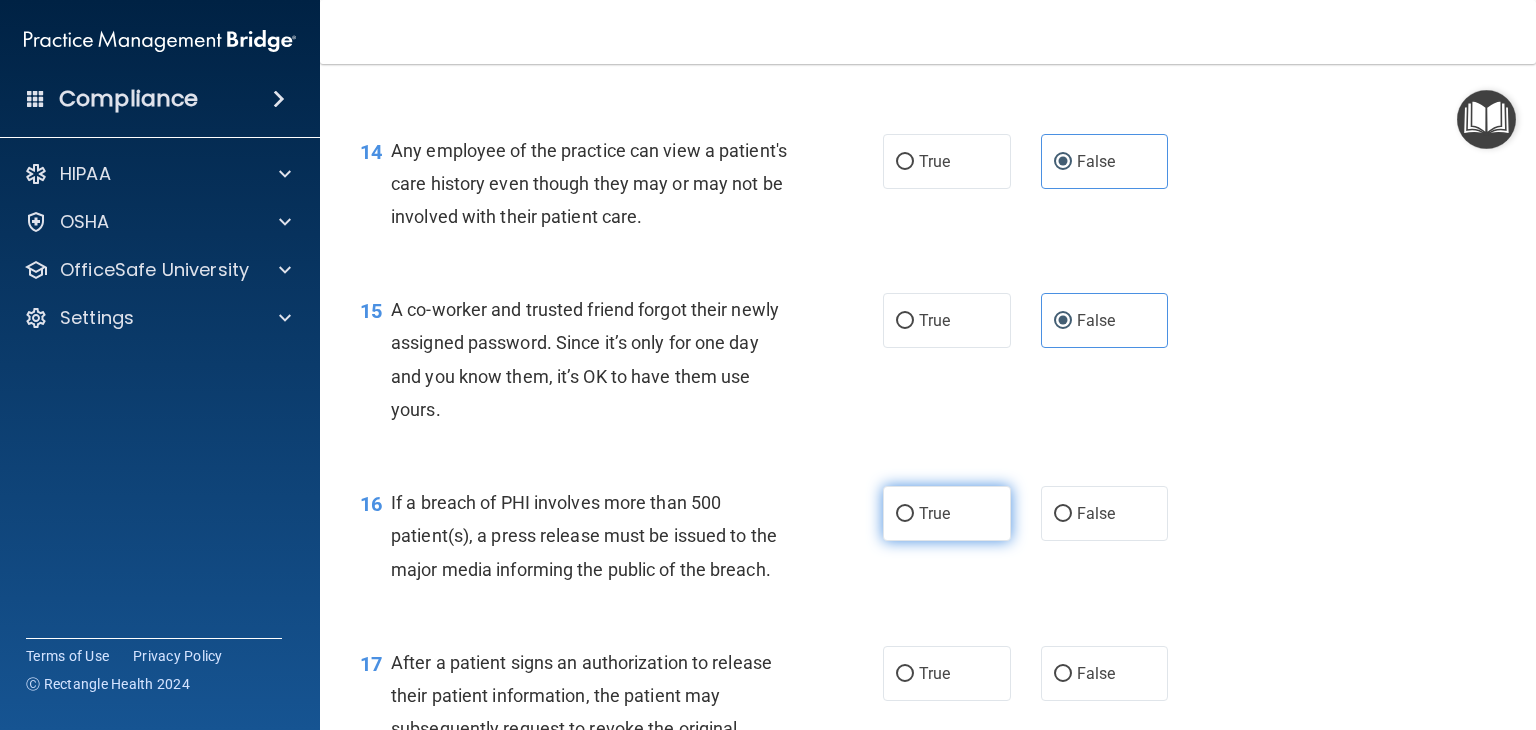 click on "True" at bounding box center (905, 514) 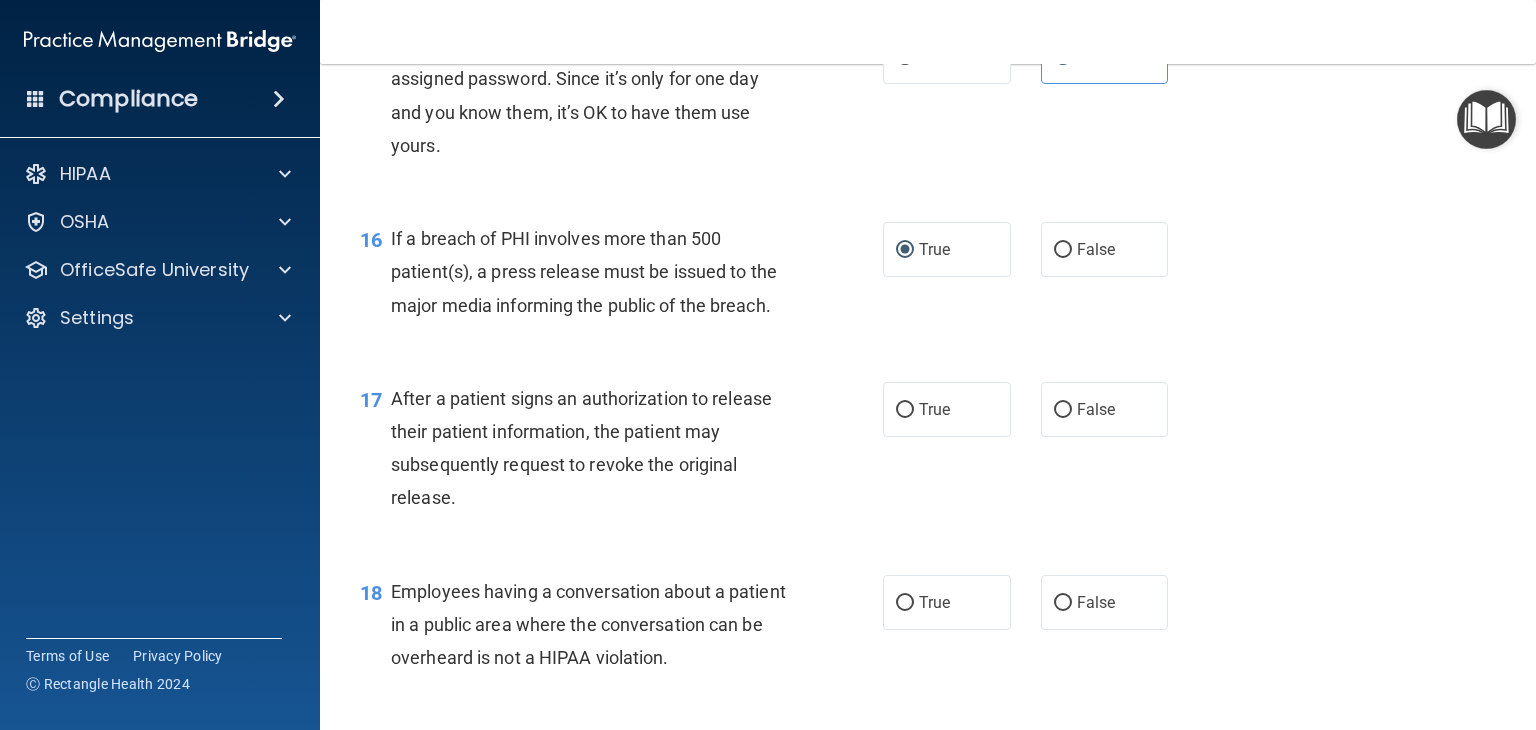scroll, scrollTop: 2500, scrollLeft: 0, axis: vertical 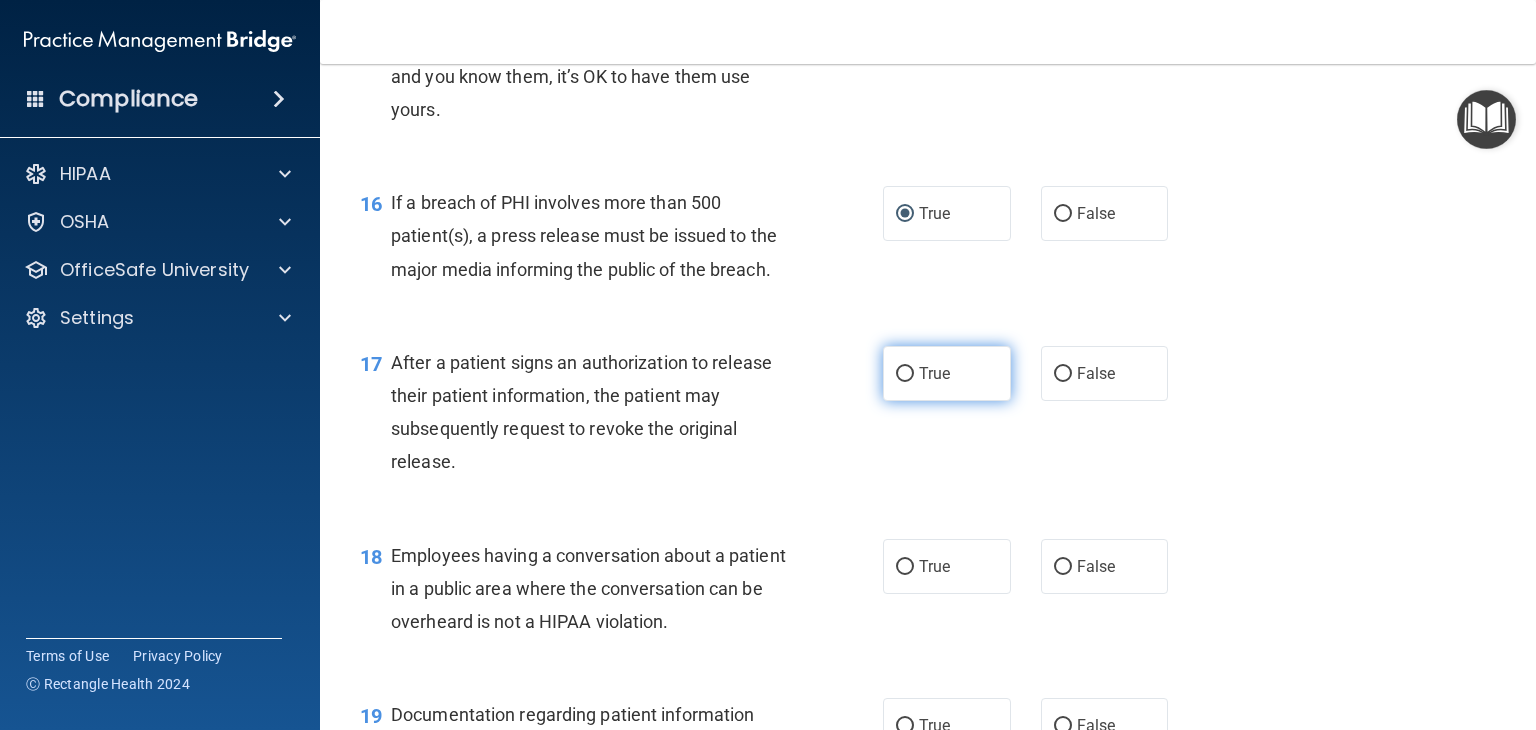 click on "True" at bounding box center [947, 373] 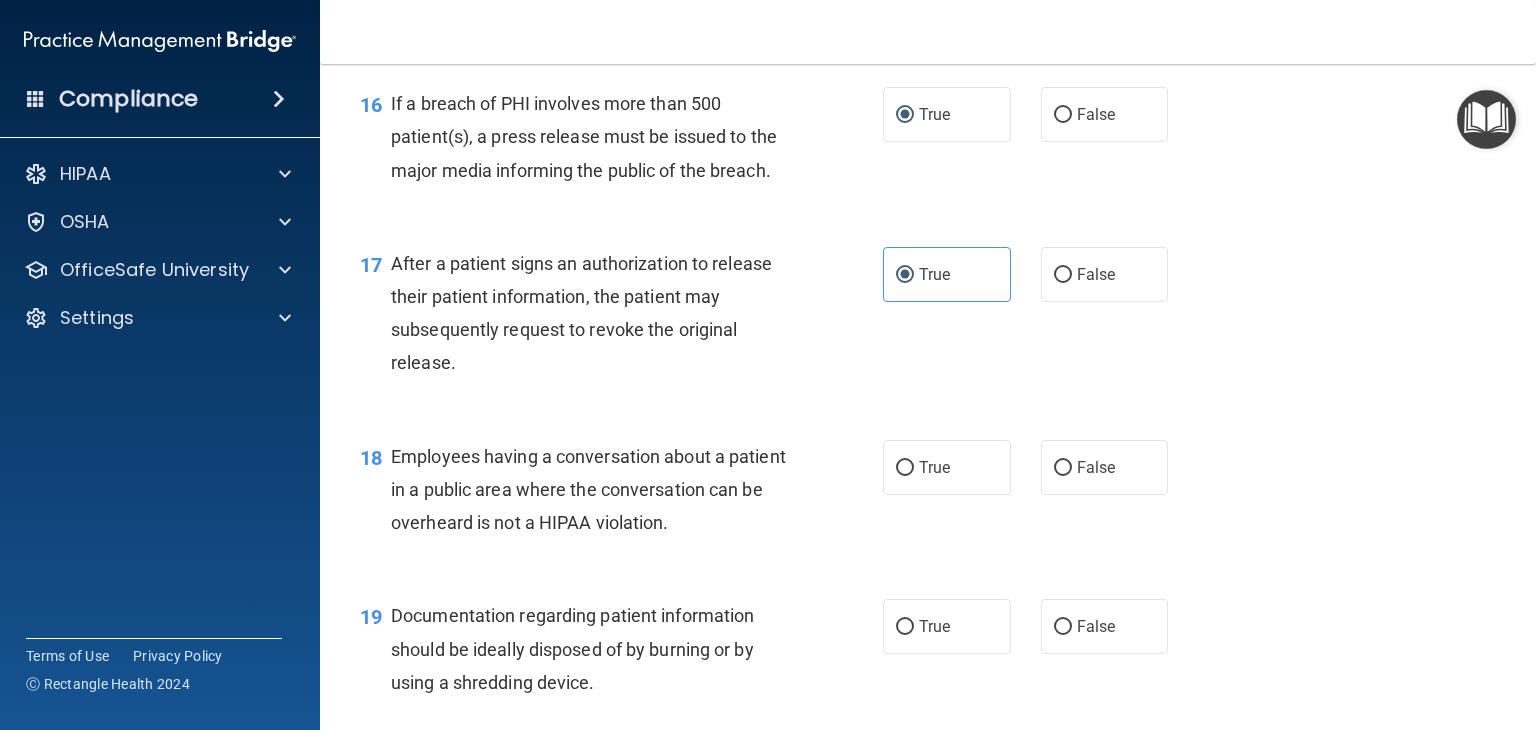 scroll, scrollTop: 2600, scrollLeft: 0, axis: vertical 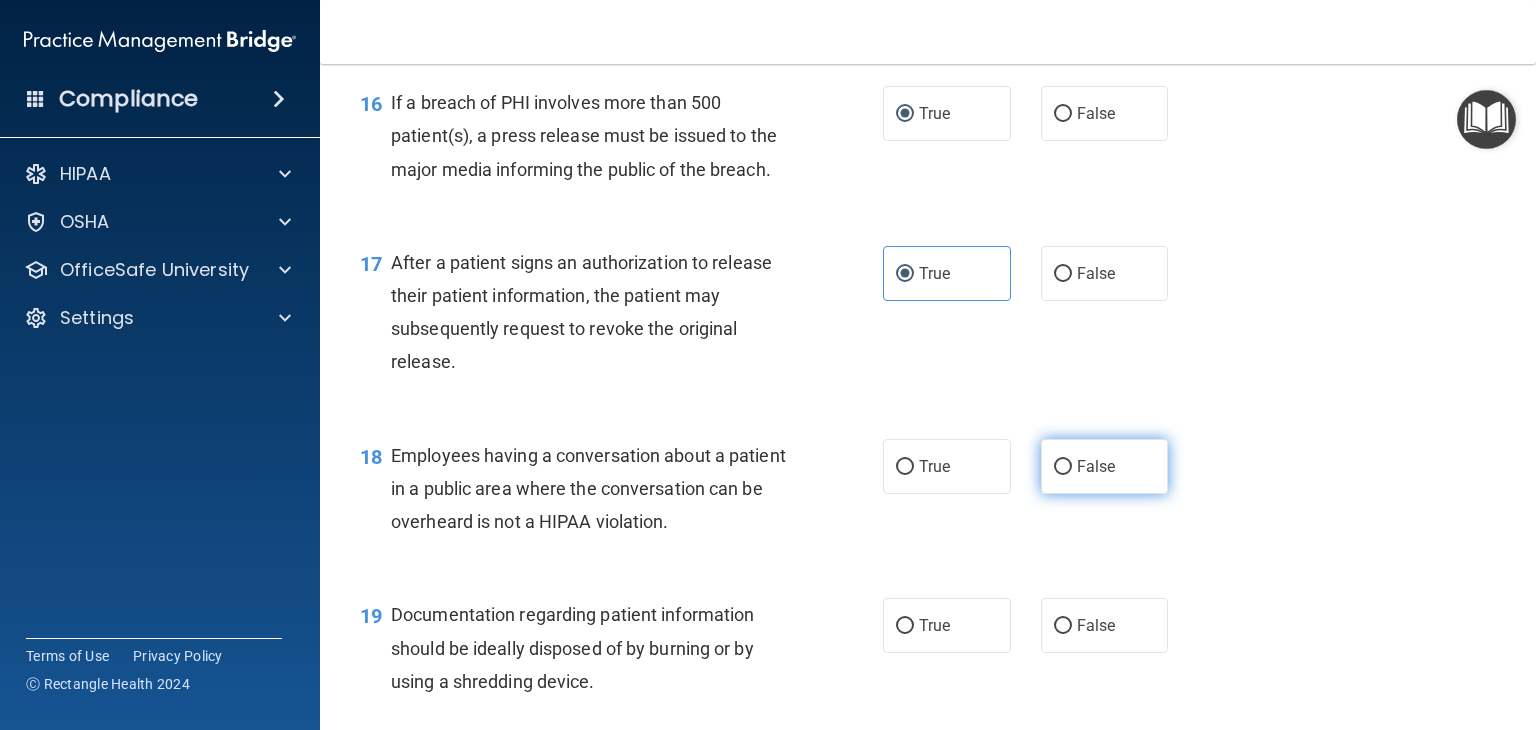 click on "False" at bounding box center (1096, 466) 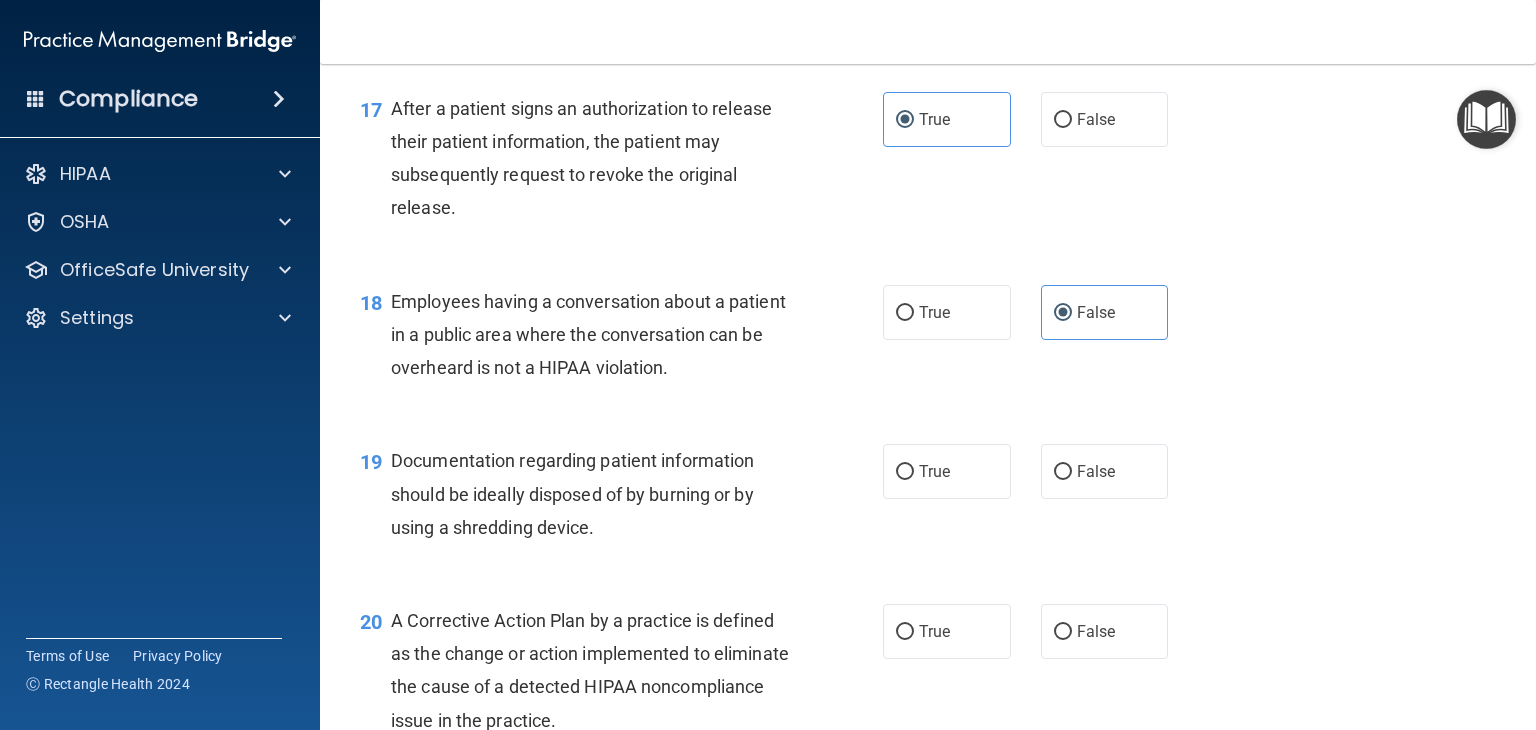 scroll, scrollTop: 2800, scrollLeft: 0, axis: vertical 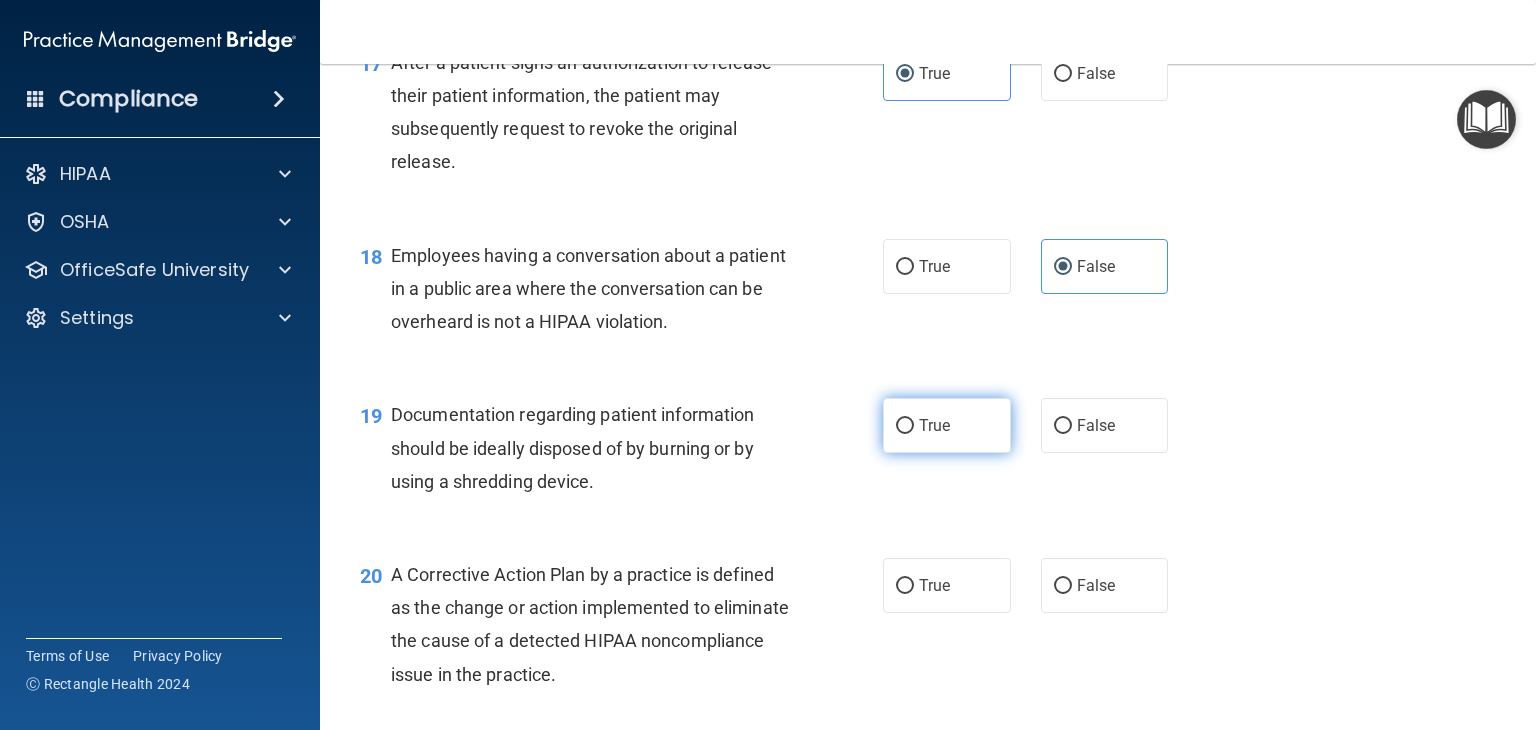 click on "True" at bounding box center (934, 425) 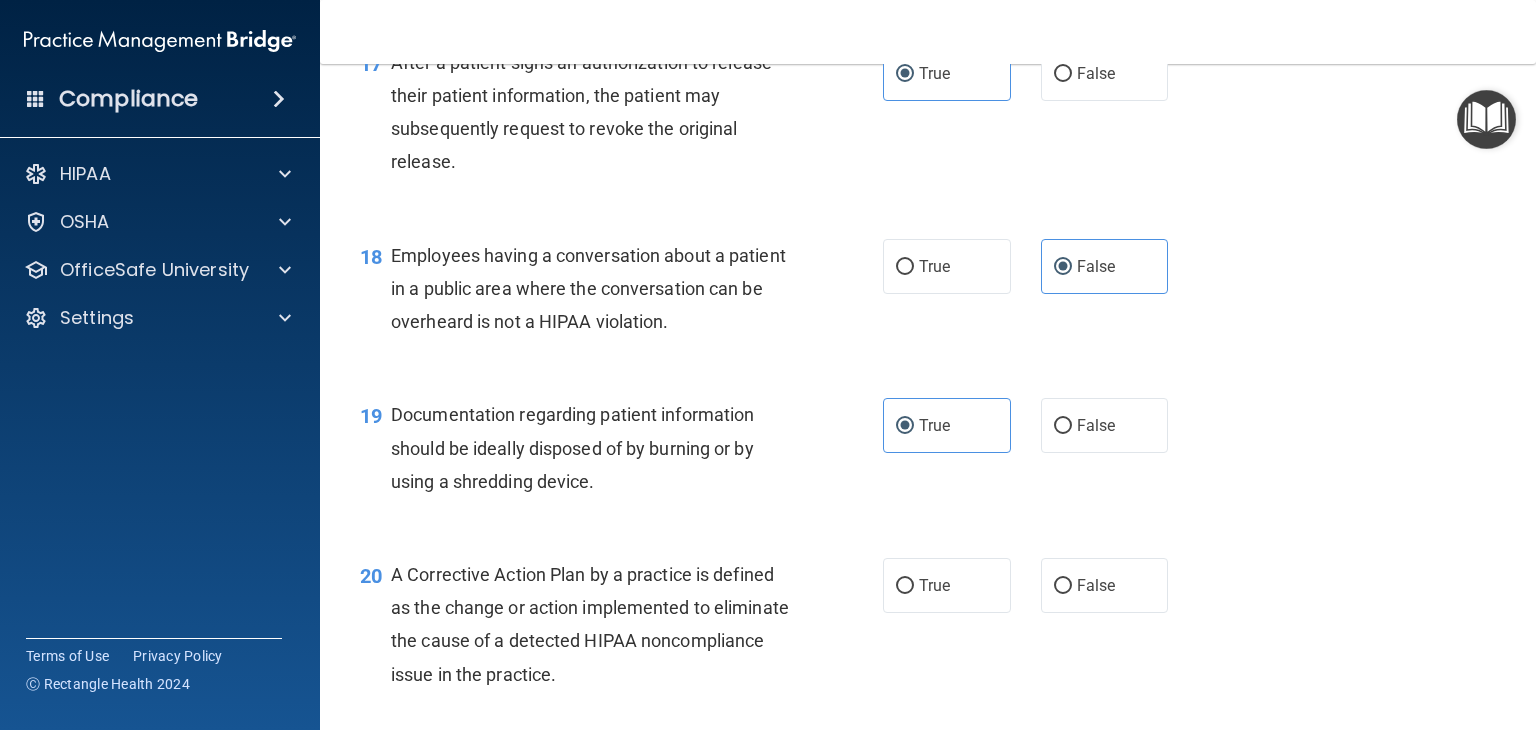 scroll, scrollTop: 2900, scrollLeft: 0, axis: vertical 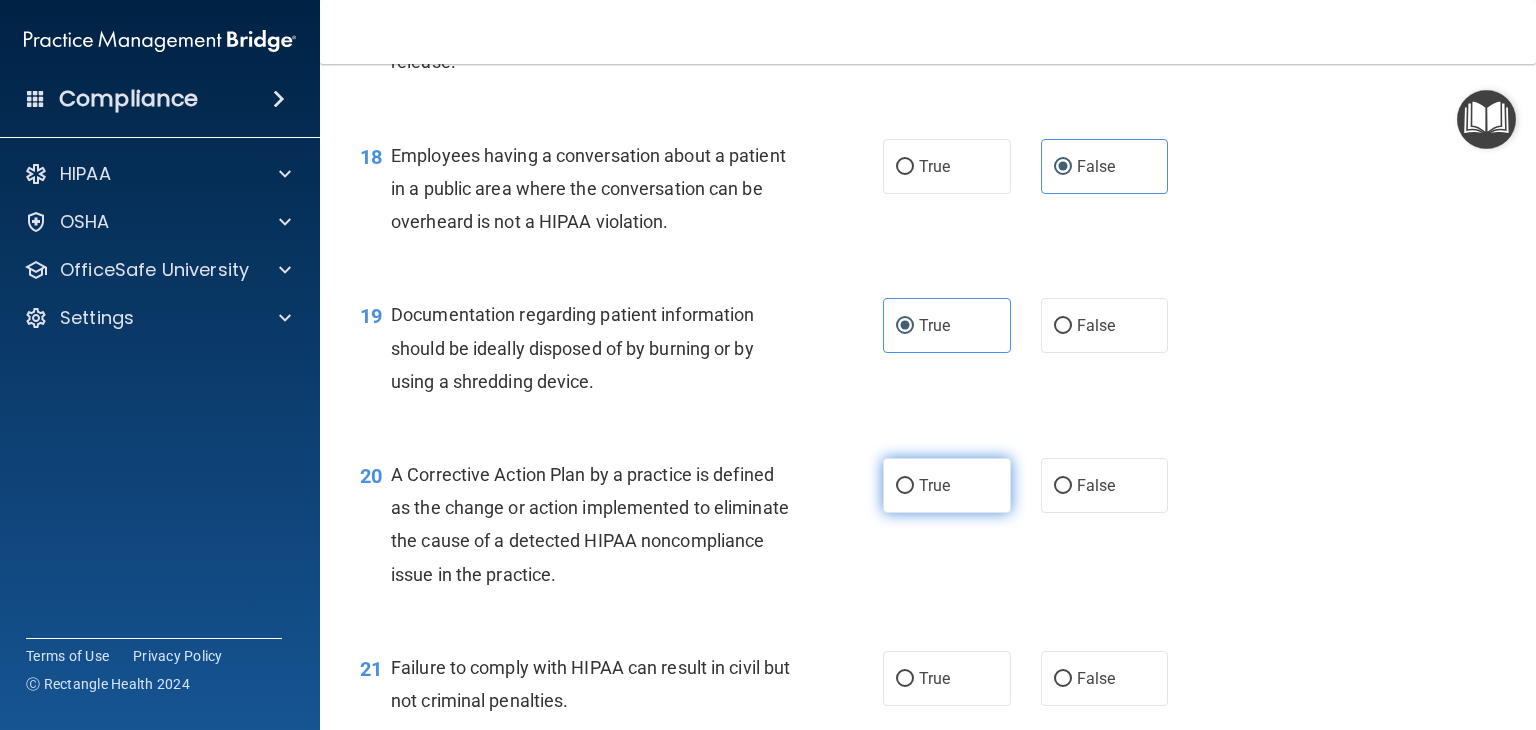 click on "True" at bounding box center [947, 485] 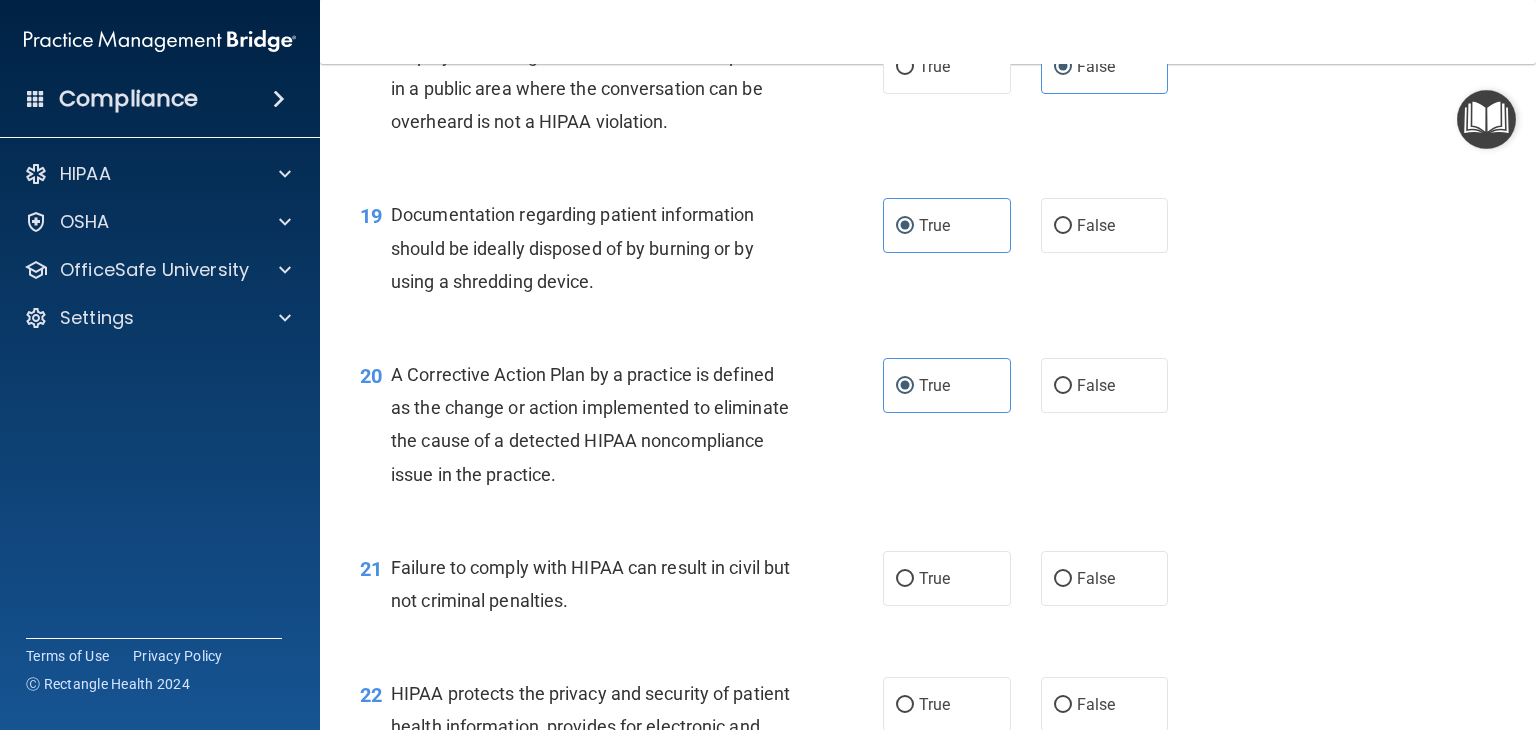 scroll, scrollTop: 3100, scrollLeft: 0, axis: vertical 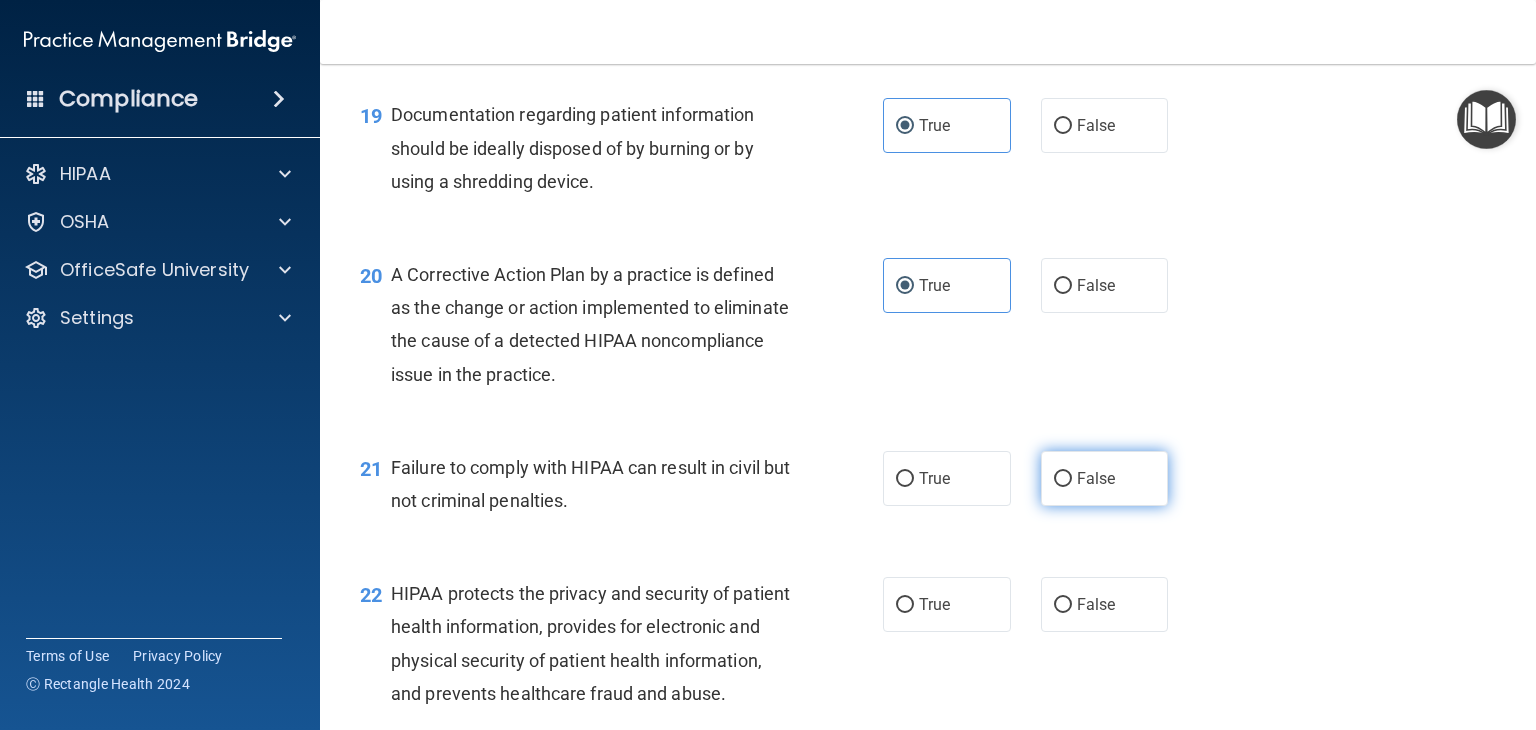 click on "False" at bounding box center [1105, 478] 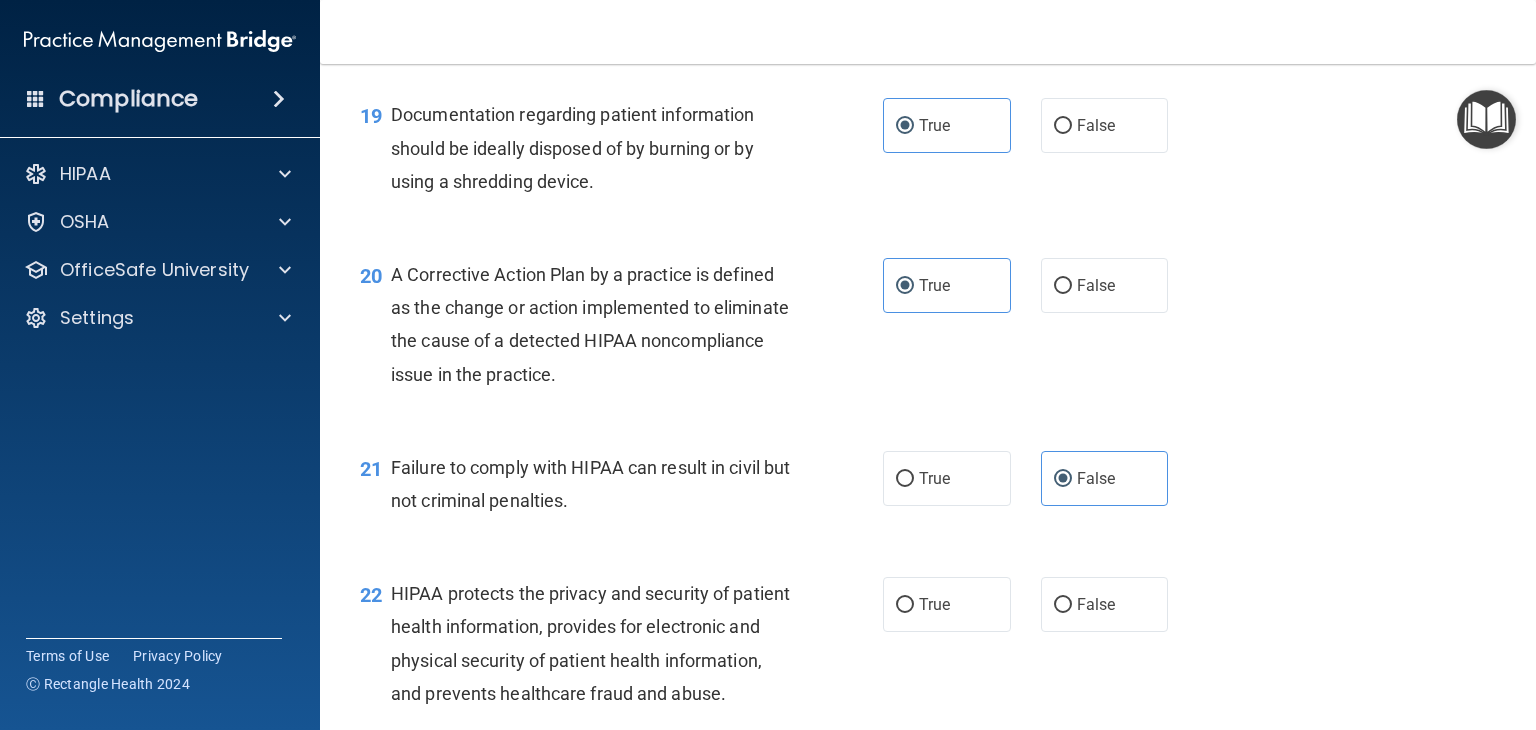 scroll, scrollTop: 3200, scrollLeft: 0, axis: vertical 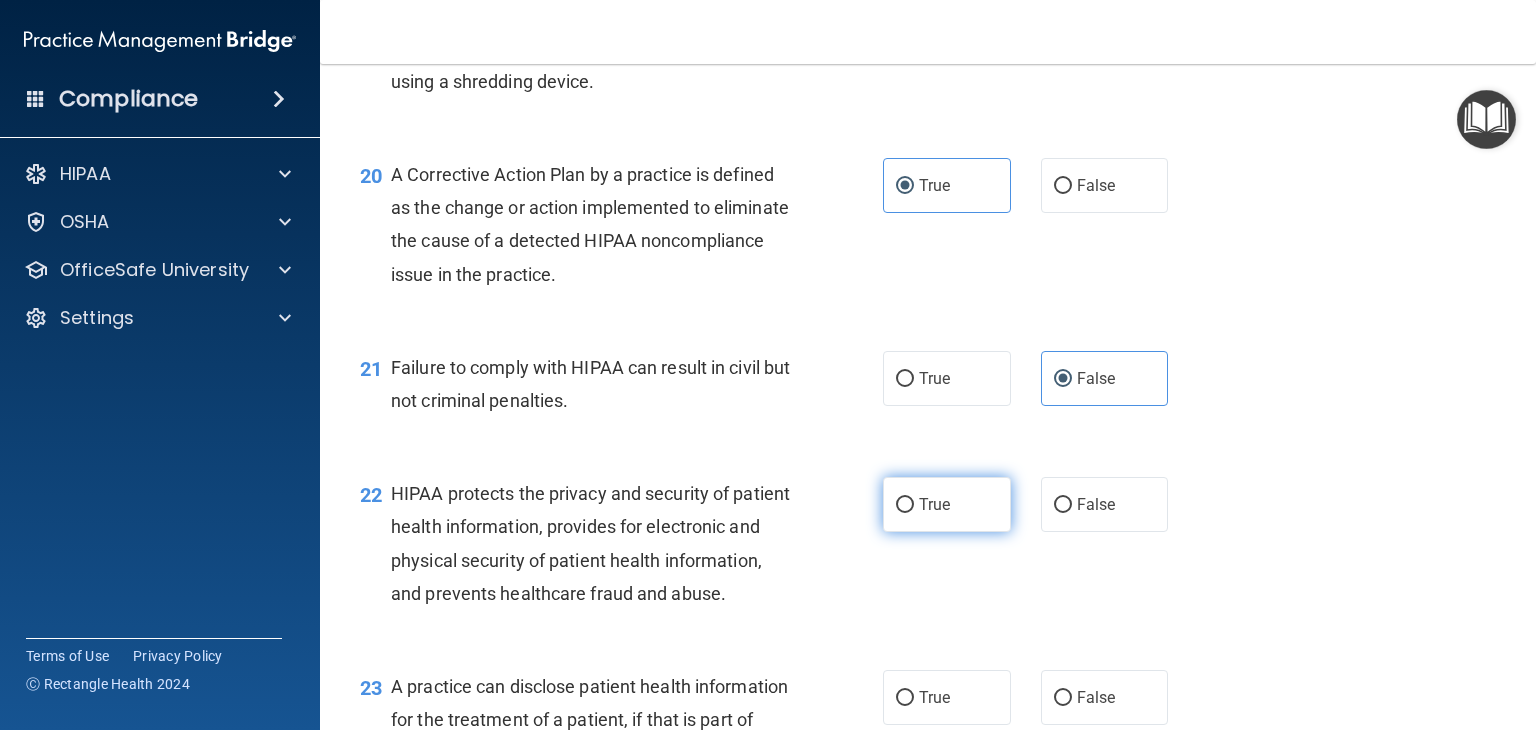 click on "True" at bounding box center [934, 504] 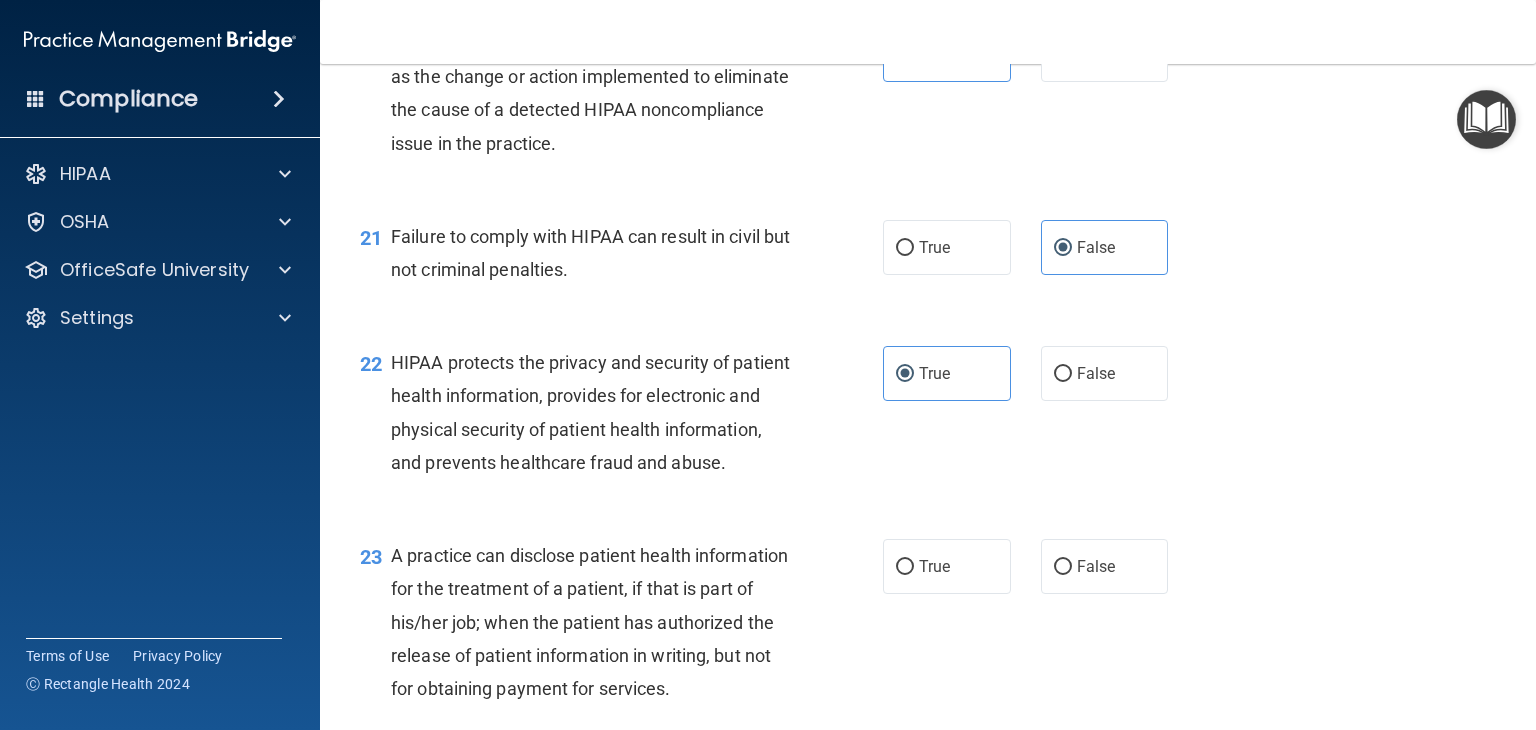 scroll, scrollTop: 3500, scrollLeft: 0, axis: vertical 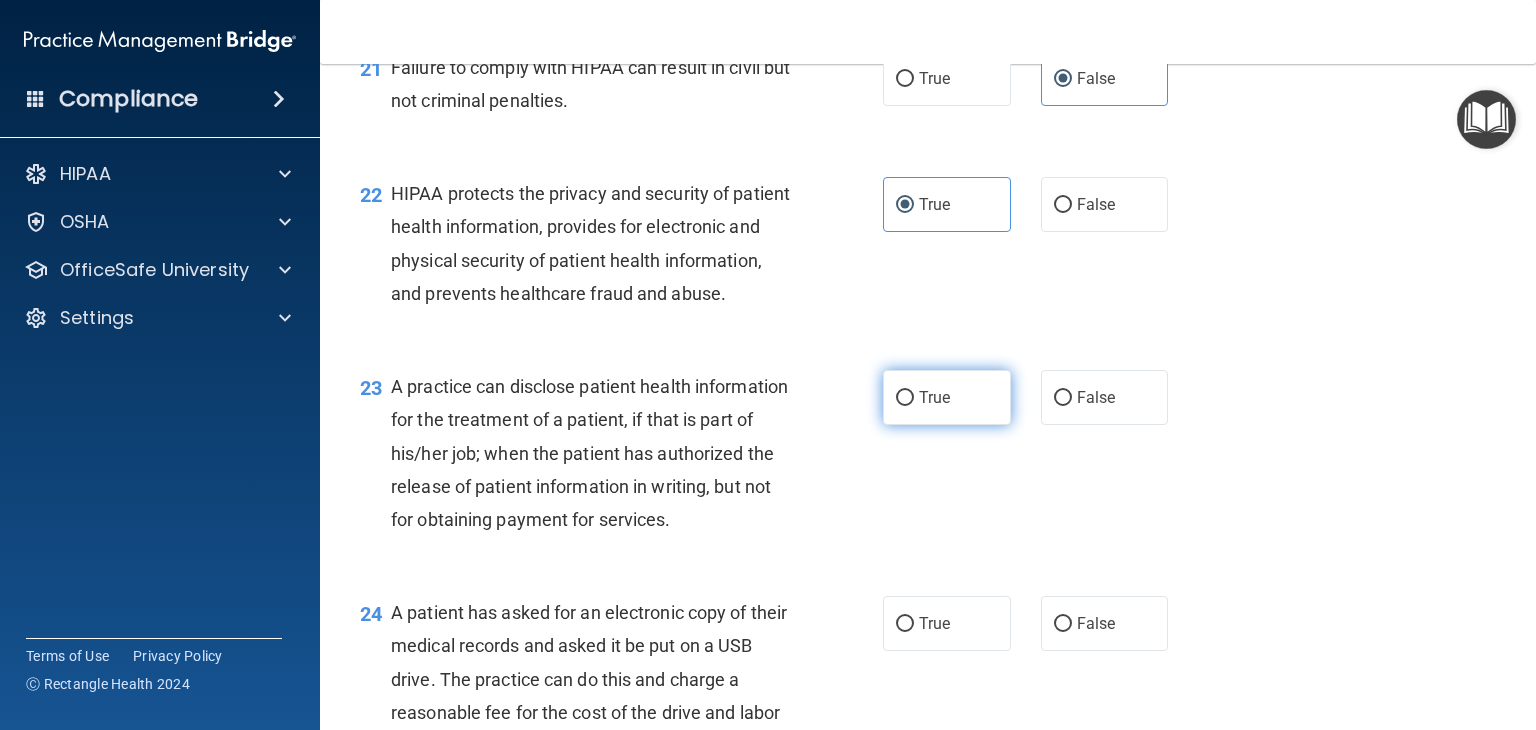 click on "True" at bounding box center (905, 398) 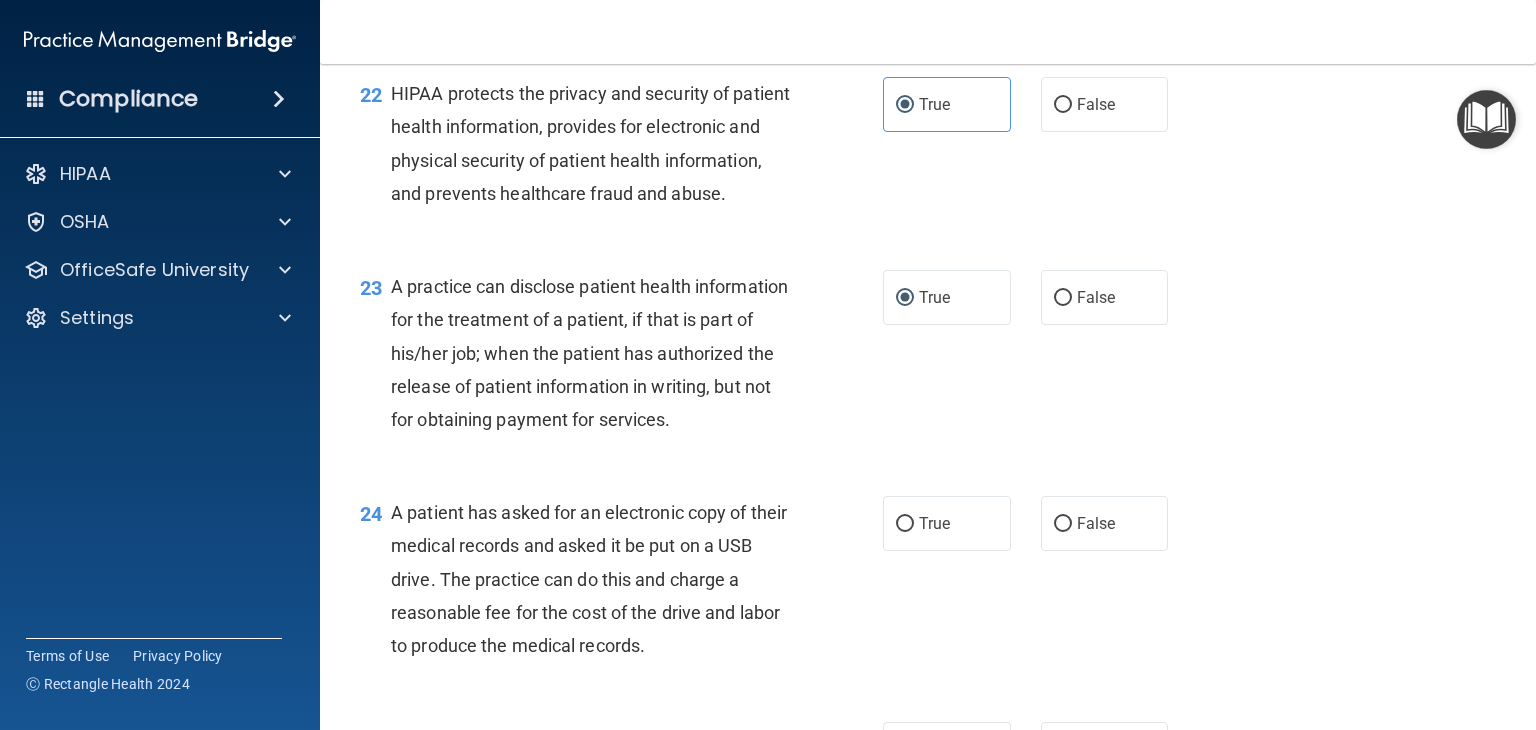 scroll, scrollTop: 3800, scrollLeft: 0, axis: vertical 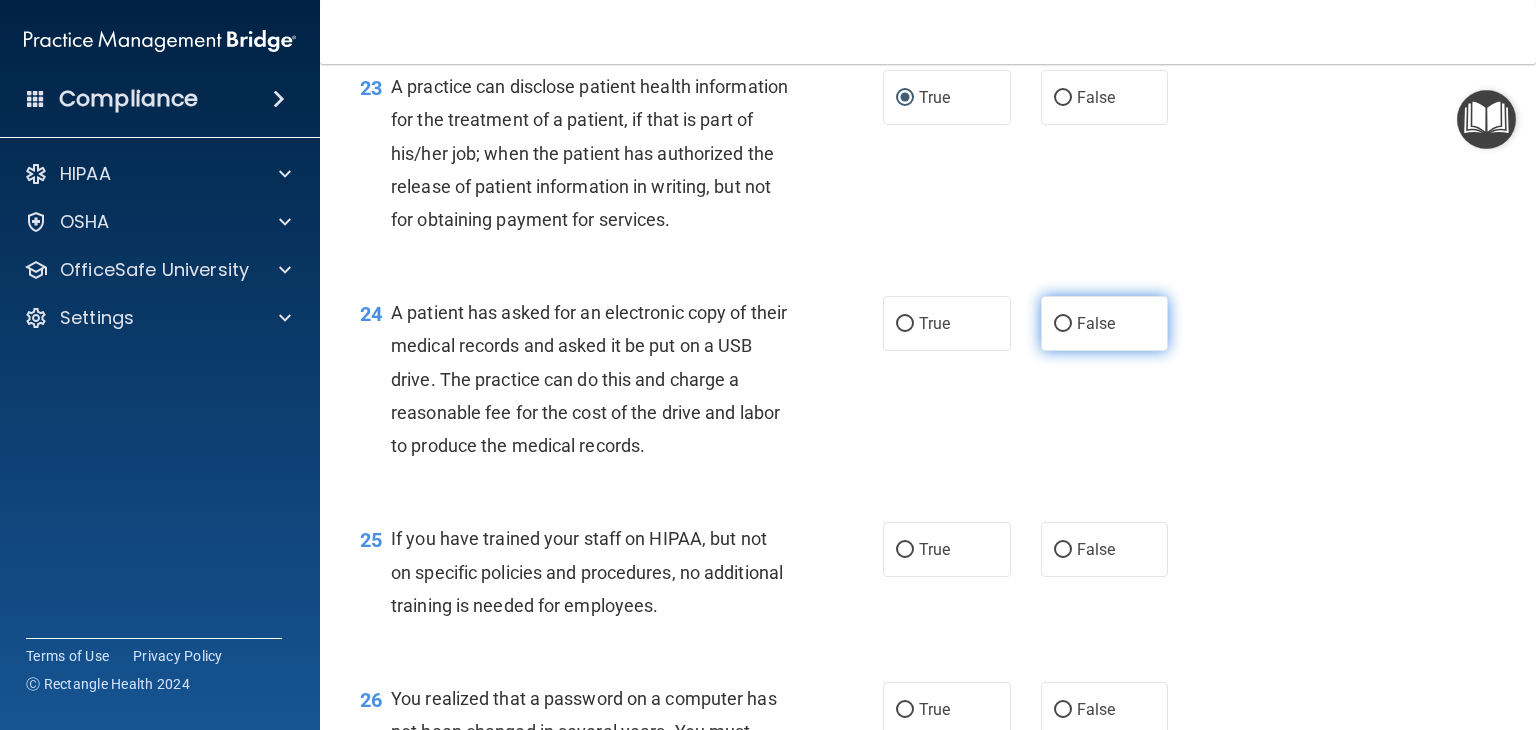 click on "False" at bounding box center [1105, 323] 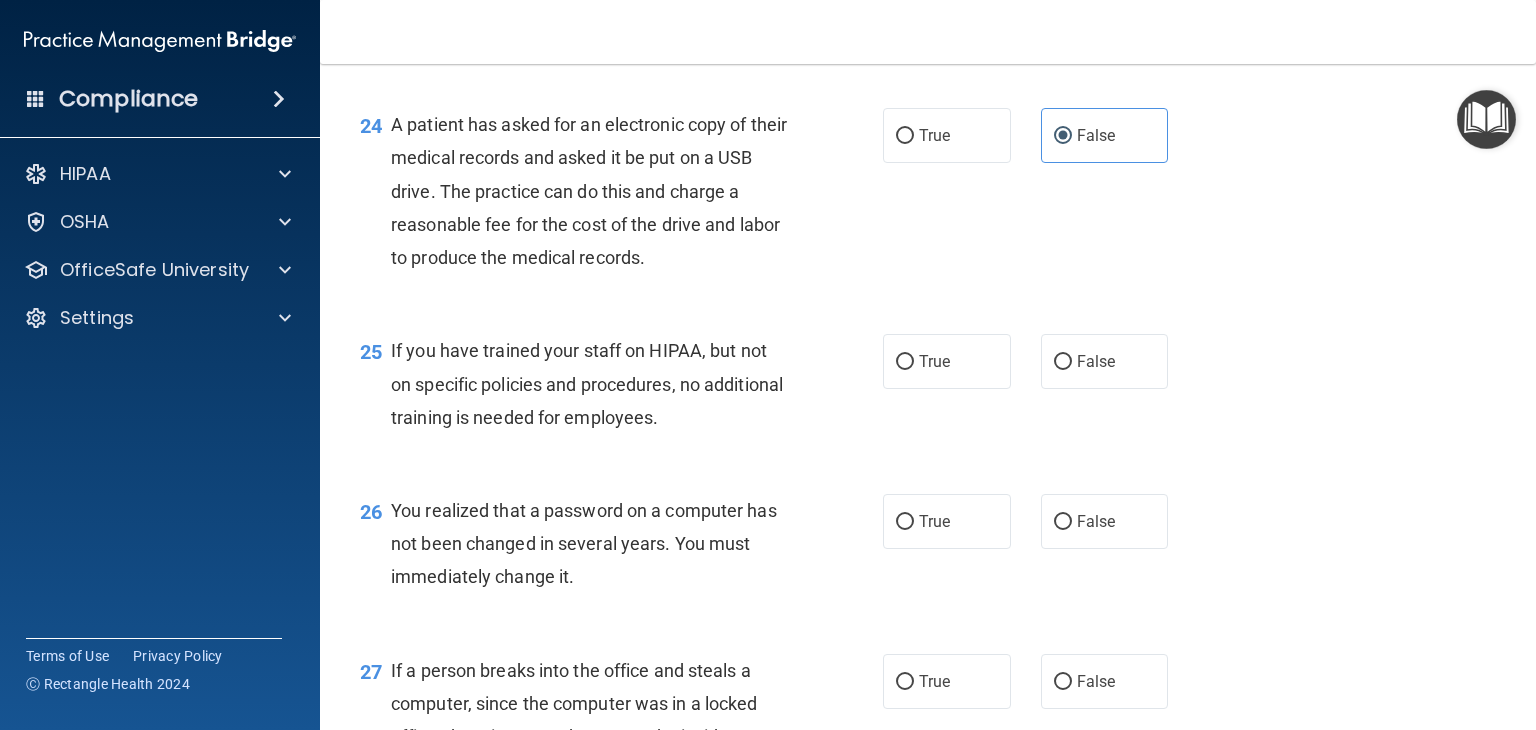 scroll, scrollTop: 4000, scrollLeft: 0, axis: vertical 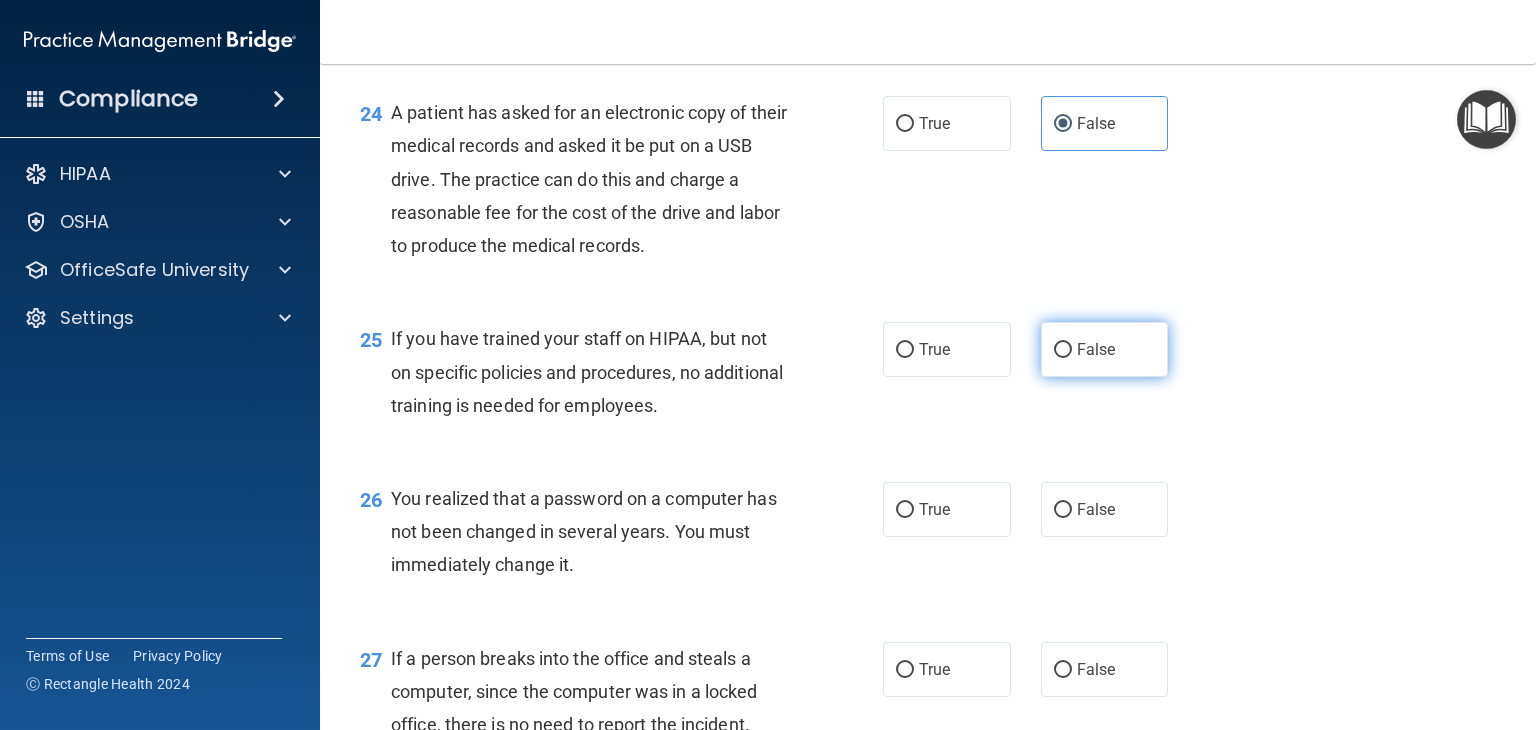 click on "False" at bounding box center (1105, 349) 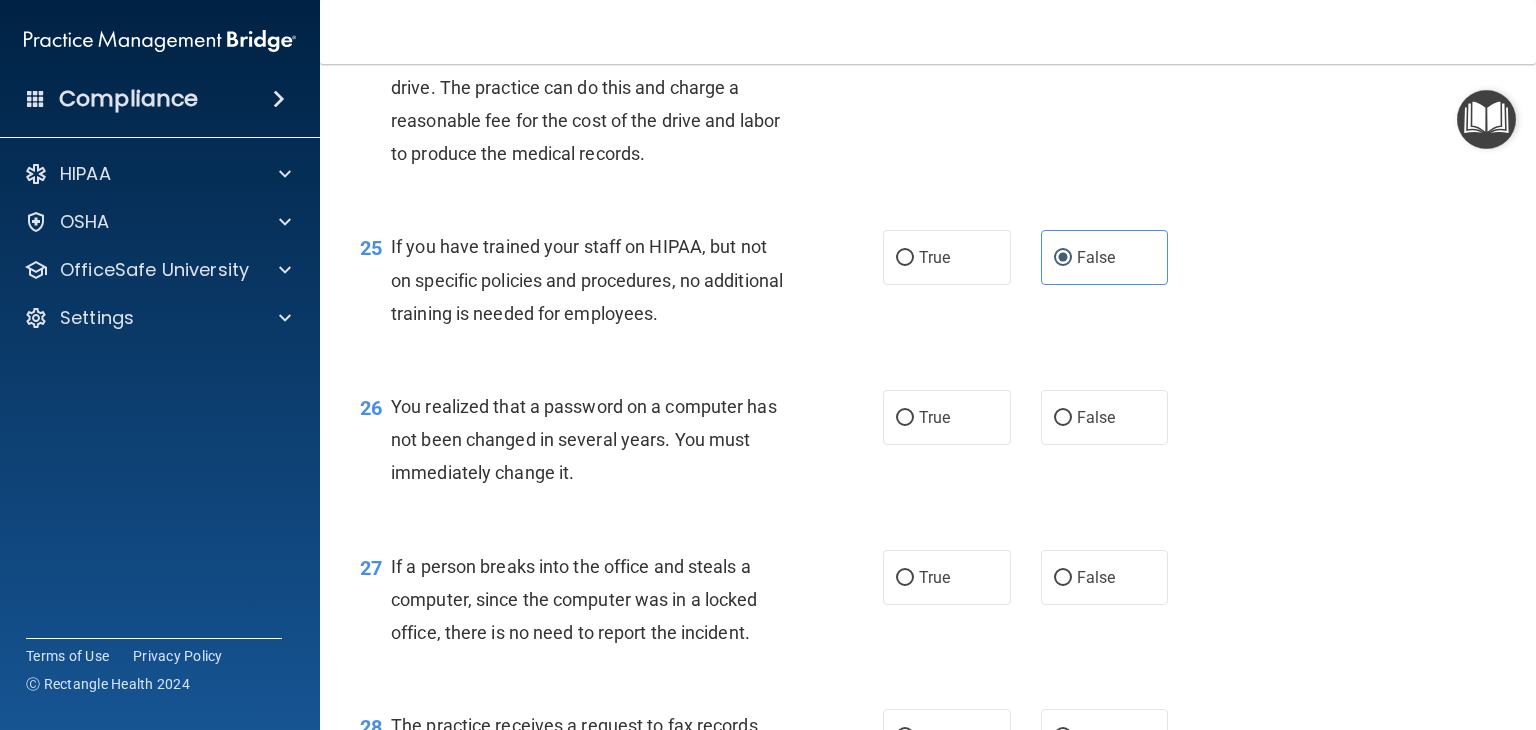 scroll, scrollTop: 4200, scrollLeft: 0, axis: vertical 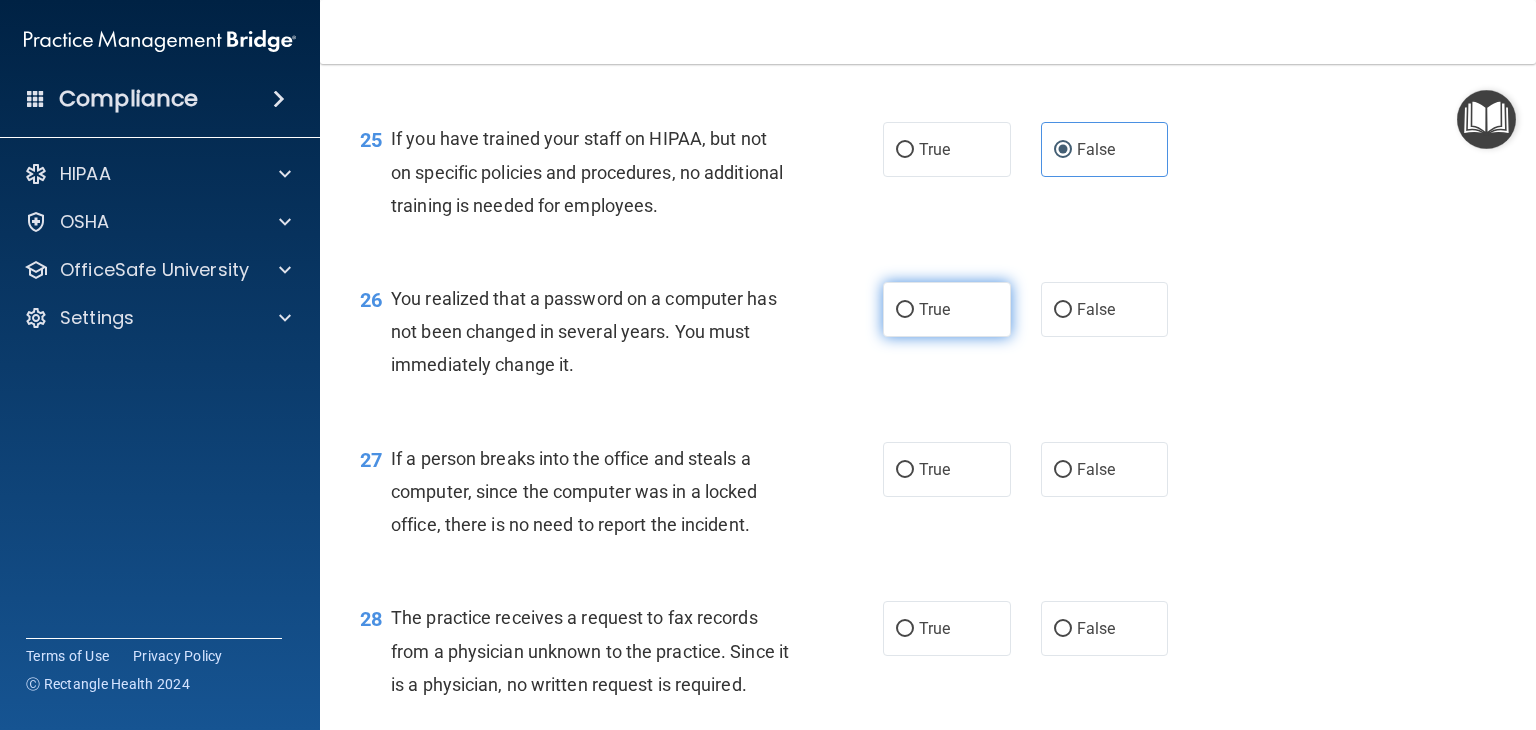 click on "True" at bounding box center (947, 309) 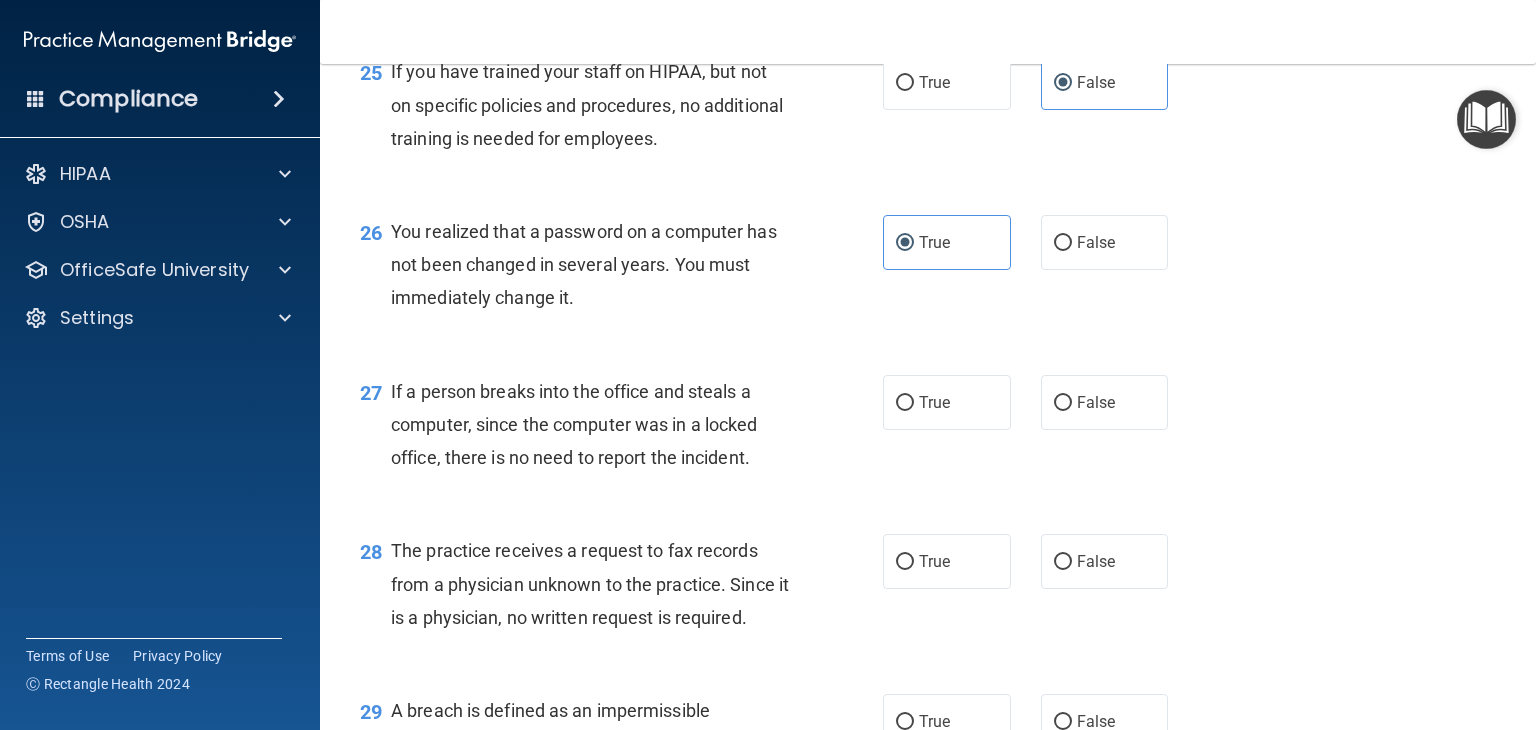 scroll, scrollTop: 4300, scrollLeft: 0, axis: vertical 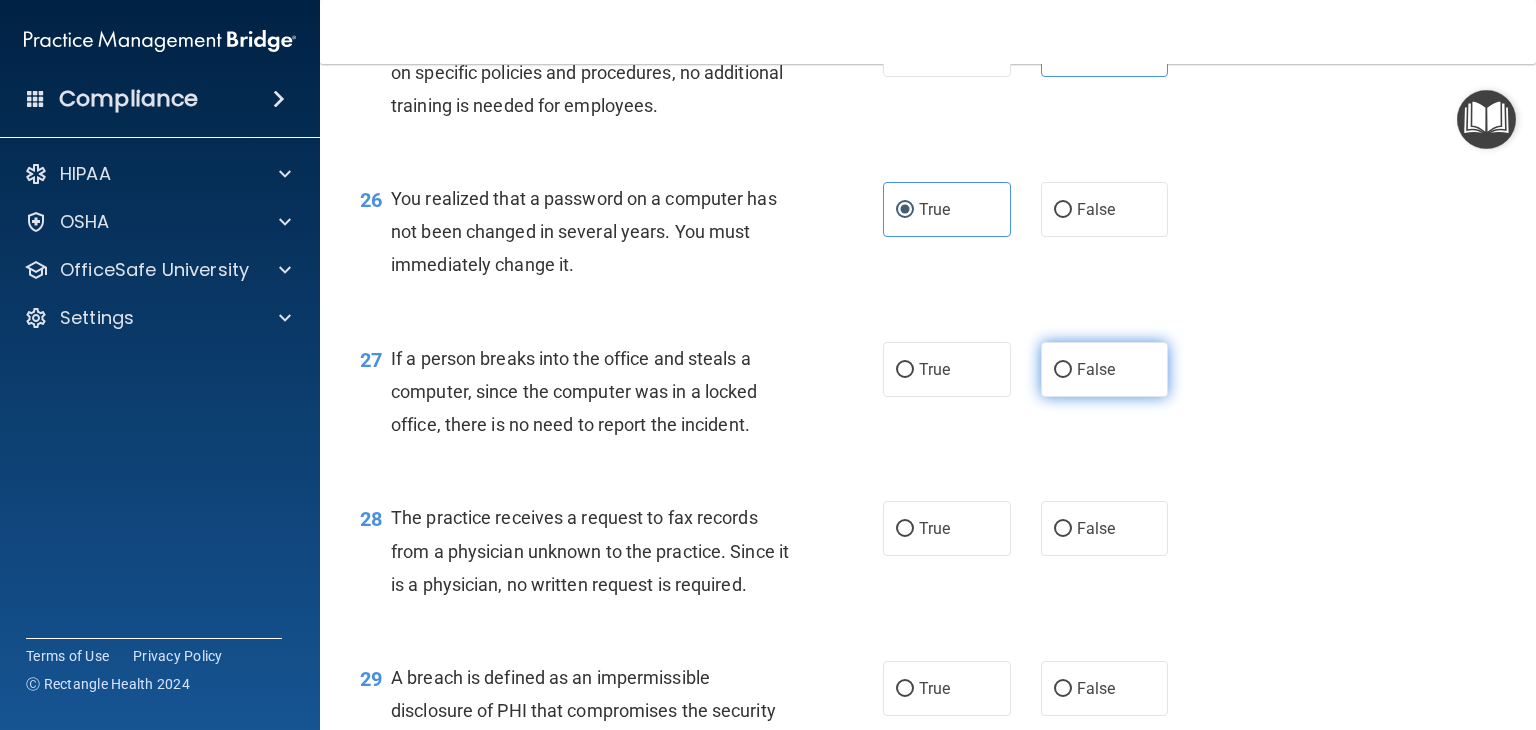 click on "False" at bounding box center [1096, 369] 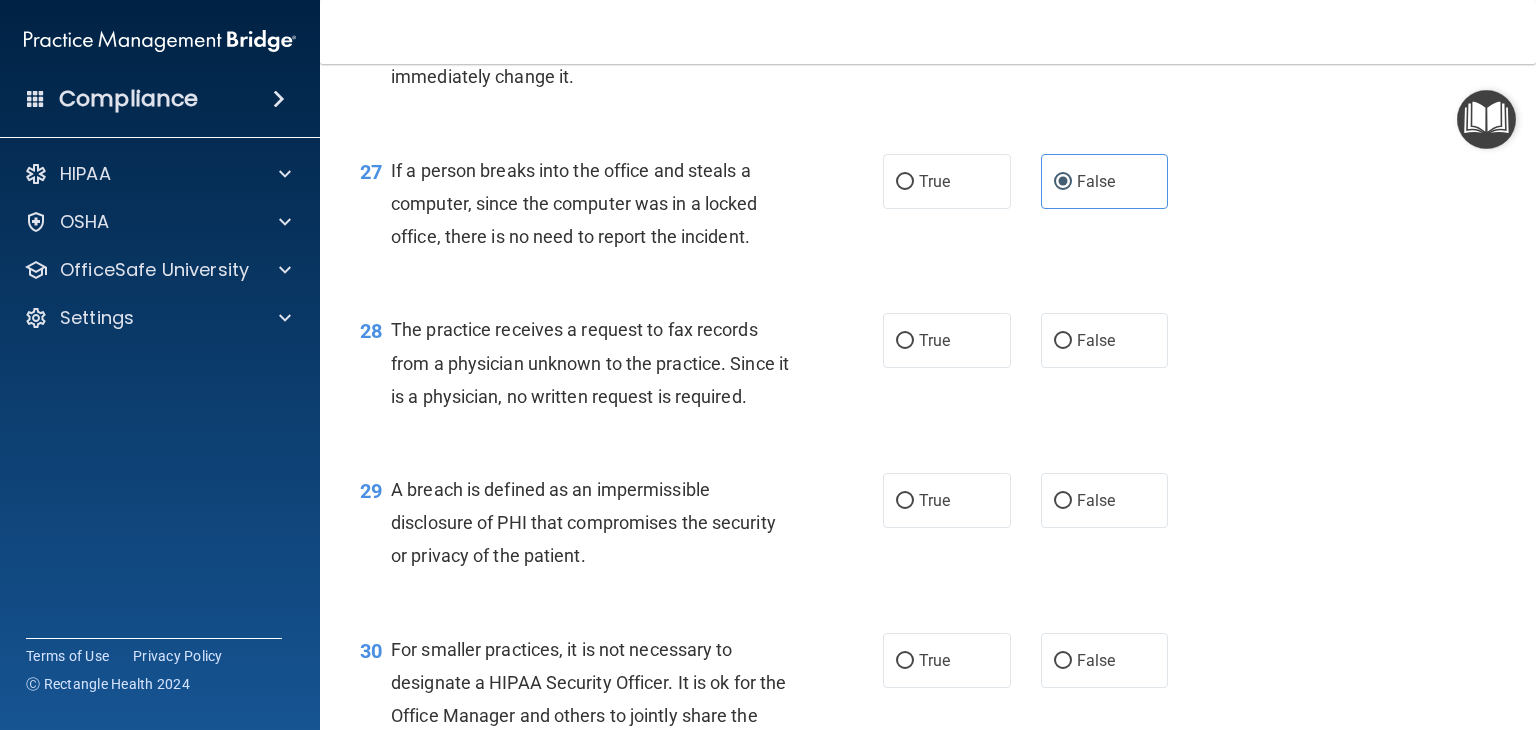 scroll, scrollTop: 4500, scrollLeft: 0, axis: vertical 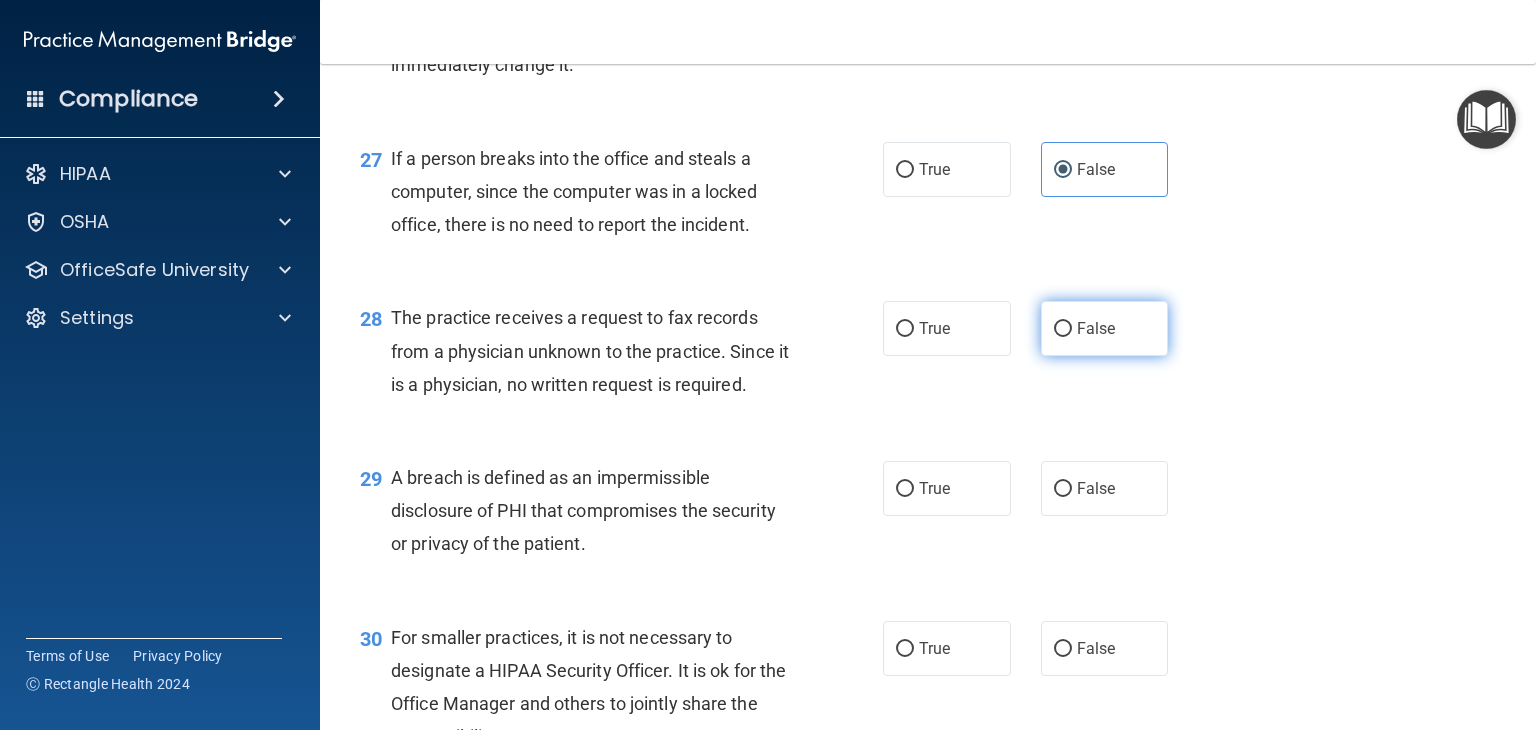 click on "False" at bounding box center (1105, 328) 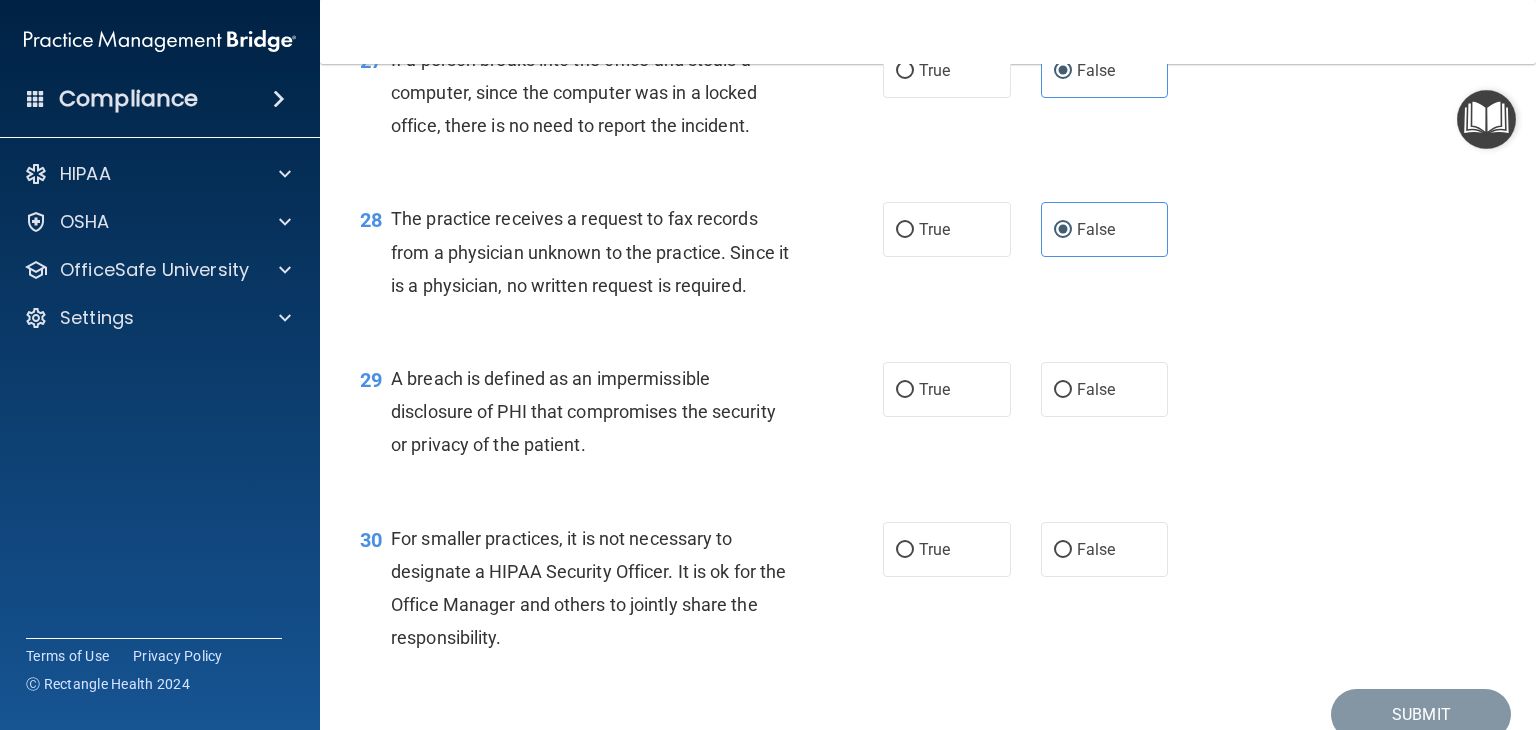 scroll, scrollTop: 4600, scrollLeft: 0, axis: vertical 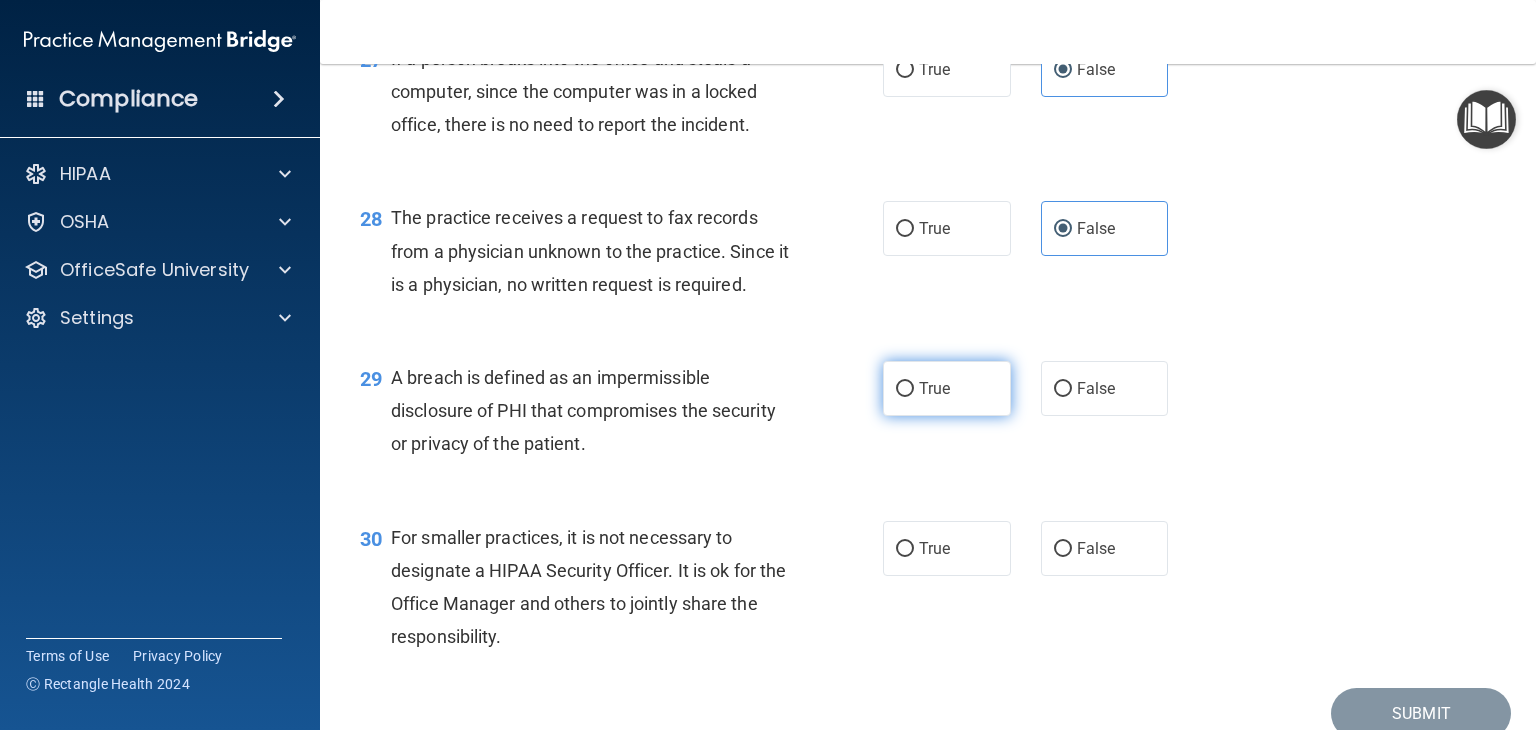 click on "True" at bounding box center [947, 388] 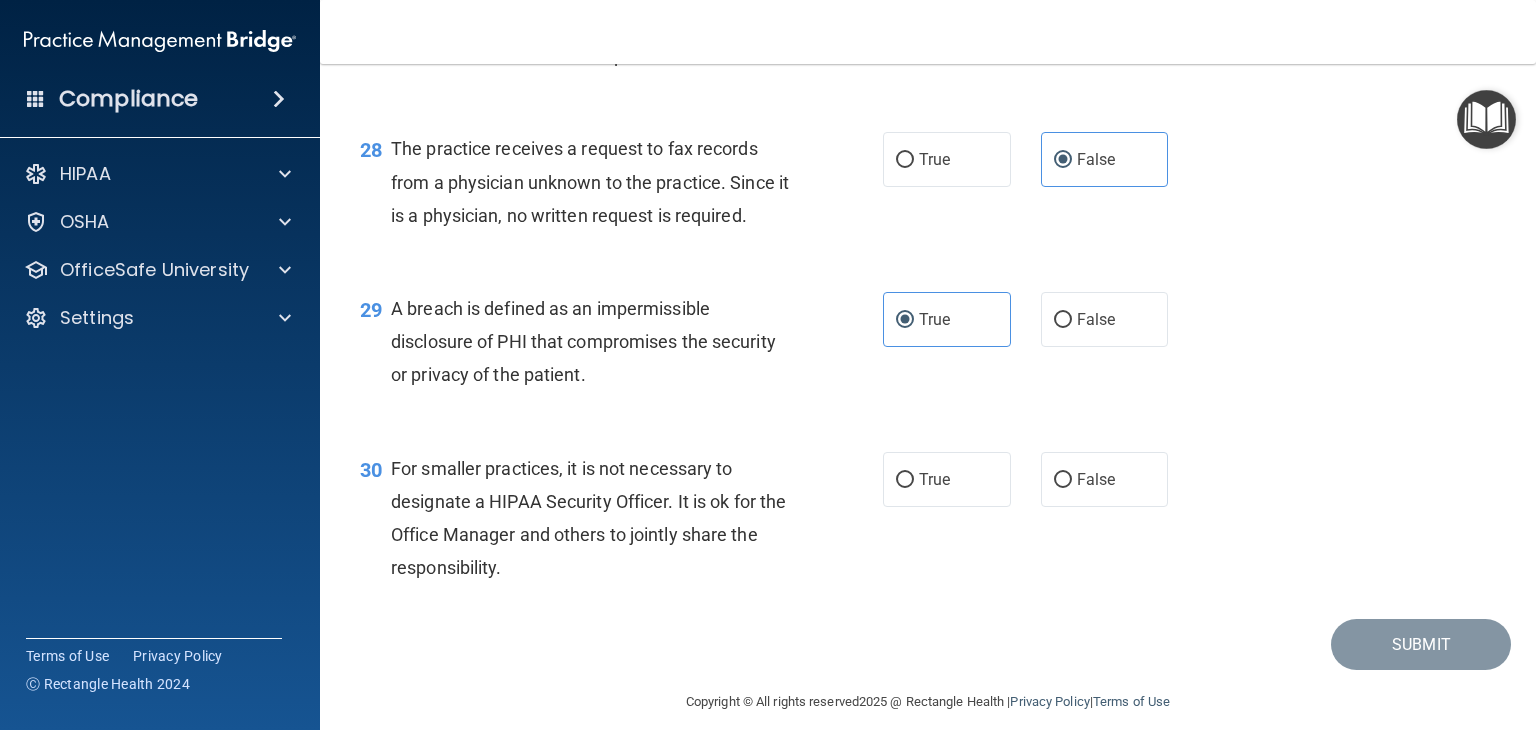 scroll, scrollTop: 4789, scrollLeft: 0, axis: vertical 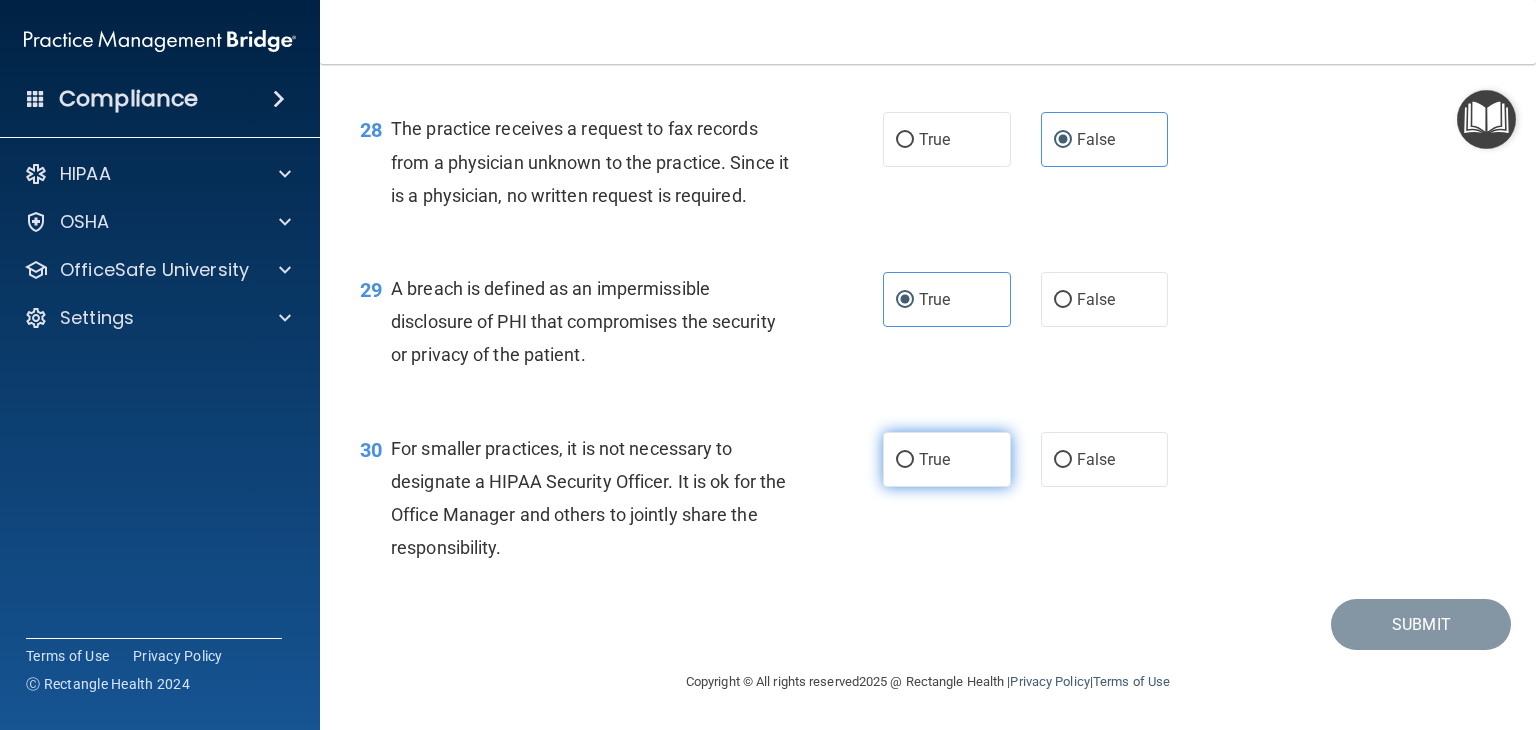 click on "True" at bounding box center [905, 460] 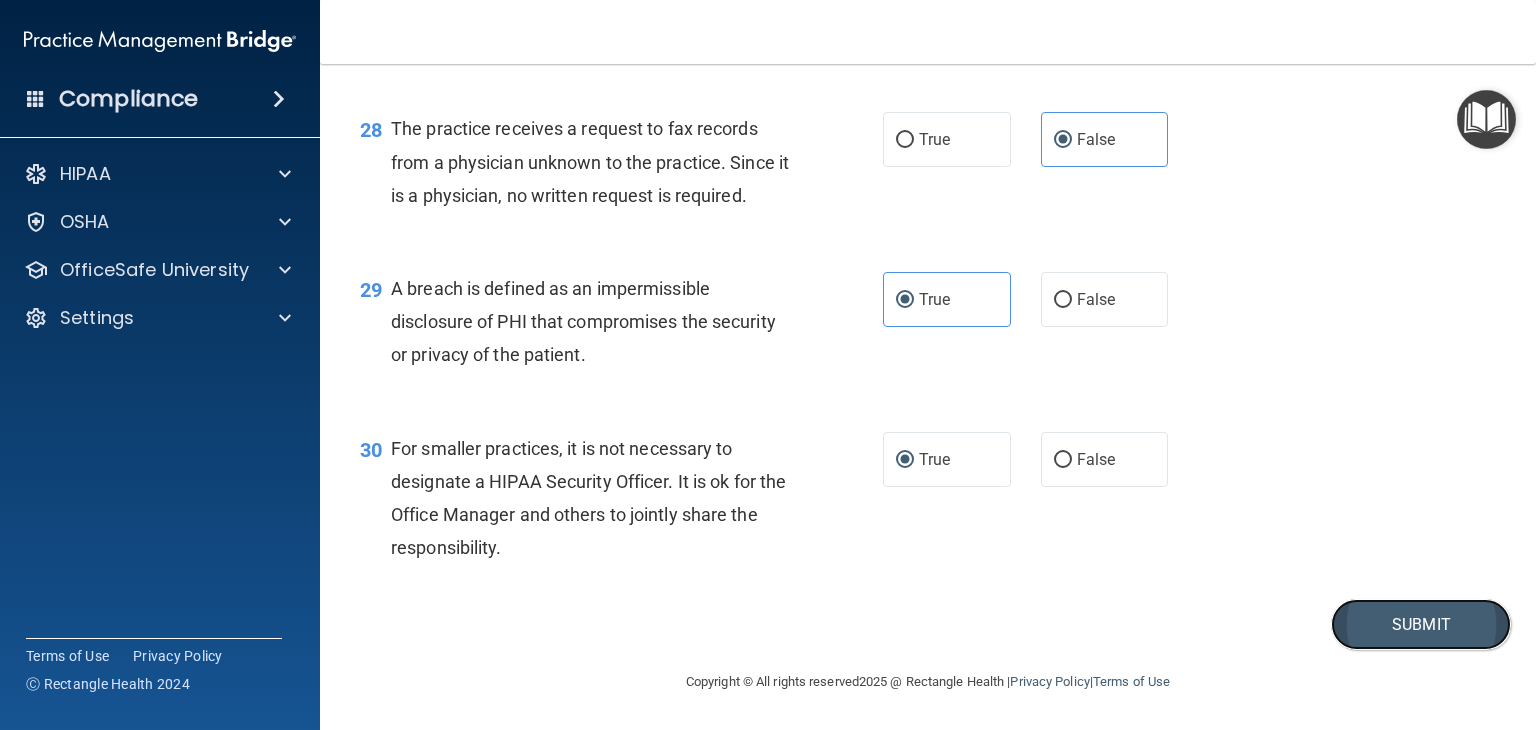 click on "Submit" at bounding box center (1421, 624) 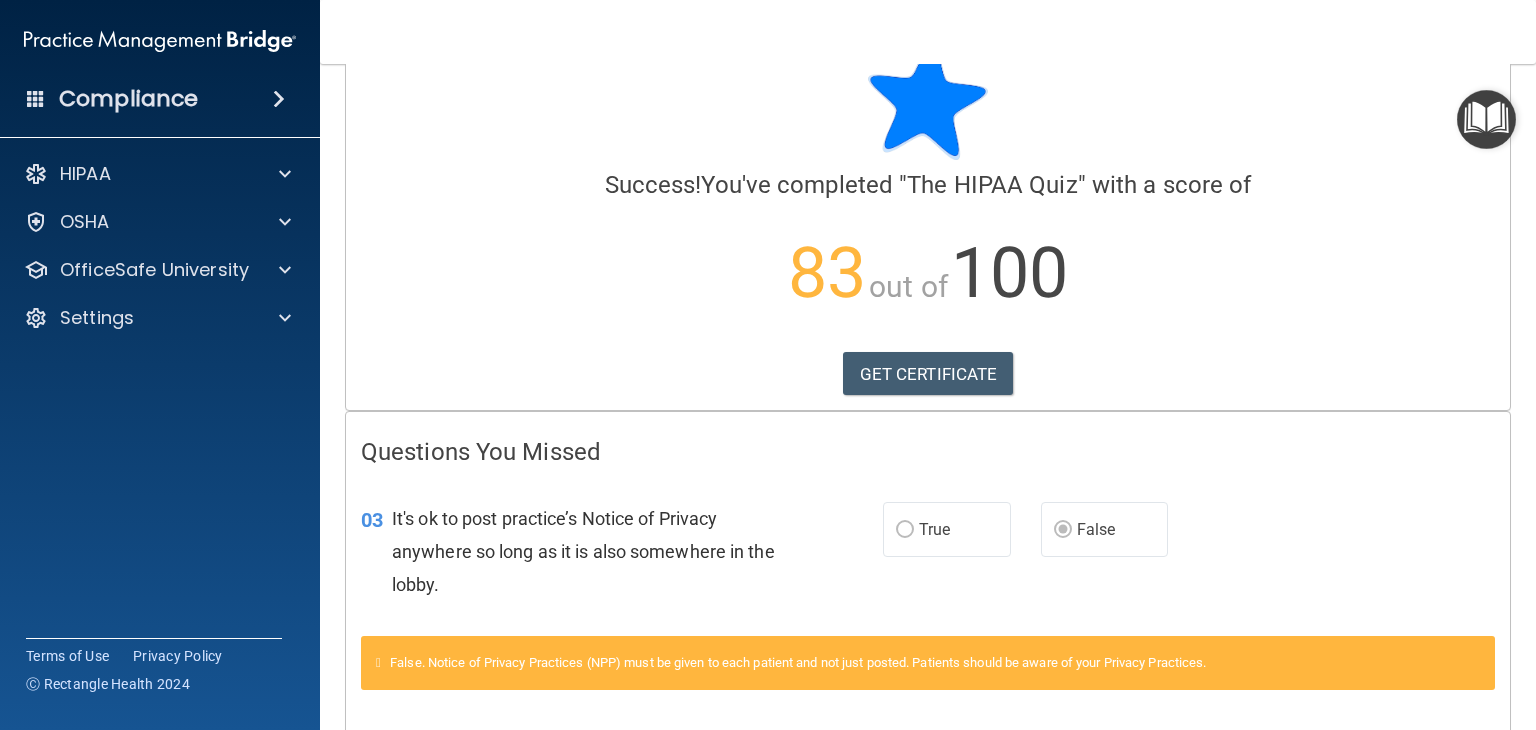 scroll, scrollTop: 0, scrollLeft: 0, axis: both 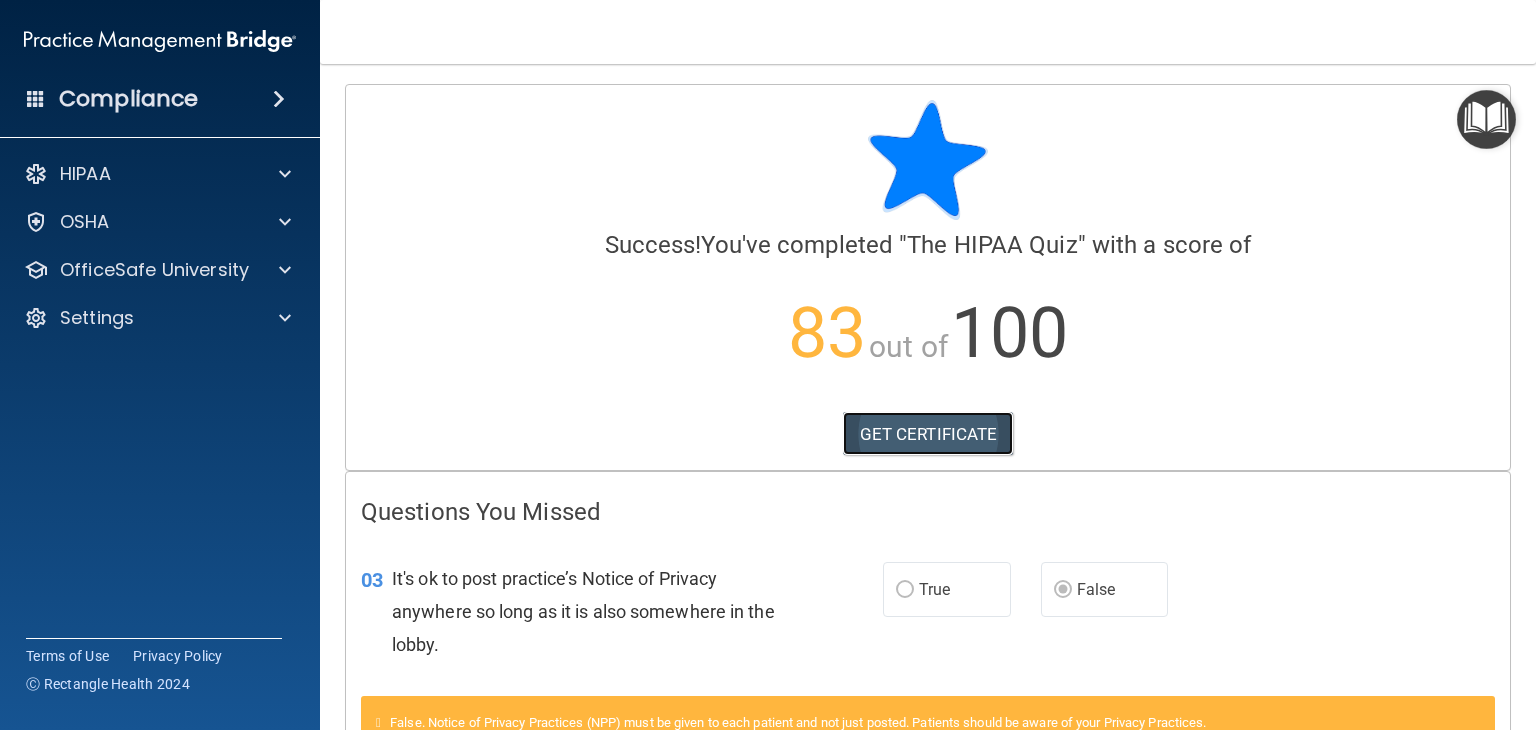 click on "GET CERTIFICATE" at bounding box center [928, 434] 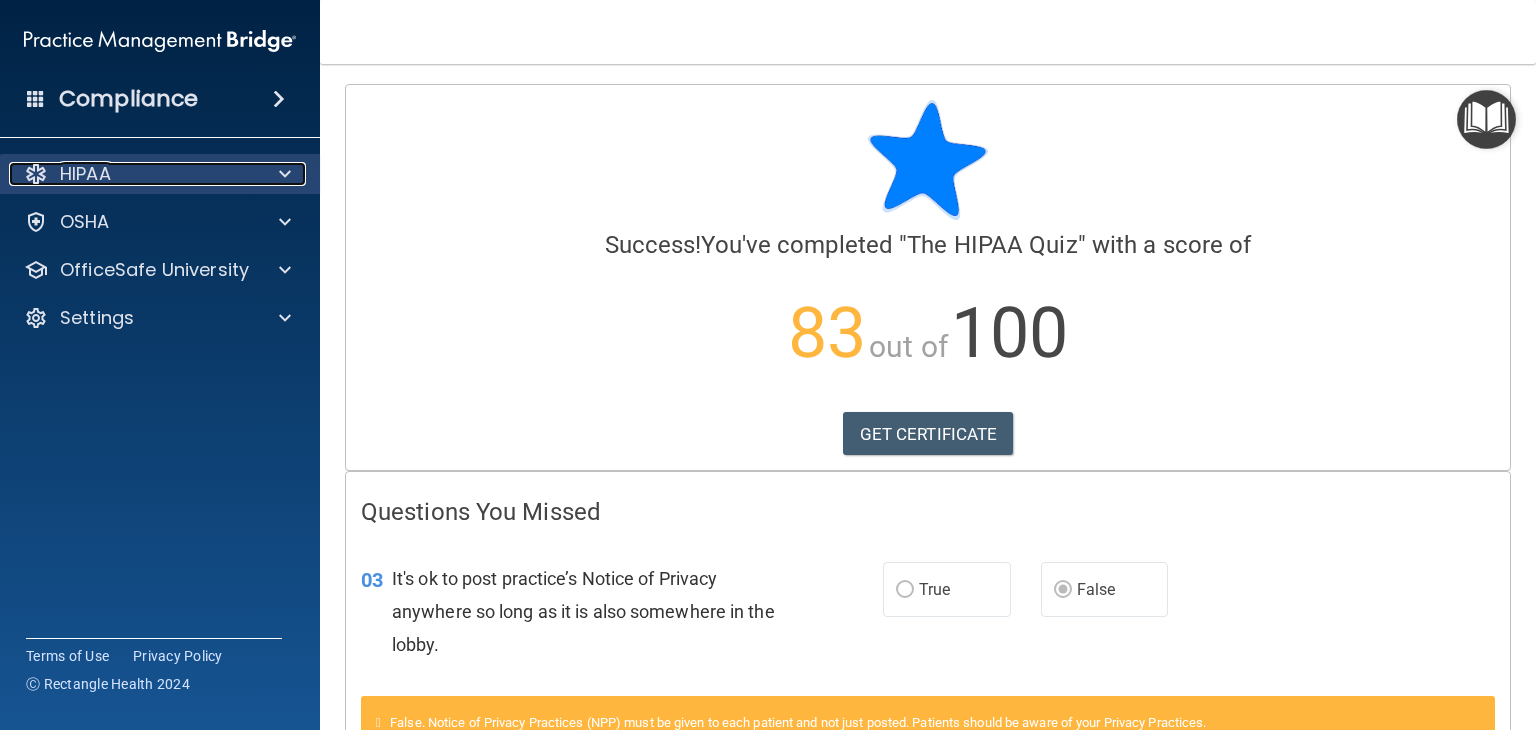 click on "HIPAA" at bounding box center [133, 174] 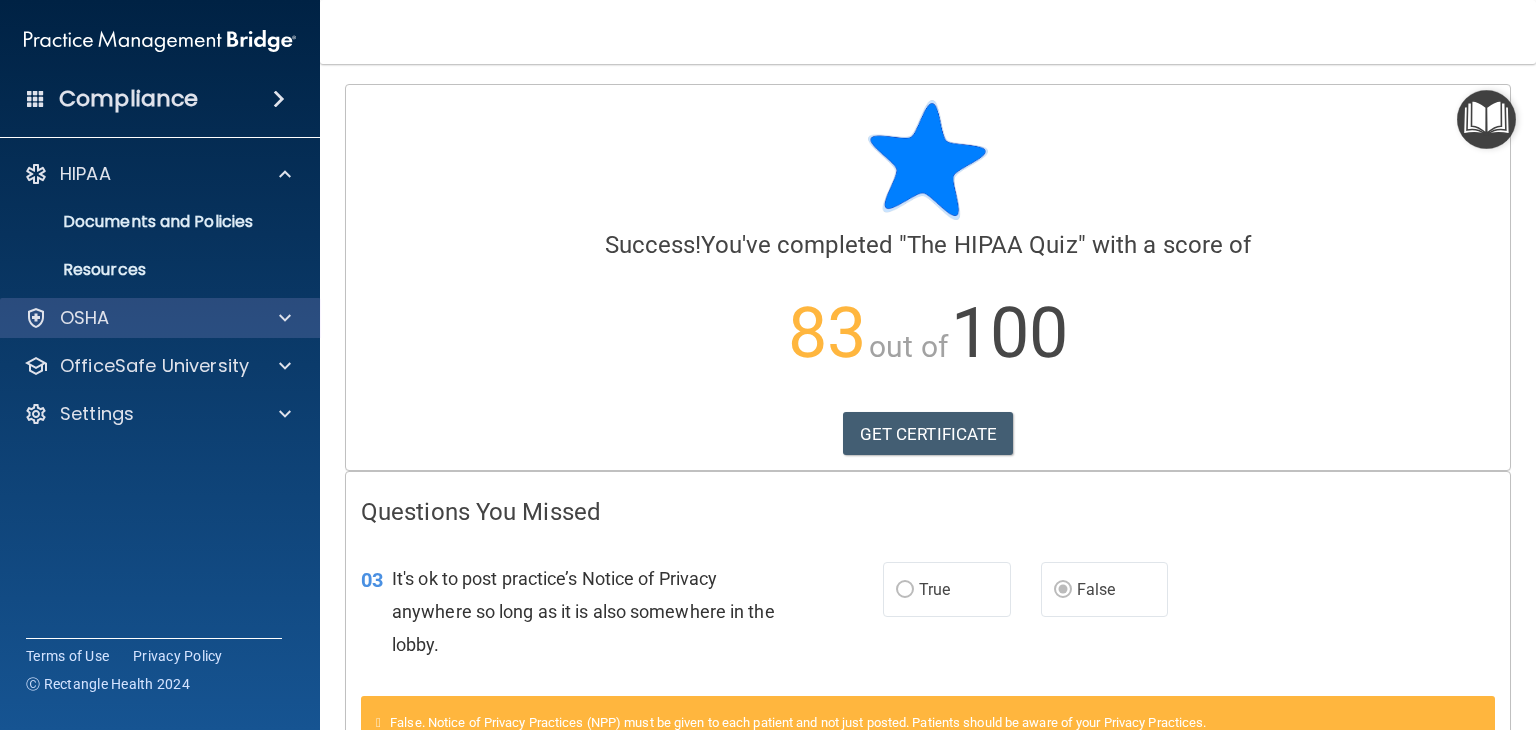 click on "OSHA" at bounding box center [160, 318] 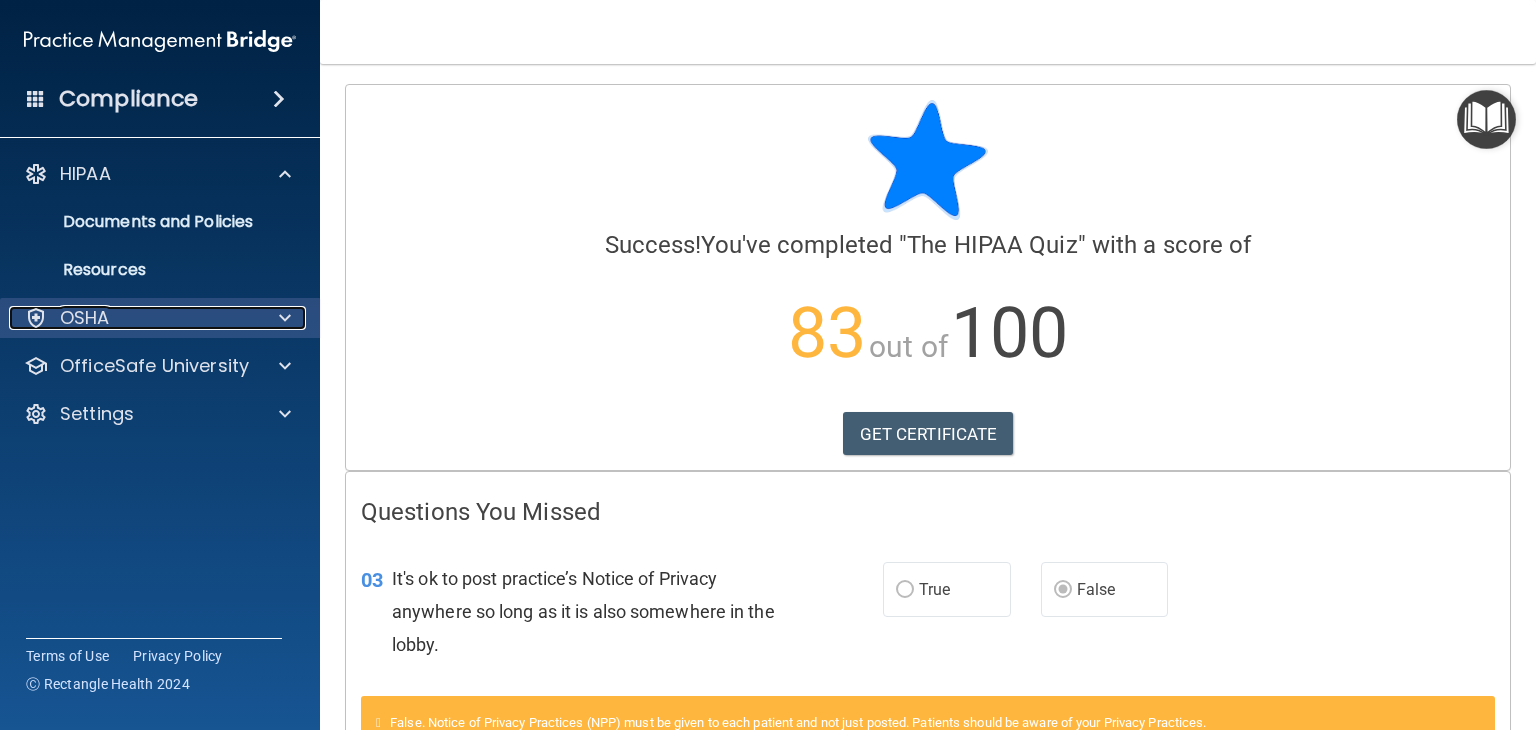 click on "OSHA" at bounding box center (133, 318) 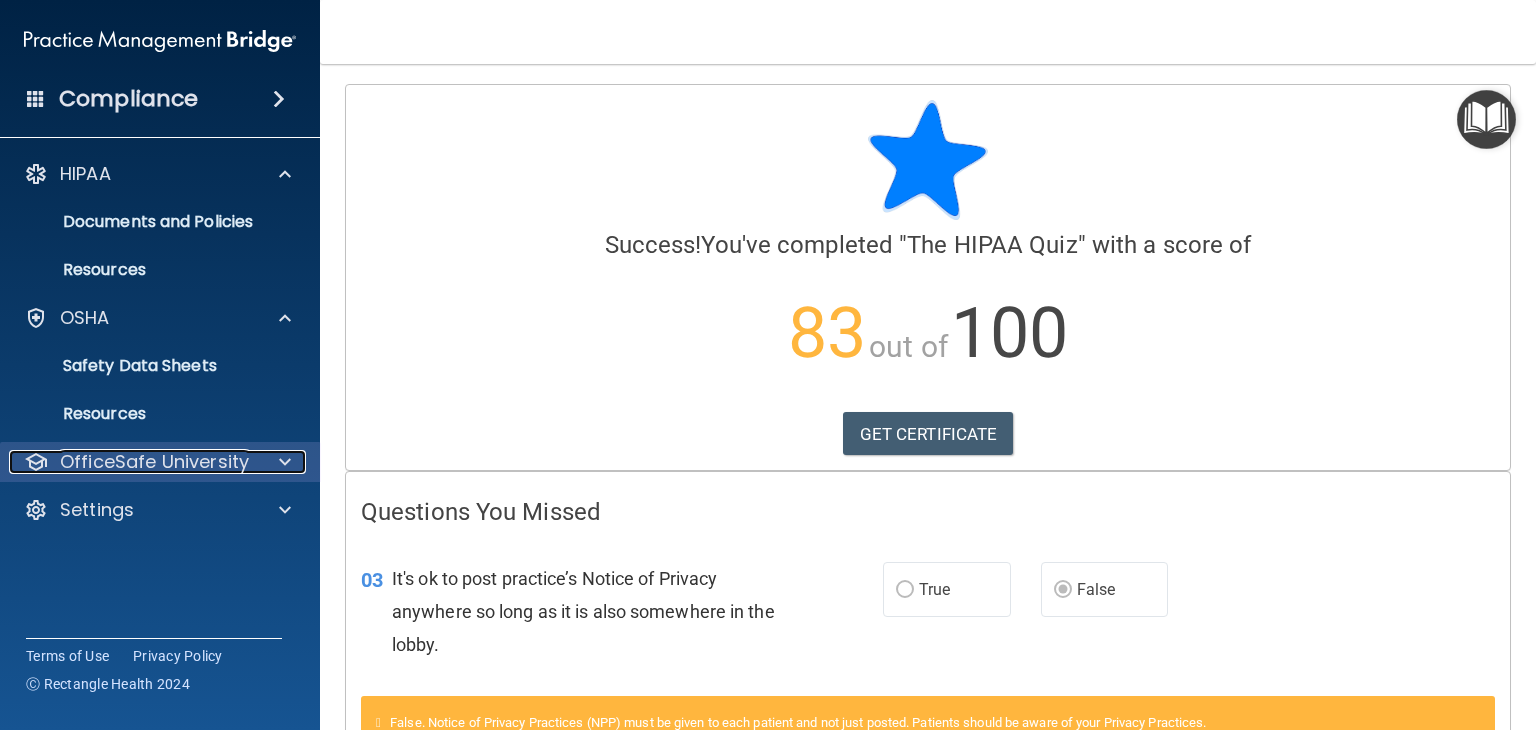 click on "OfficeSafe University" at bounding box center (154, 462) 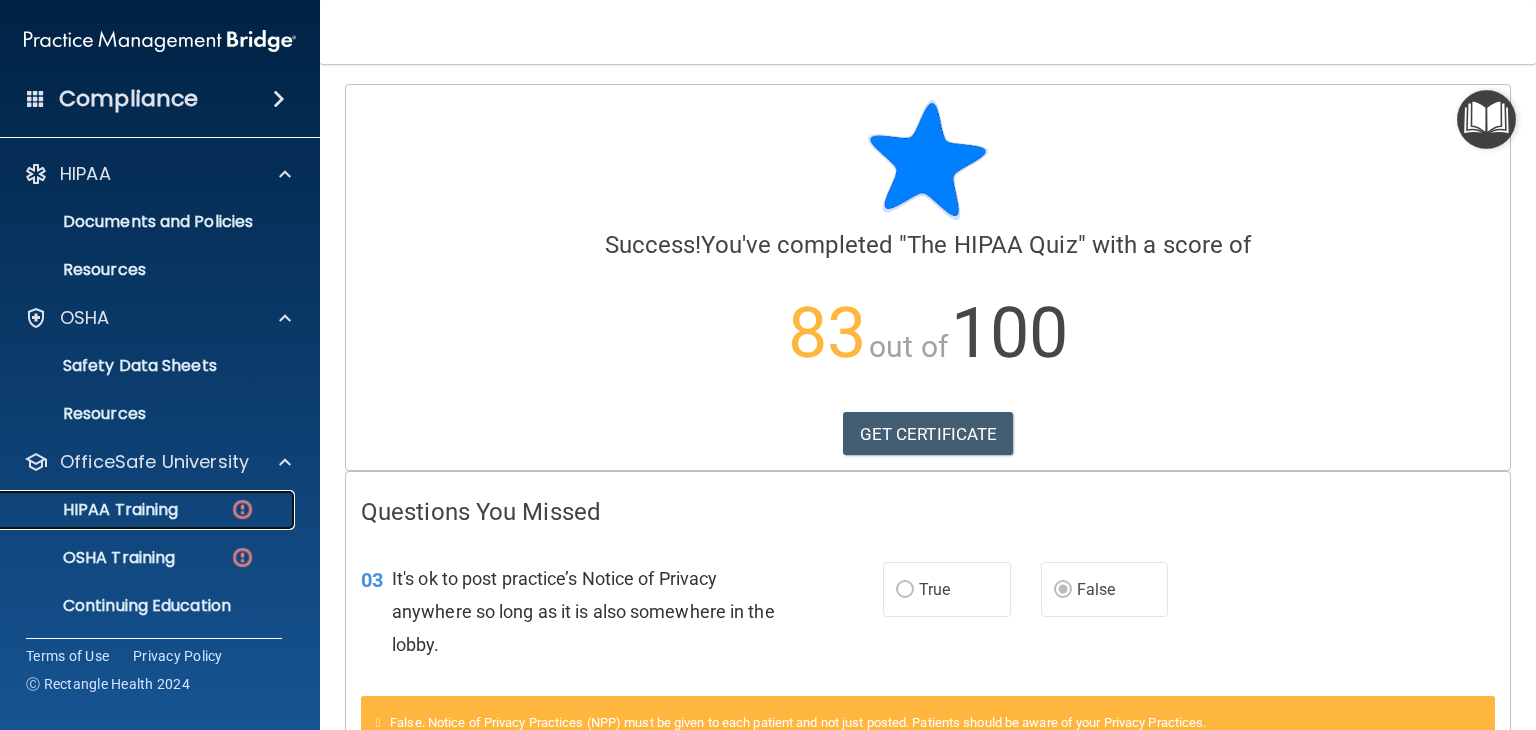 click on "HIPAA Training" at bounding box center (149, 510) 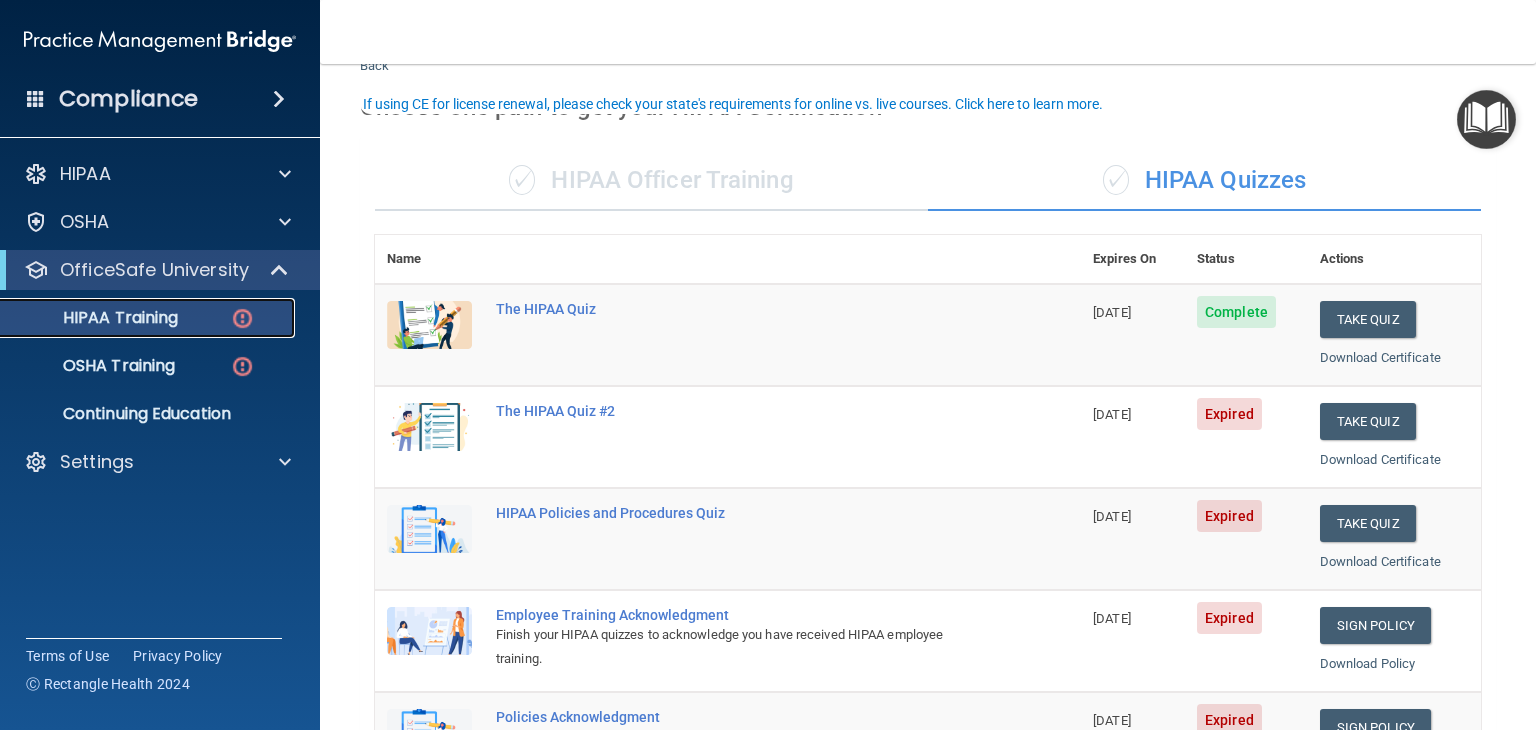scroll, scrollTop: 100, scrollLeft: 0, axis: vertical 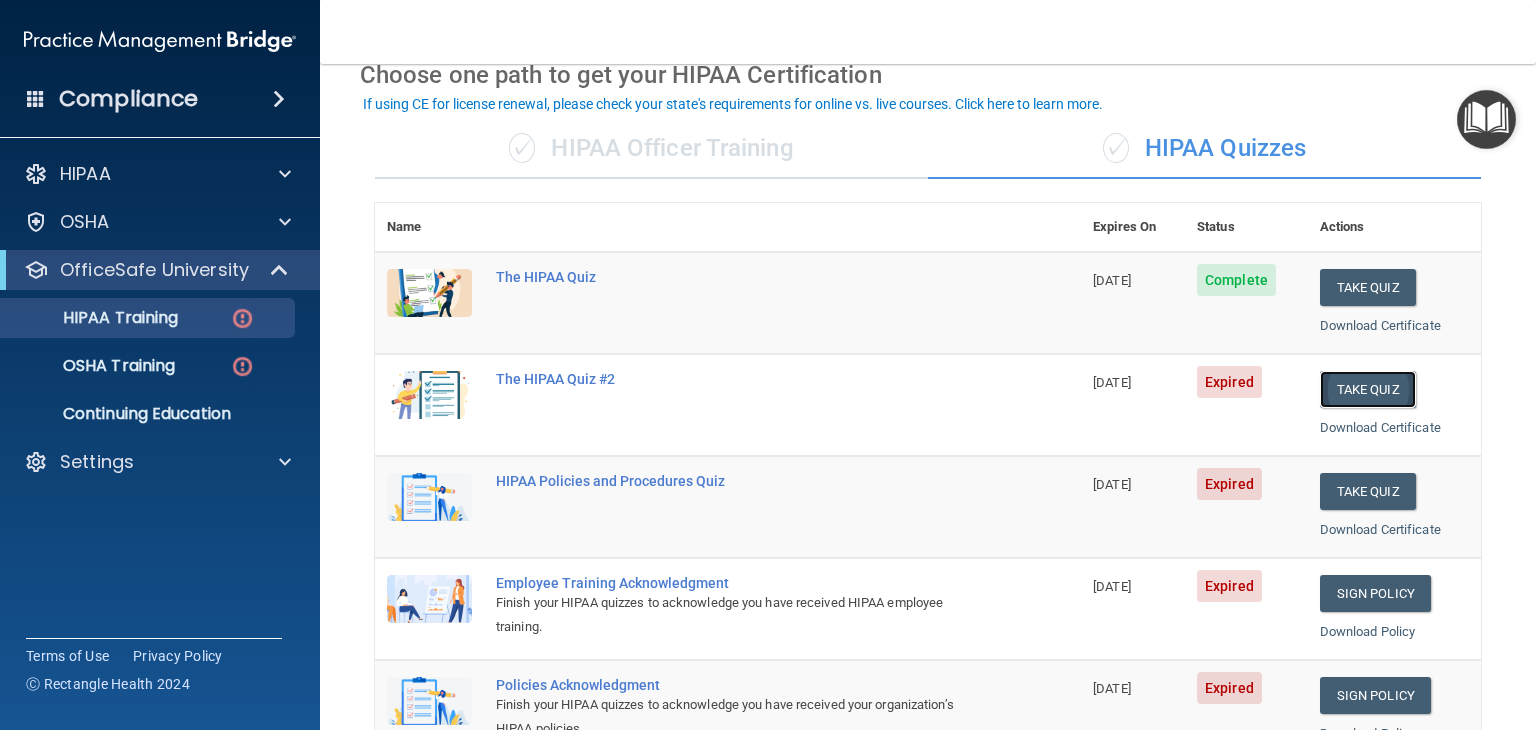 click on "Take Quiz" at bounding box center [1368, 389] 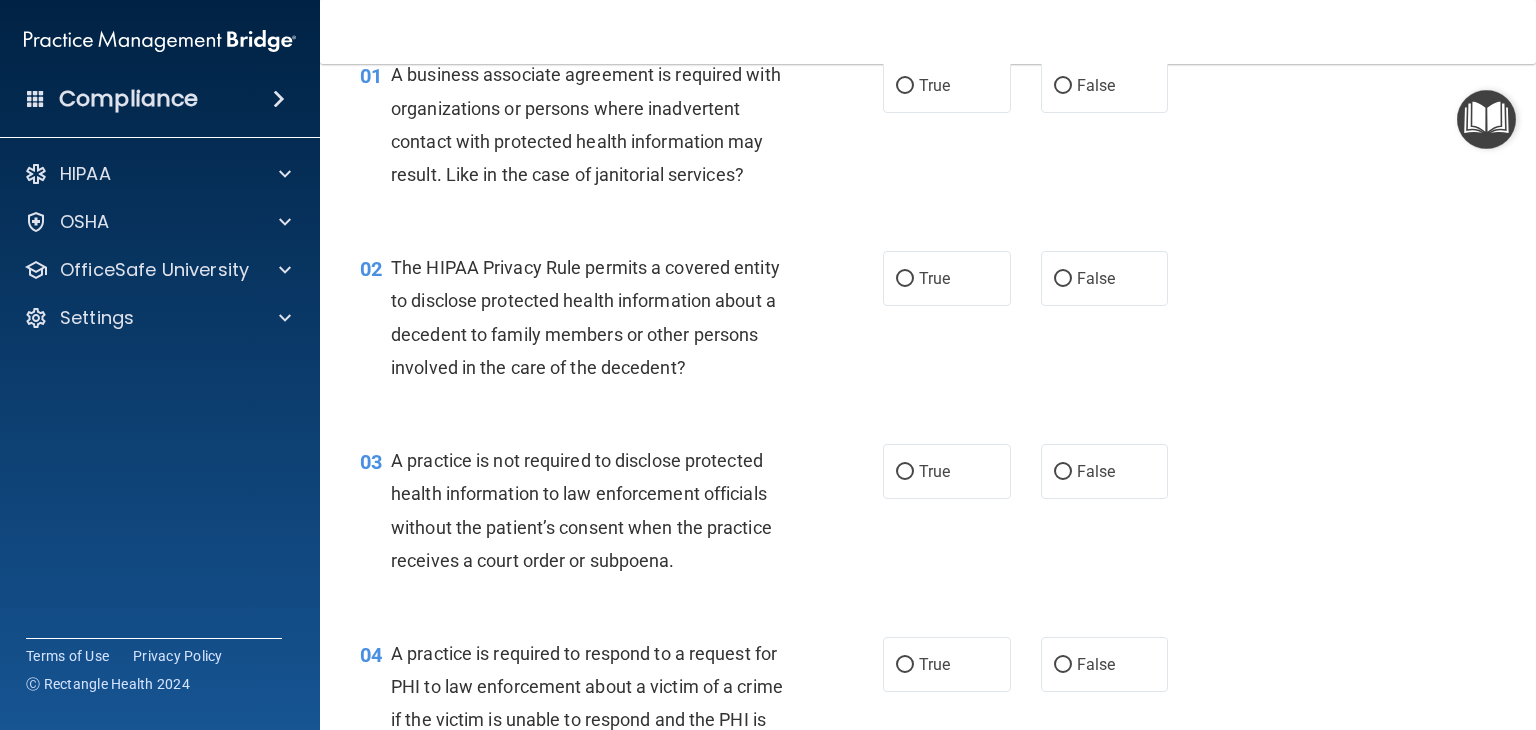 scroll, scrollTop: 0, scrollLeft: 0, axis: both 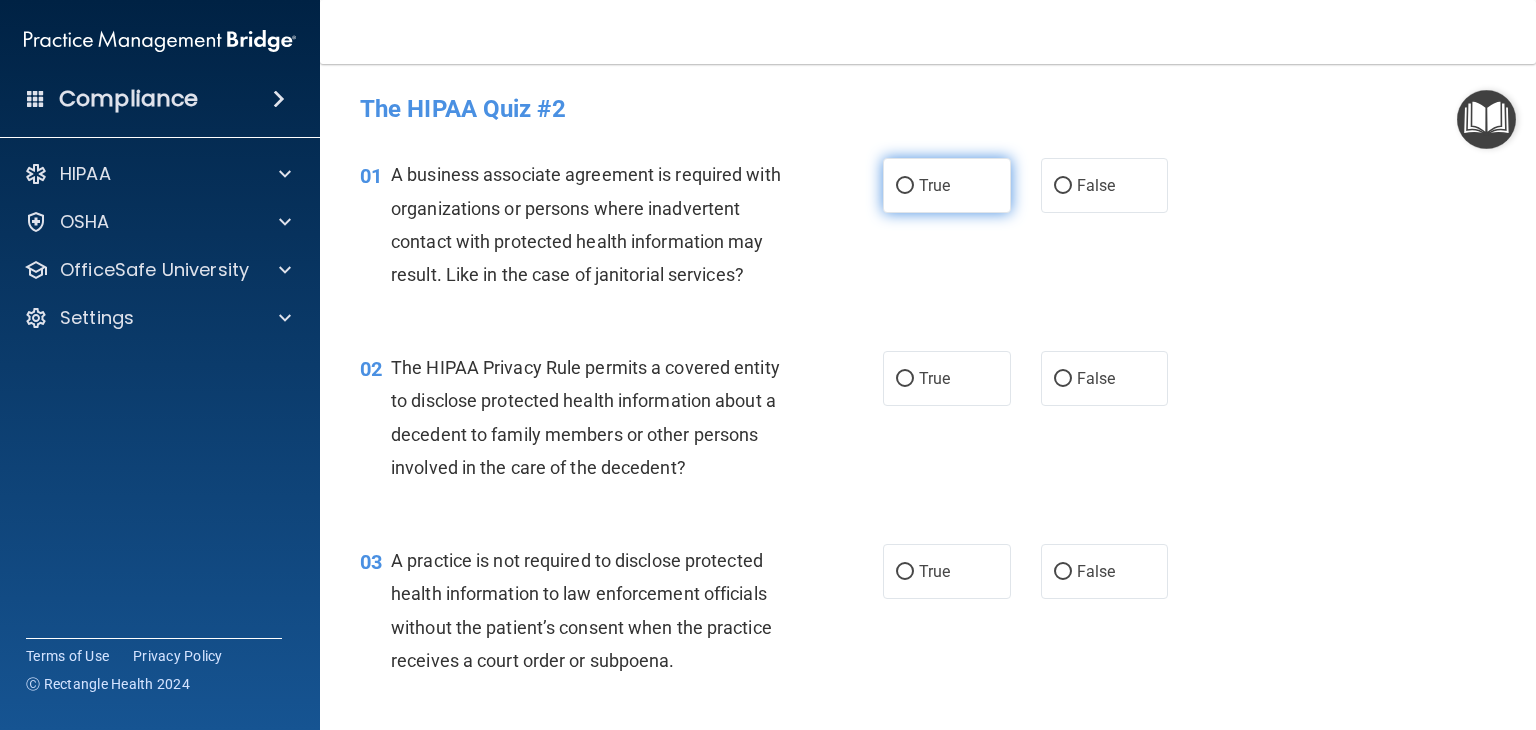 click on "True" at bounding box center [934, 185] 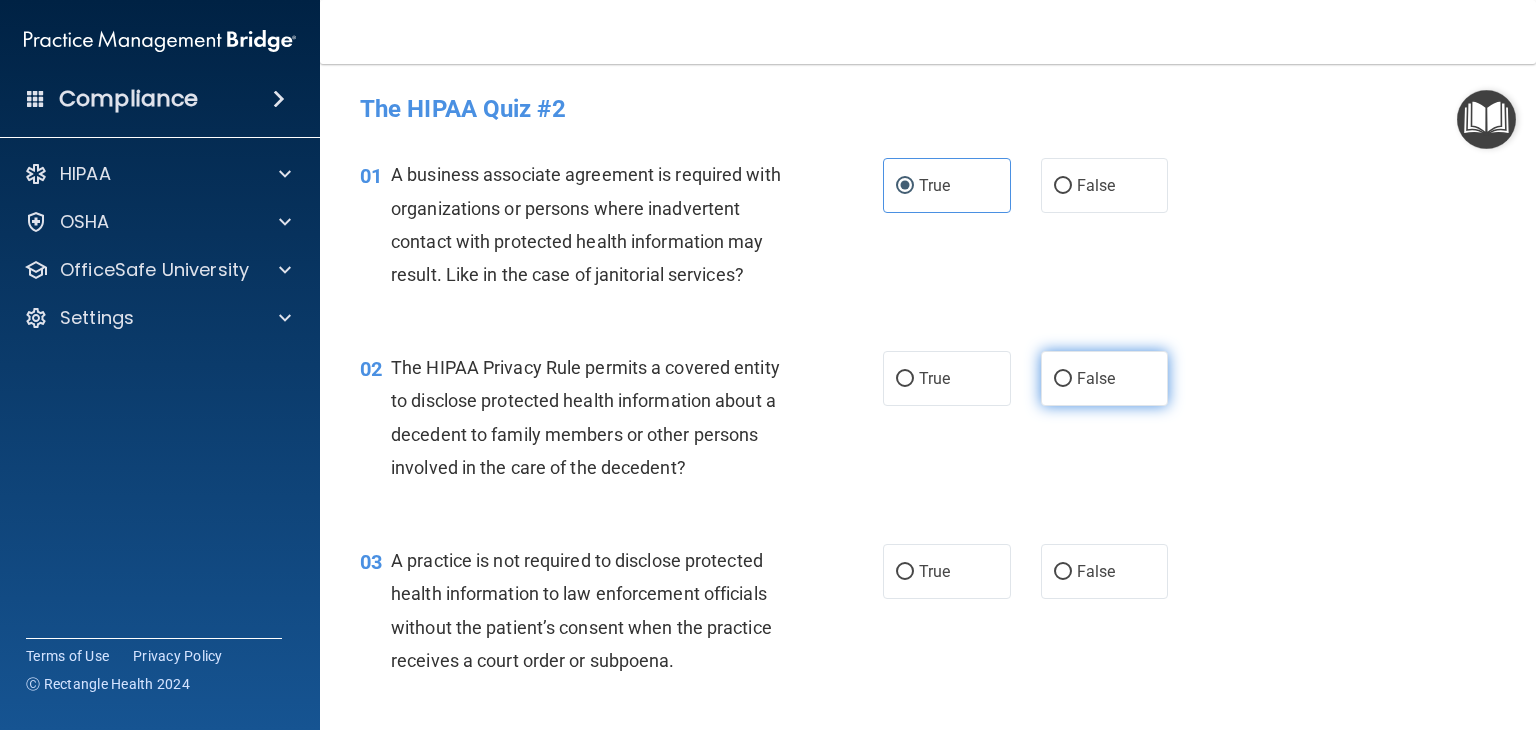 click on "False" at bounding box center [1096, 378] 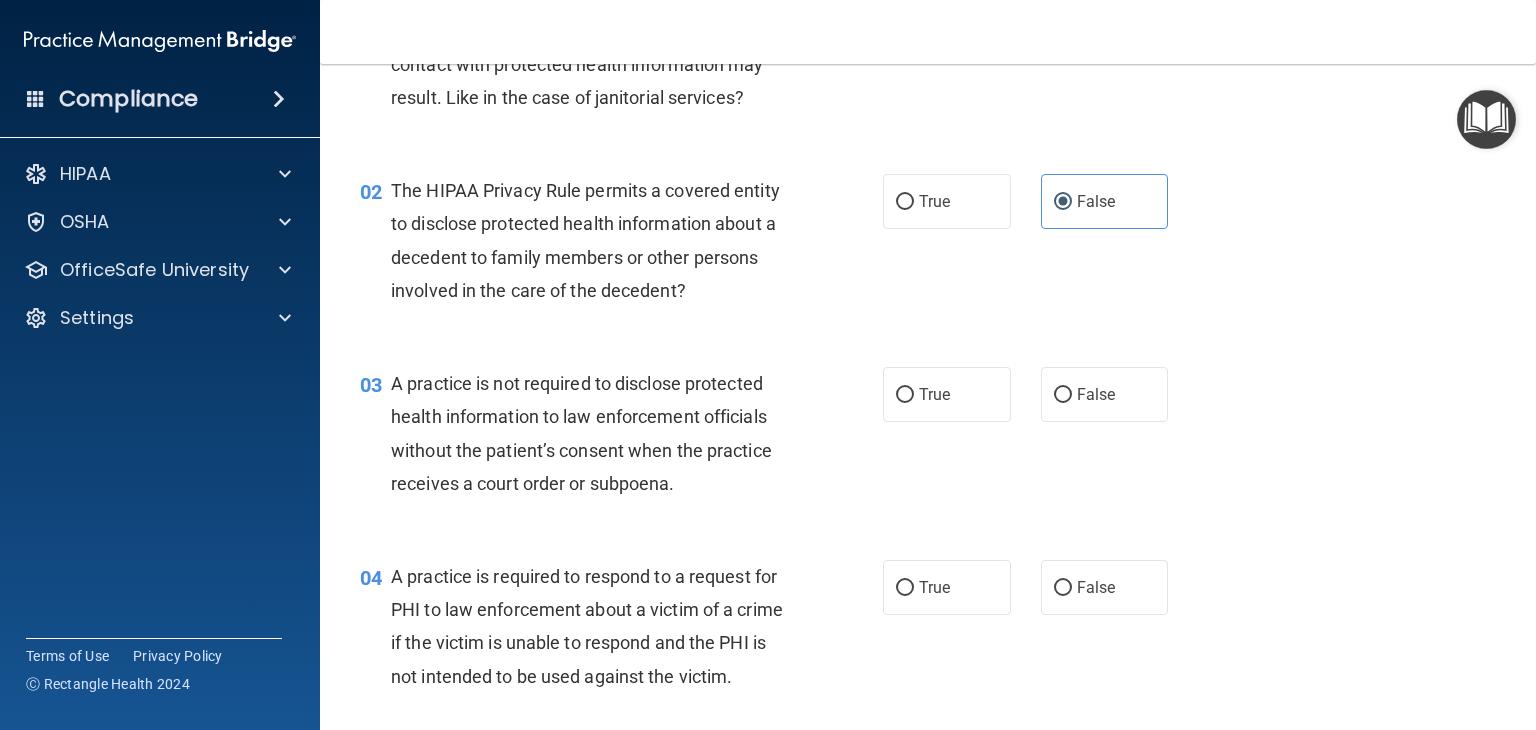 scroll, scrollTop: 200, scrollLeft: 0, axis: vertical 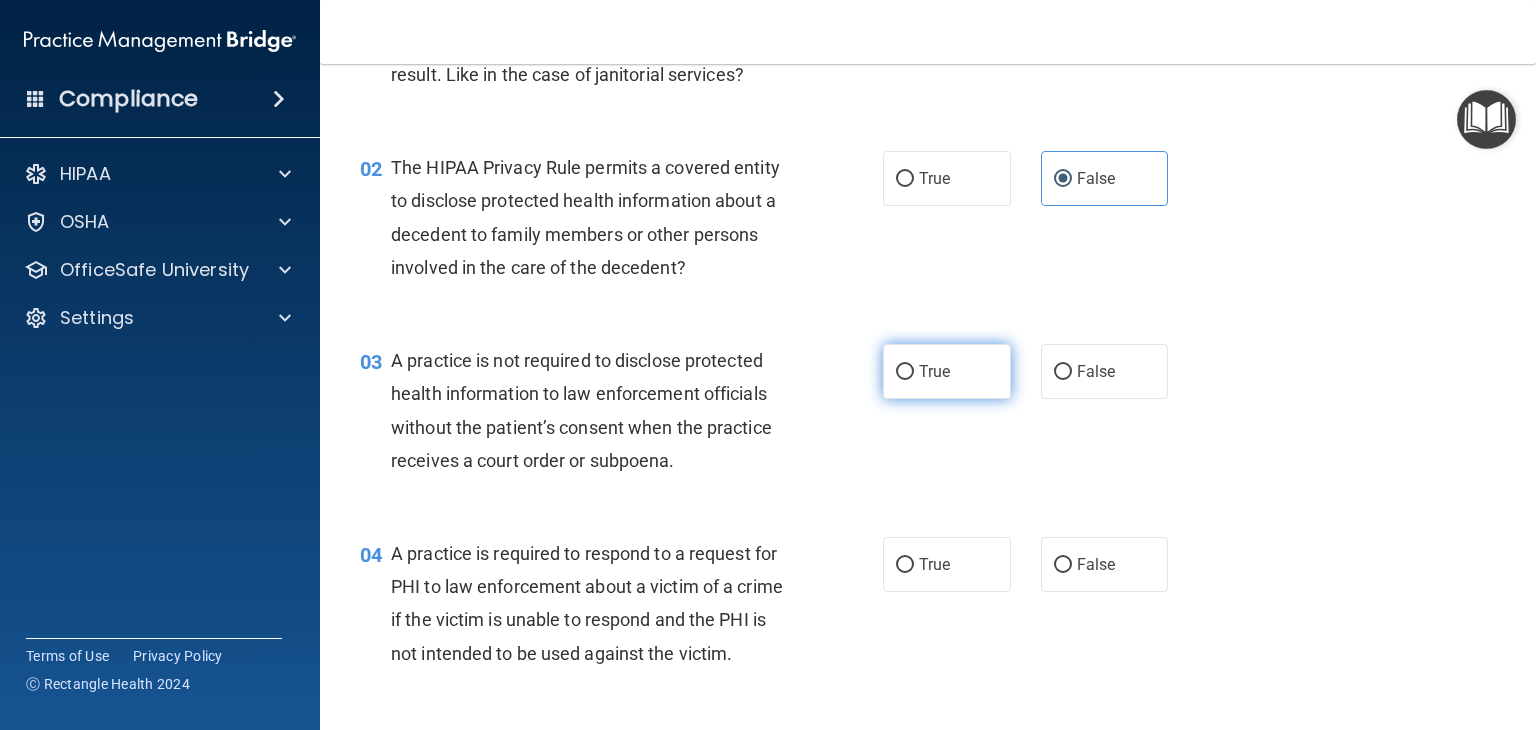 click on "True" at bounding box center [934, 371] 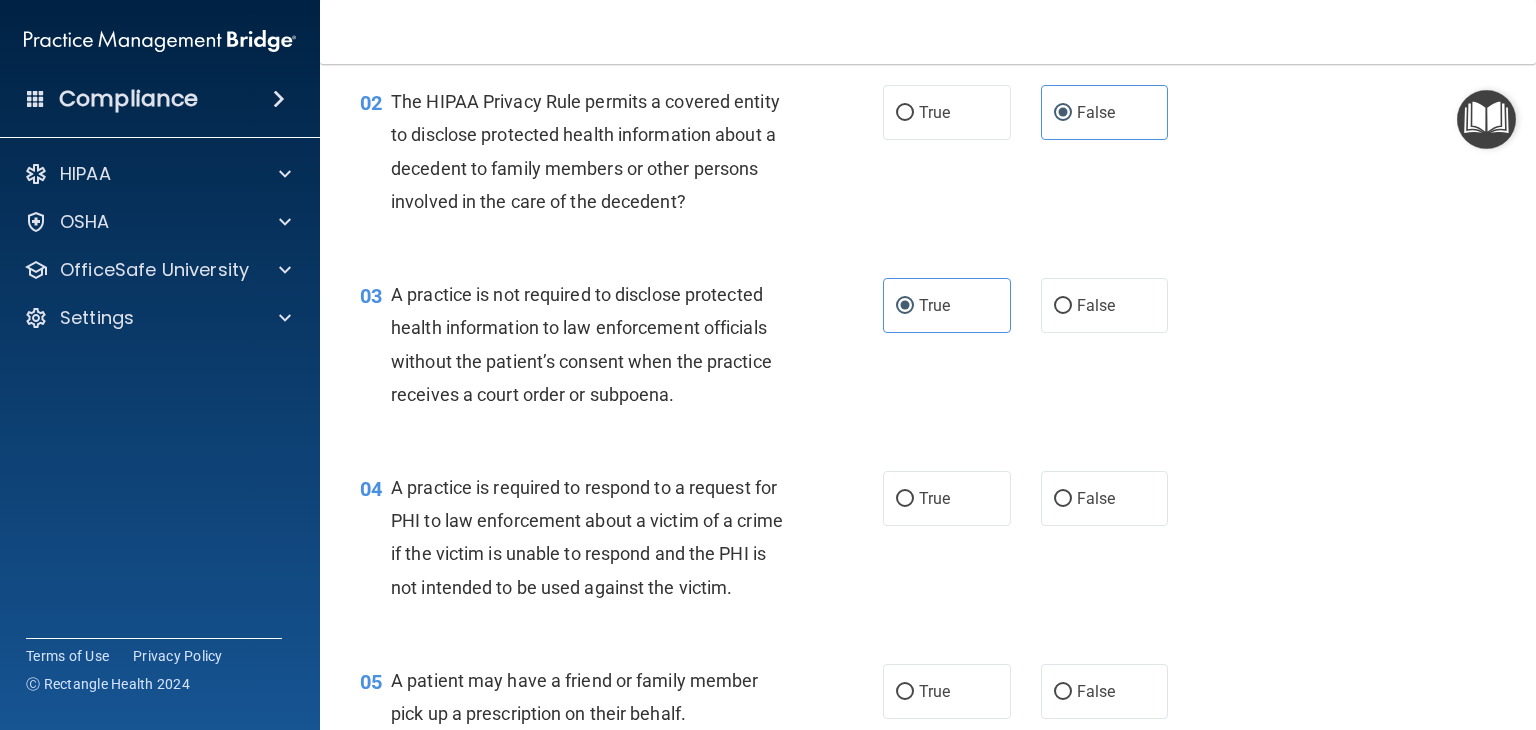 scroll, scrollTop: 300, scrollLeft: 0, axis: vertical 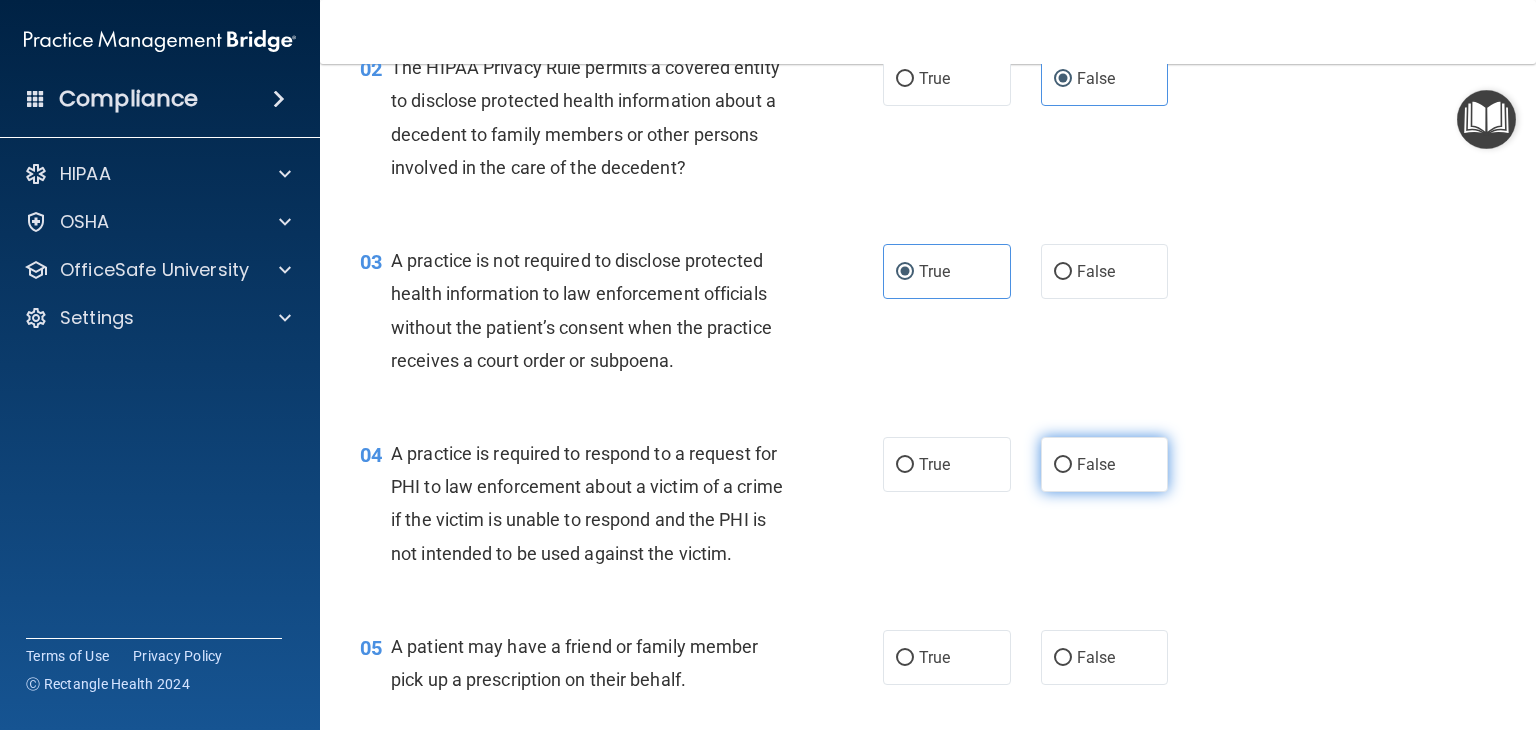 click on "False" at bounding box center [1096, 464] 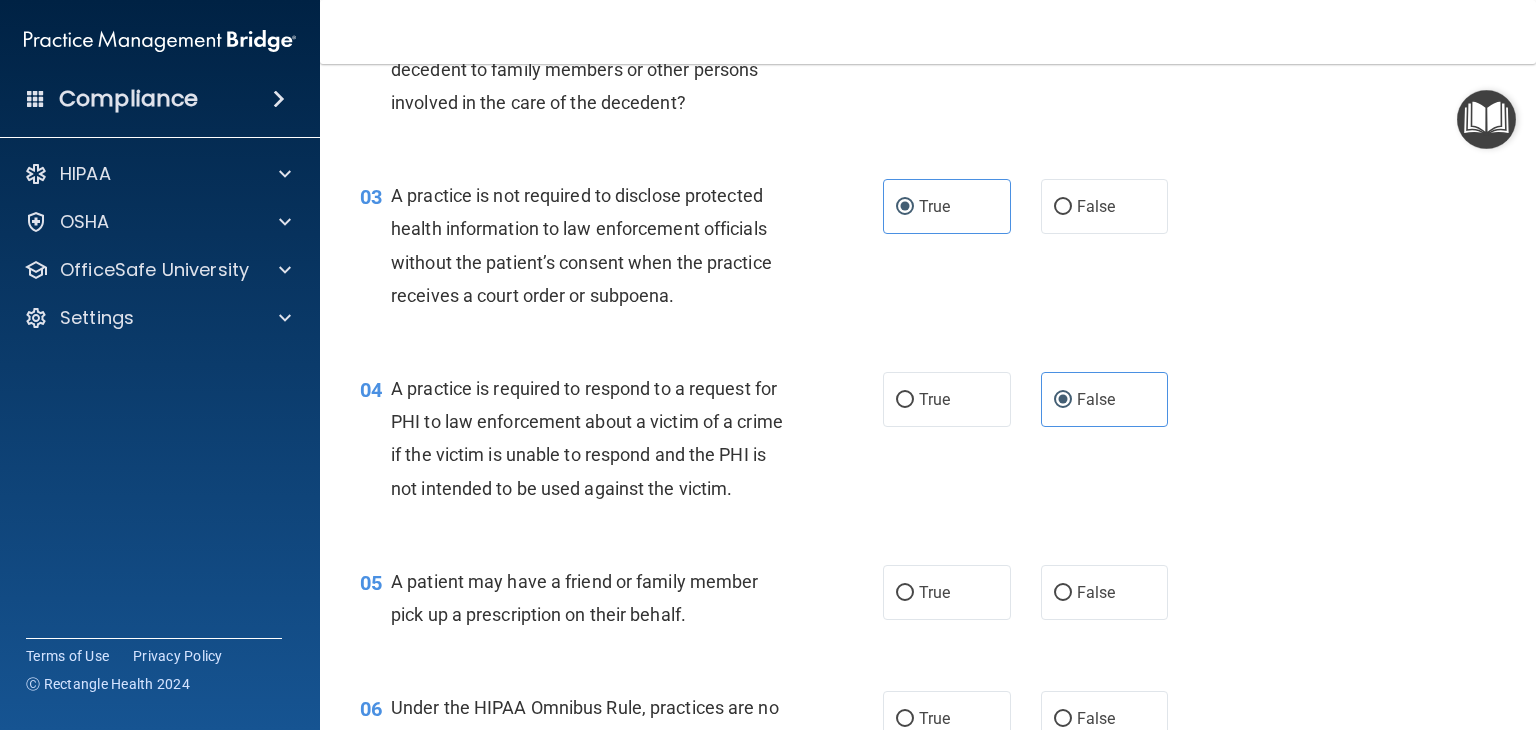 scroll, scrollTop: 500, scrollLeft: 0, axis: vertical 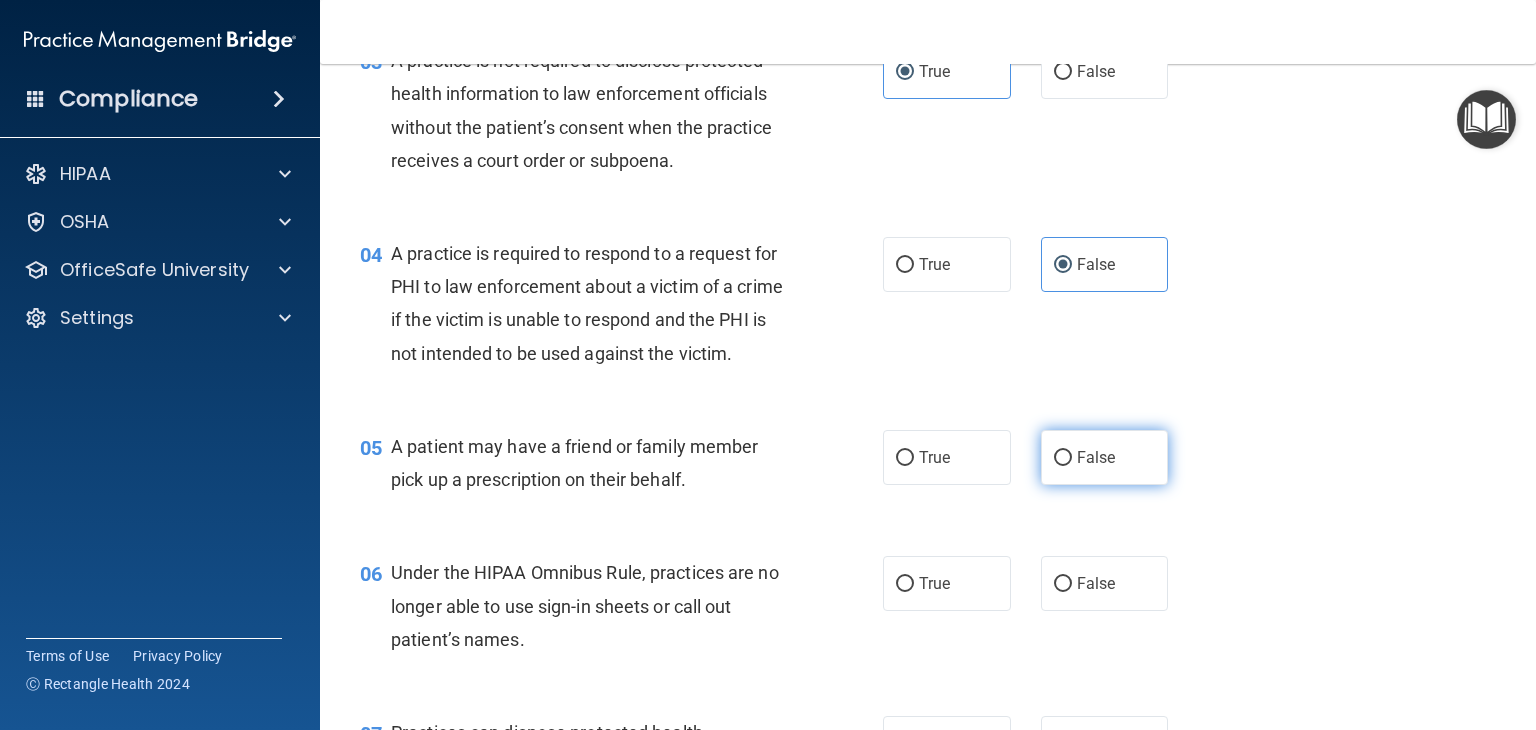 click on "False" at bounding box center (1063, 458) 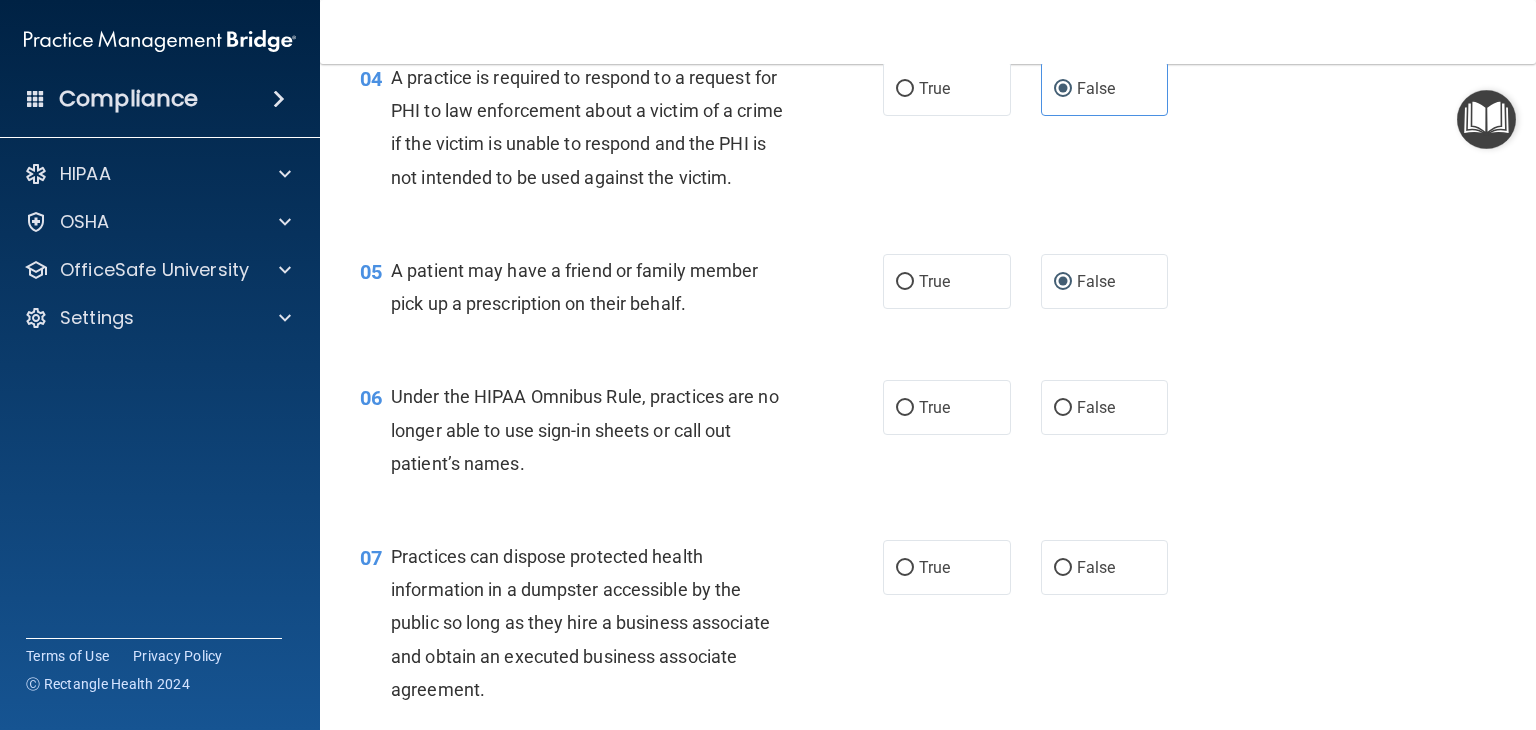 scroll, scrollTop: 700, scrollLeft: 0, axis: vertical 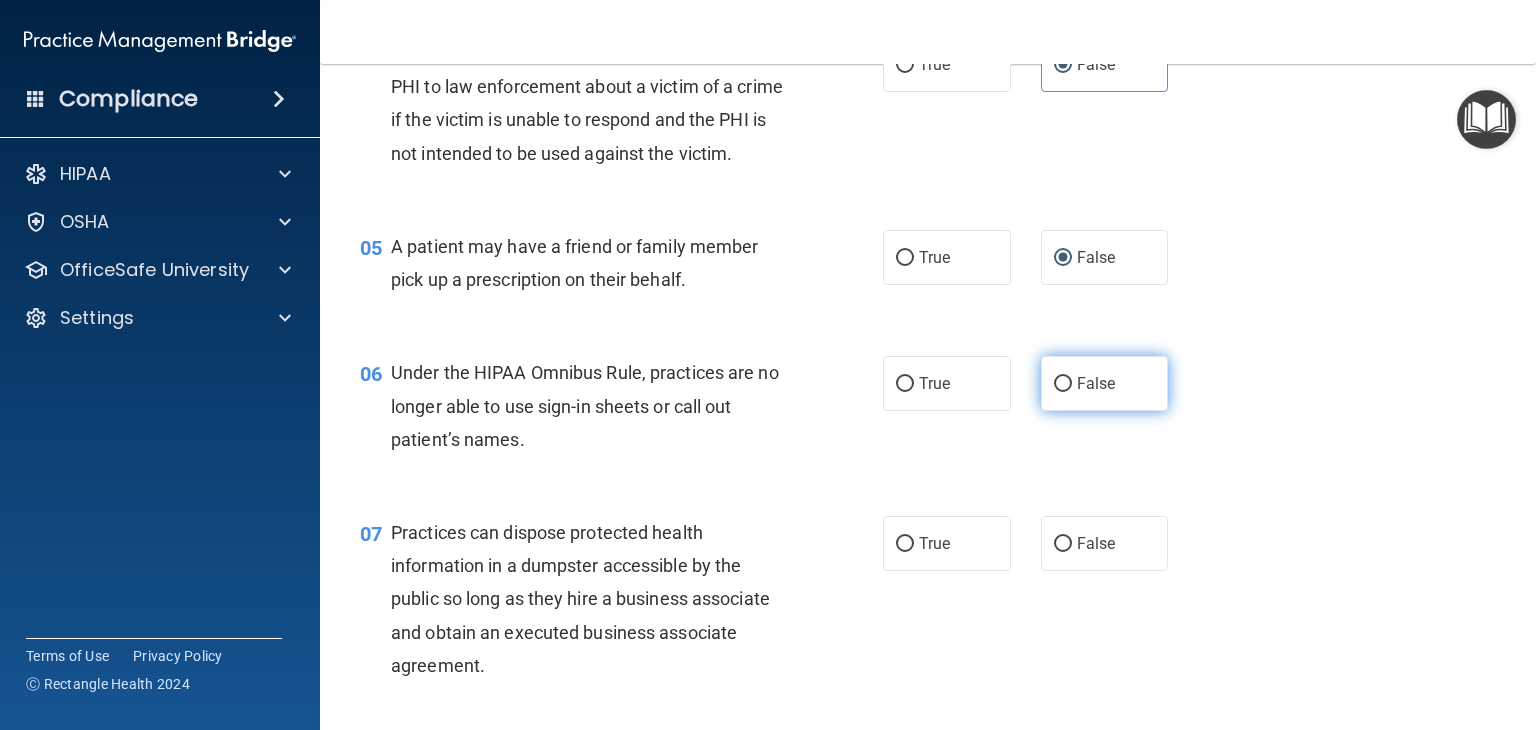 click on "False" at bounding box center [1063, 384] 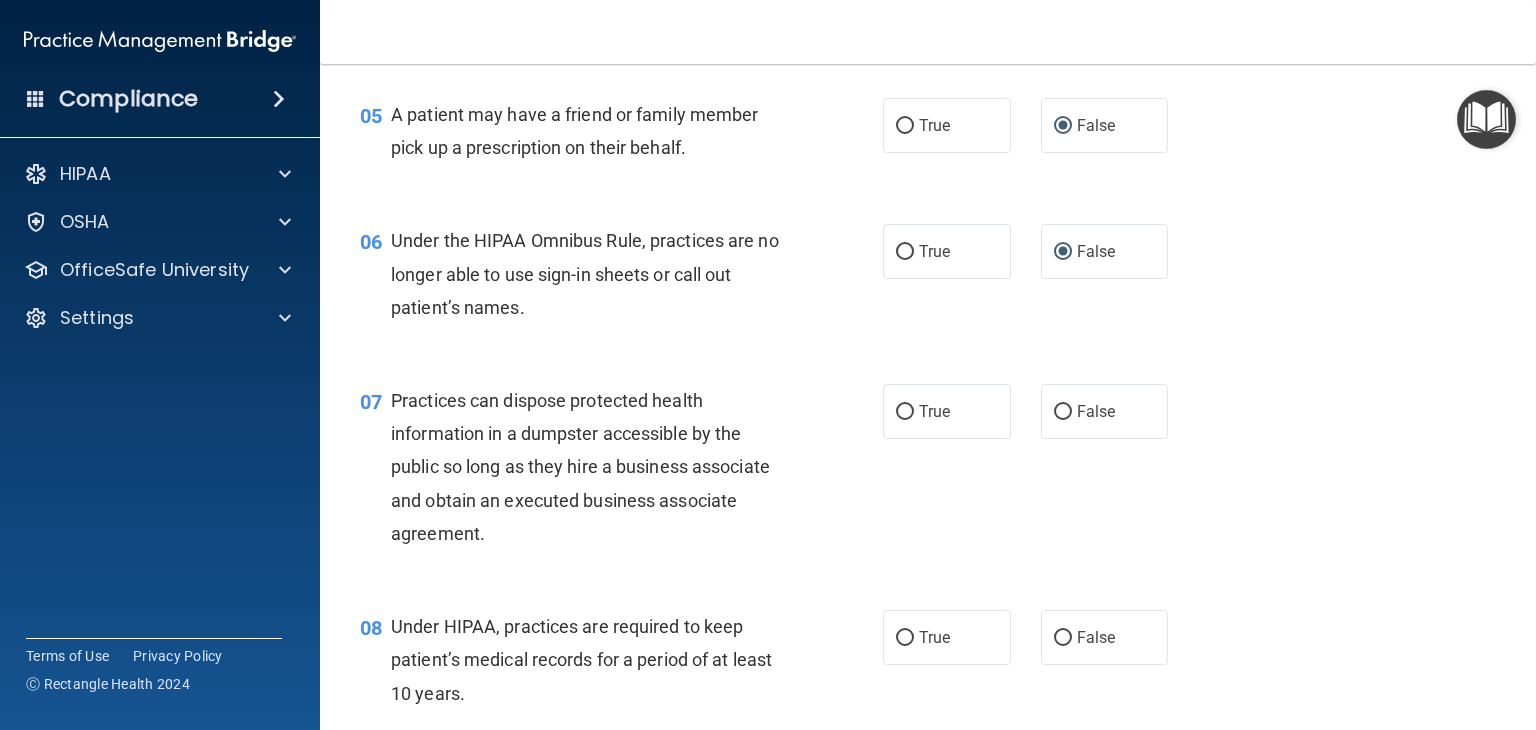 scroll, scrollTop: 900, scrollLeft: 0, axis: vertical 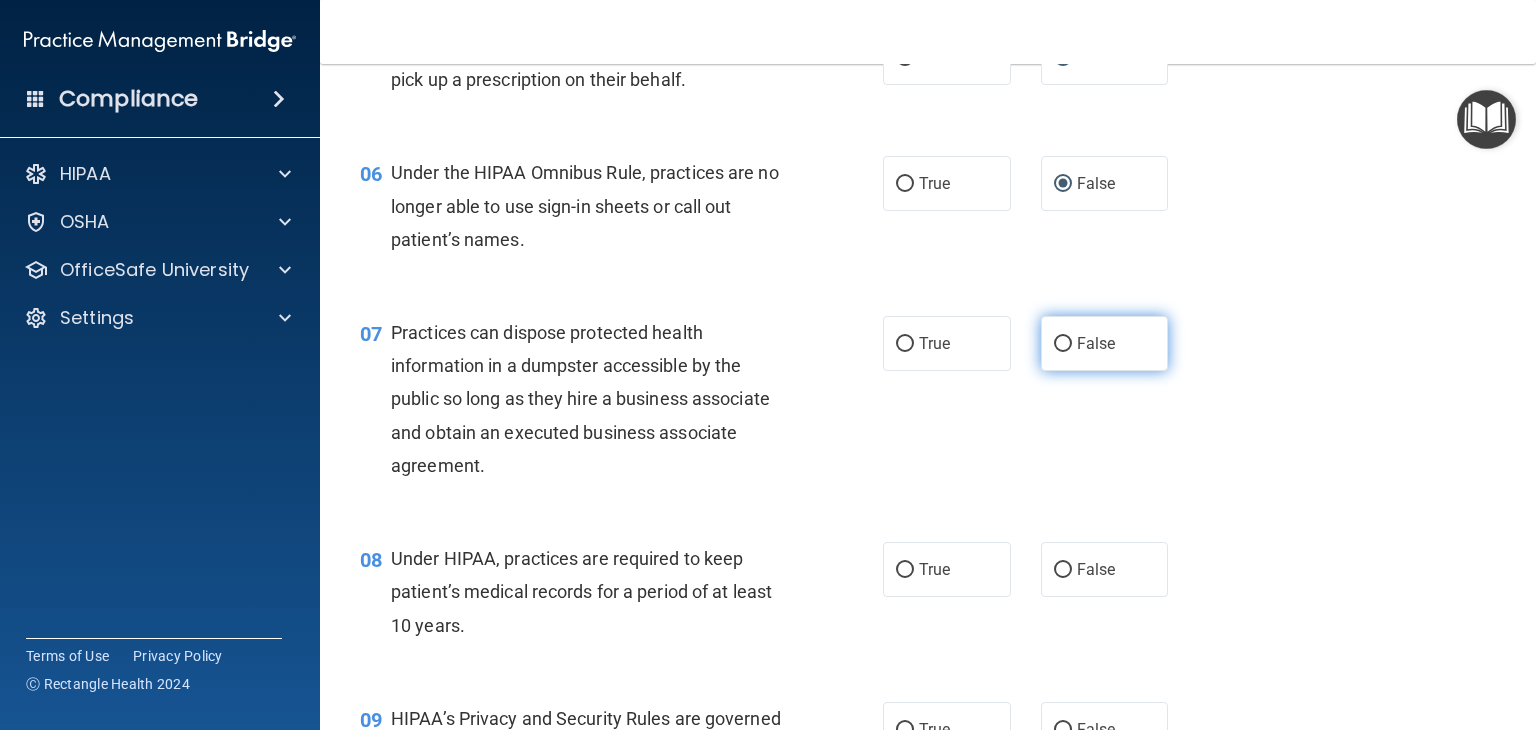 click on "False" at bounding box center (1105, 343) 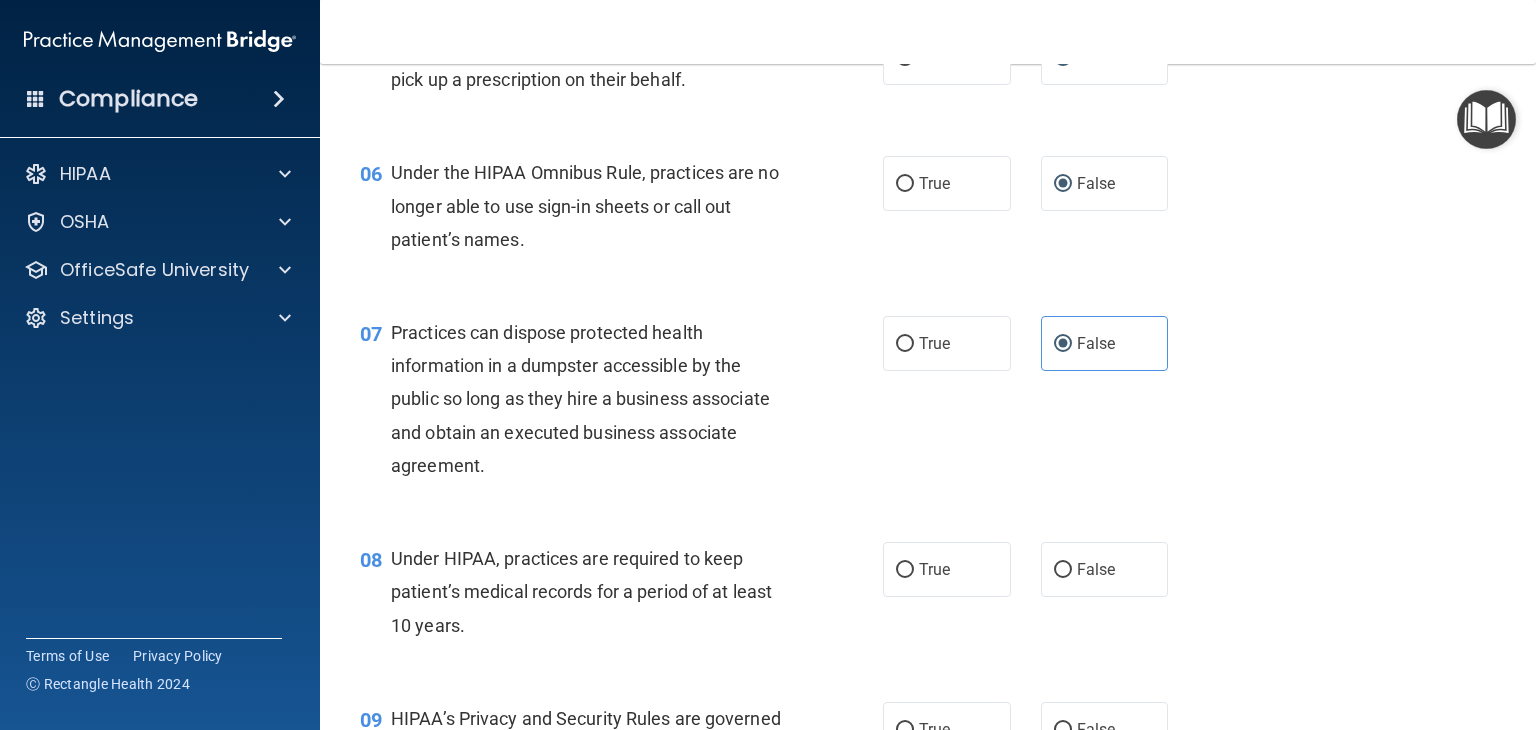 scroll, scrollTop: 1000, scrollLeft: 0, axis: vertical 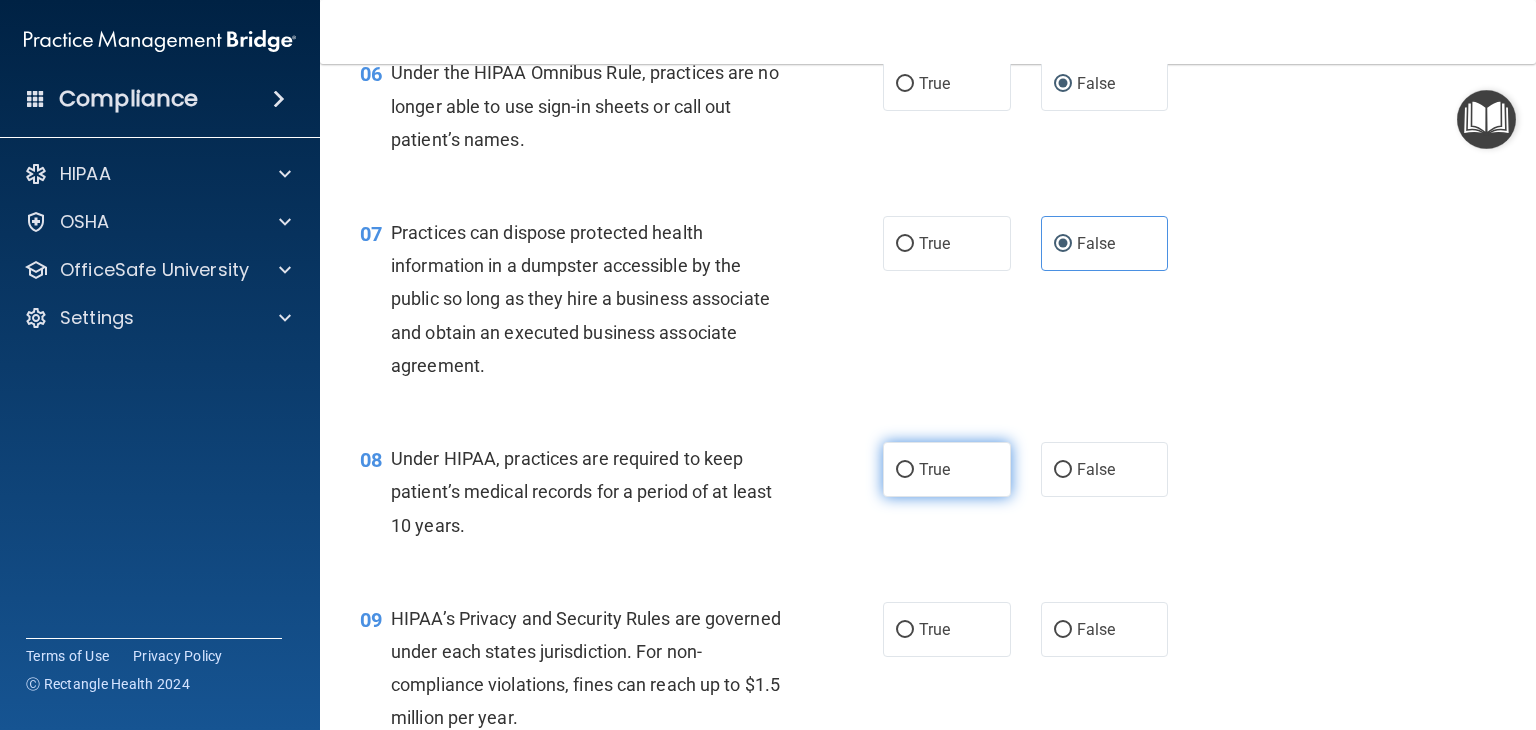 click on "True" at bounding box center [947, 469] 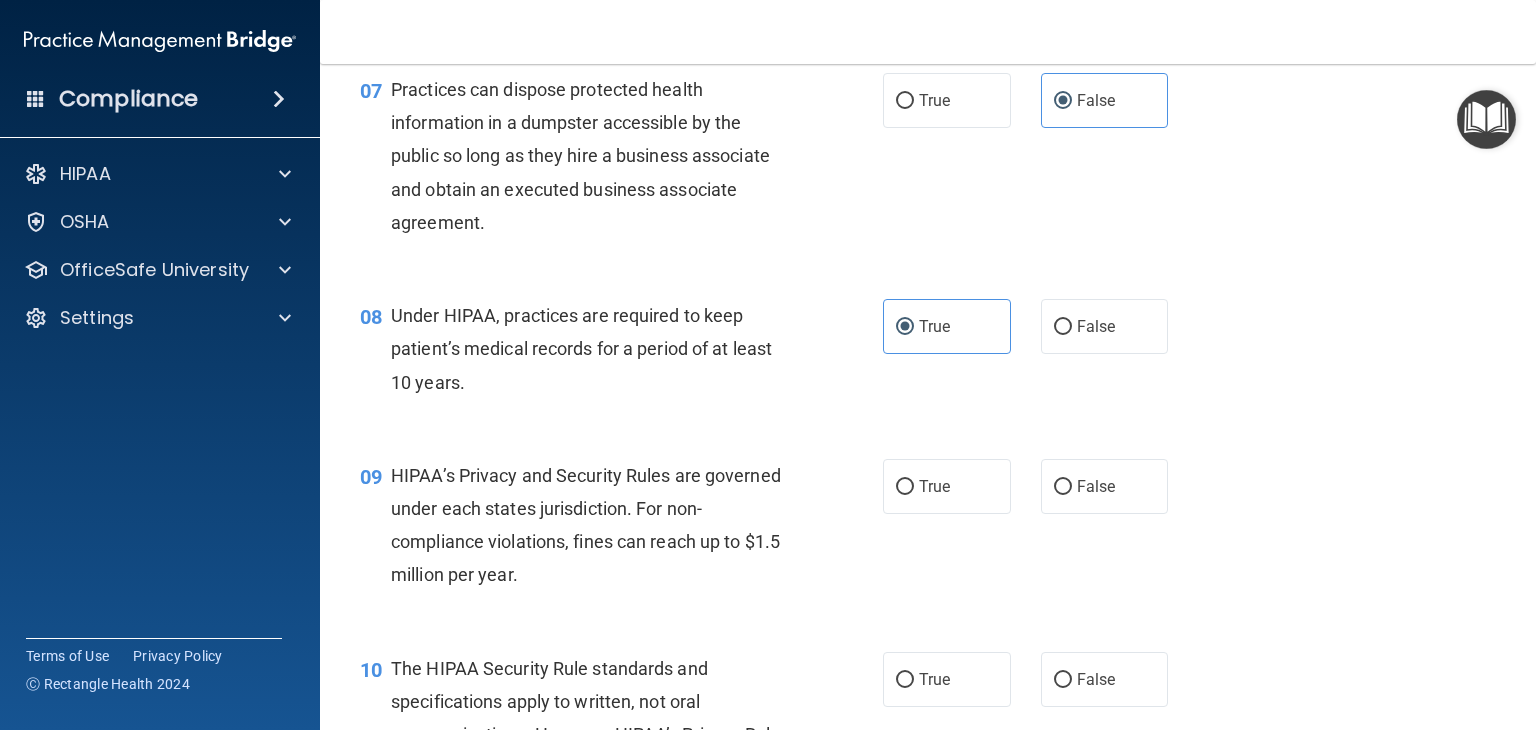 scroll, scrollTop: 1200, scrollLeft: 0, axis: vertical 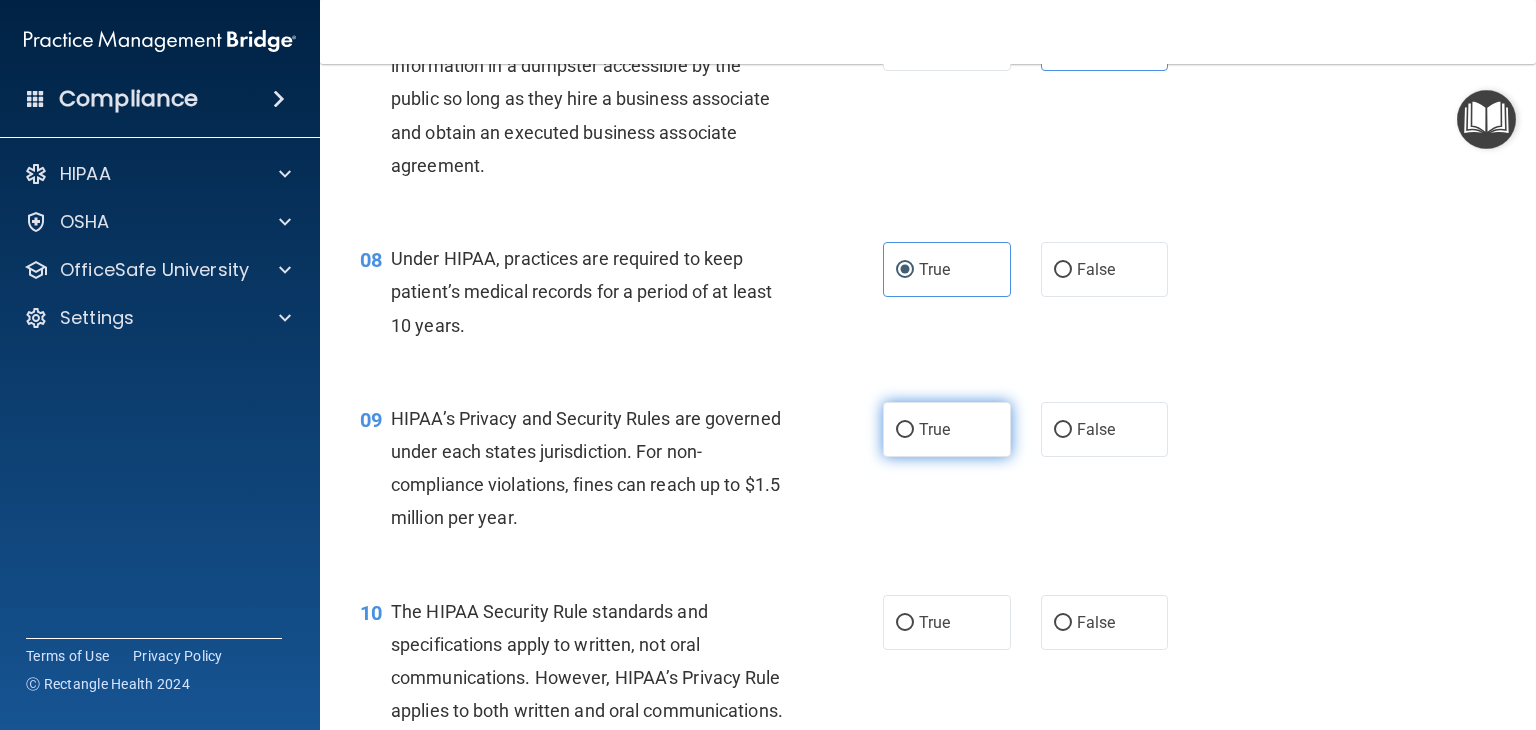 click on "True" at bounding box center (947, 429) 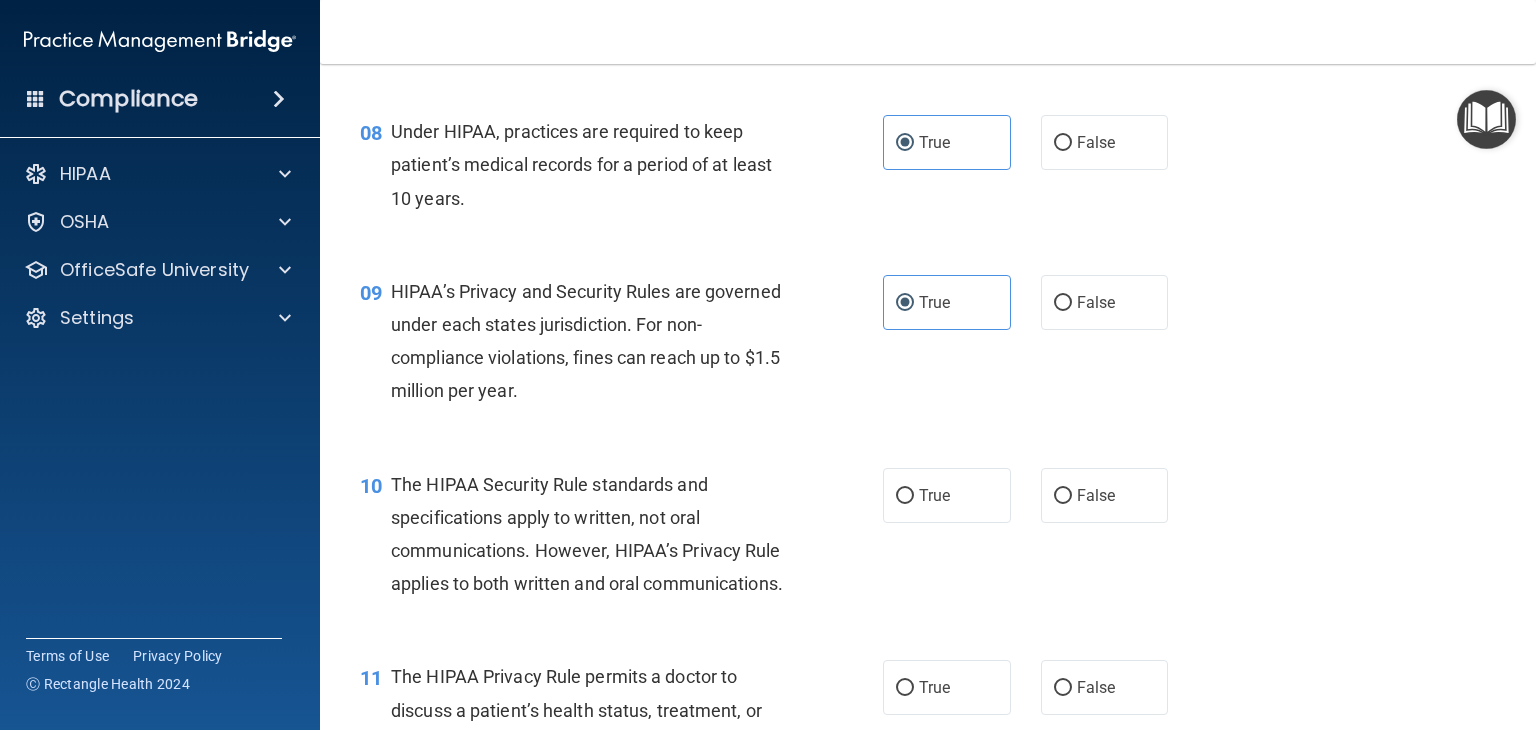 scroll, scrollTop: 1400, scrollLeft: 0, axis: vertical 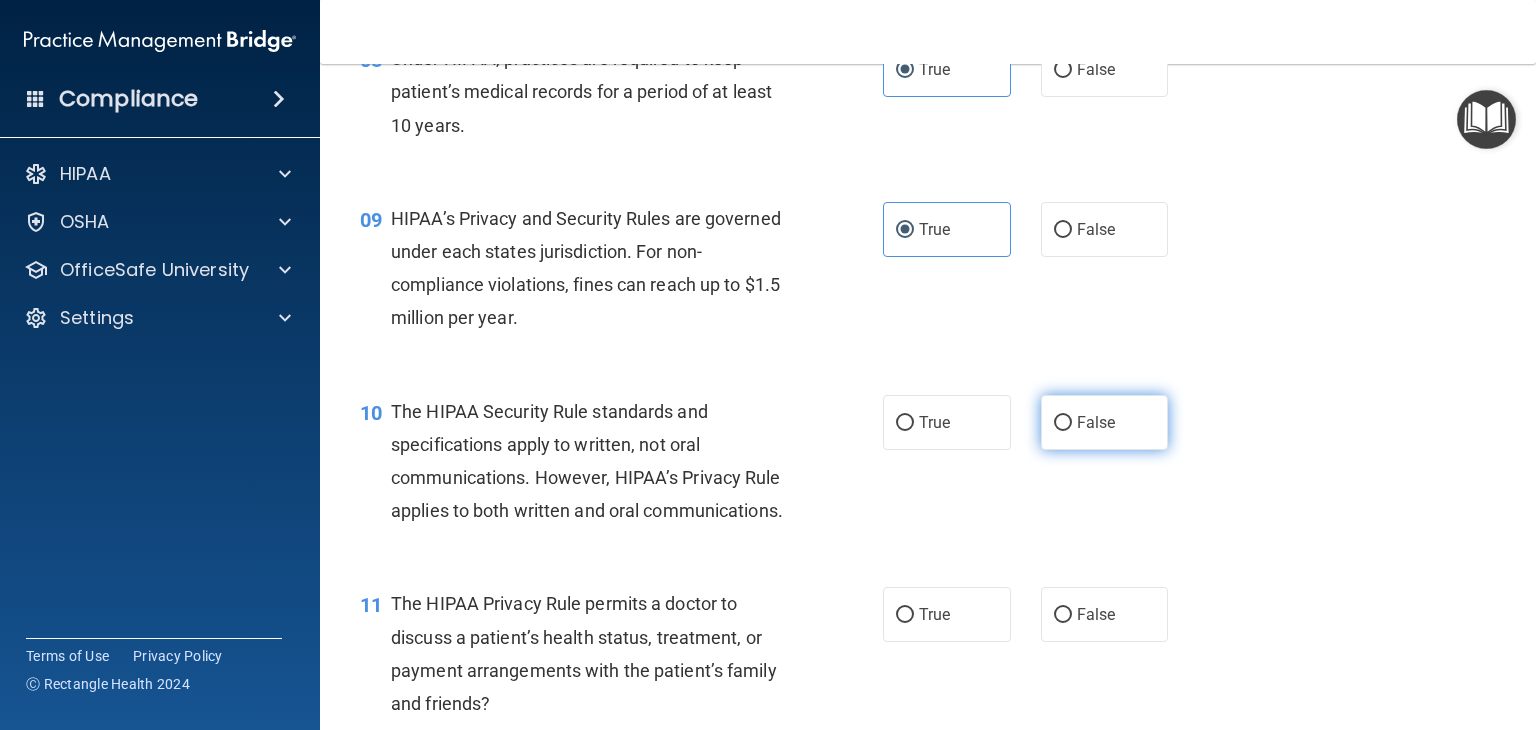 click on "False" at bounding box center [1063, 423] 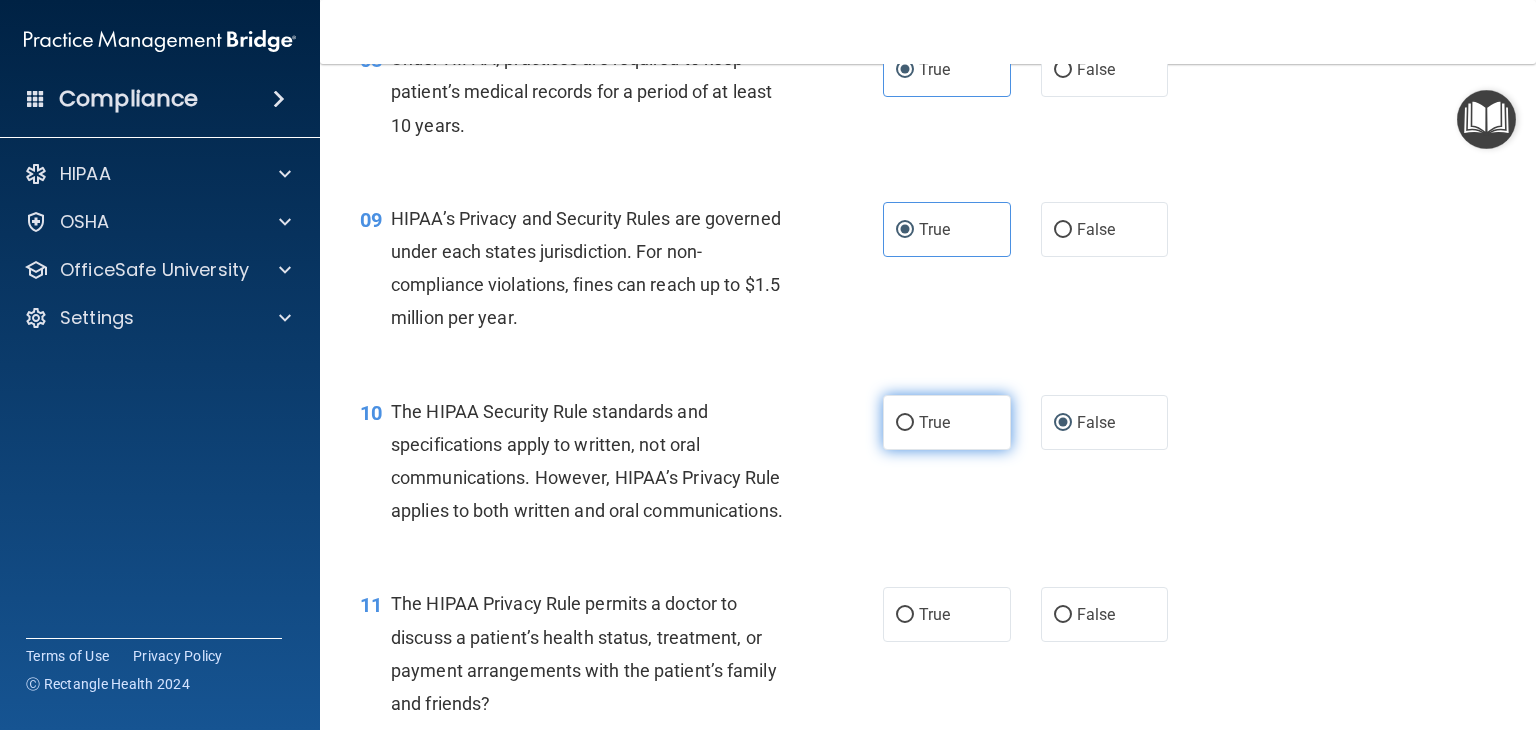 click on "True" at bounding box center (905, 423) 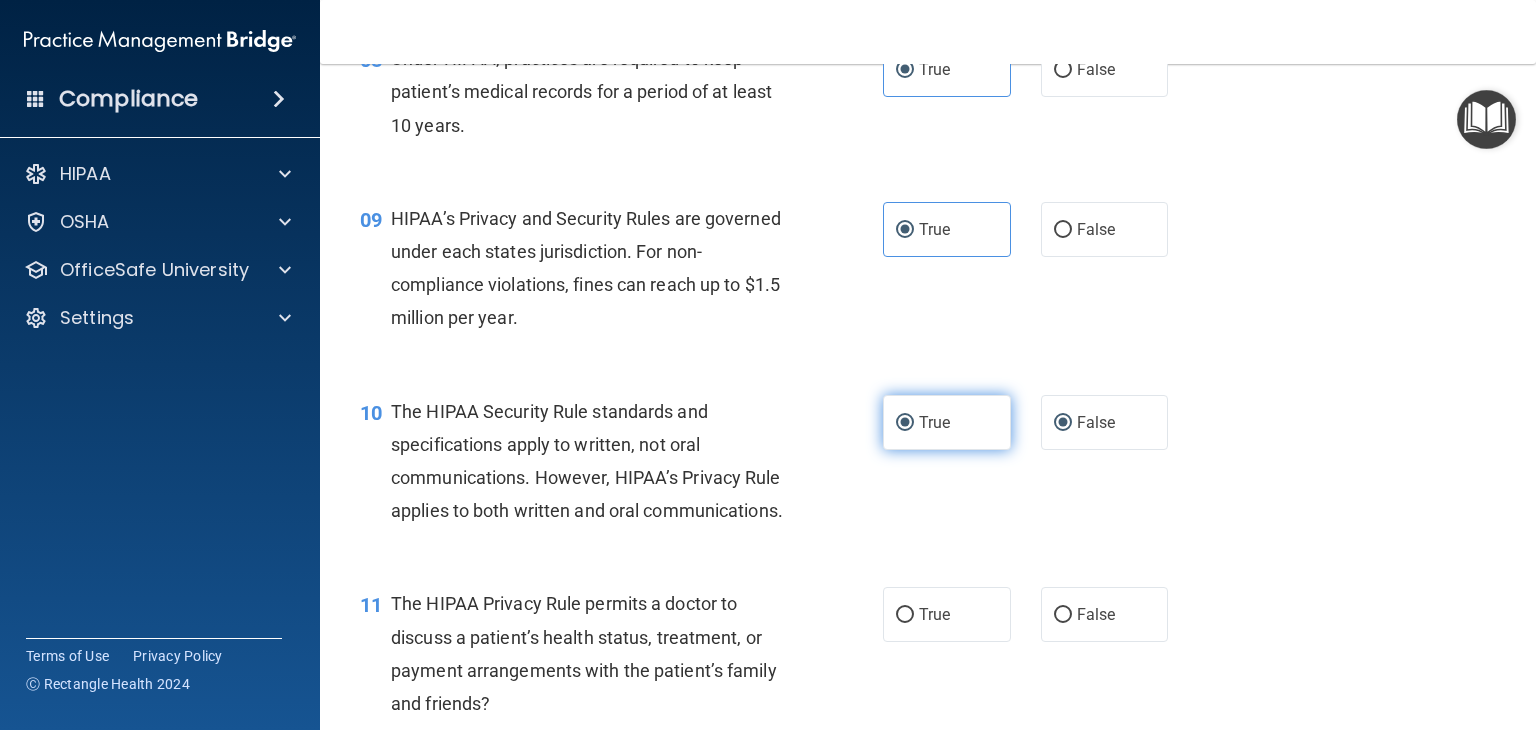radio on "false" 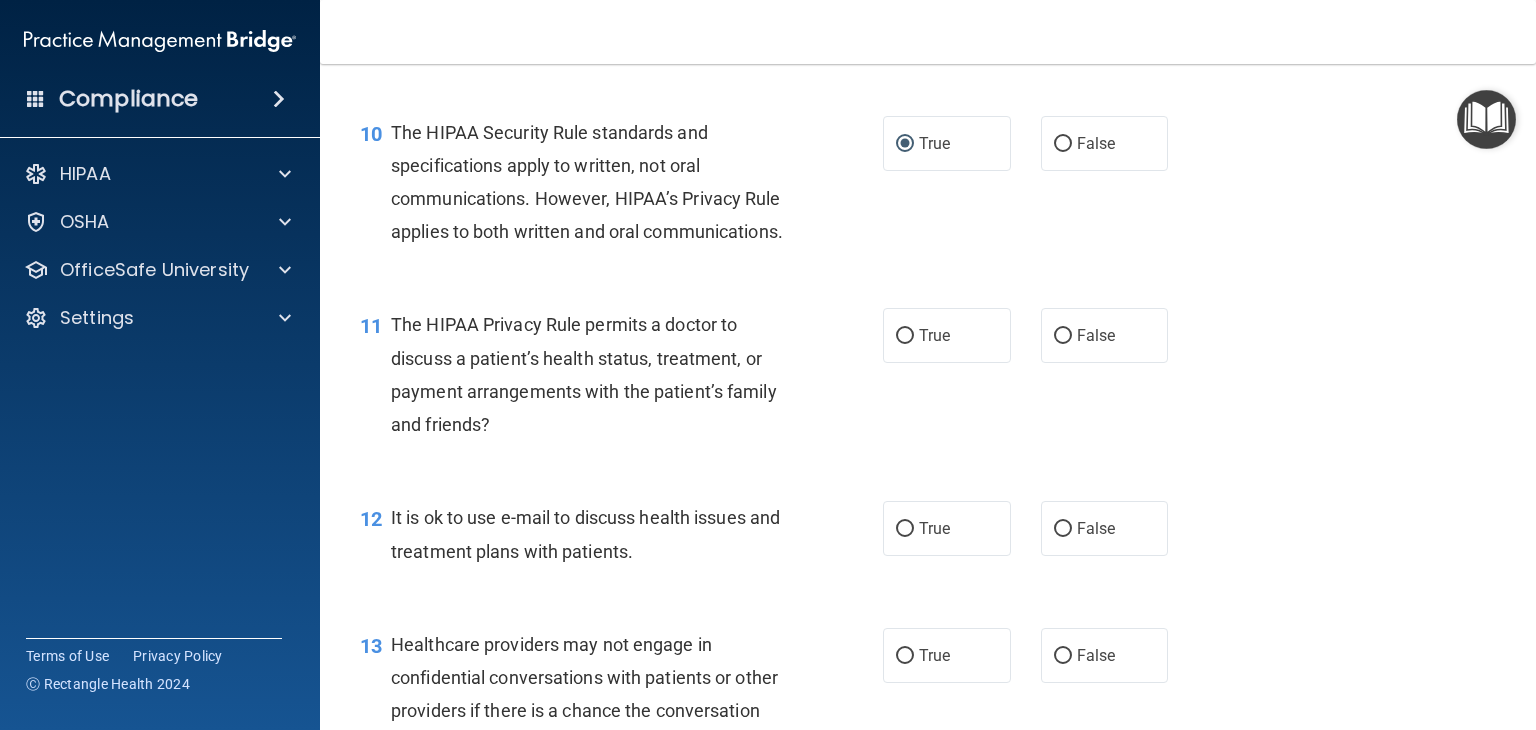 scroll, scrollTop: 1700, scrollLeft: 0, axis: vertical 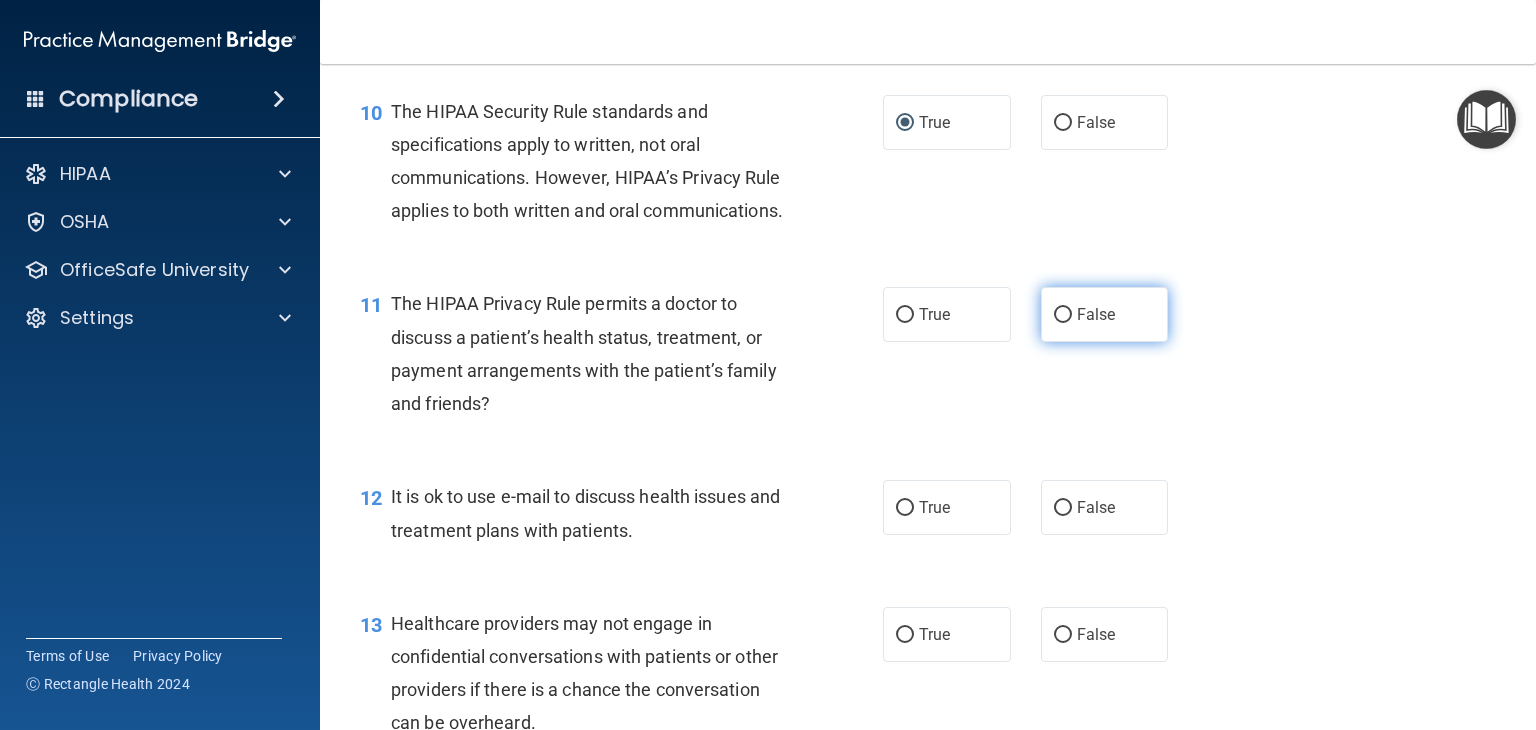 click on "False" at bounding box center [1105, 314] 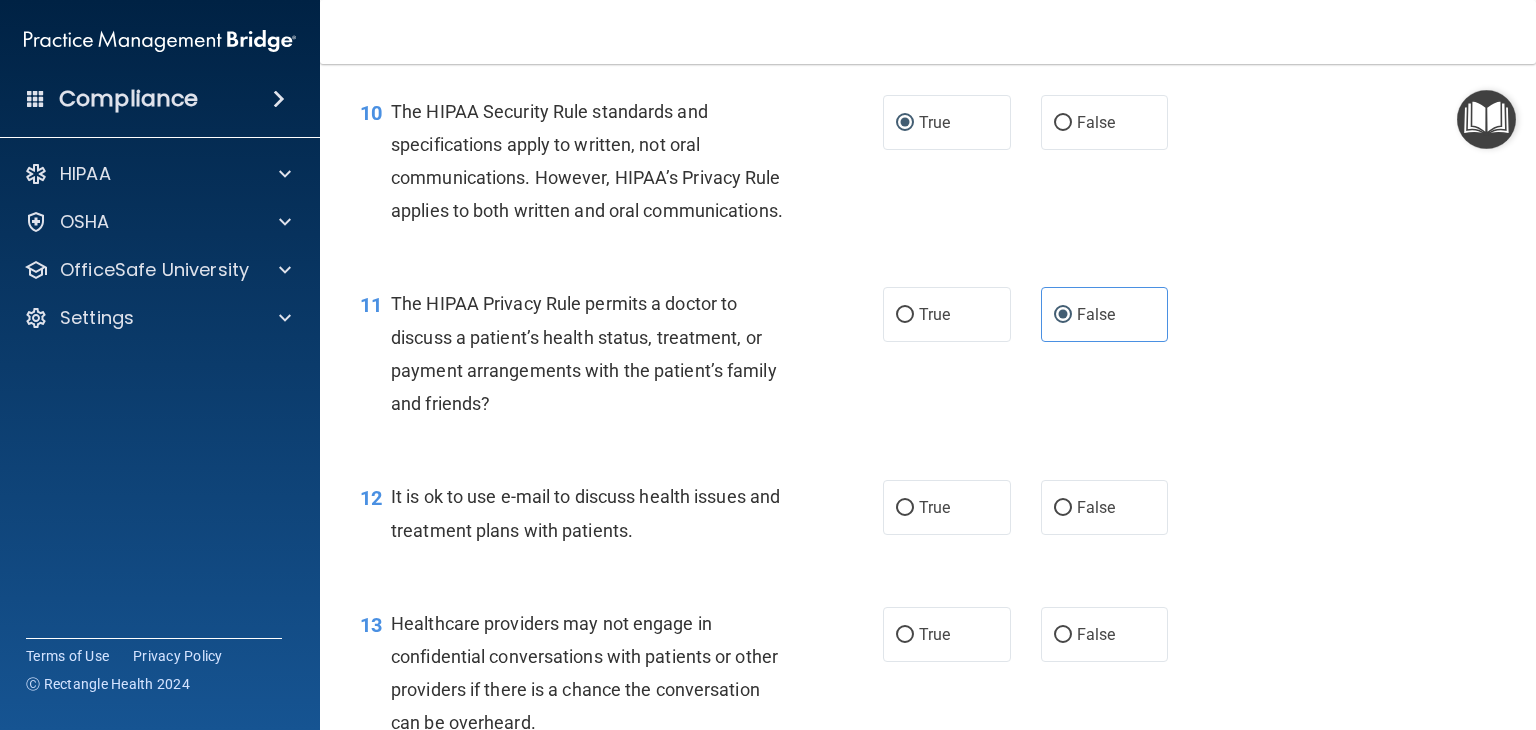 scroll, scrollTop: 1800, scrollLeft: 0, axis: vertical 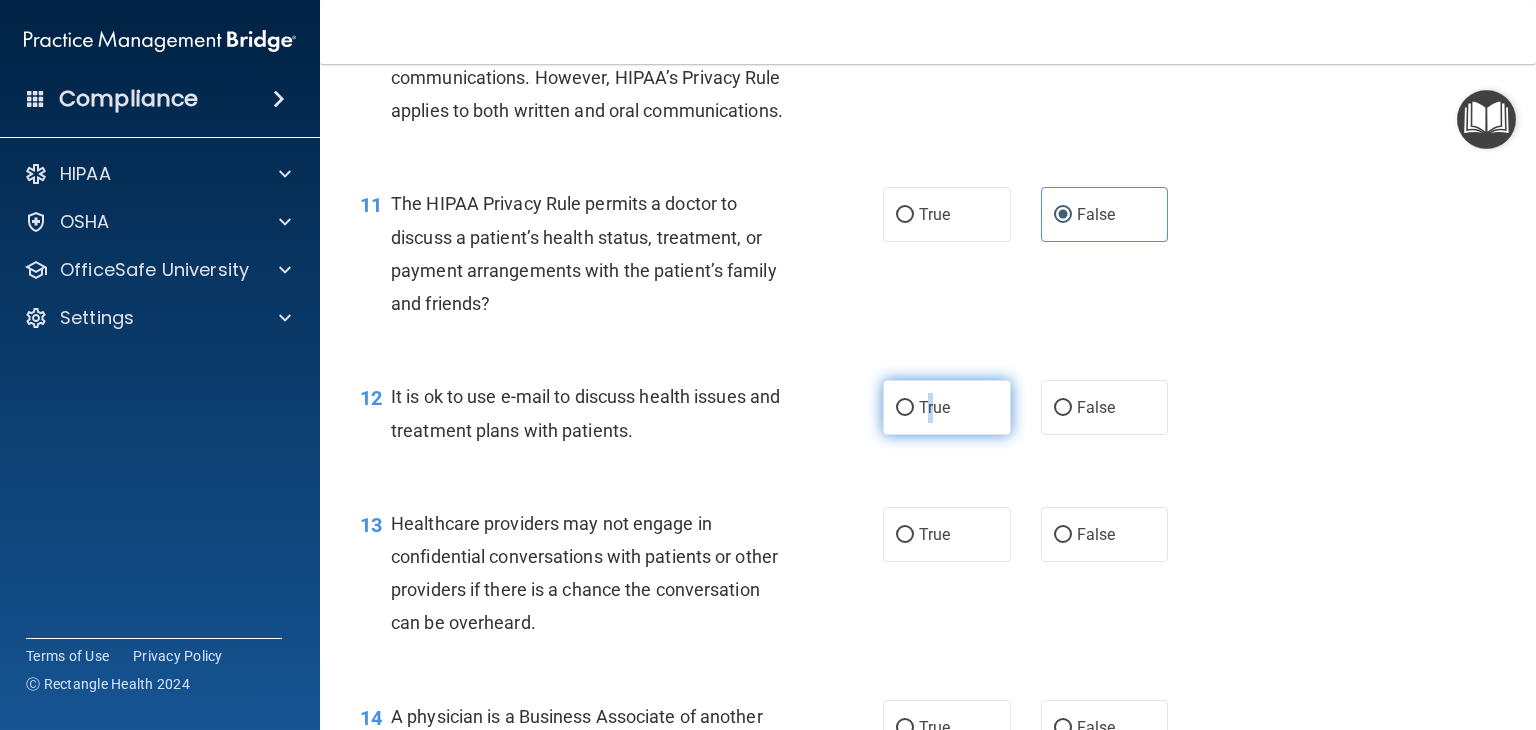 click on "True" at bounding box center (934, 407) 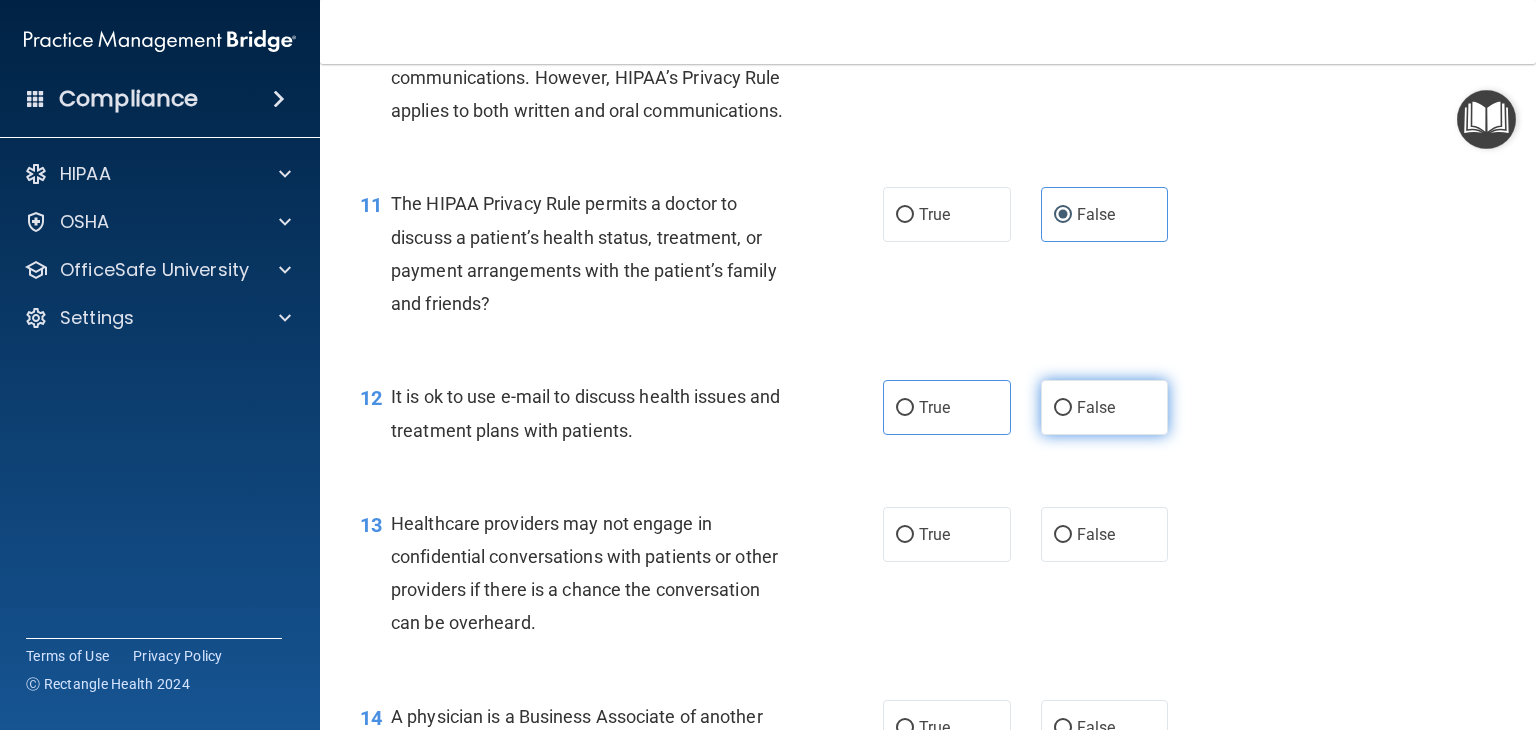 click on "False" at bounding box center [1096, 407] 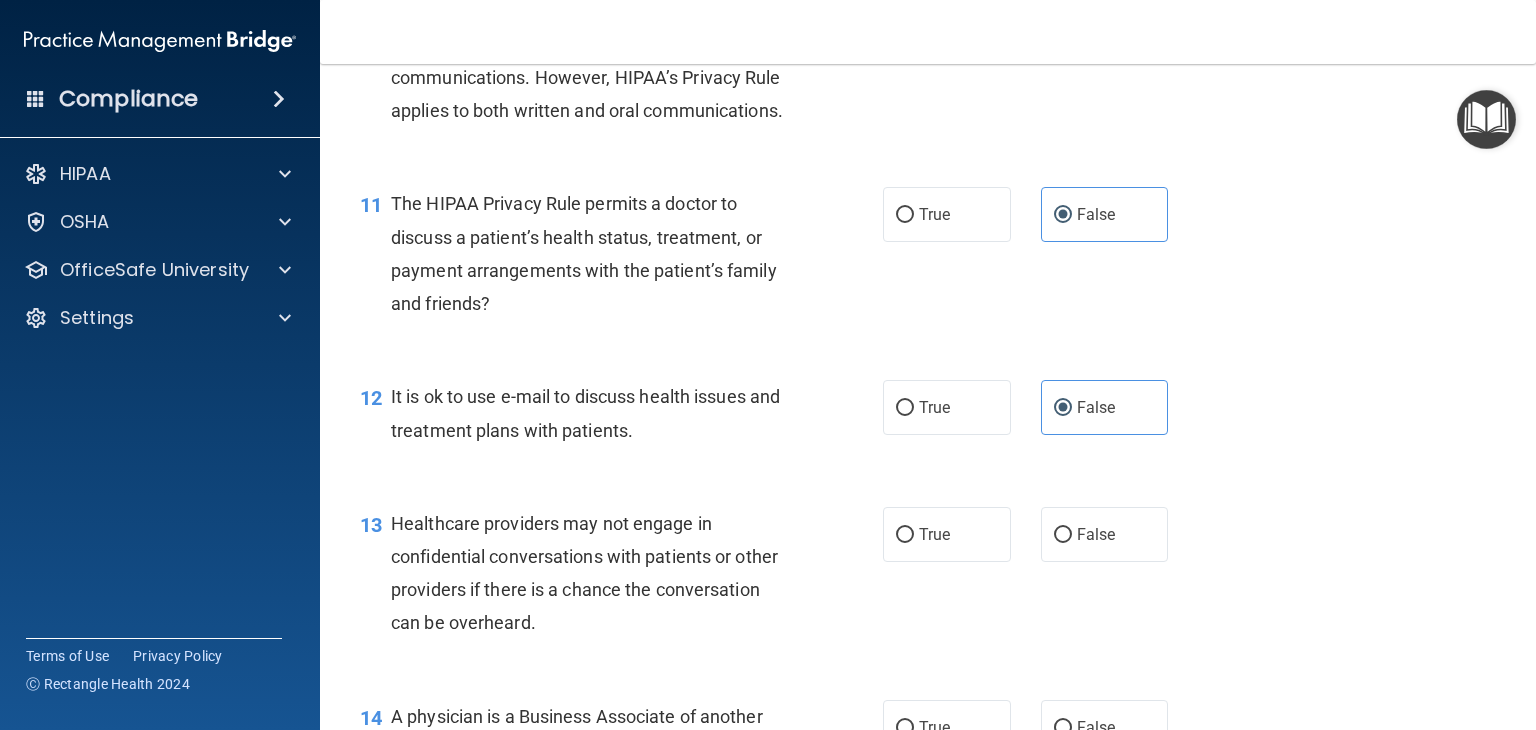 scroll, scrollTop: 1900, scrollLeft: 0, axis: vertical 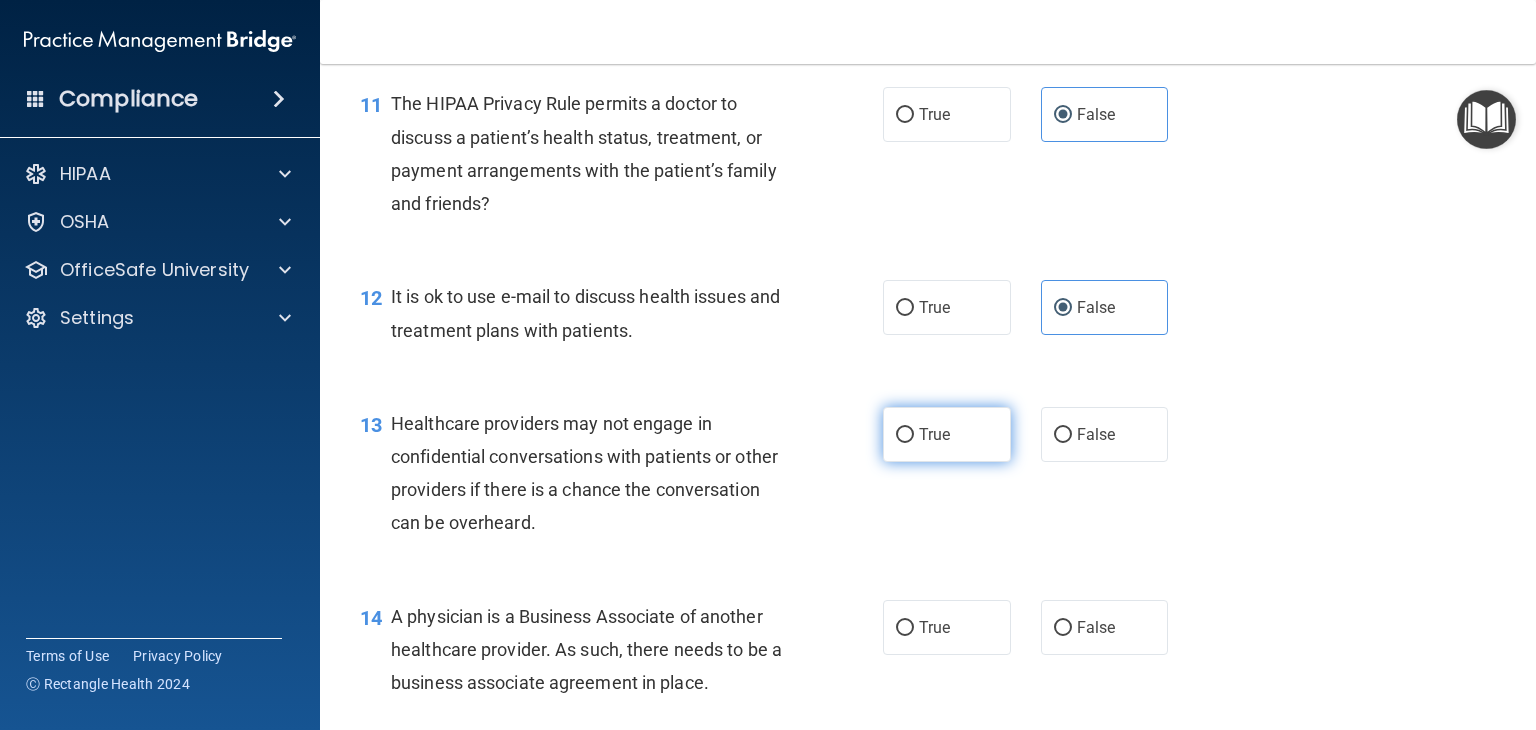 click on "True" at bounding box center [947, 434] 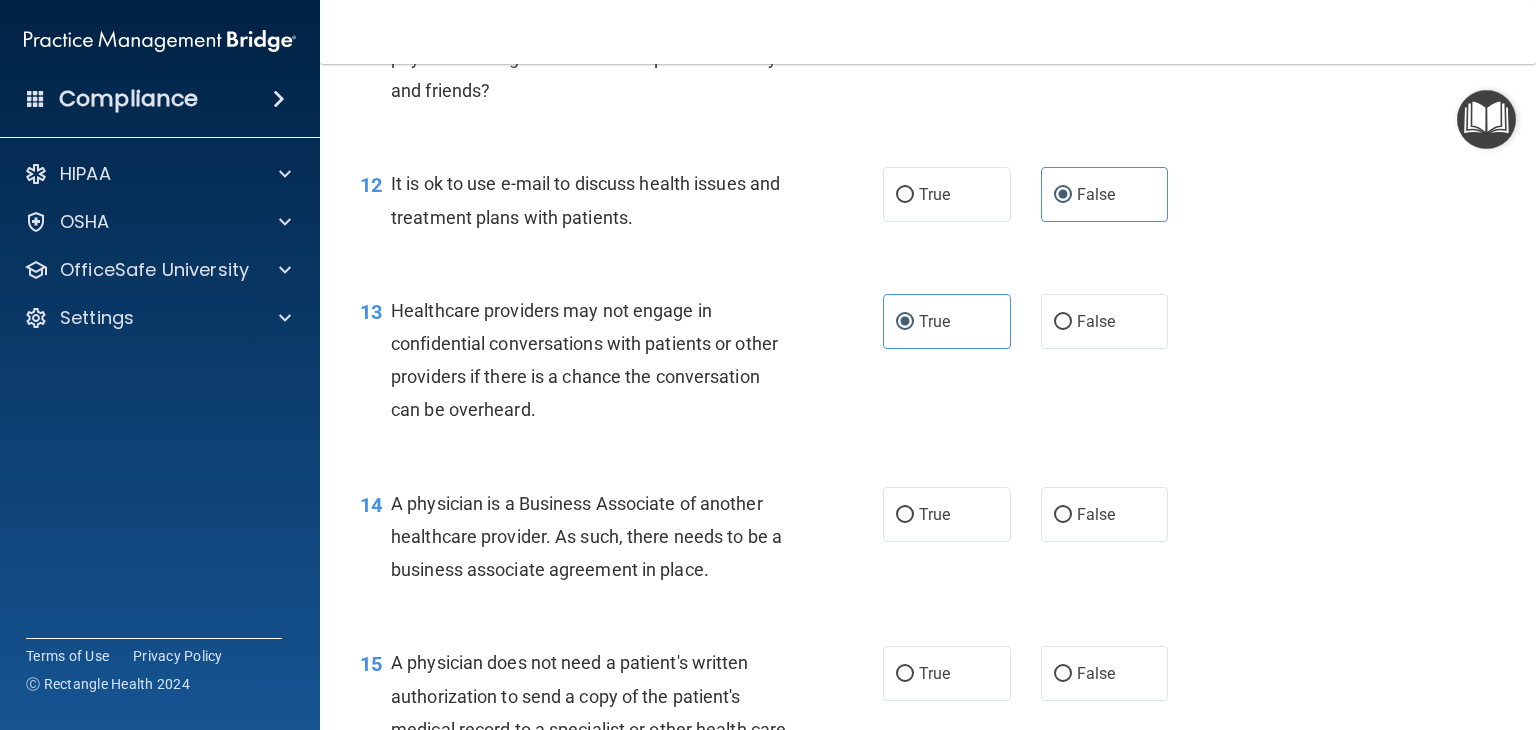 scroll, scrollTop: 2100, scrollLeft: 0, axis: vertical 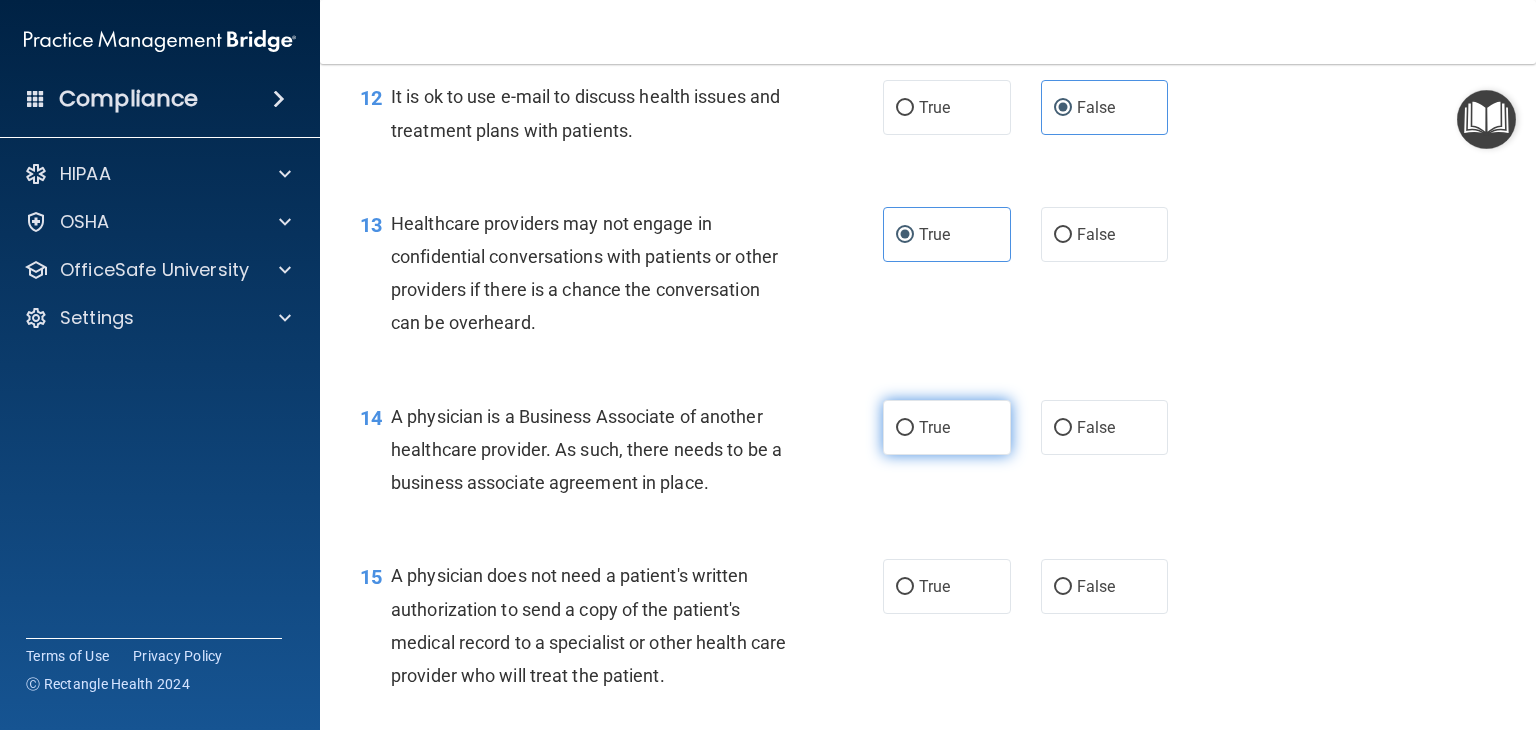click on "True" at bounding box center [947, 427] 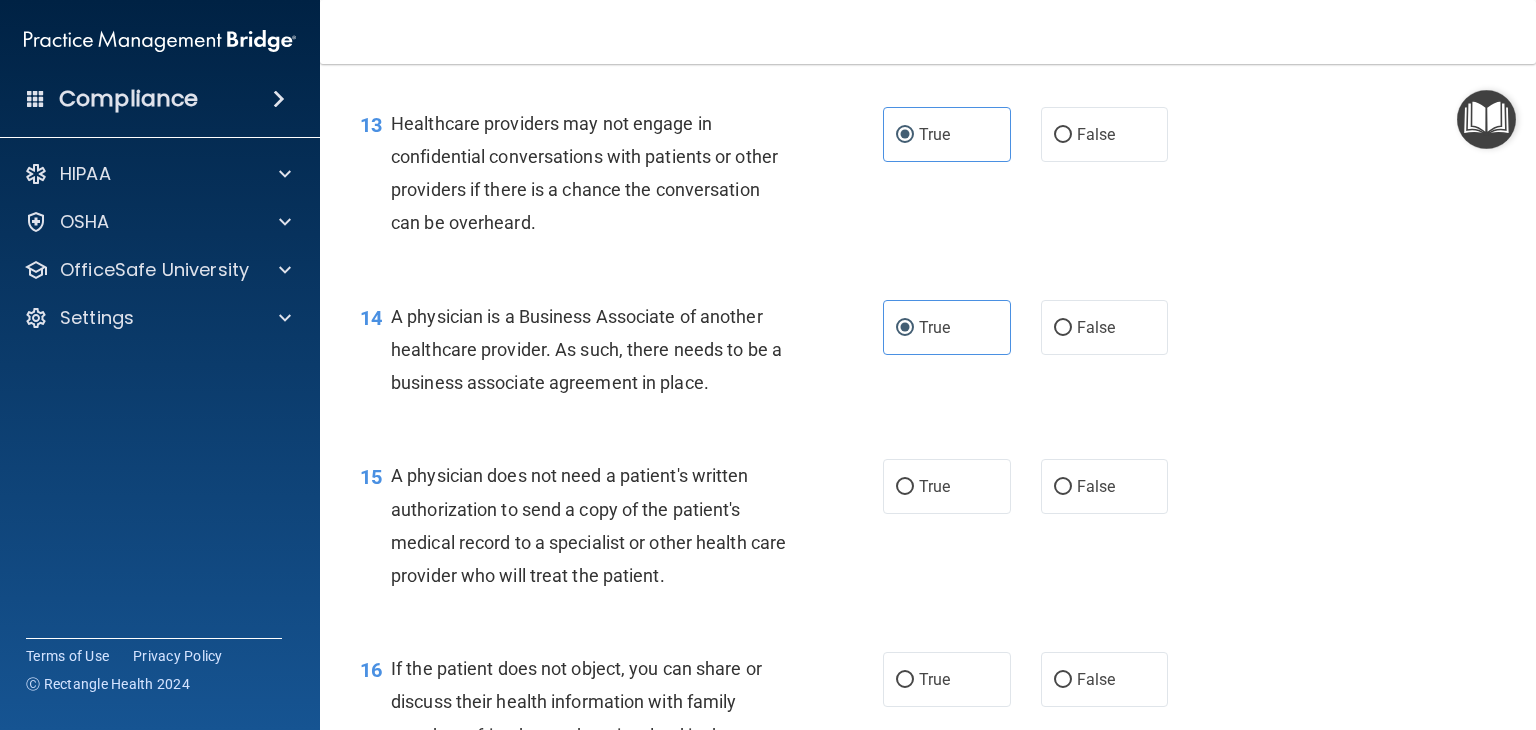 scroll, scrollTop: 2300, scrollLeft: 0, axis: vertical 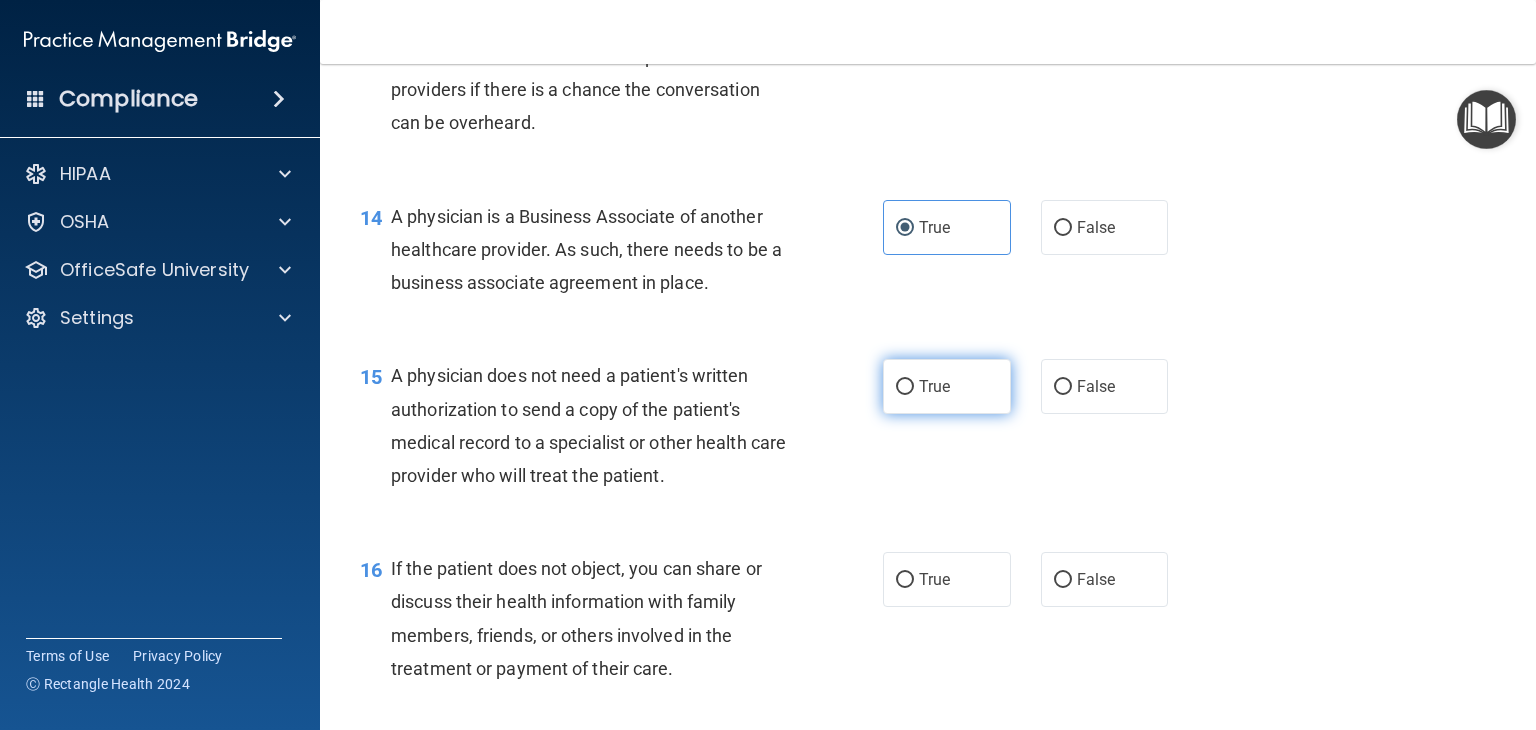 click on "True" at bounding box center [905, 387] 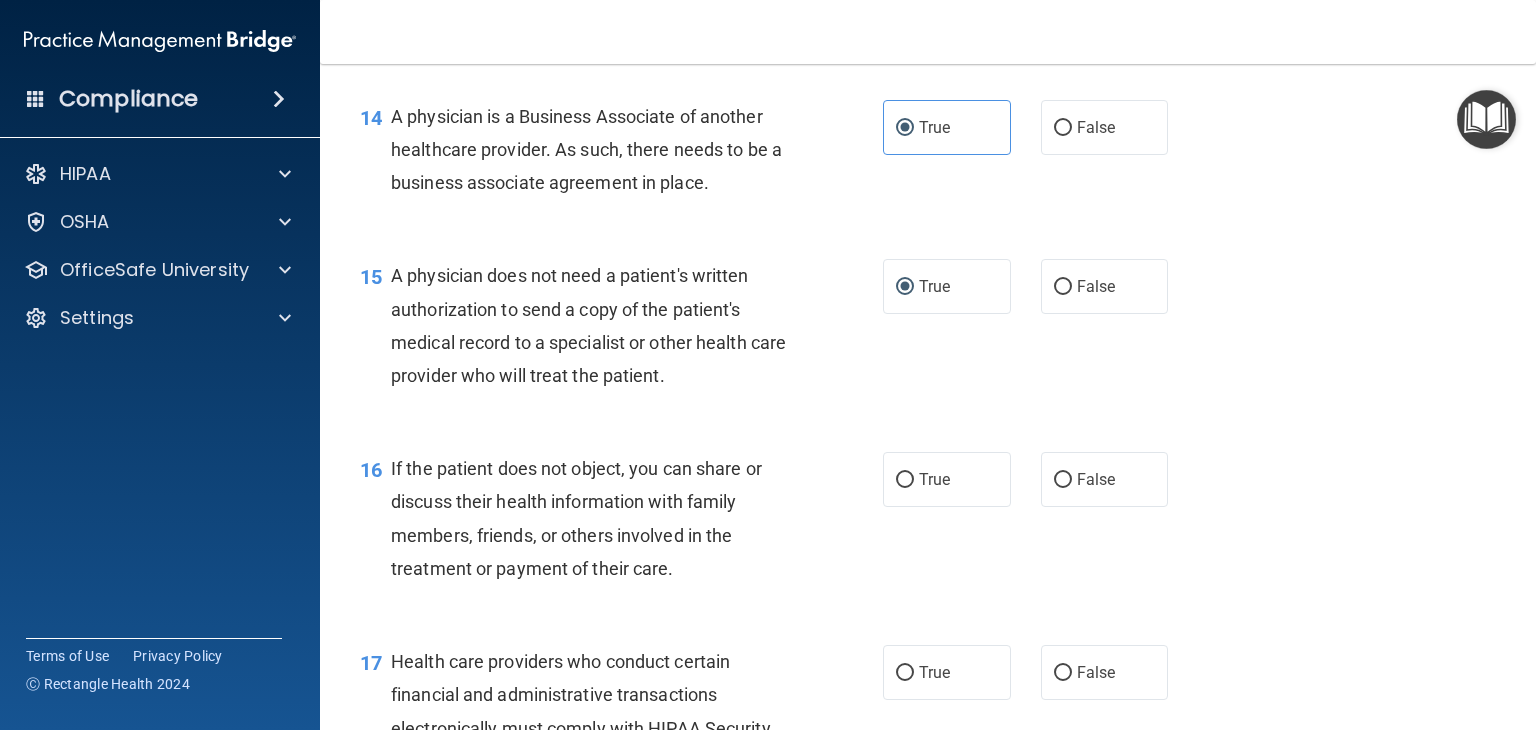scroll, scrollTop: 2500, scrollLeft: 0, axis: vertical 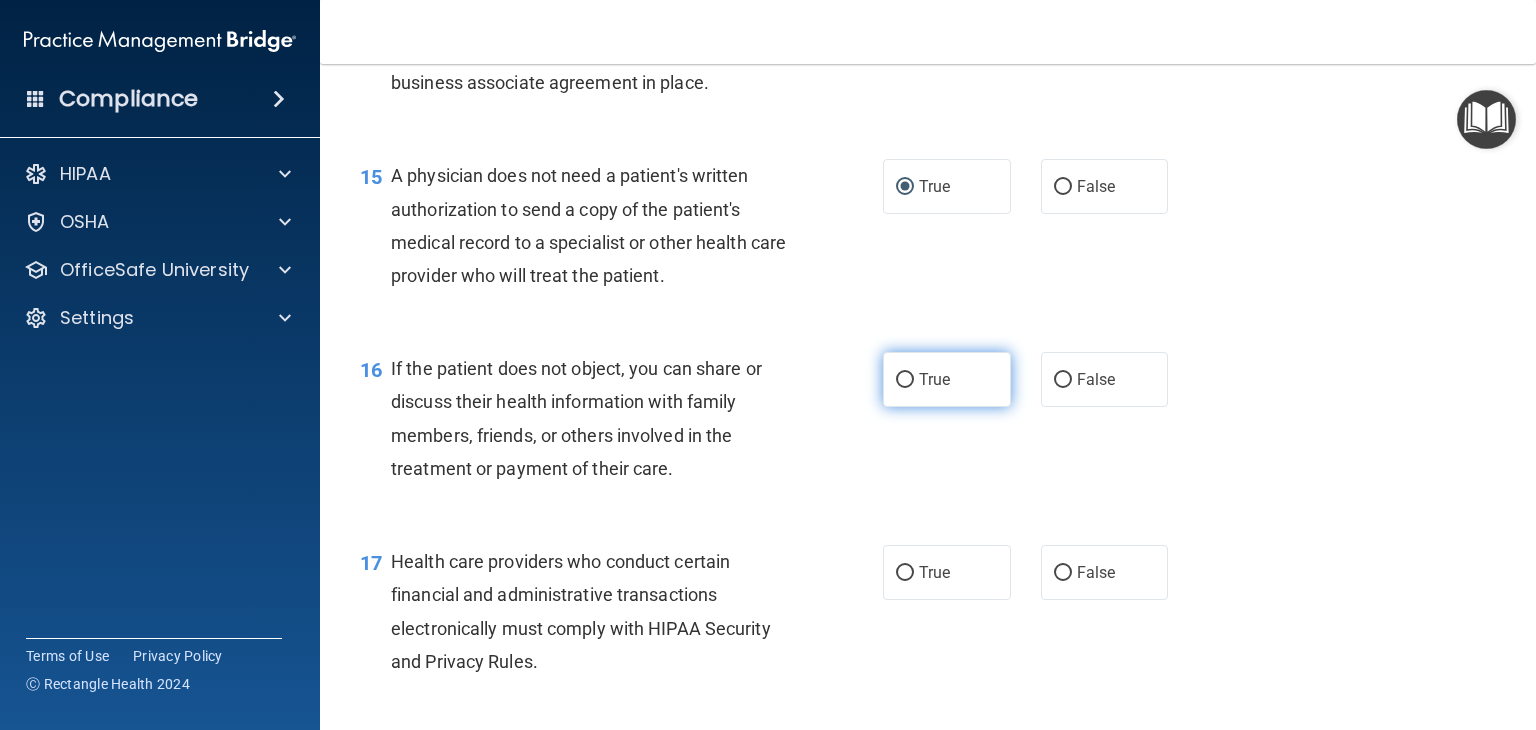 click on "True" at bounding box center [947, 379] 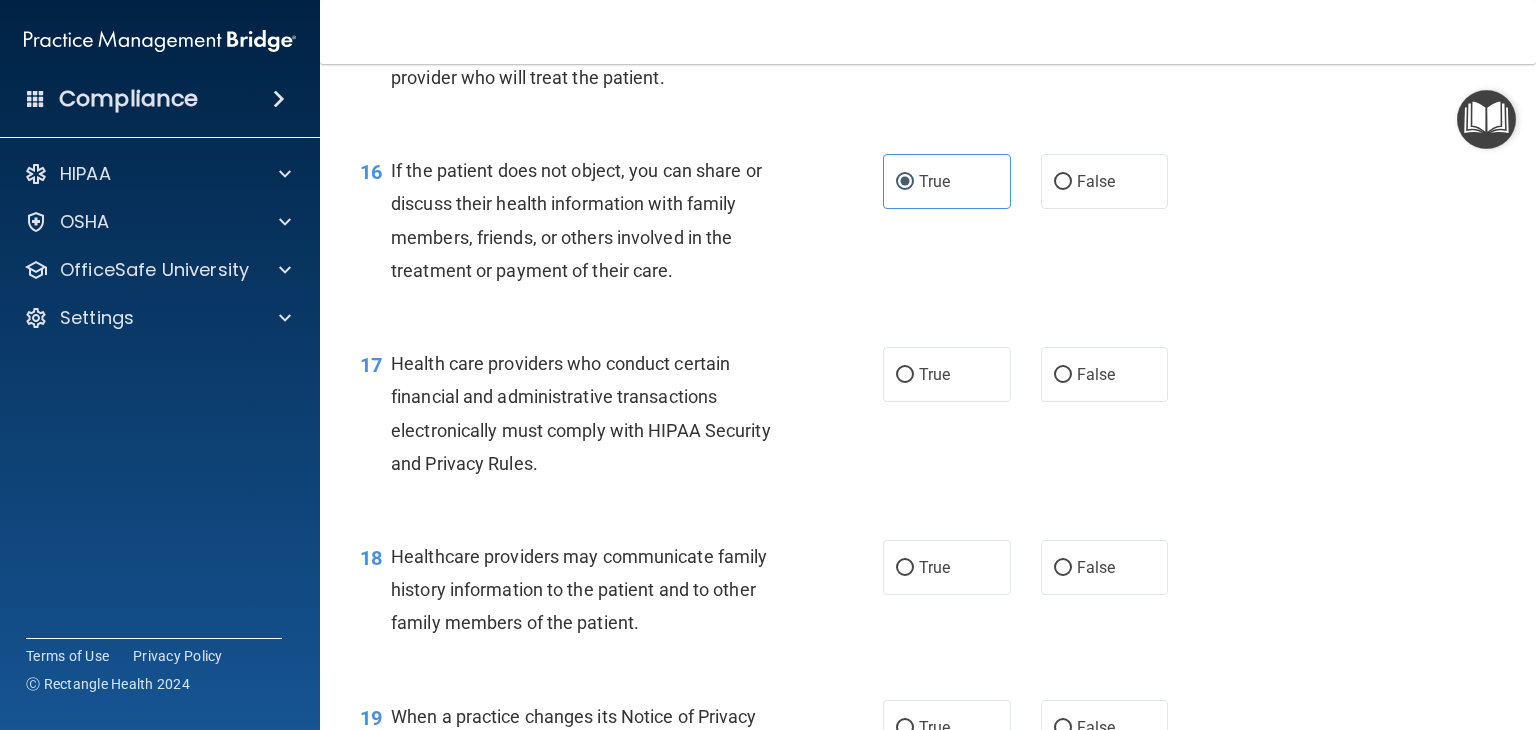 scroll, scrollTop: 2700, scrollLeft: 0, axis: vertical 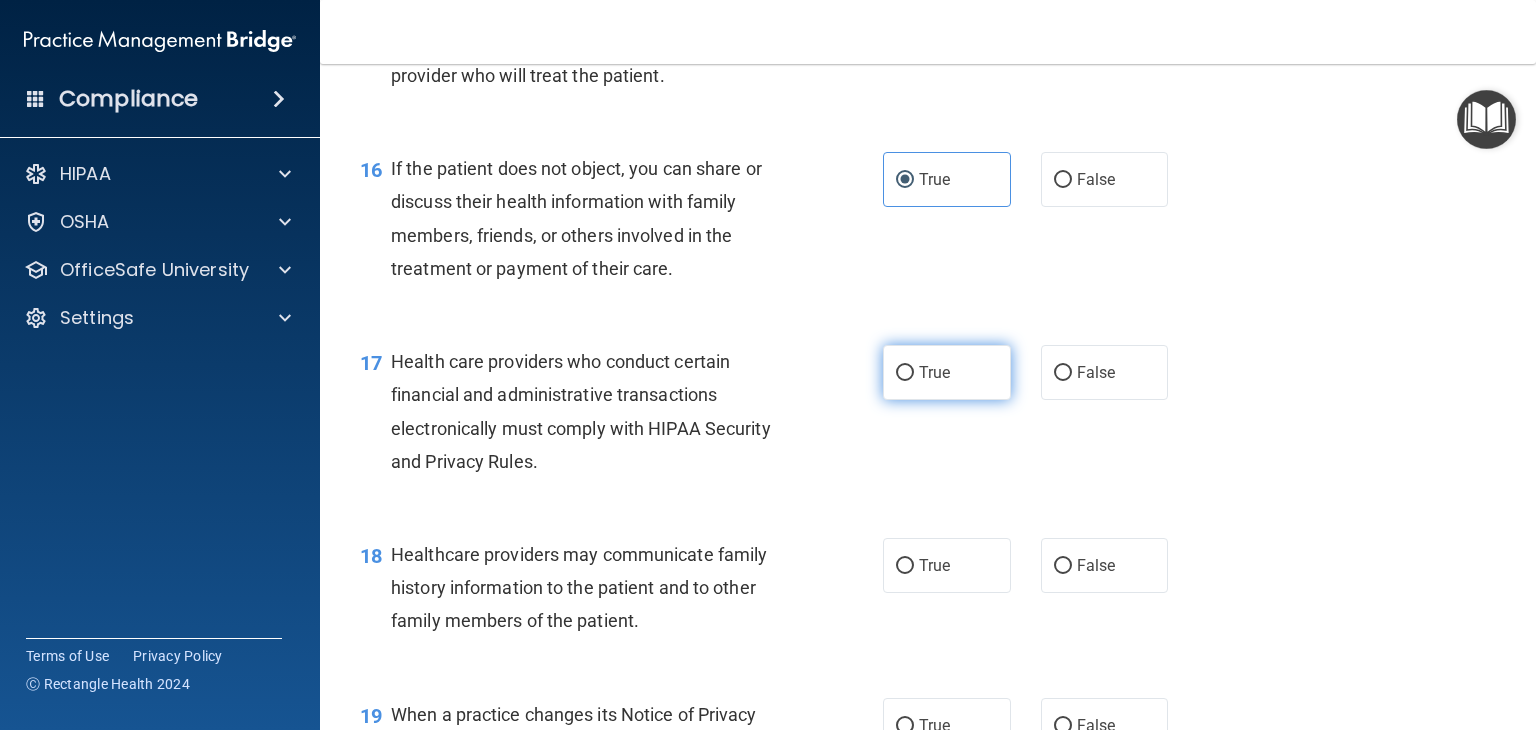 click on "True" at bounding box center [947, 372] 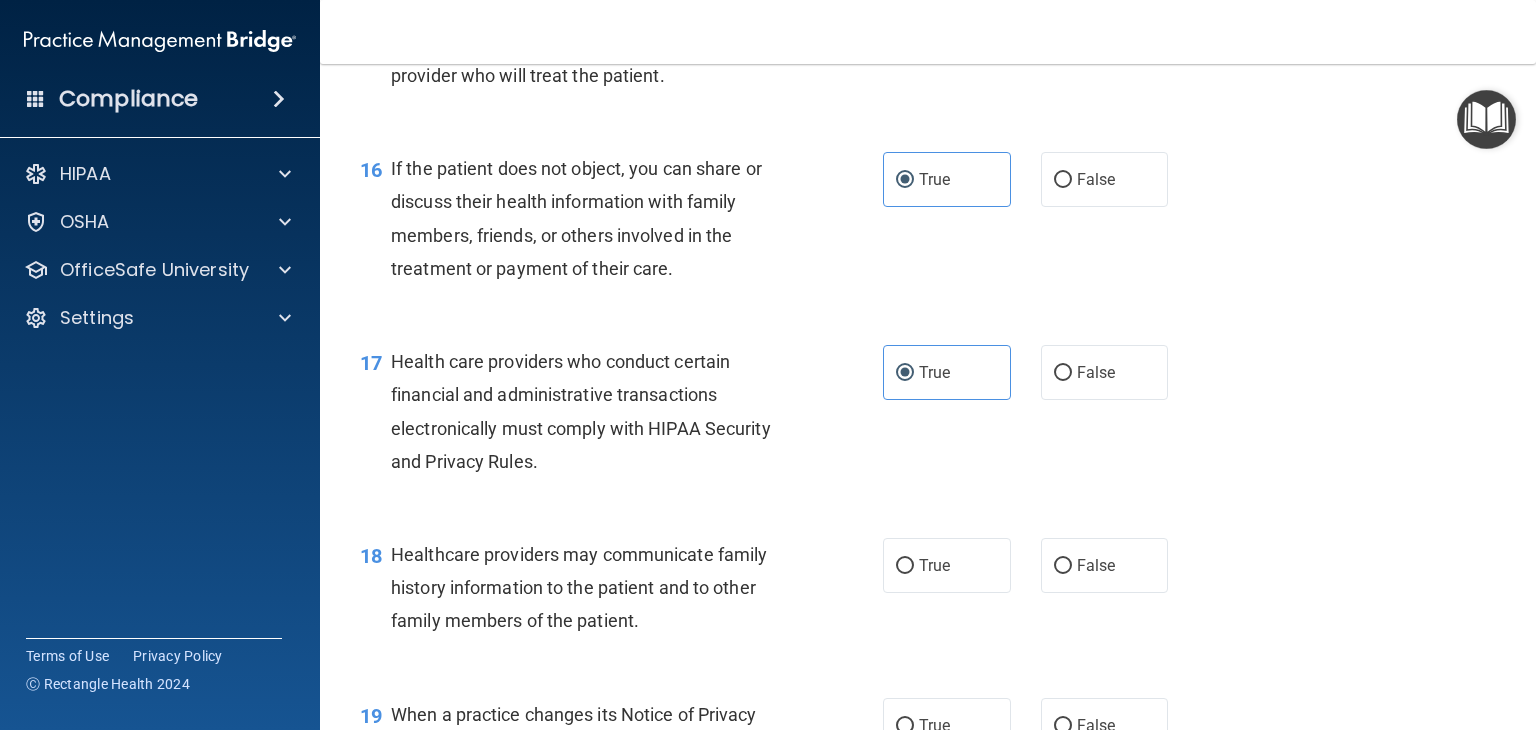 scroll, scrollTop: 2900, scrollLeft: 0, axis: vertical 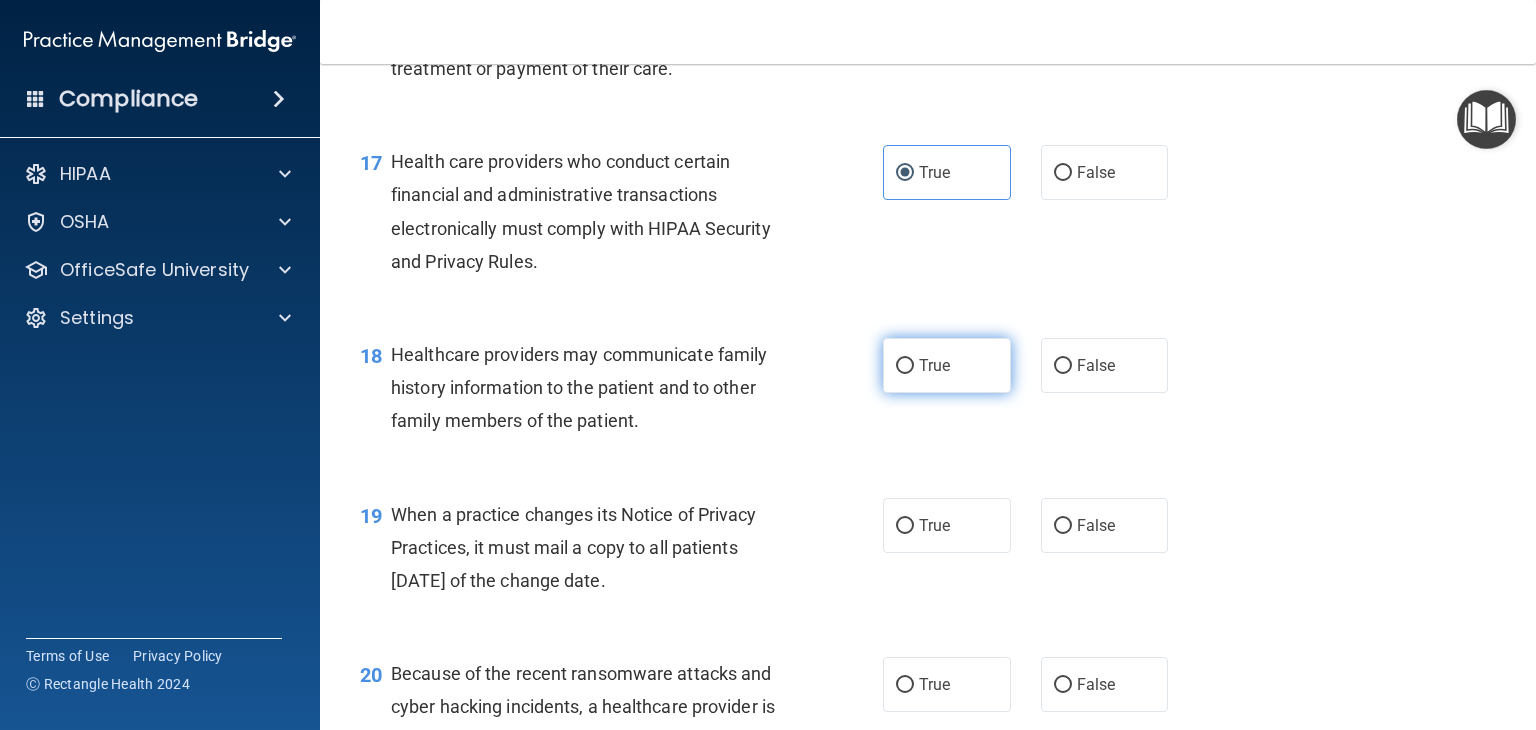 click on "True" at bounding box center [947, 365] 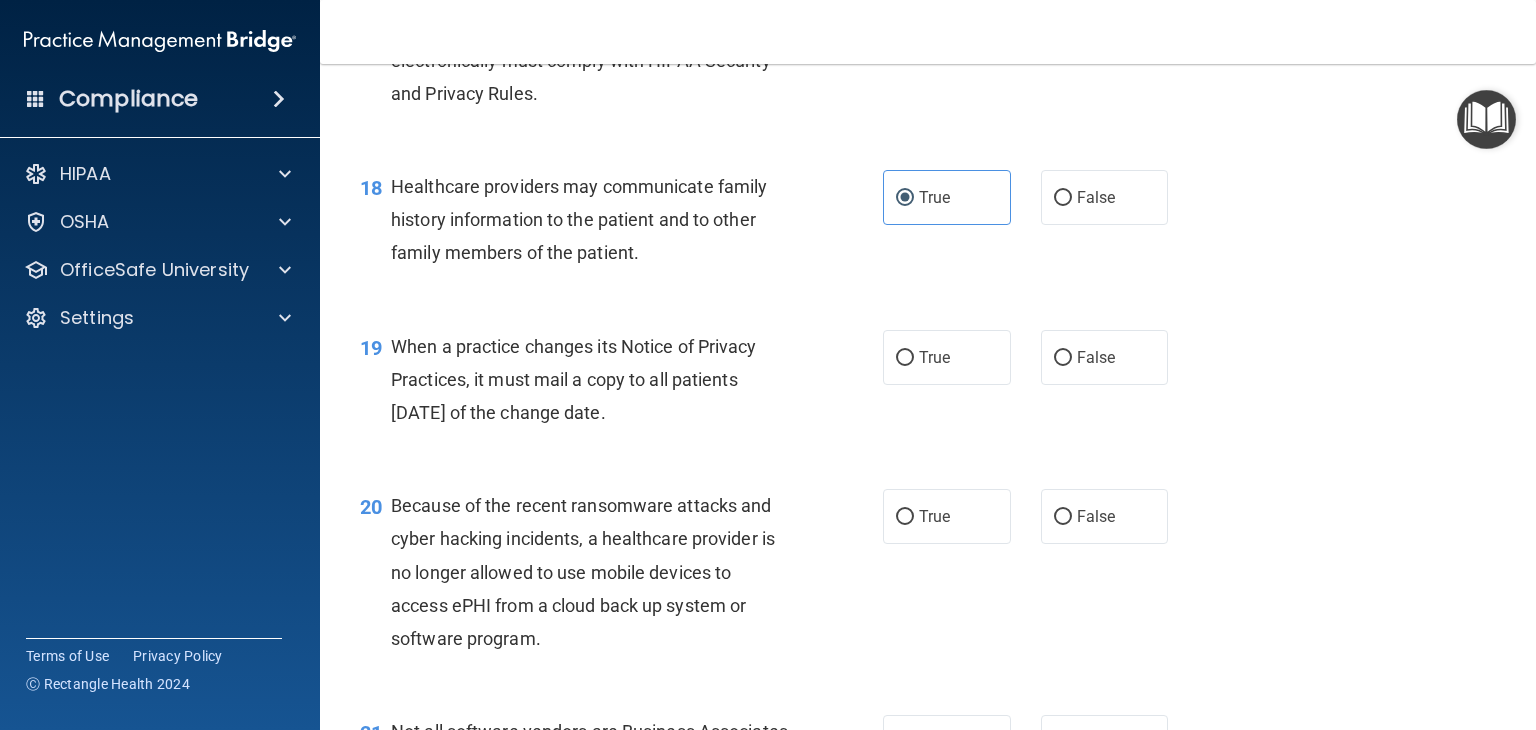 scroll, scrollTop: 3100, scrollLeft: 0, axis: vertical 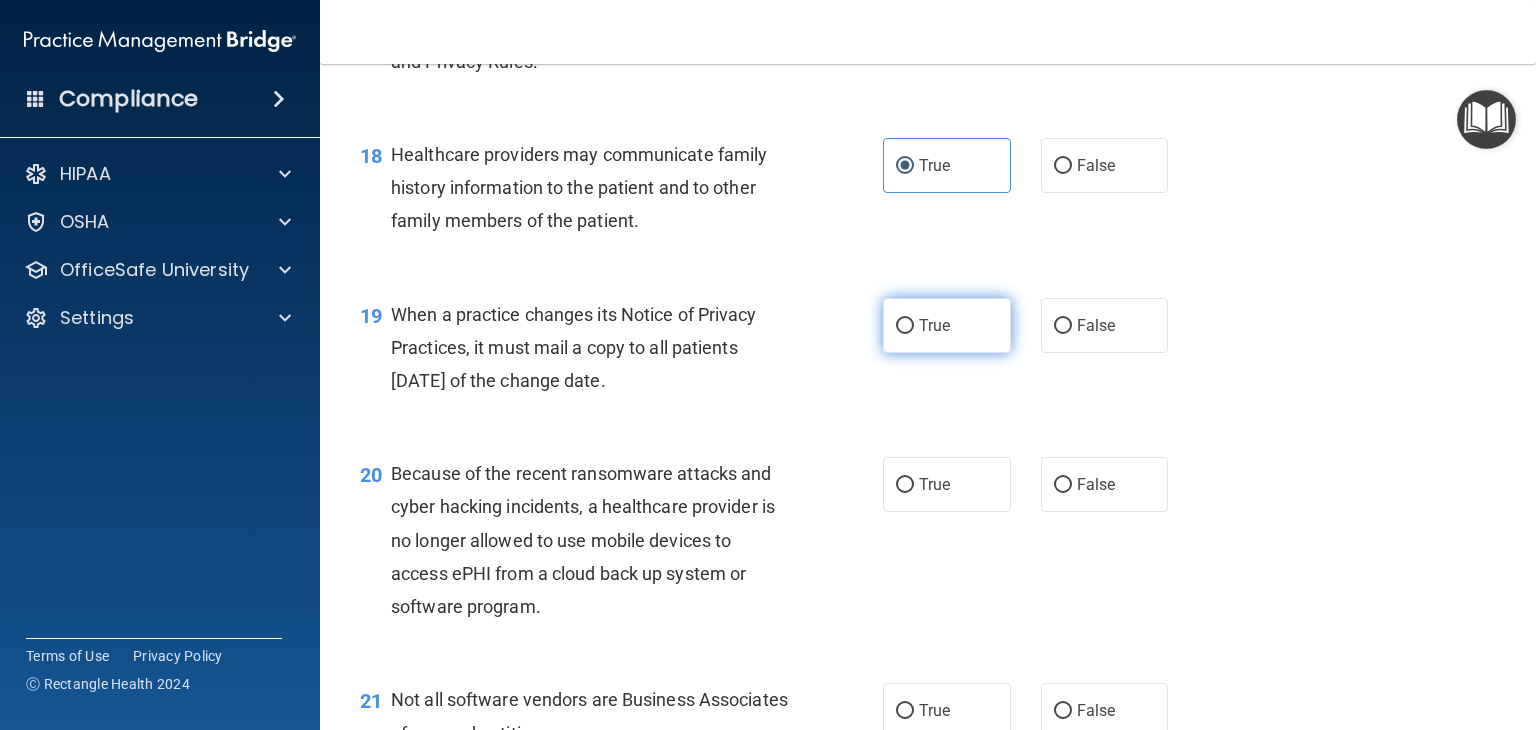click on "True" at bounding box center (947, 325) 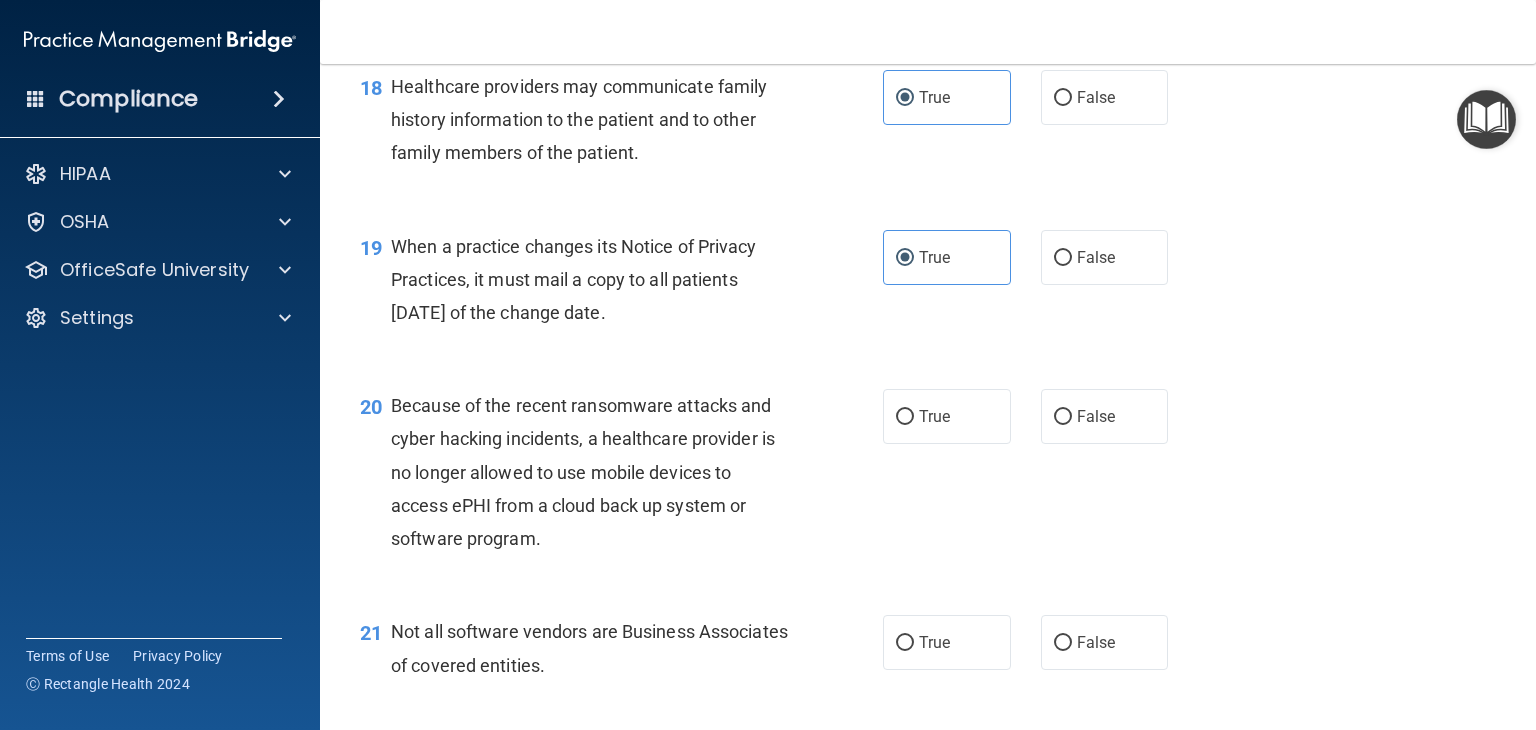 scroll, scrollTop: 3200, scrollLeft: 0, axis: vertical 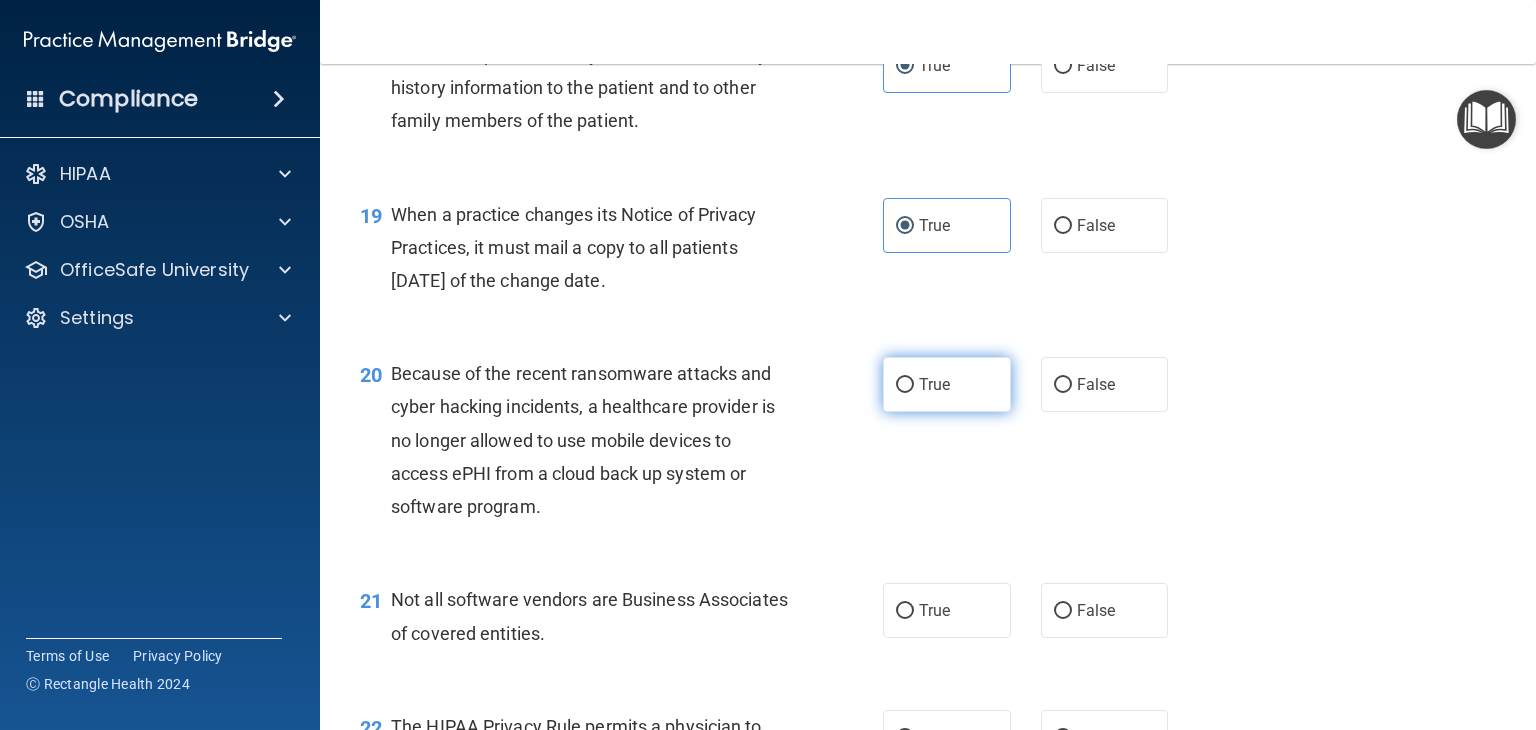 click on "True" at bounding box center [947, 384] 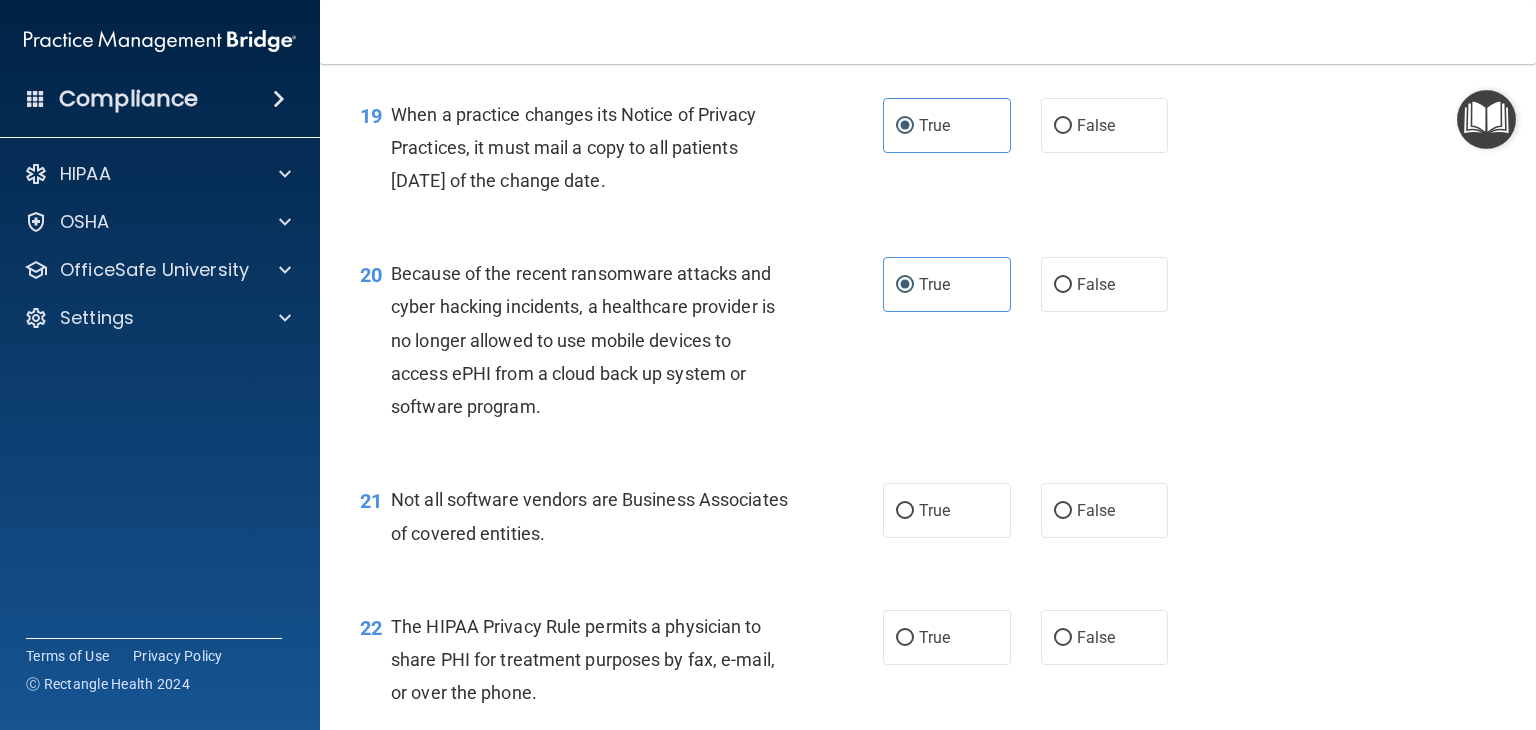 scroll, scrollTop: 3400, scrollLeft: 0, axis: vertical 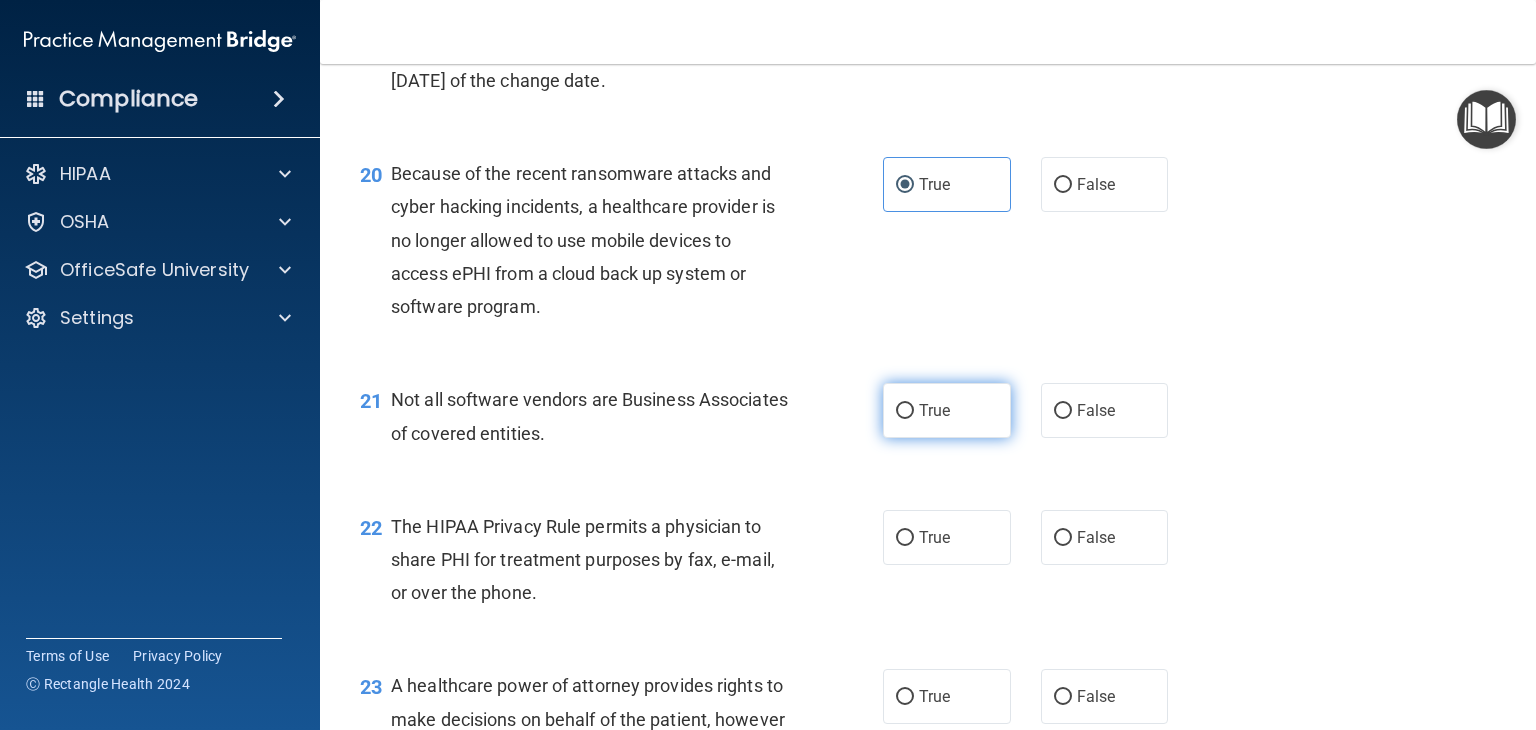 click on "True" at bounding box center [947, 410] 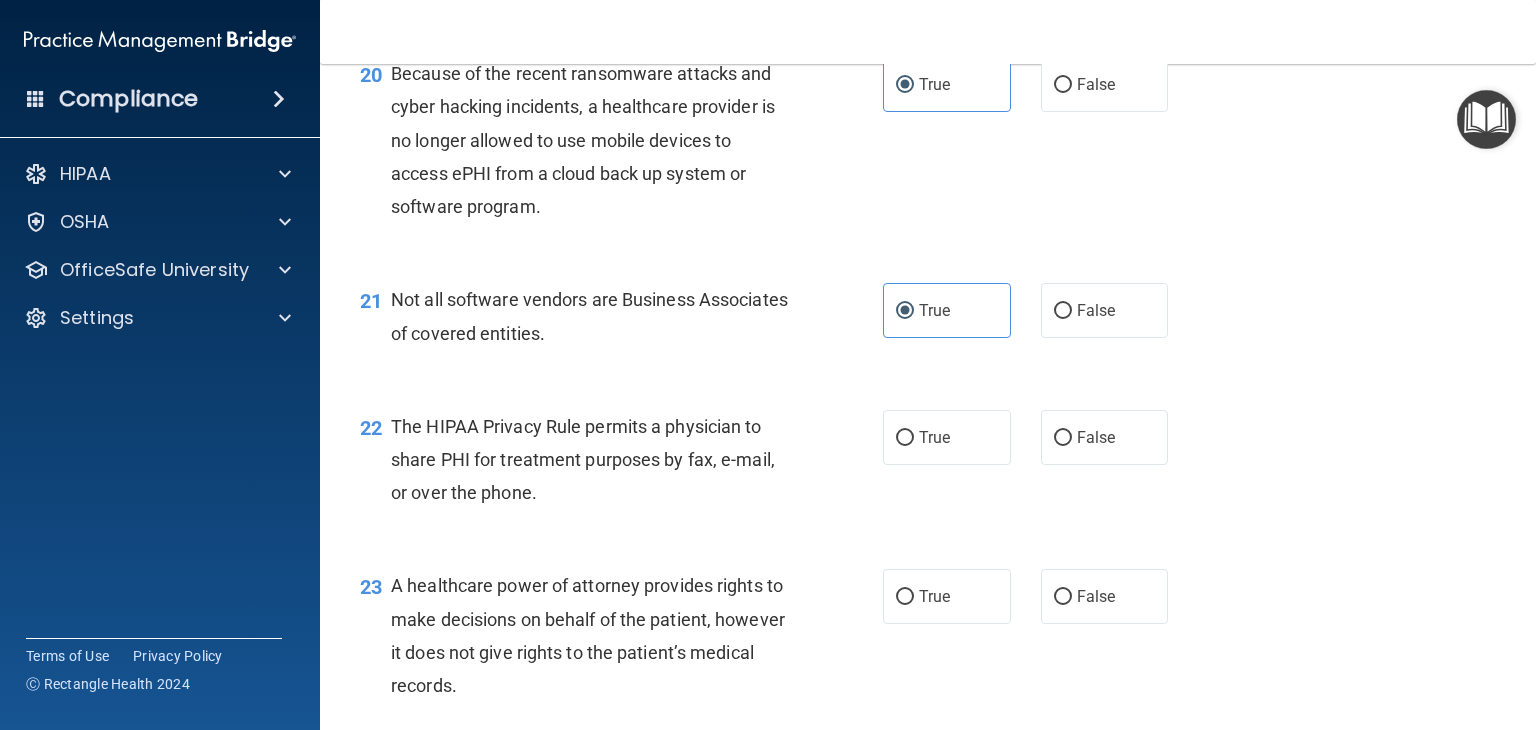 scroll, scrollTop: 3600, scrollLeft: 0, axis: vertical 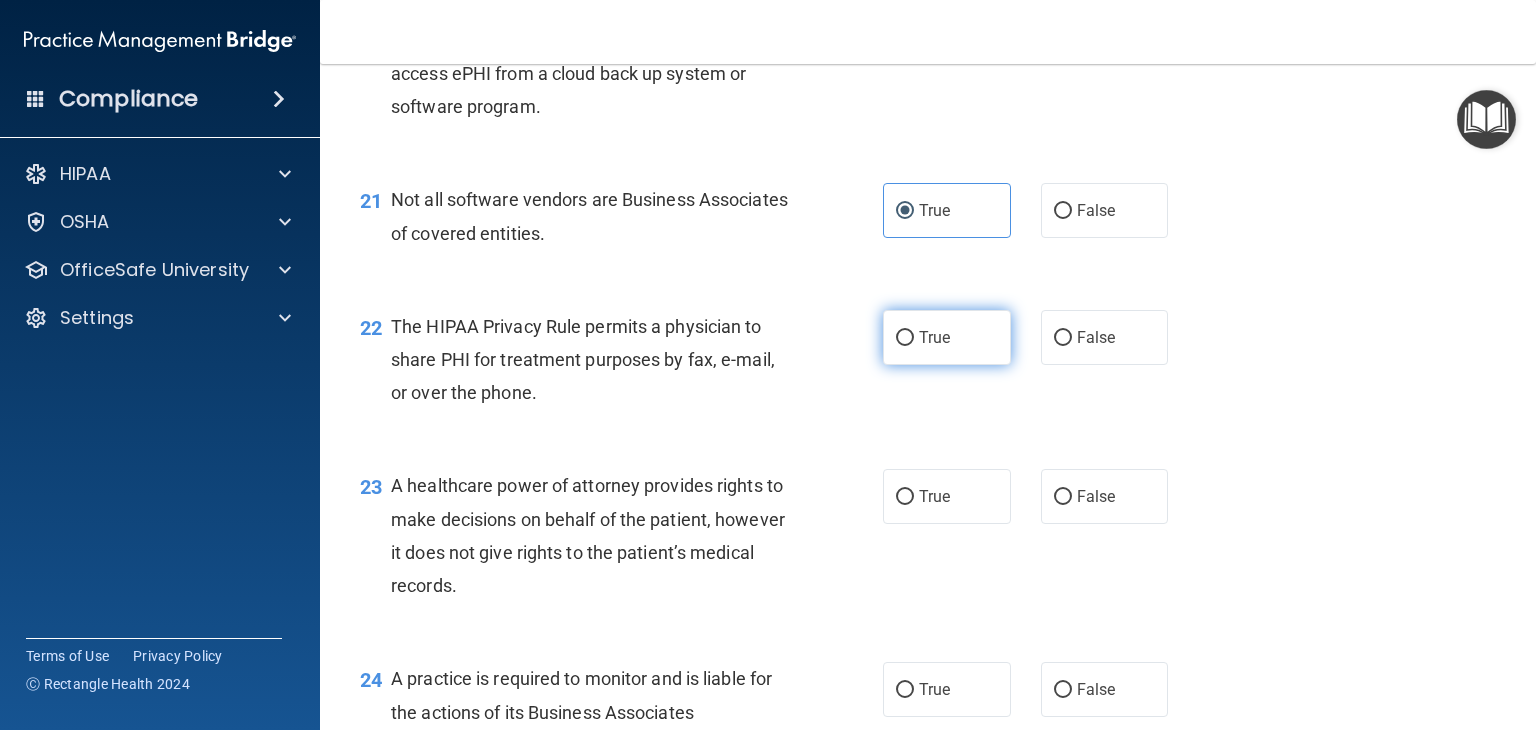 click on "True" at bounding box center [934, 337] 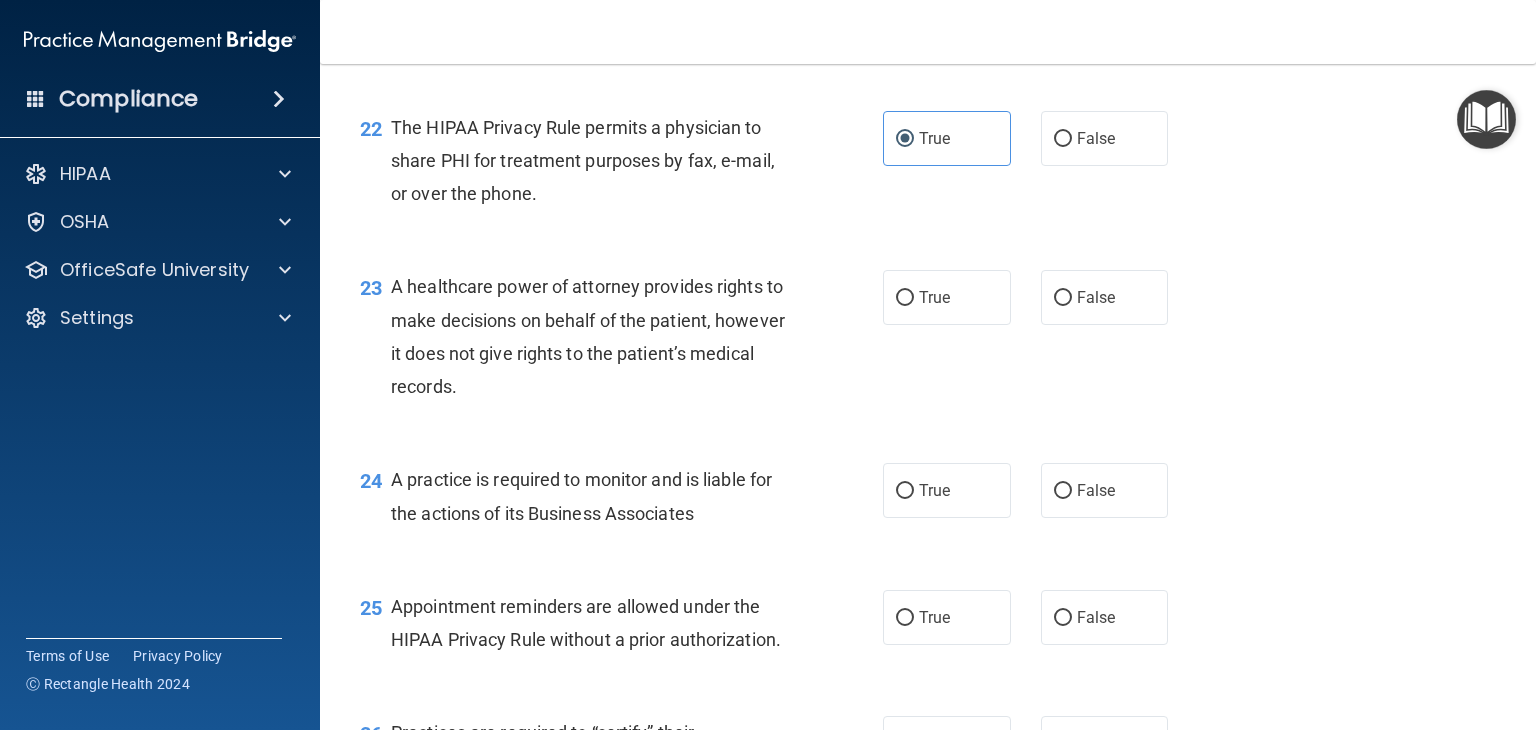 scroll, scrollTop: 3800, scrollLeft: 0, axis: vertical 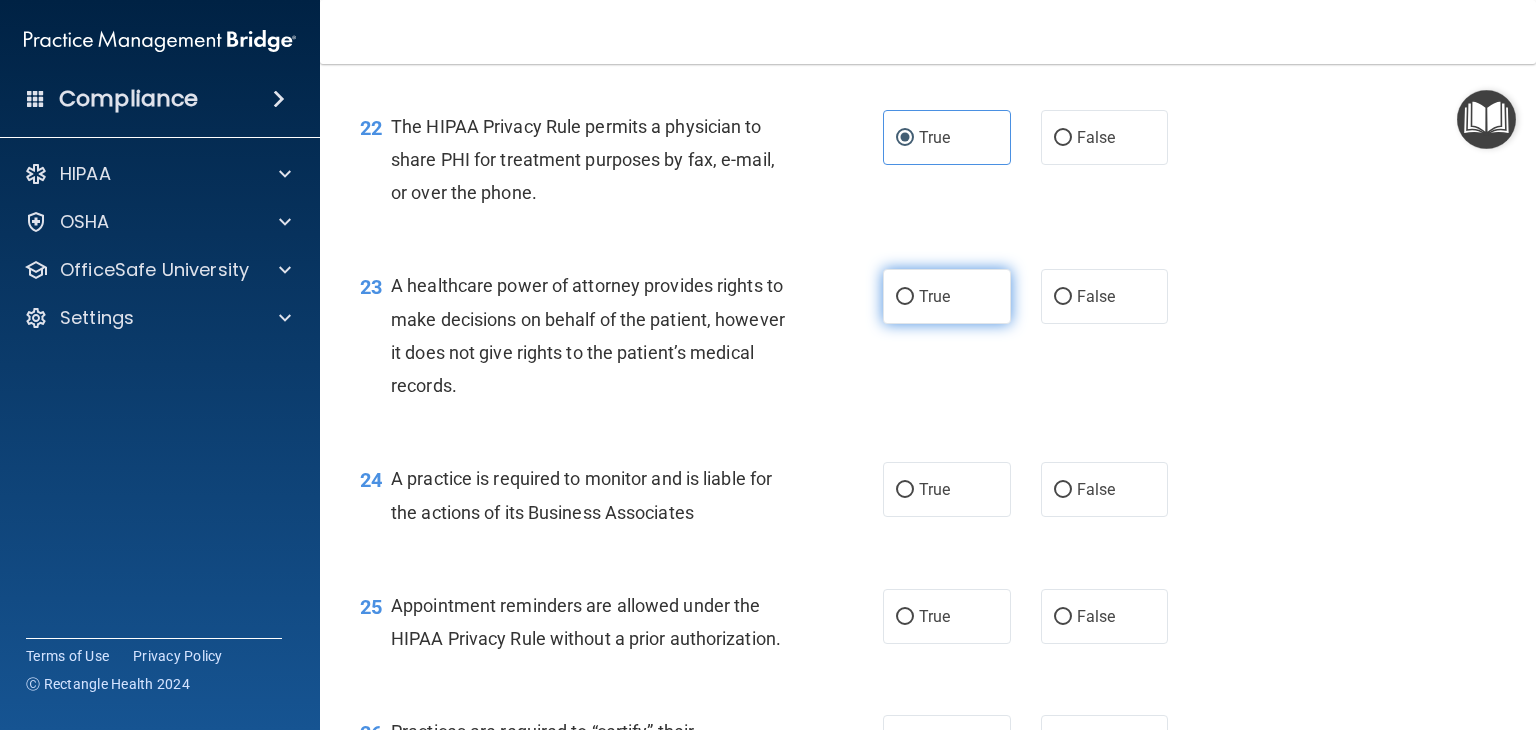 click on "True" at bounding box center (947, 296) 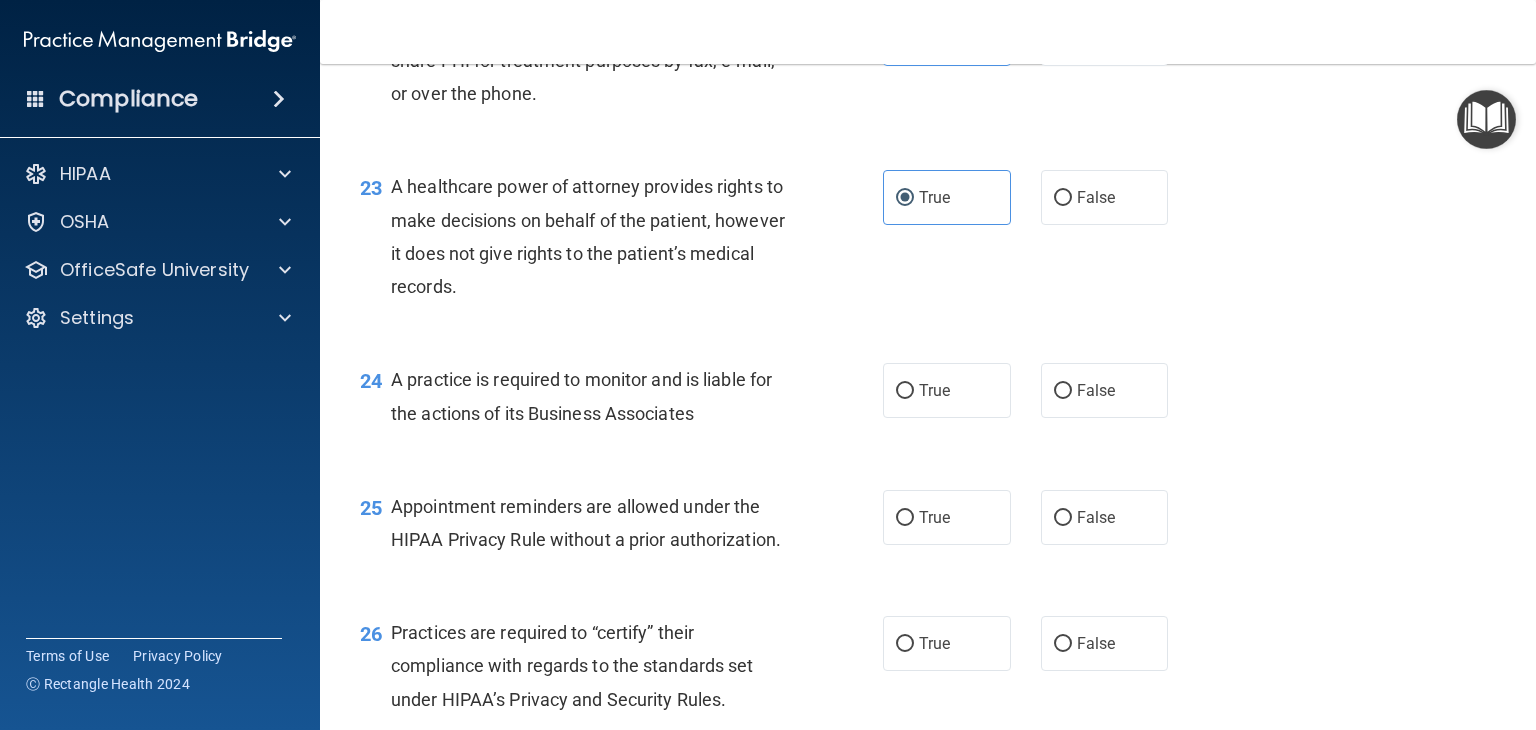 scroll, scrollTop: 3900, scrollLeft: 0, axis: vertical 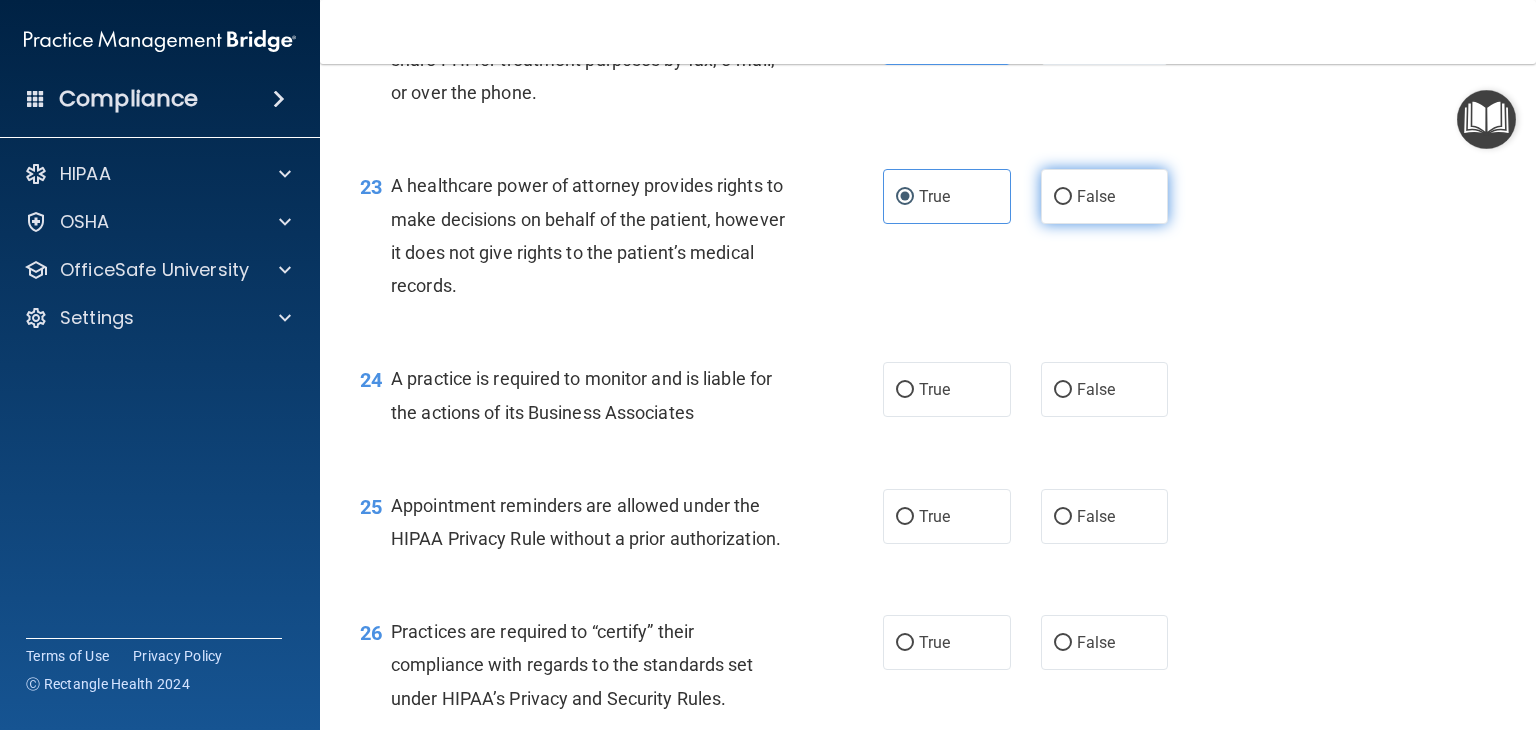 click on "False" at bounding box center (1105, 196) 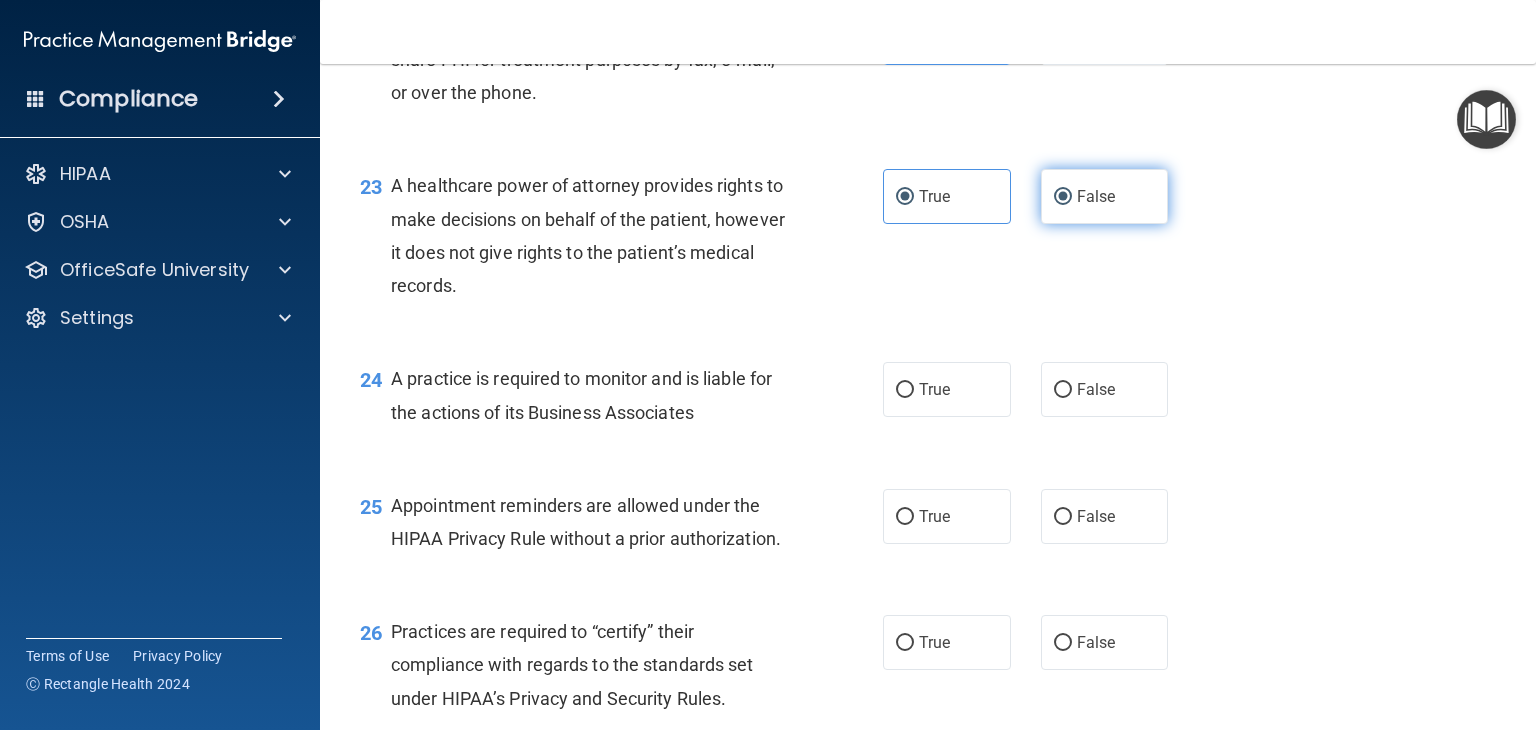 radio on "false" 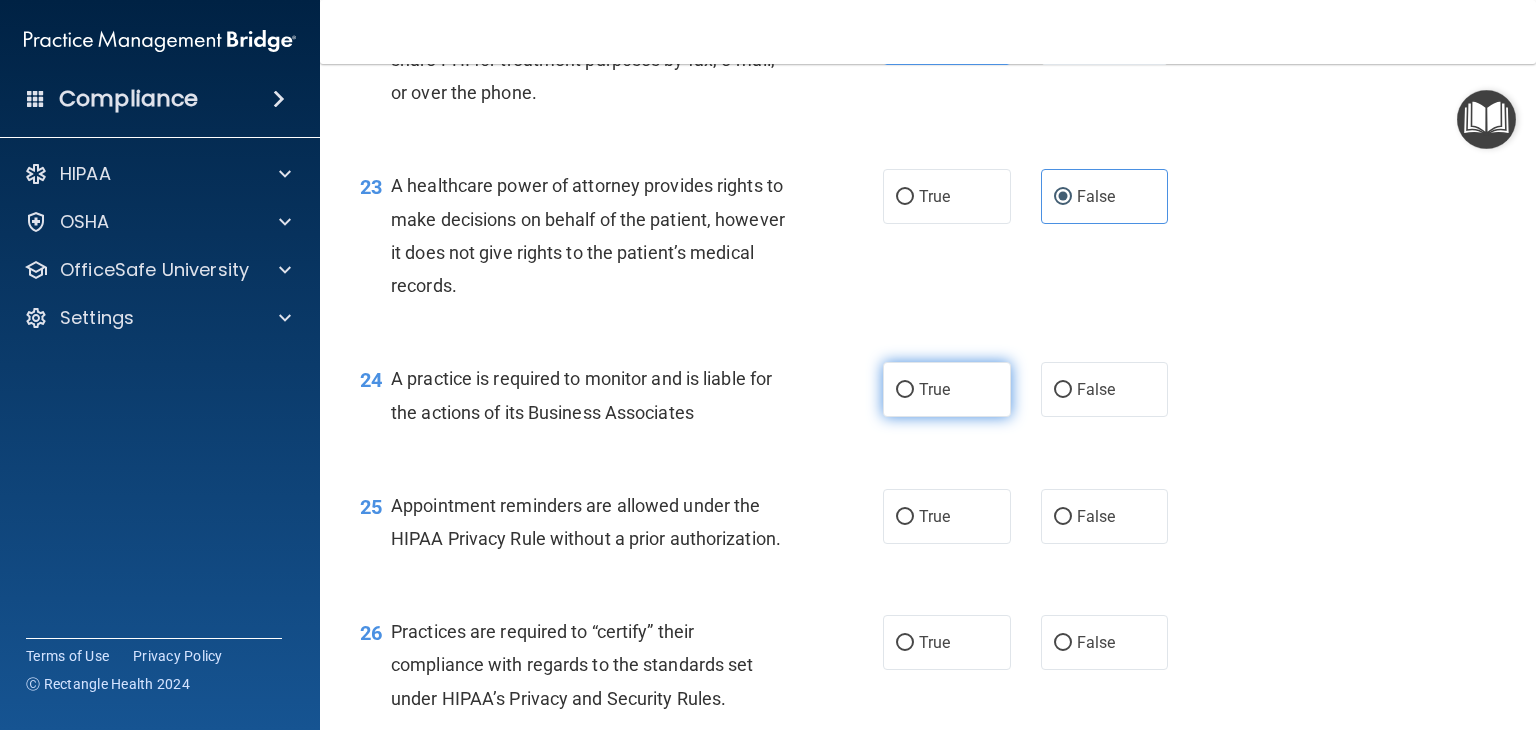 click on "True" at bounding box center [947, 389] 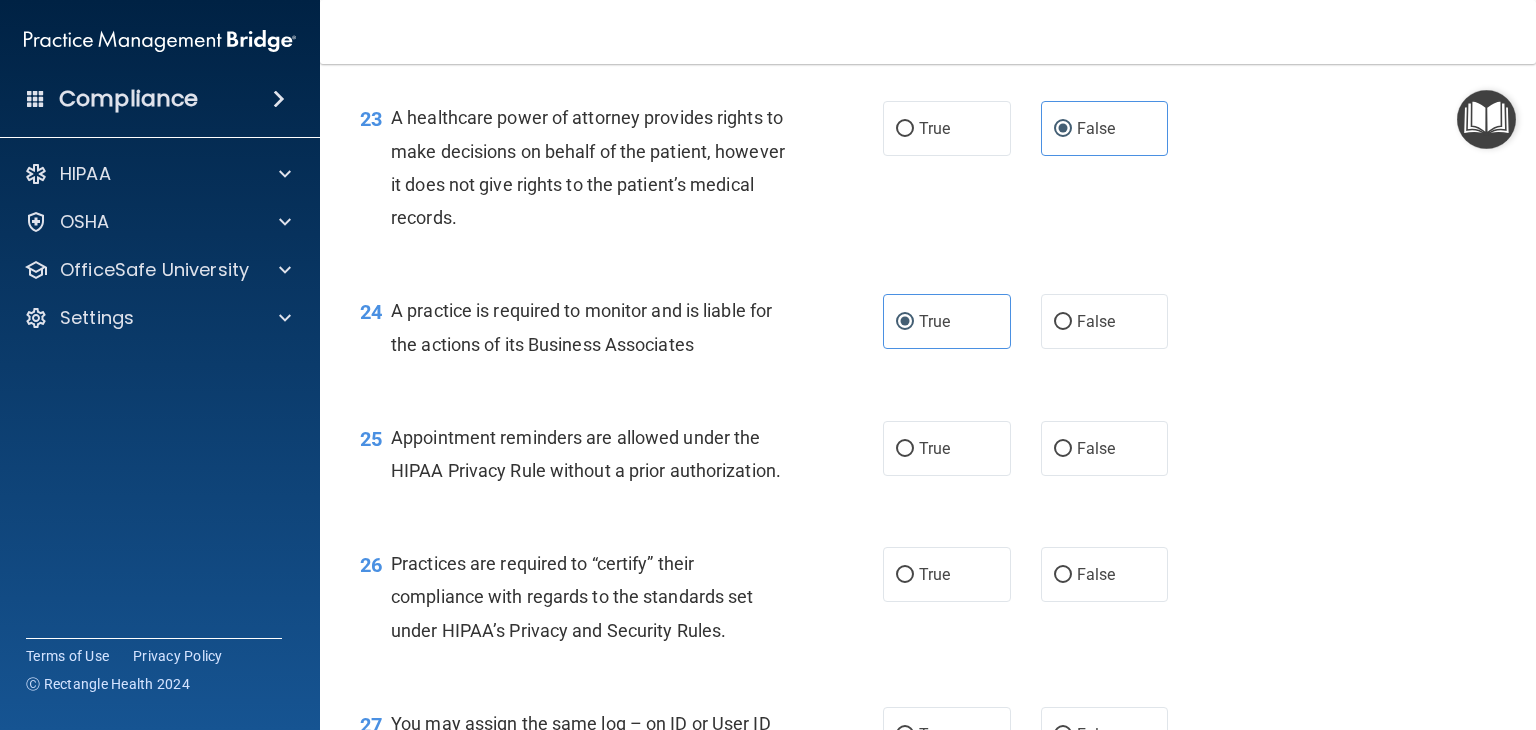 scroll, scrollTop: 4000, scrollLeft: 0, axis: vertical 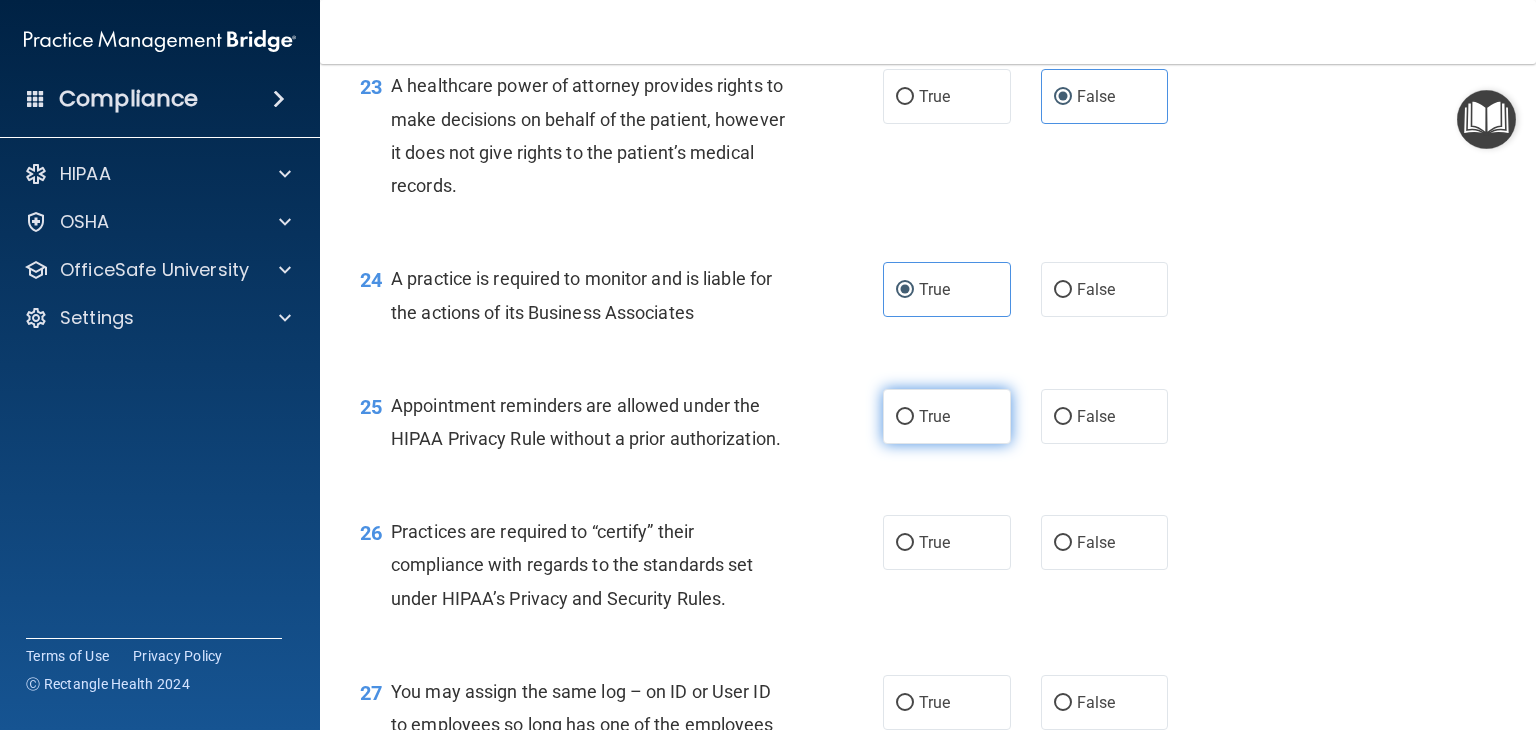 click on "True" at bounding box center [947, 416] 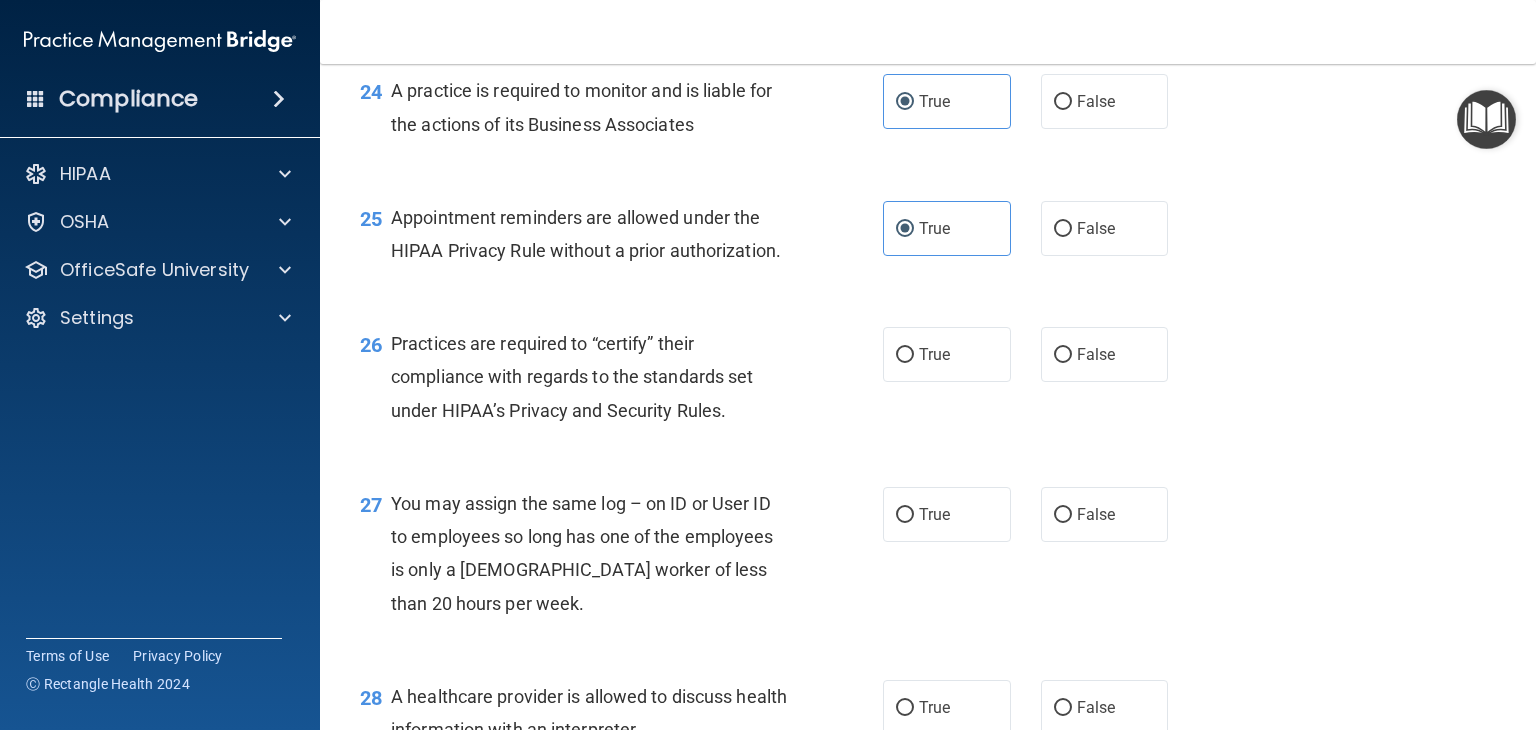 scroll, scrollTop: 4200, scrollLeft: 0, axis: vertical 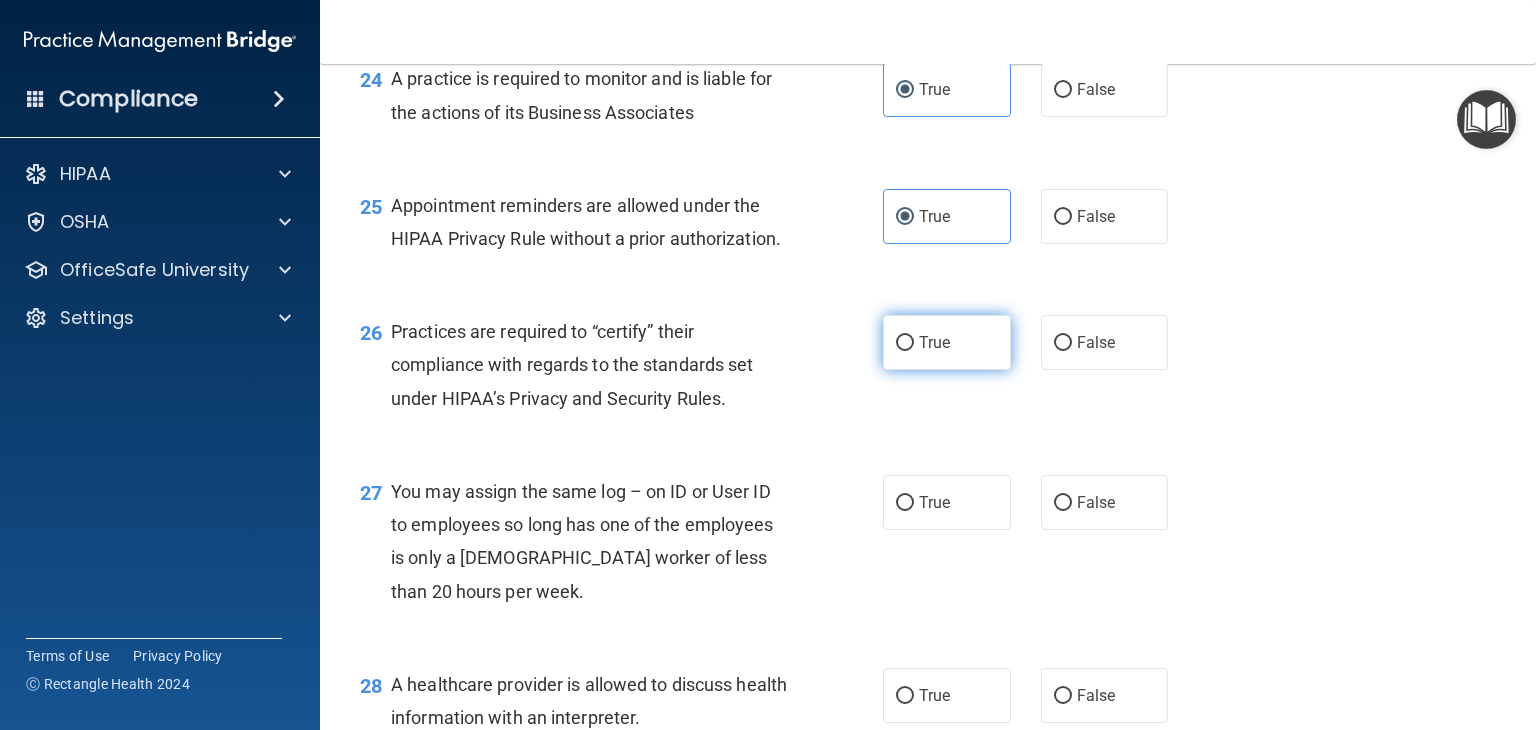 click on "True" at bounding box center [947, 342] 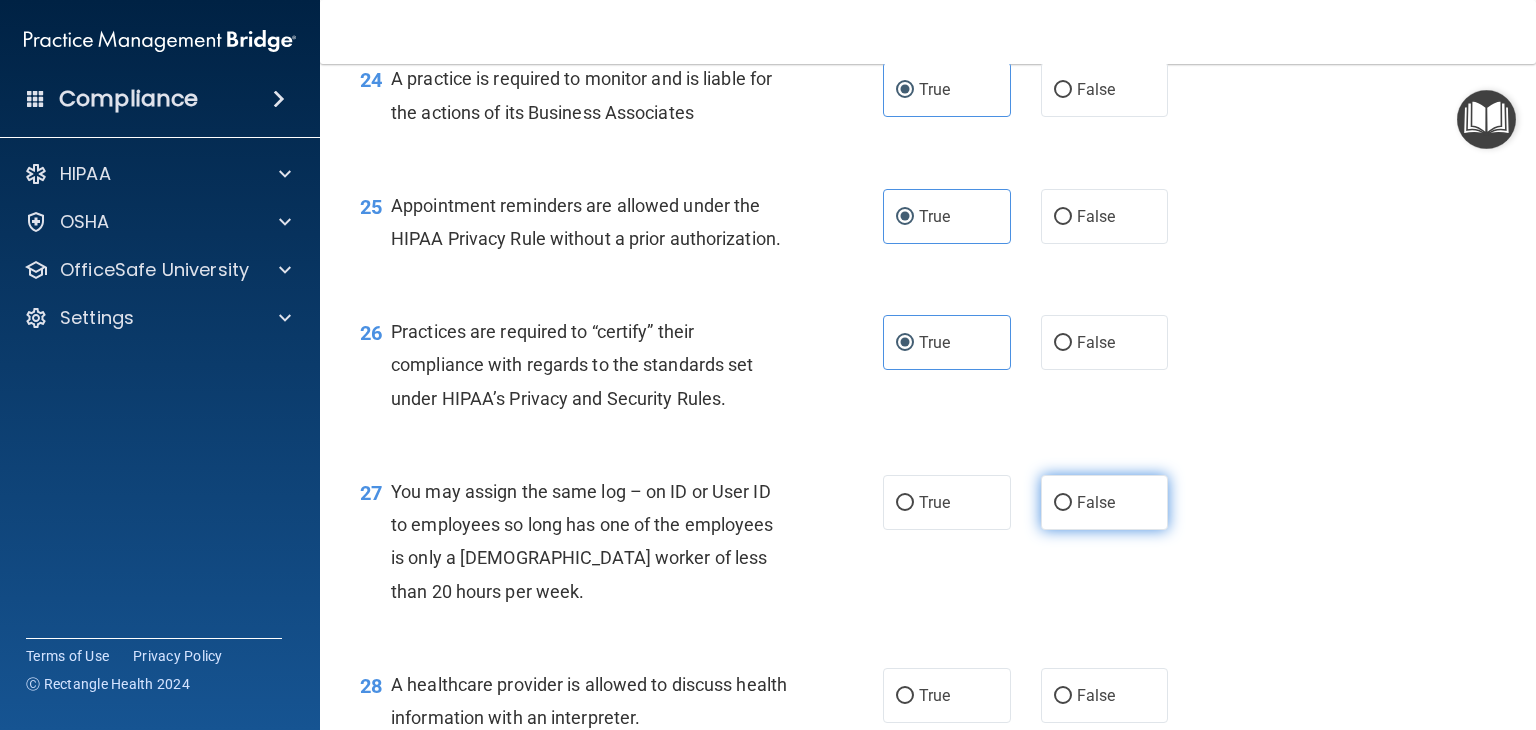 click on "False" at bounding box center (1105, 502) 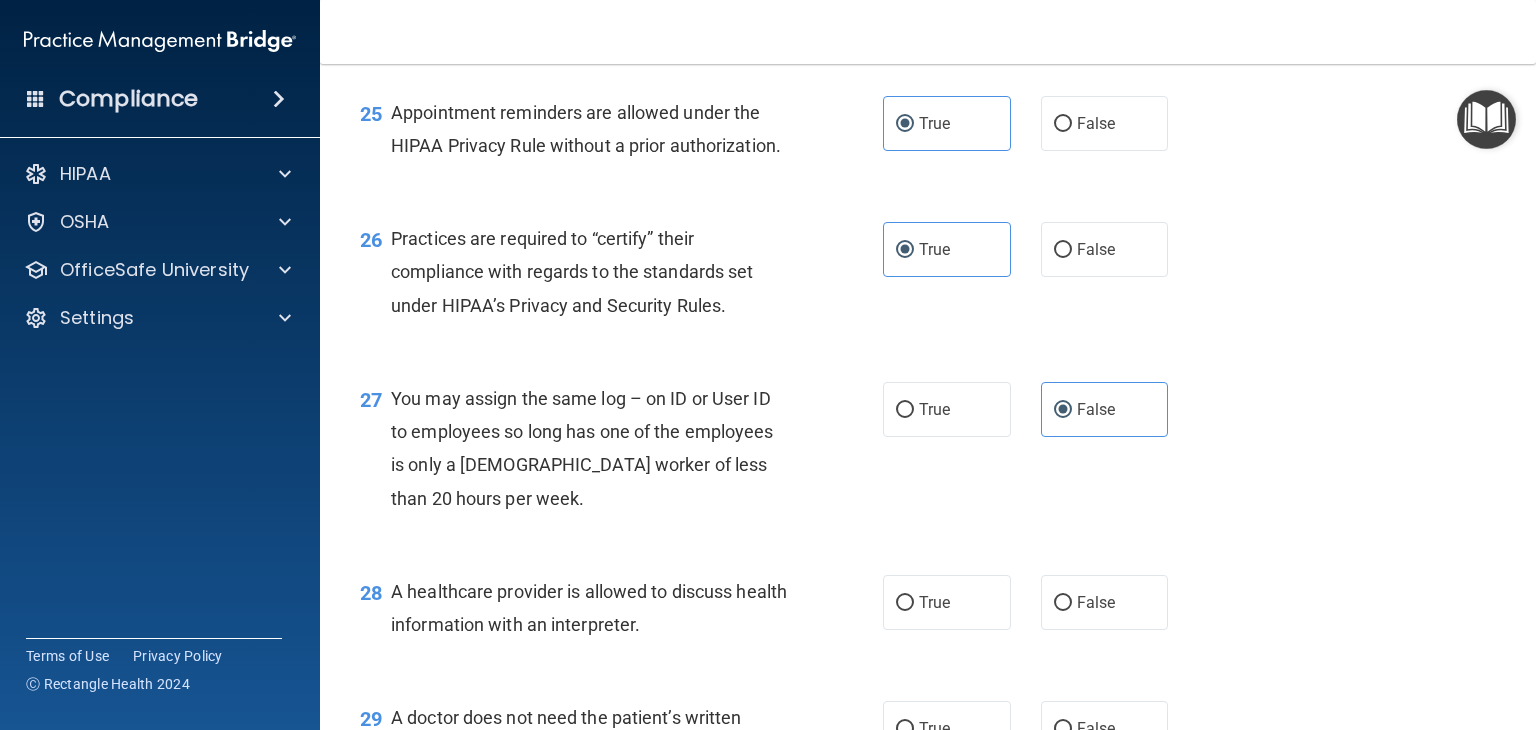 scroll, scrollTop: 4400, scrollLeft: 0, axis: vertical 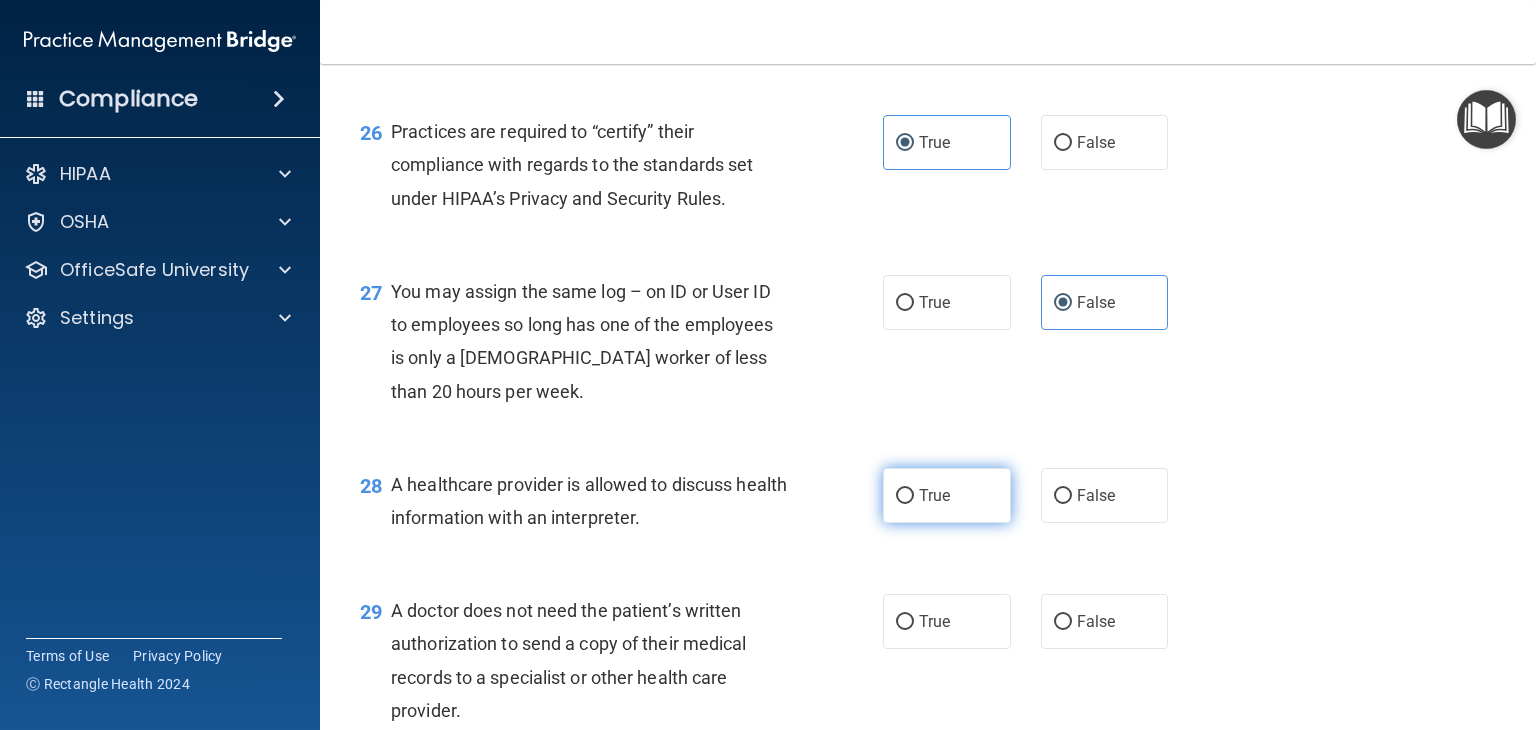 click on "True" at bounding box center [905, 496] 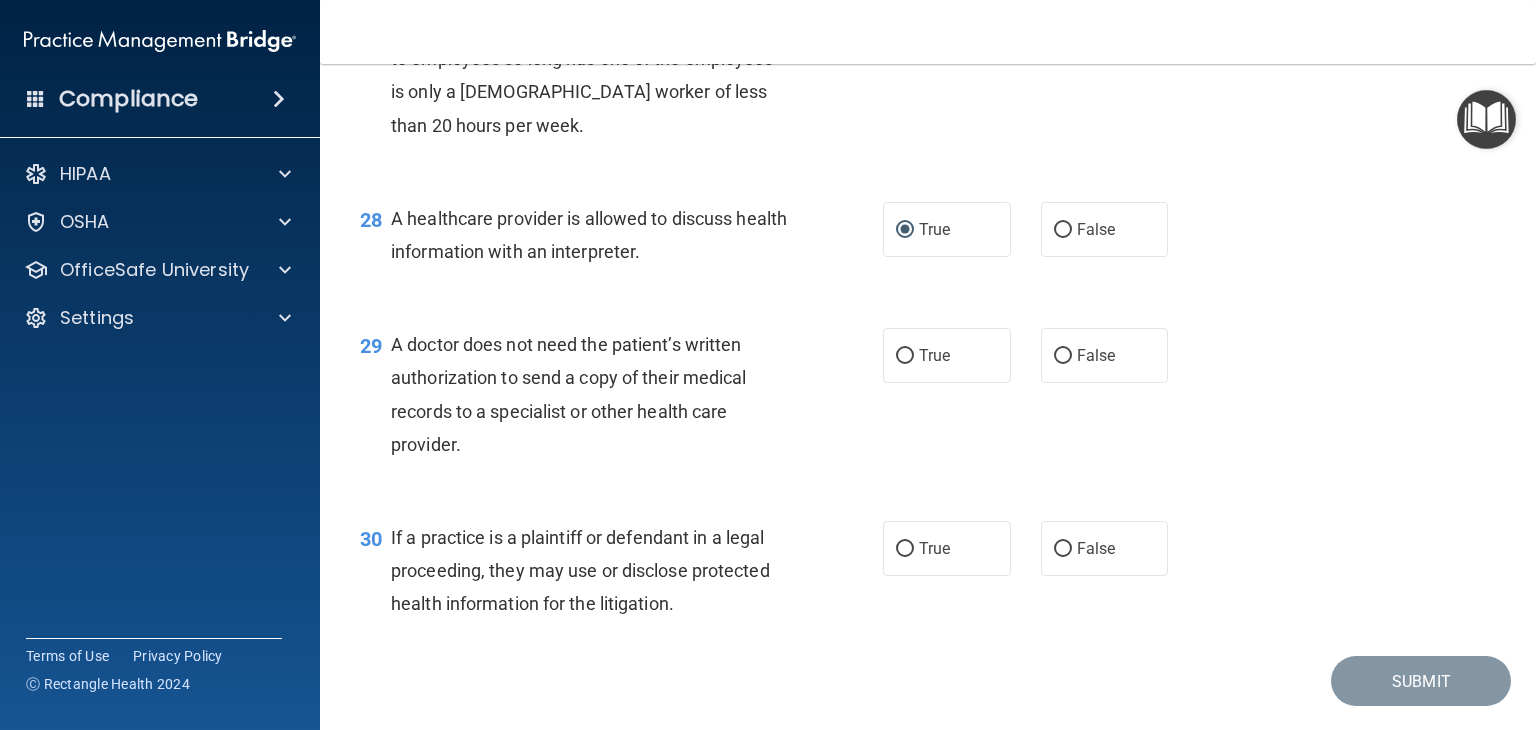 scroll, scrollTop: 4700, scrollLeft: 0, axis: vertical 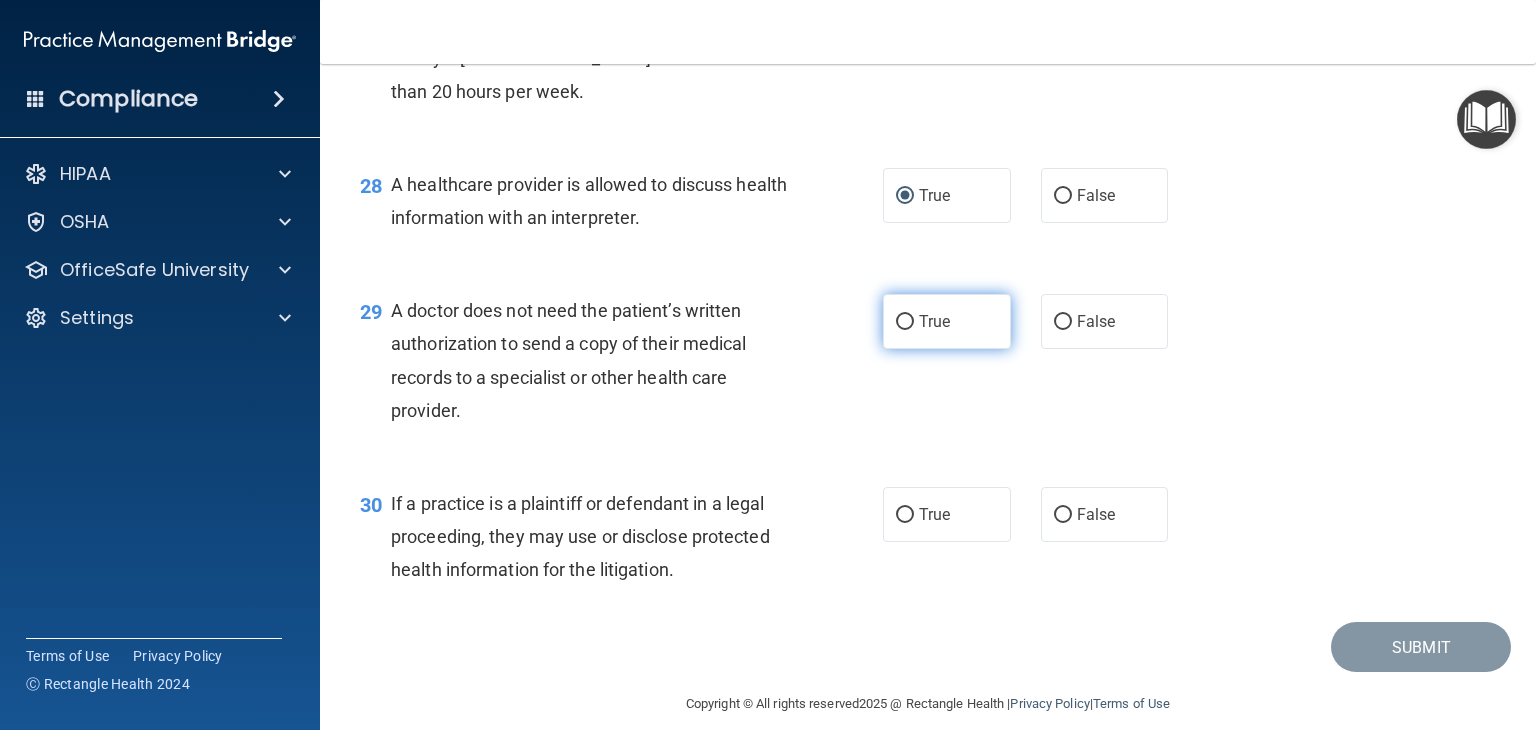 click on "True" at bounding box center (947, 321) 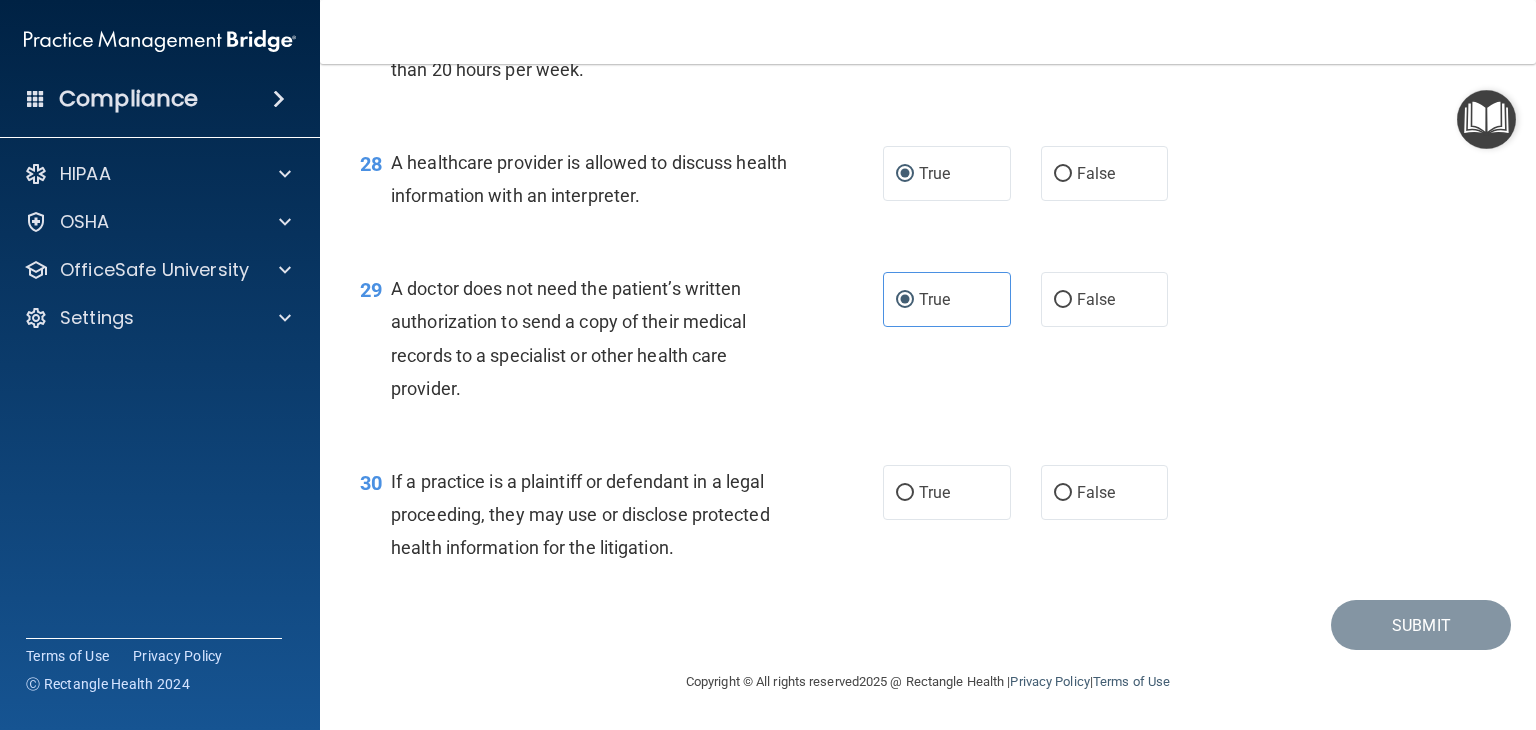 scroll, scrollTop: 4789, scrollLeft: 0, axis: vertical 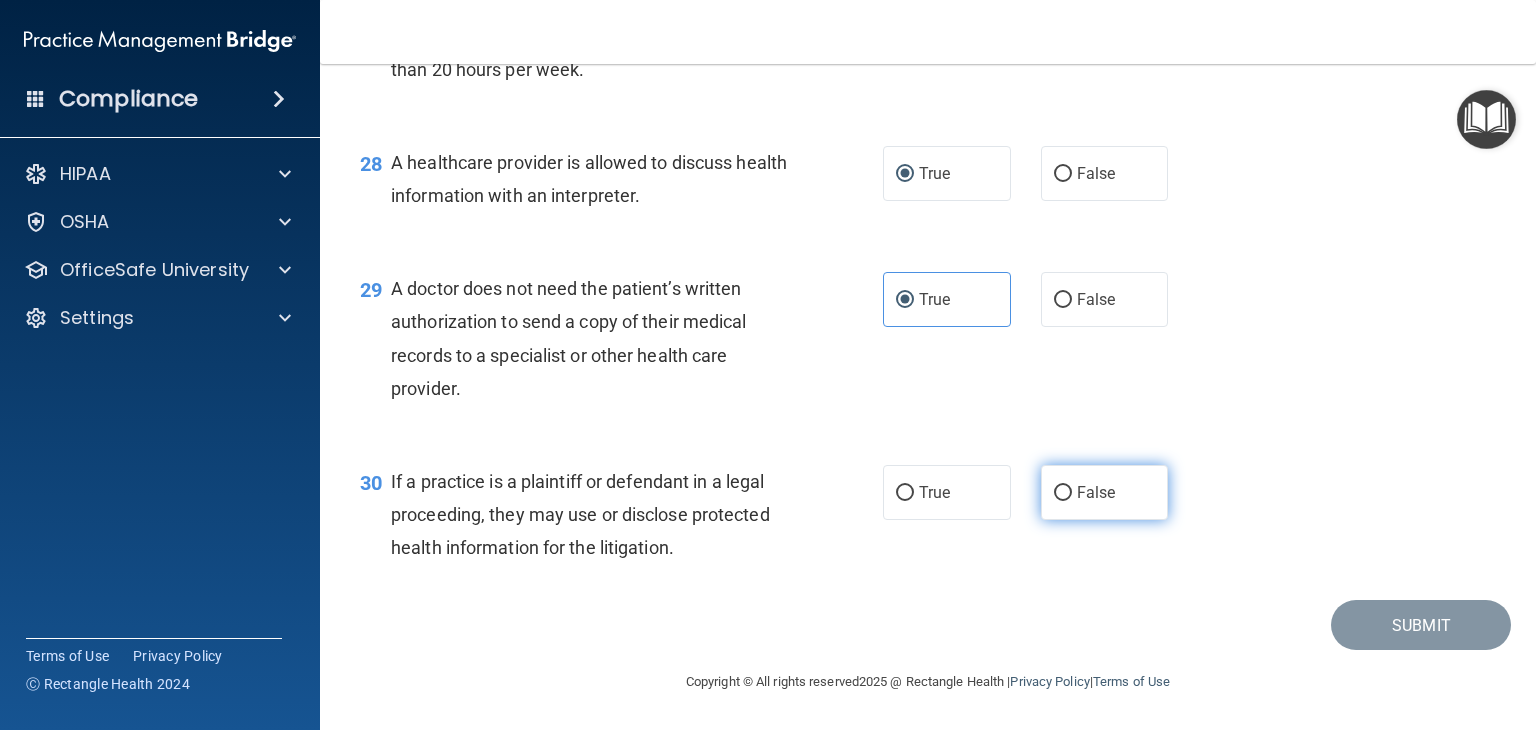 click on "False" at bounding box center (1096, 492) 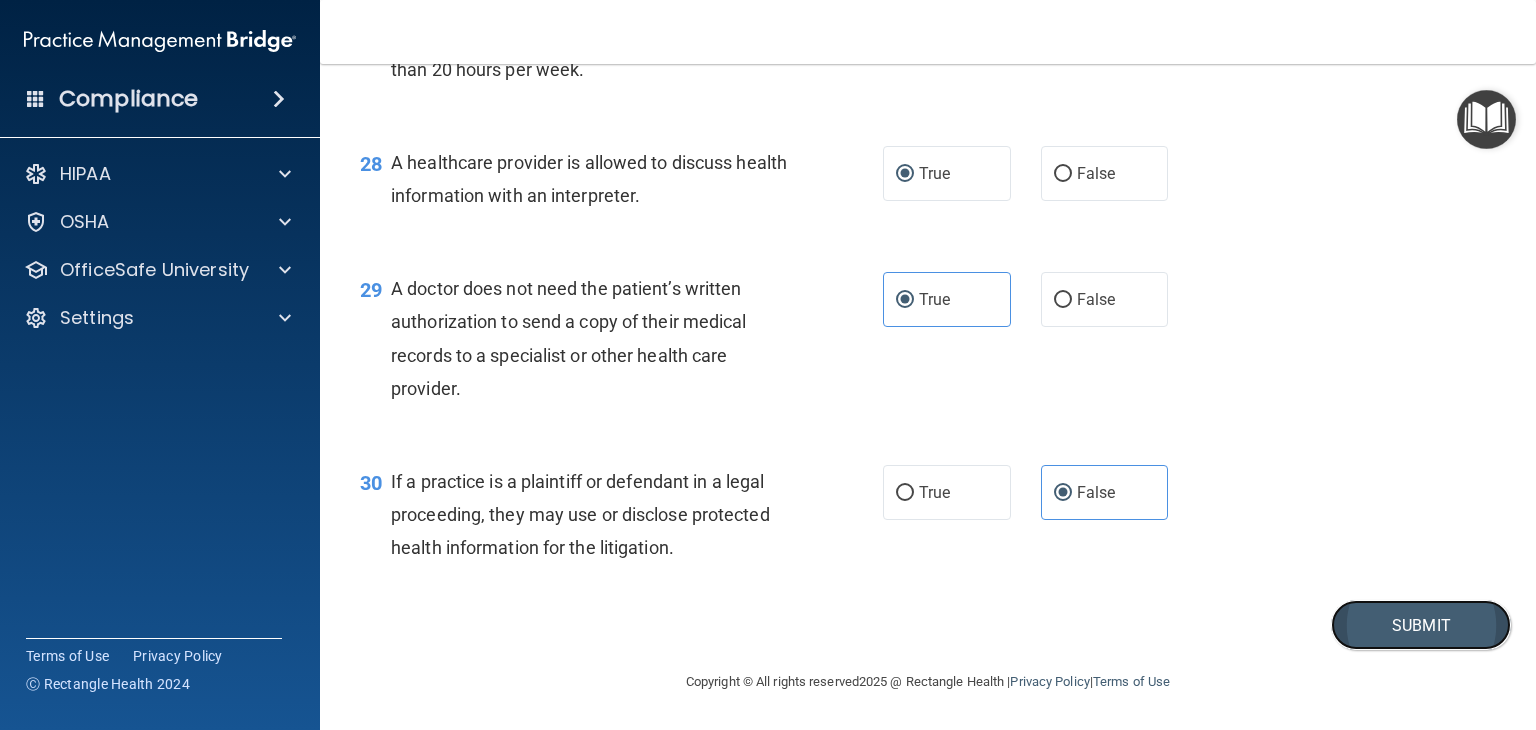 click on "Submit" at bounding box center [1421, 625] 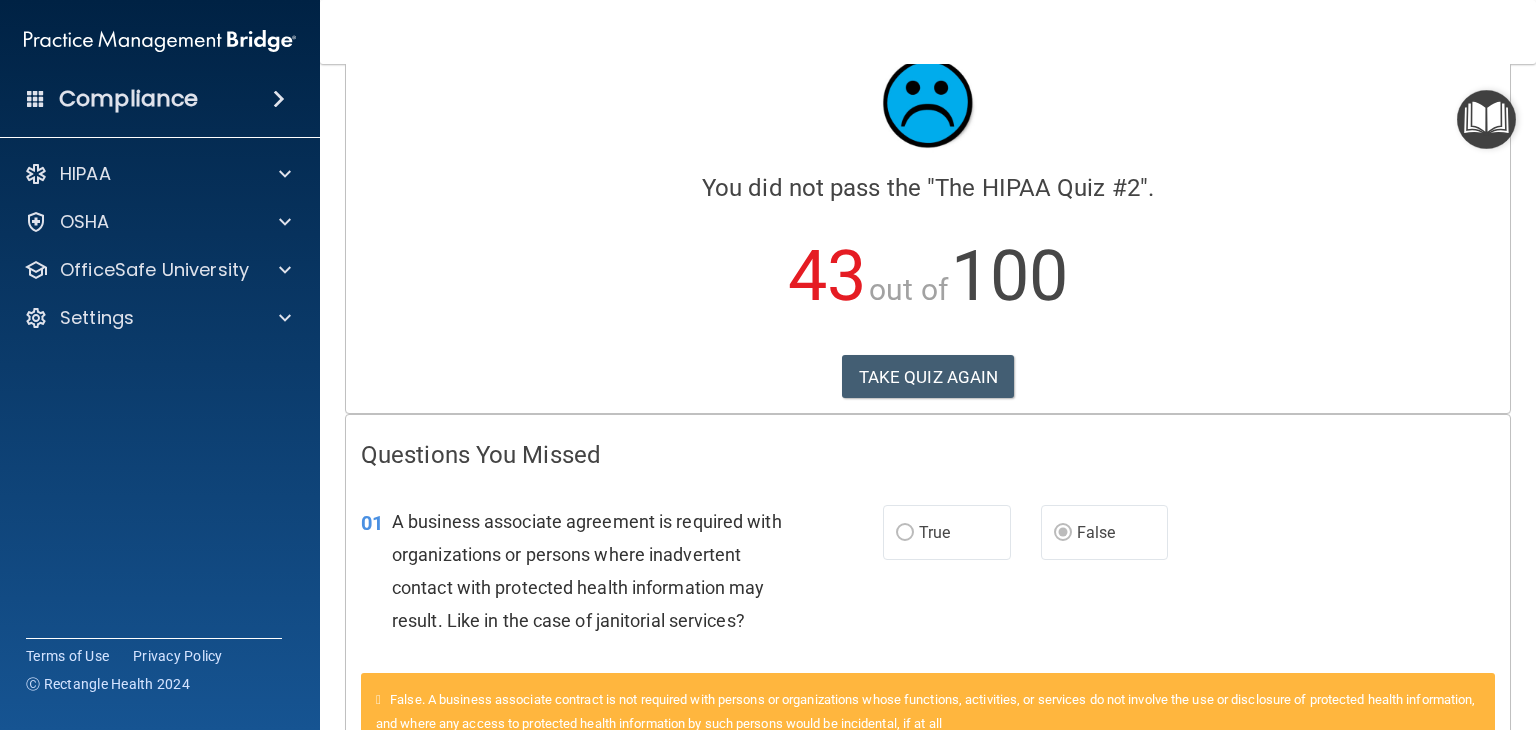 scroll, scrollTop: 0, scrollLeft: 0, axis: both 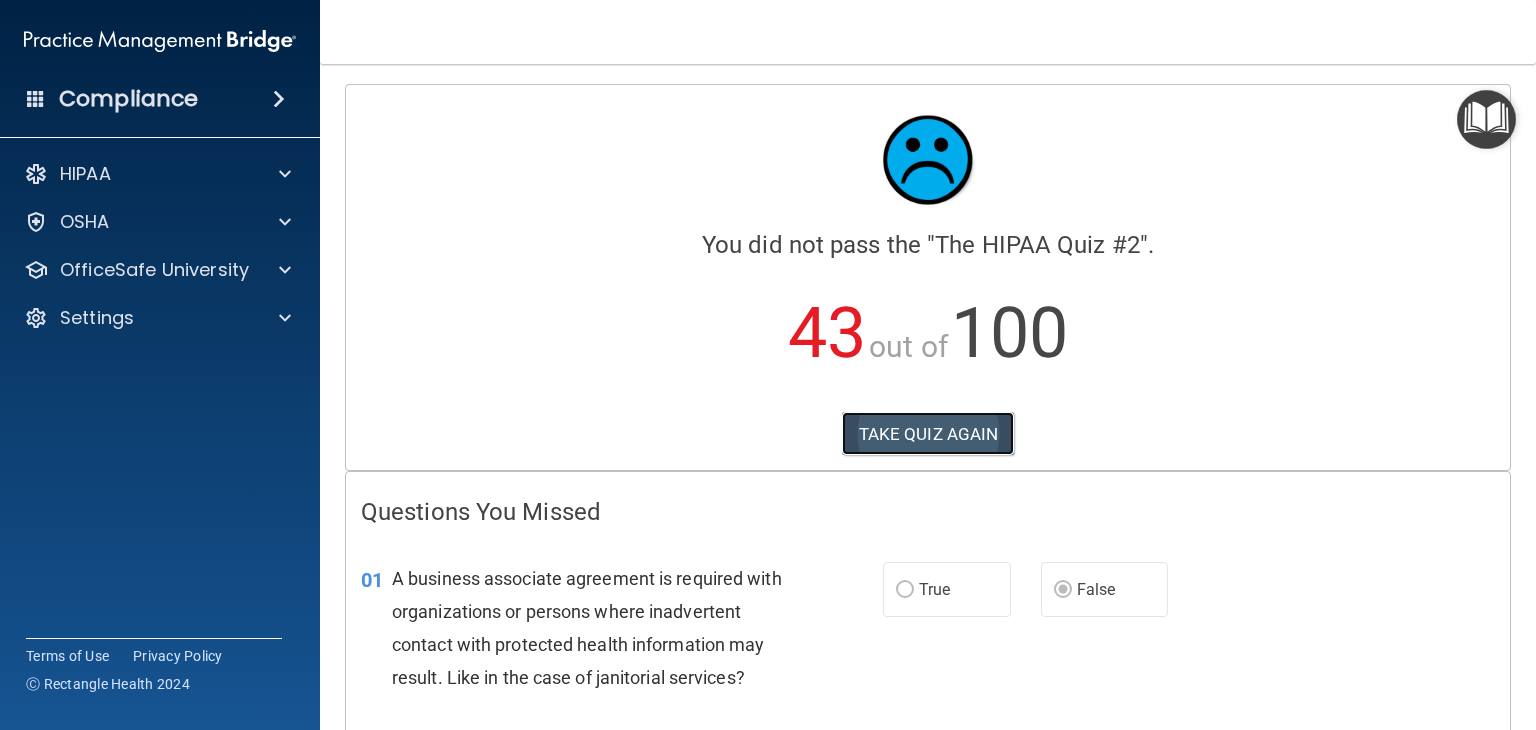 click on "TAKE QUIZ AGAIN" at bounding box center [928, 434] 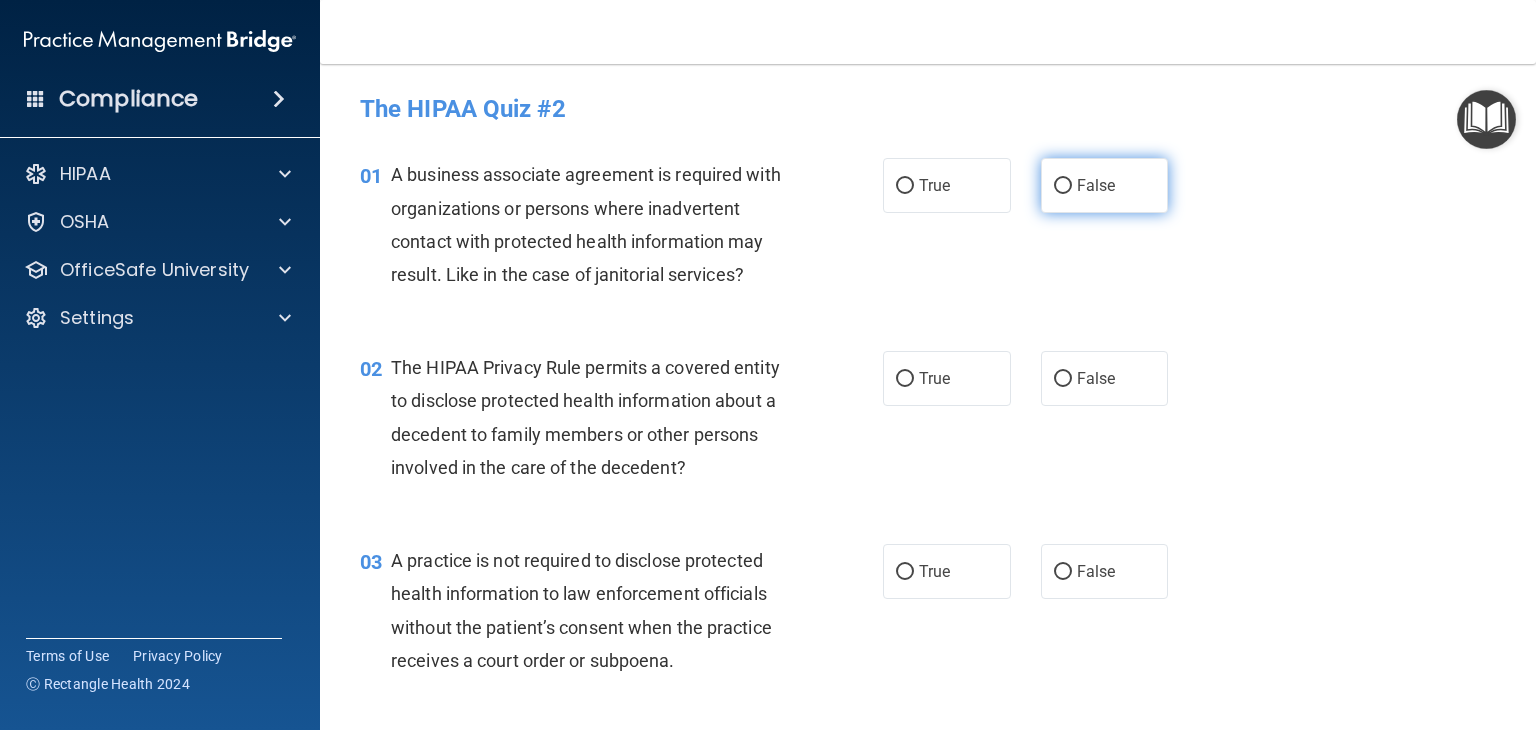 click on "False" at bounding box center [1063, 186] 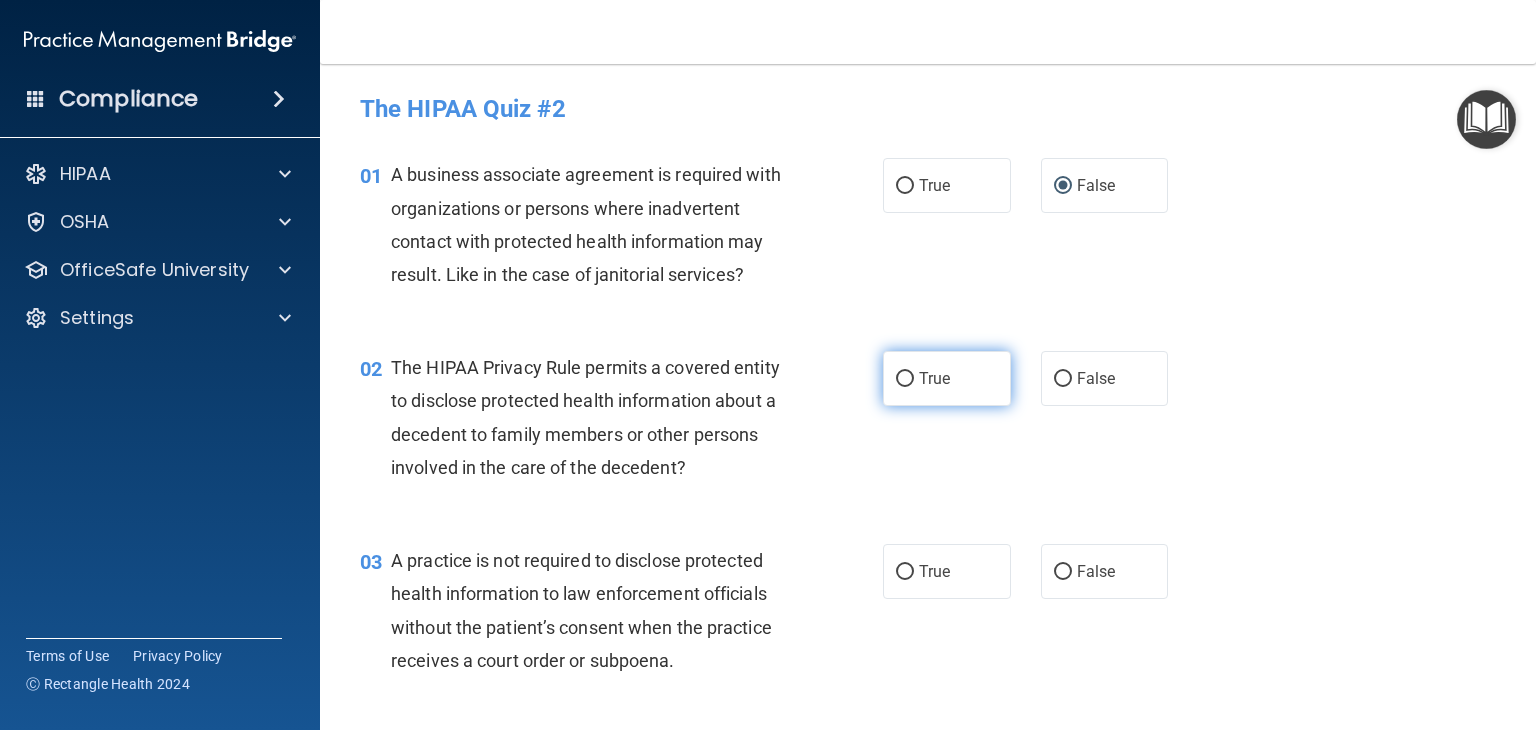 click on "True" at bounding box center [947, 378] 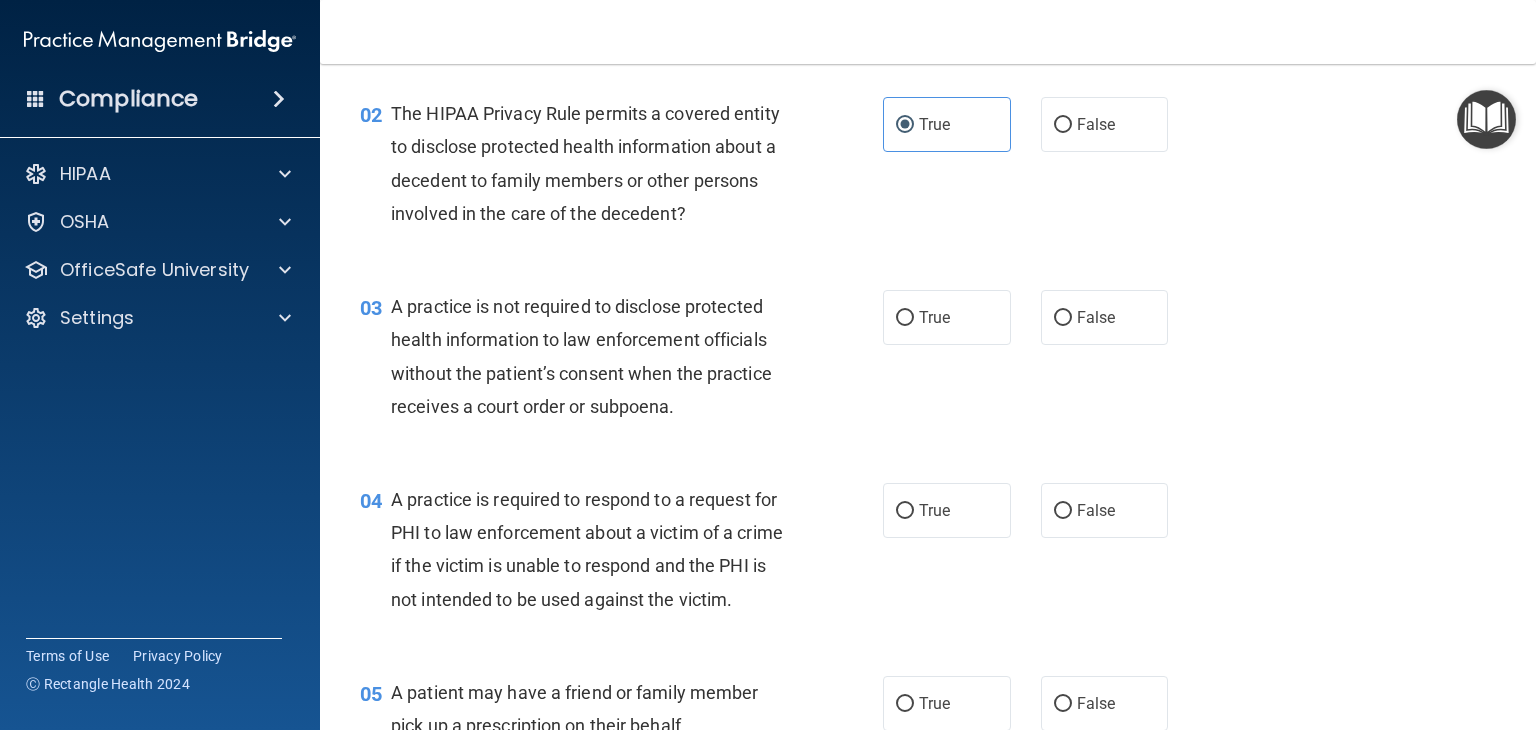 scroll, scrollTop: 300, scrollLeft: 0, axis: vertical 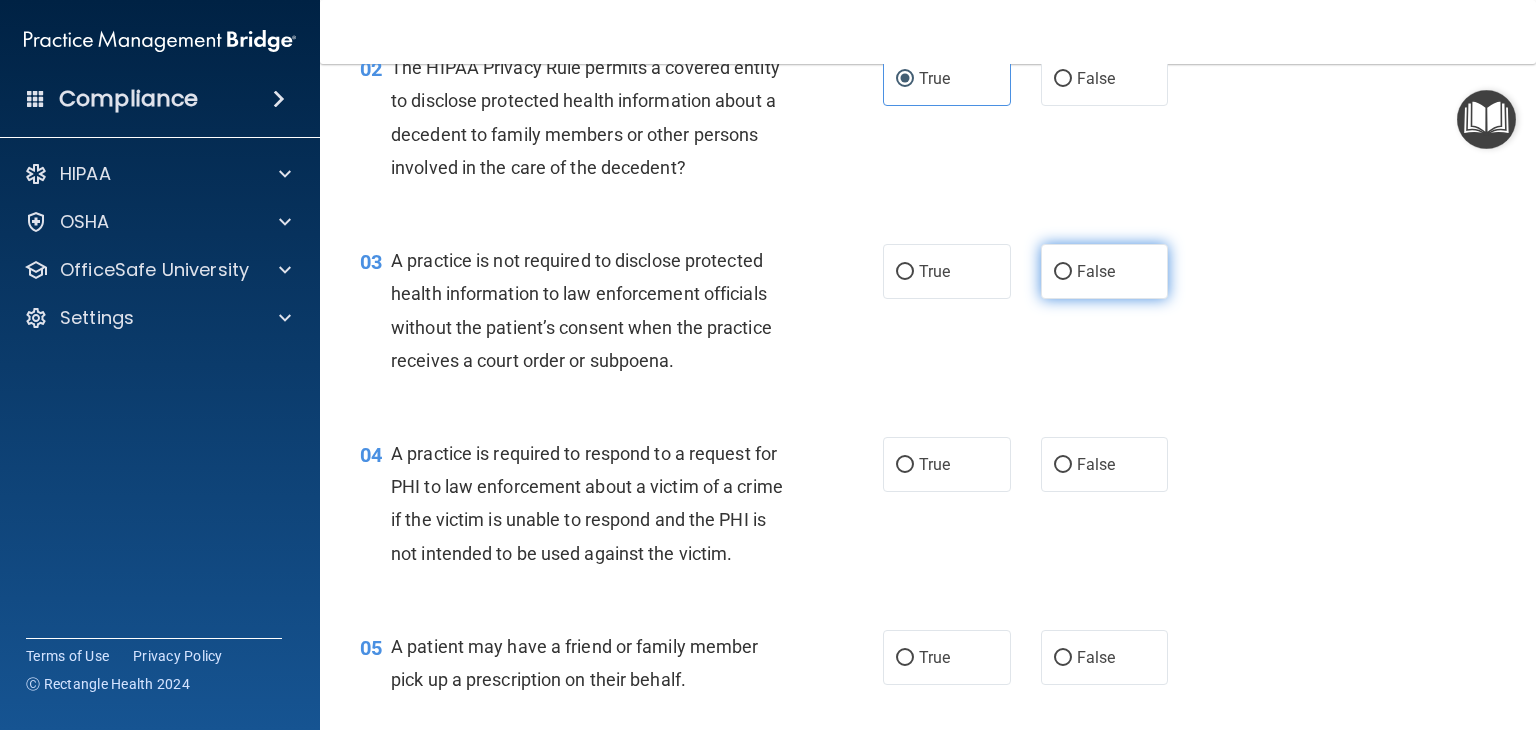 click on "False" at bounding box center (1096, 271) 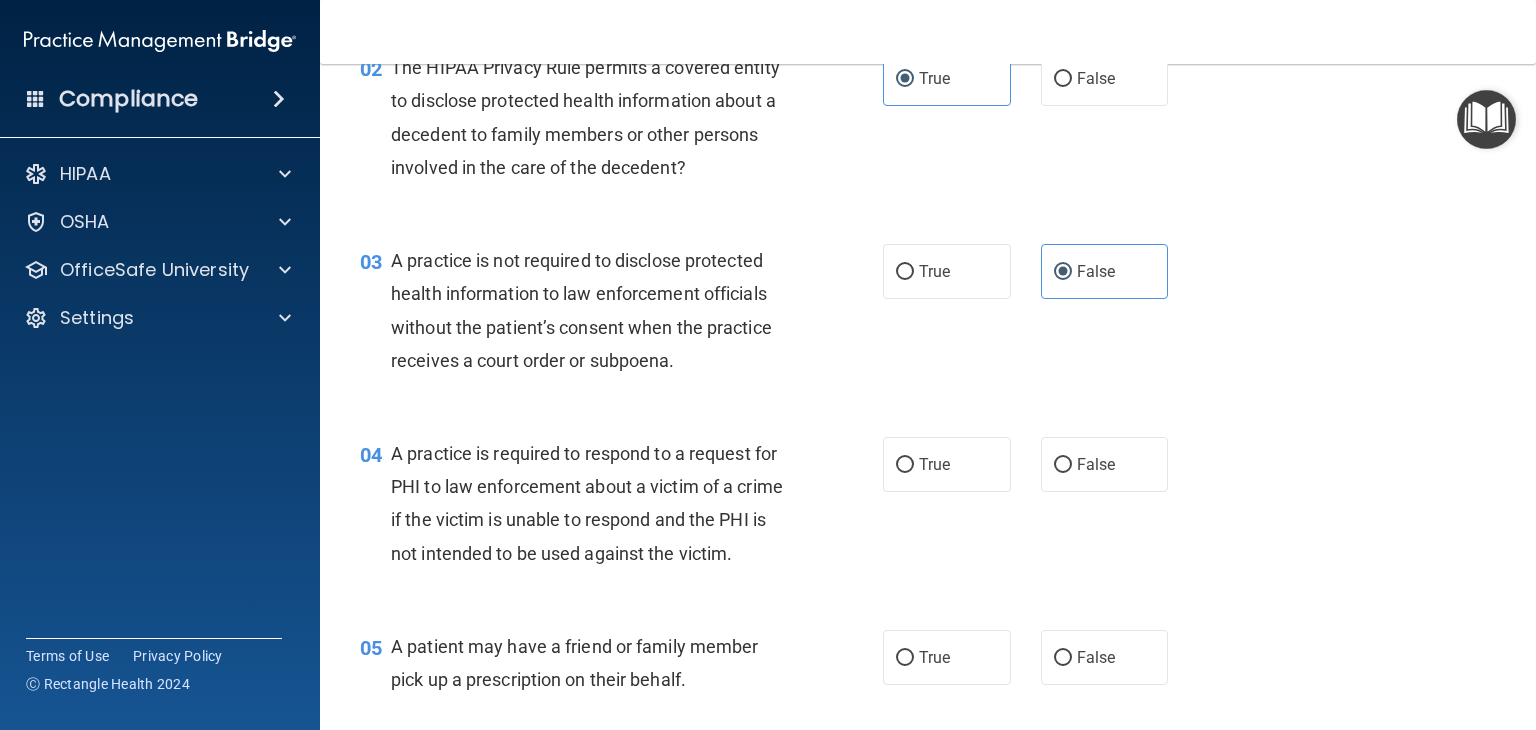 drag, startPoint x: 974, startPoint y: 444, endPoint x: 1007, endPoint y: 405, distance: 51.088158 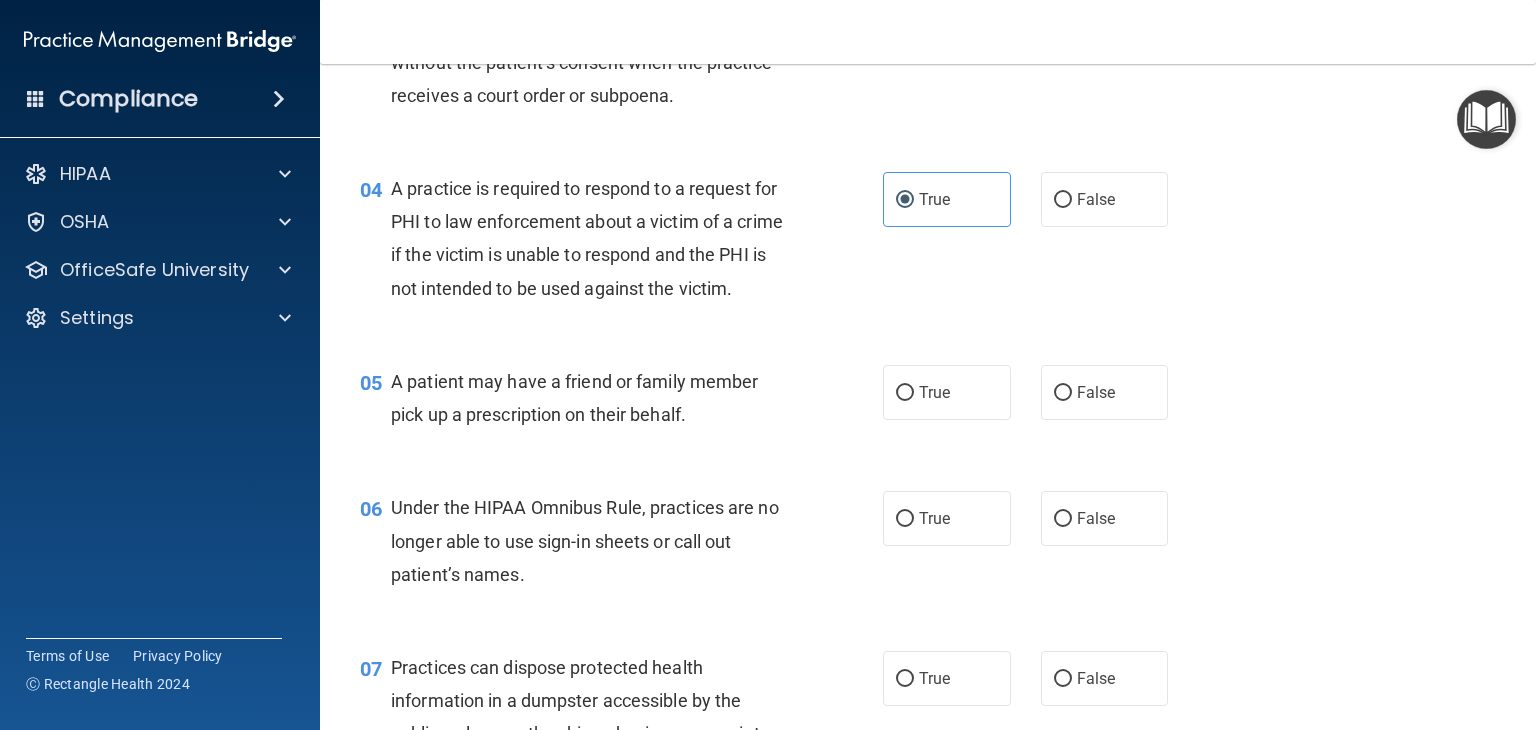 scroll, scrollTop: 600, scrollLeft: 0, axis: vertical 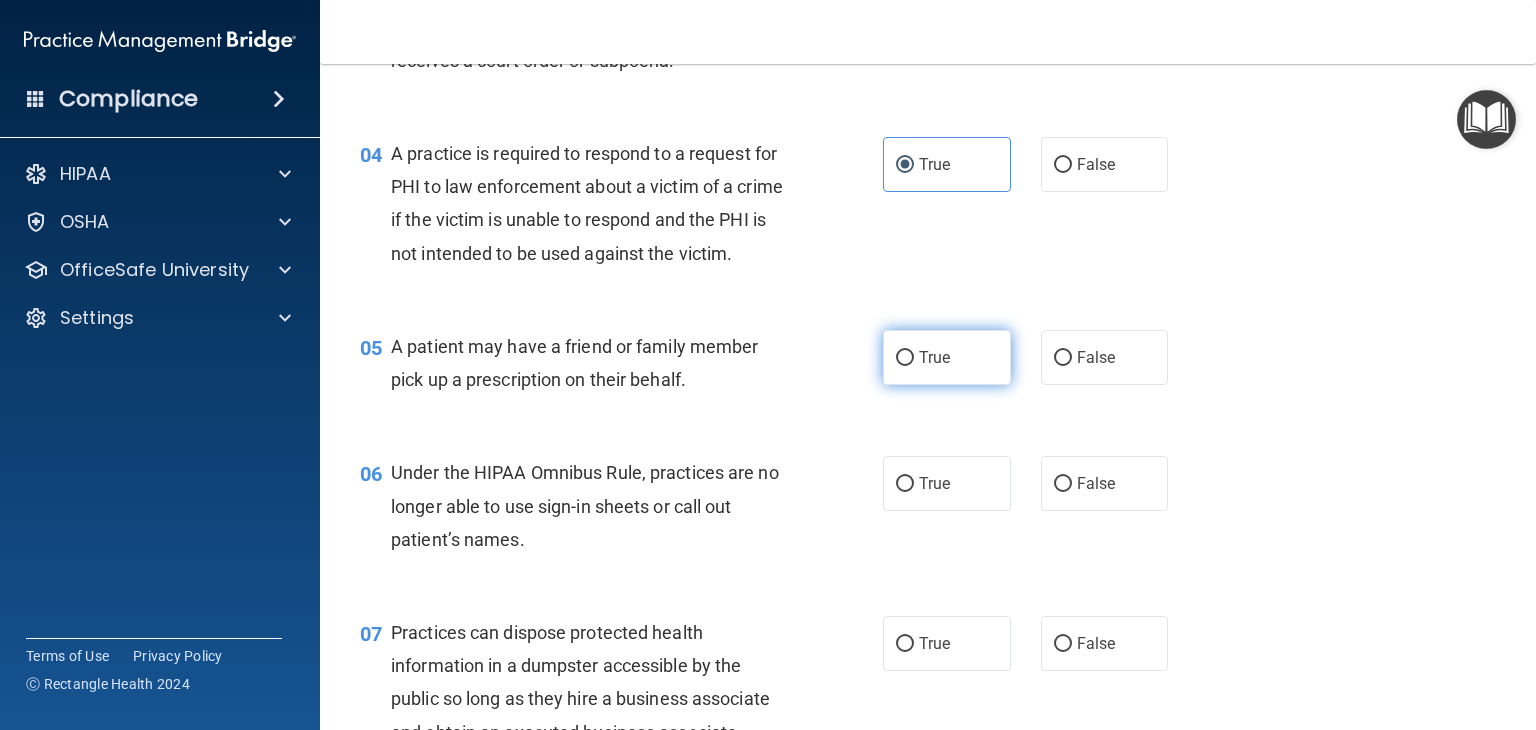 click on "True" at bounding box center [947, 357] 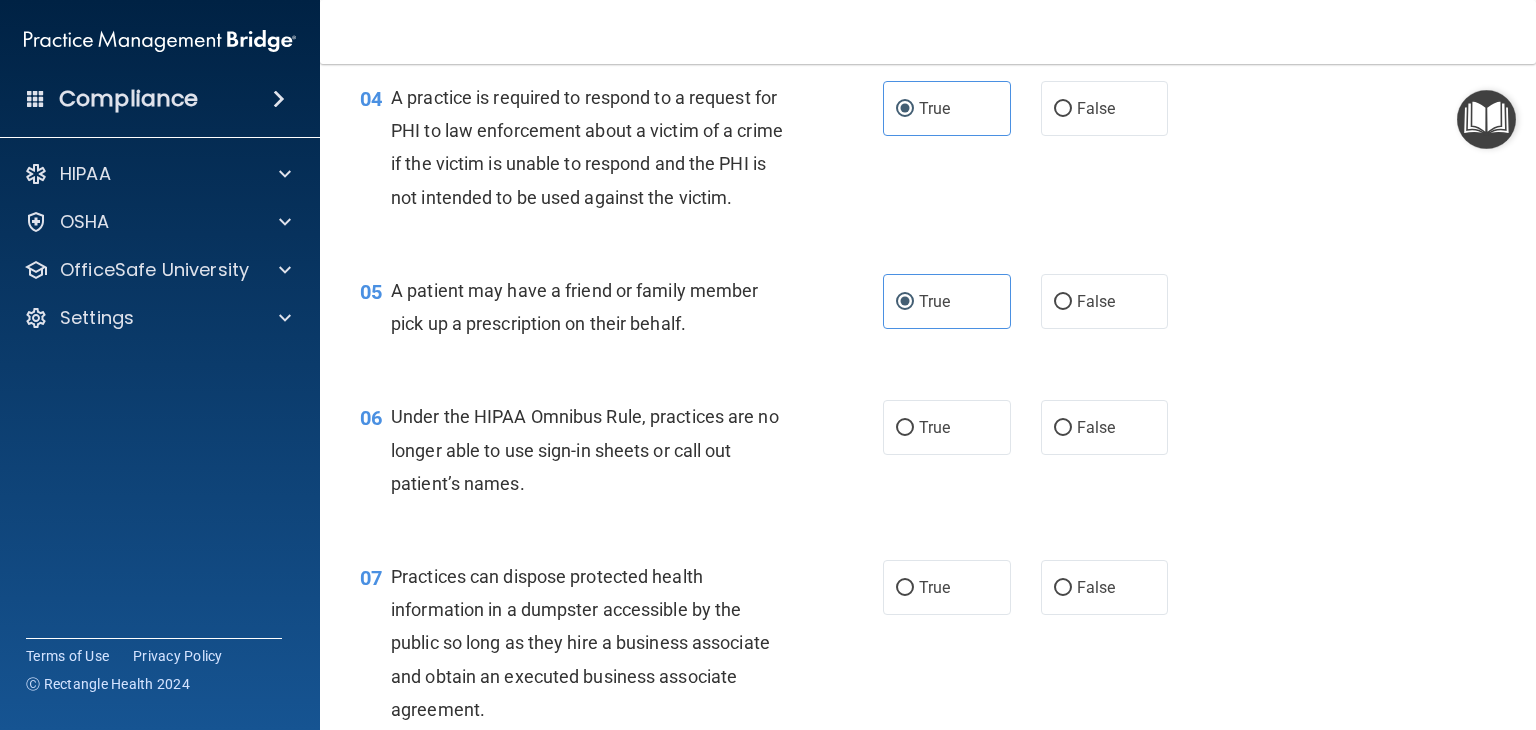 scroll, scrollTop: 700, scrollLeft: 0, axis: vertical 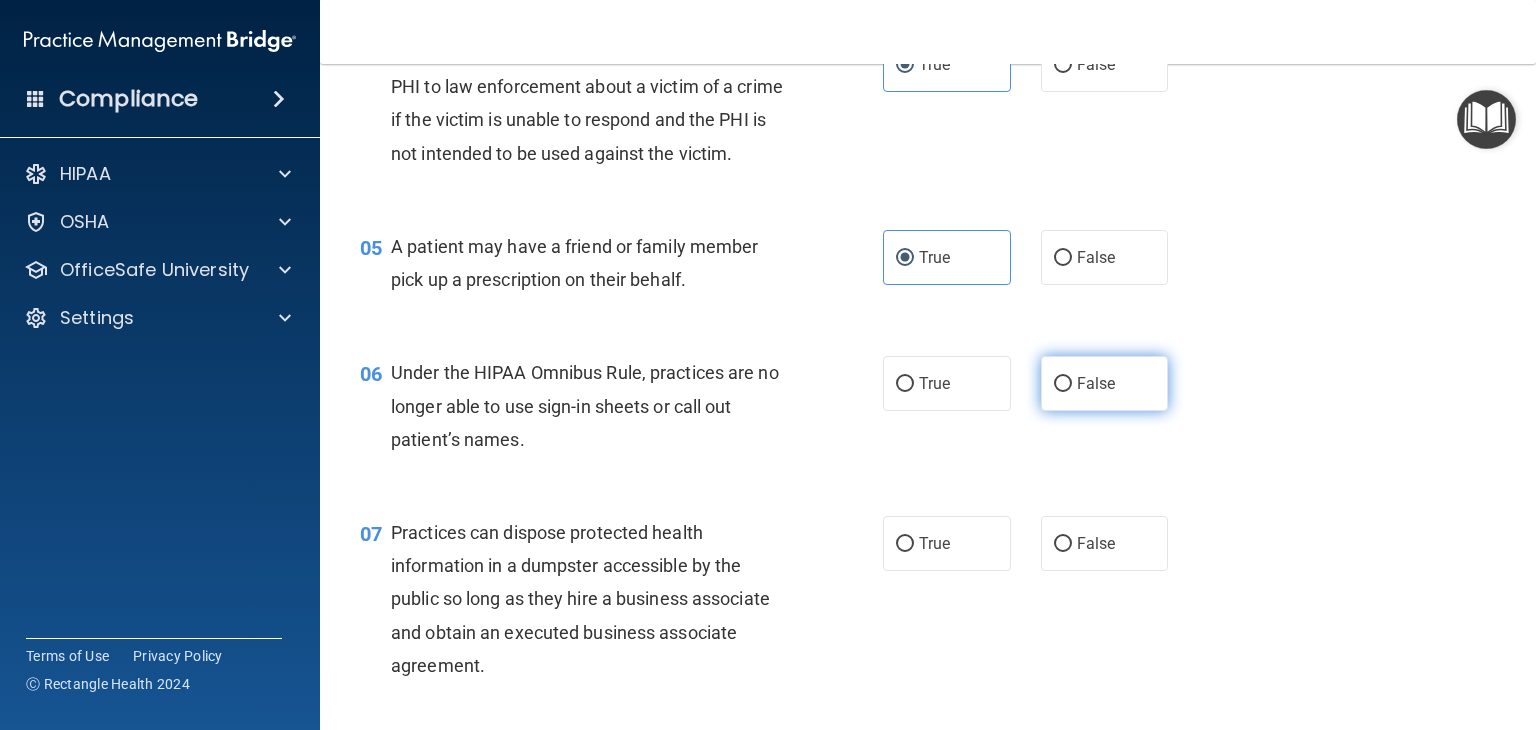 click on "False" at bounding box center (1096, 383) 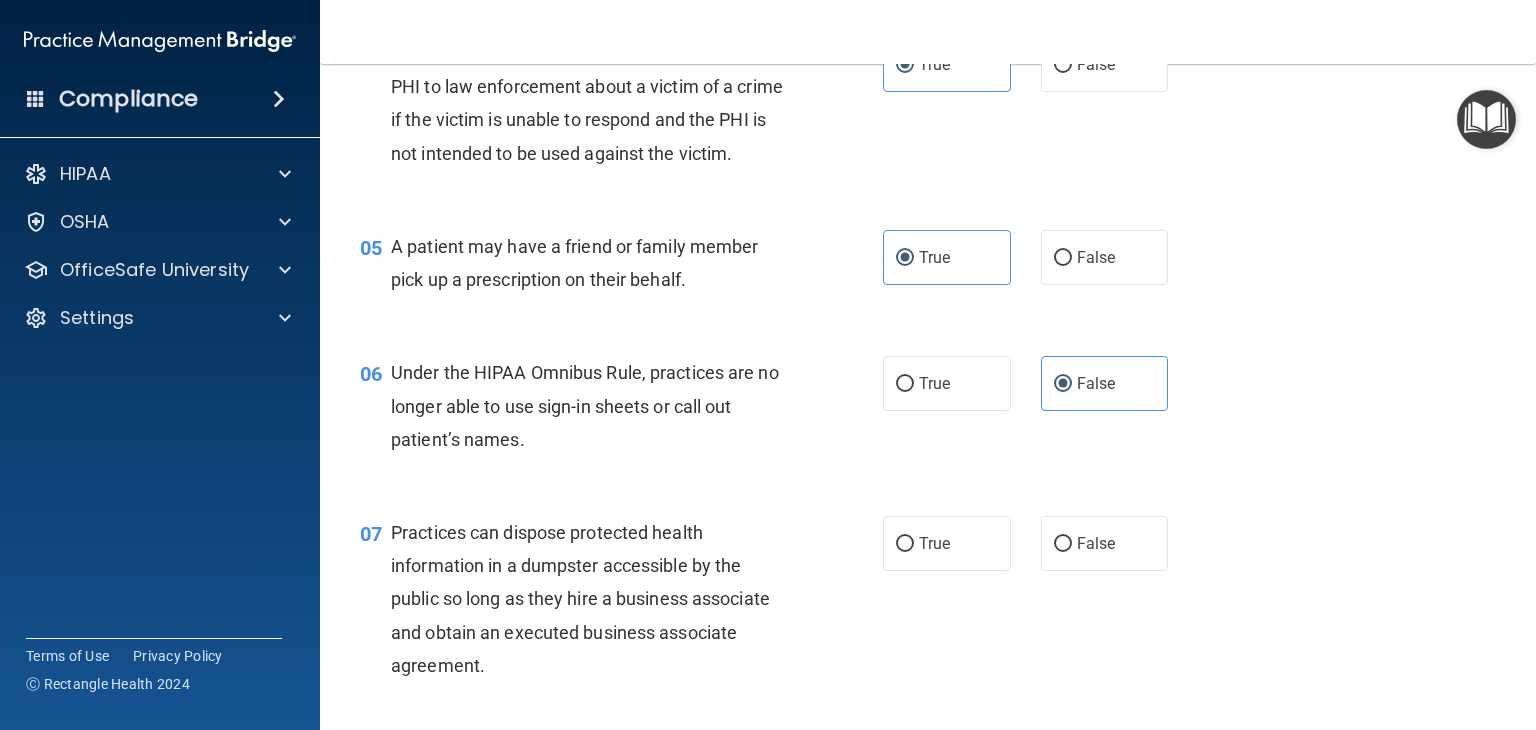 scroll, scrollTop: 900, scrollLeft: 0, axis: vertical 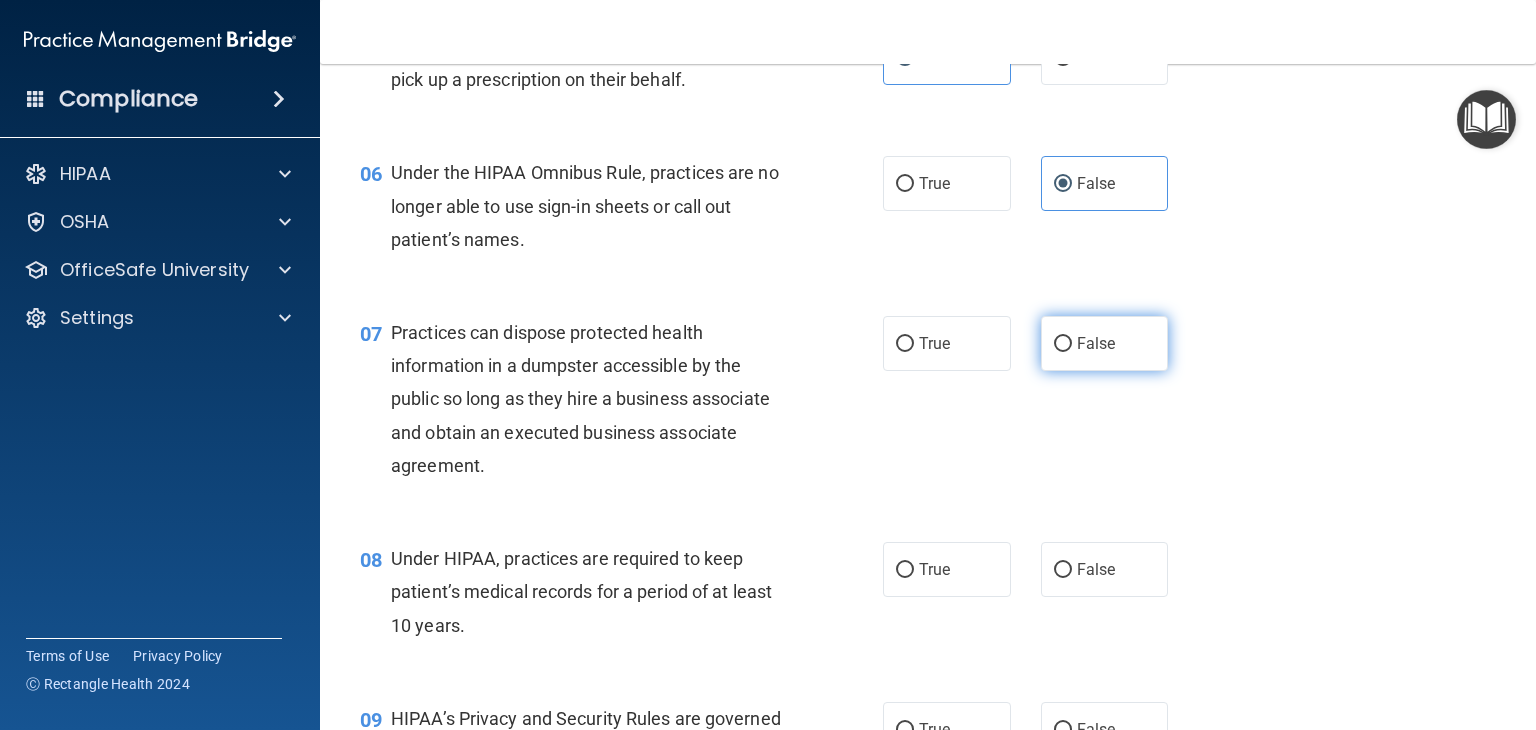 click on "False" at bounding box center [1096, 343] 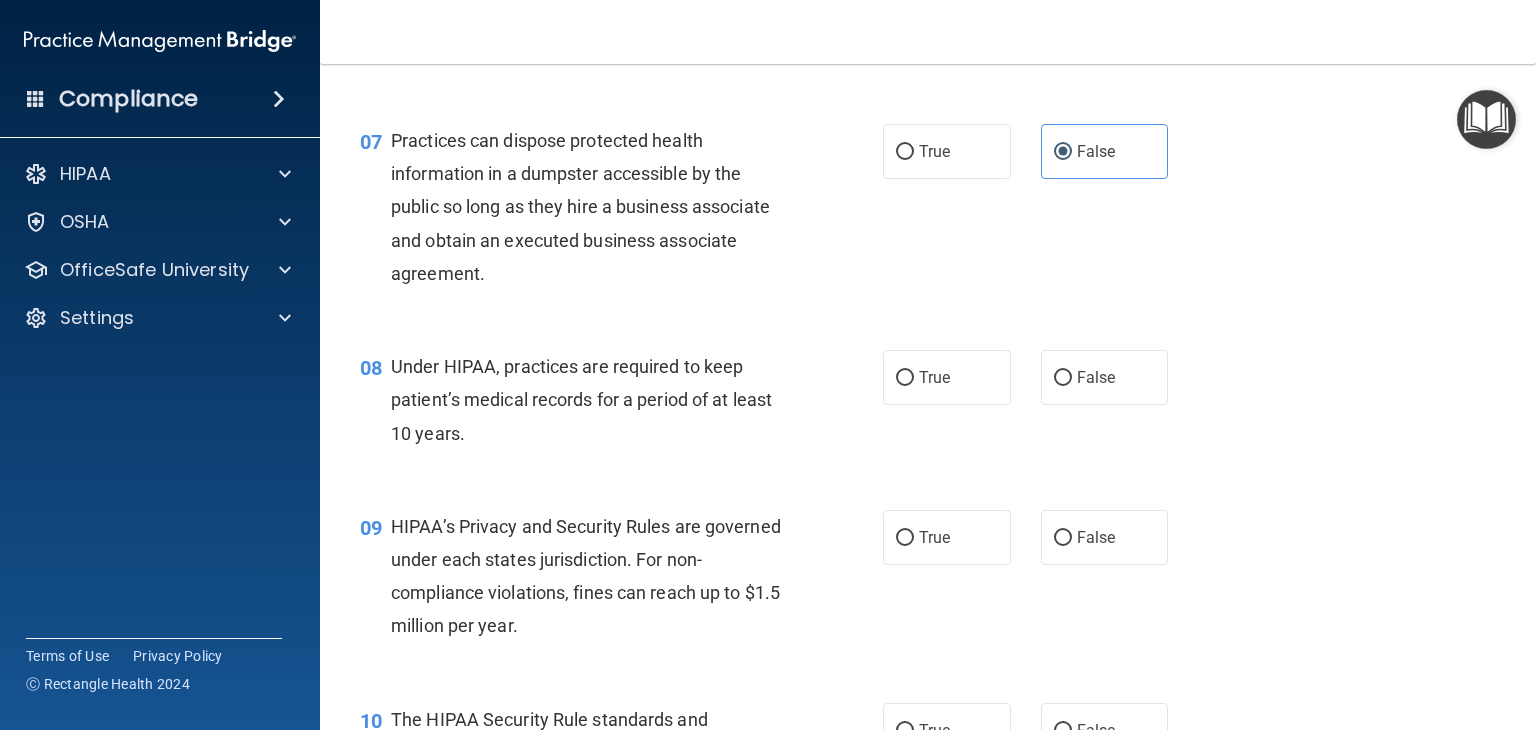 scroll, scrollTop: 1100, scrollLeft: 0, axis: vertical 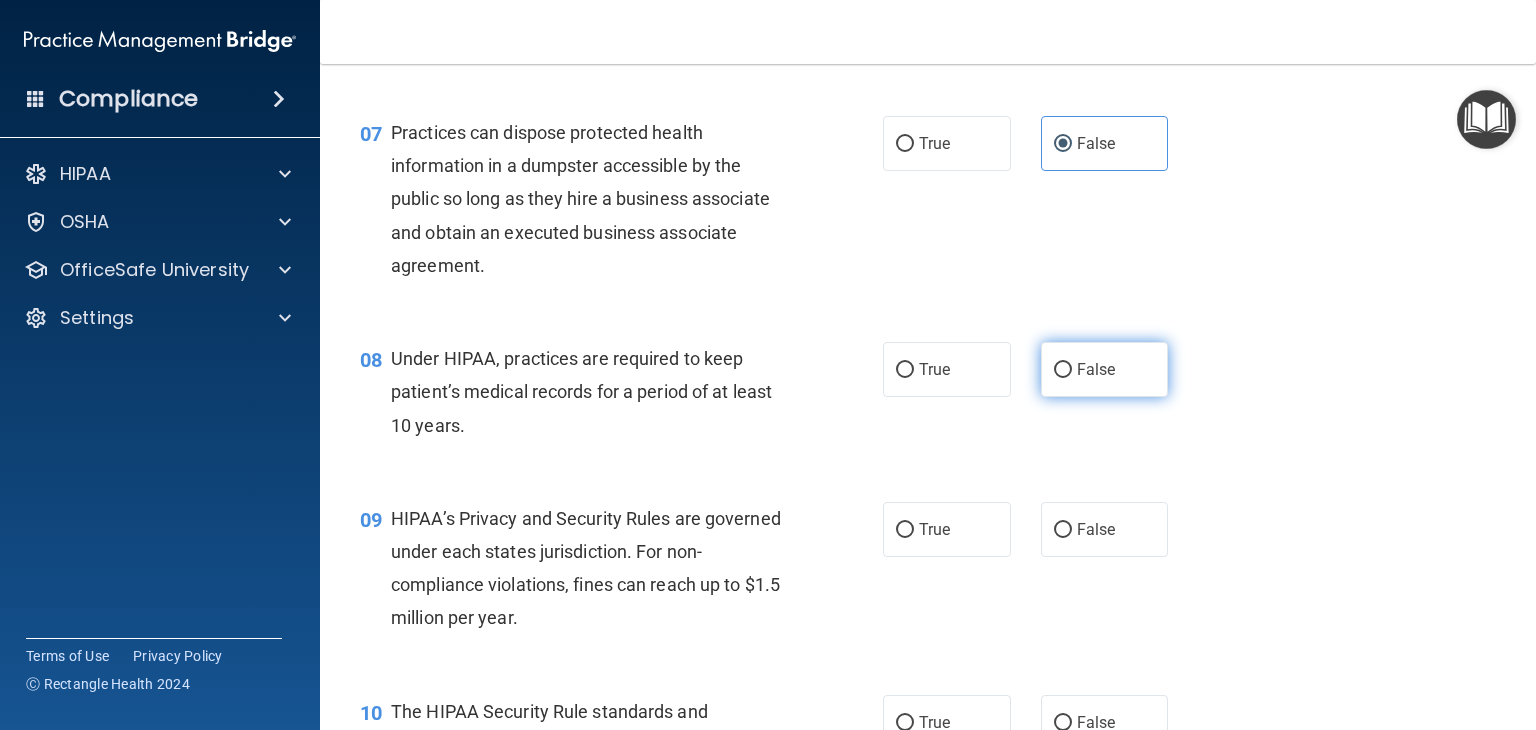 click on "False" at bounding box center [1096, 369] 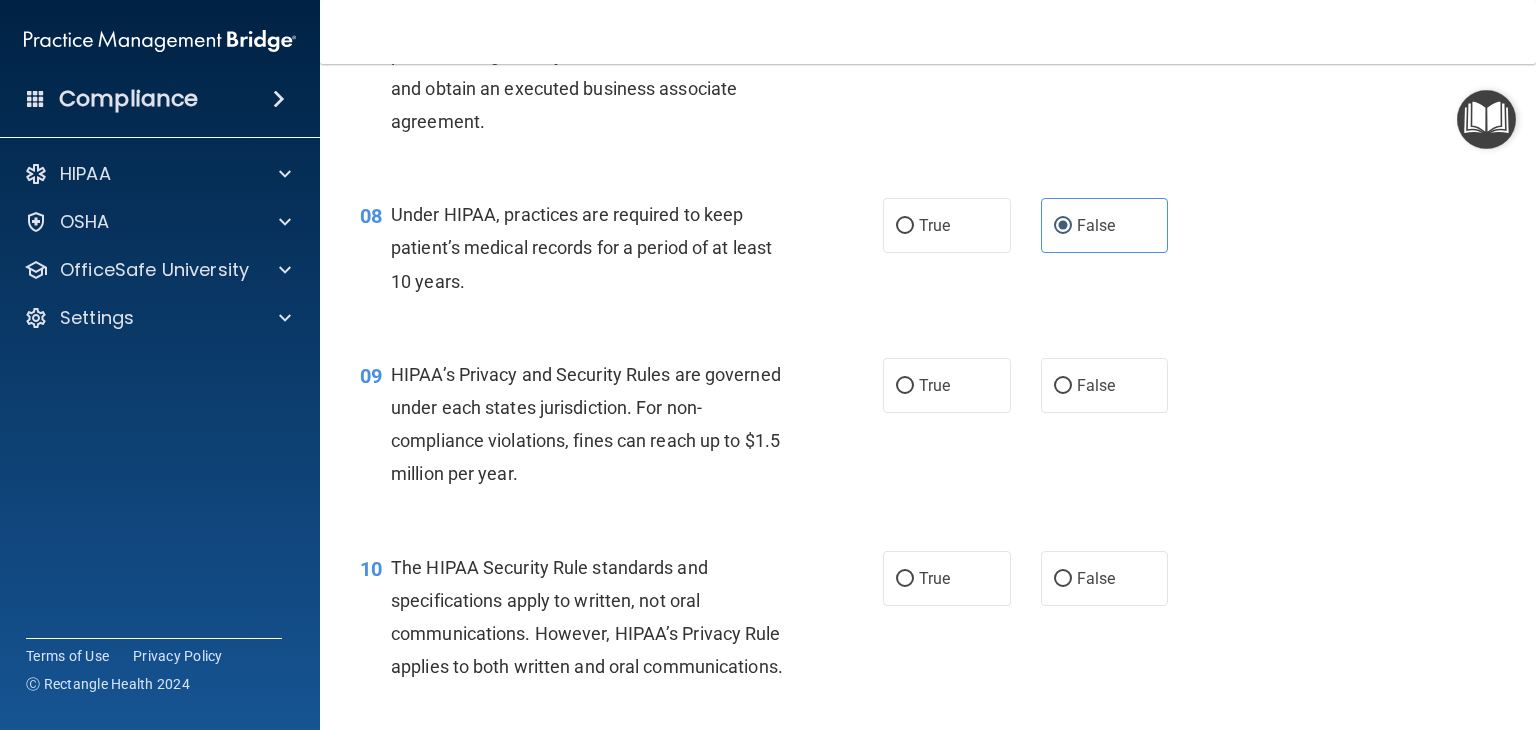 scroll, scrollTop: 1300, scrollLeft: 0, axis: vertical 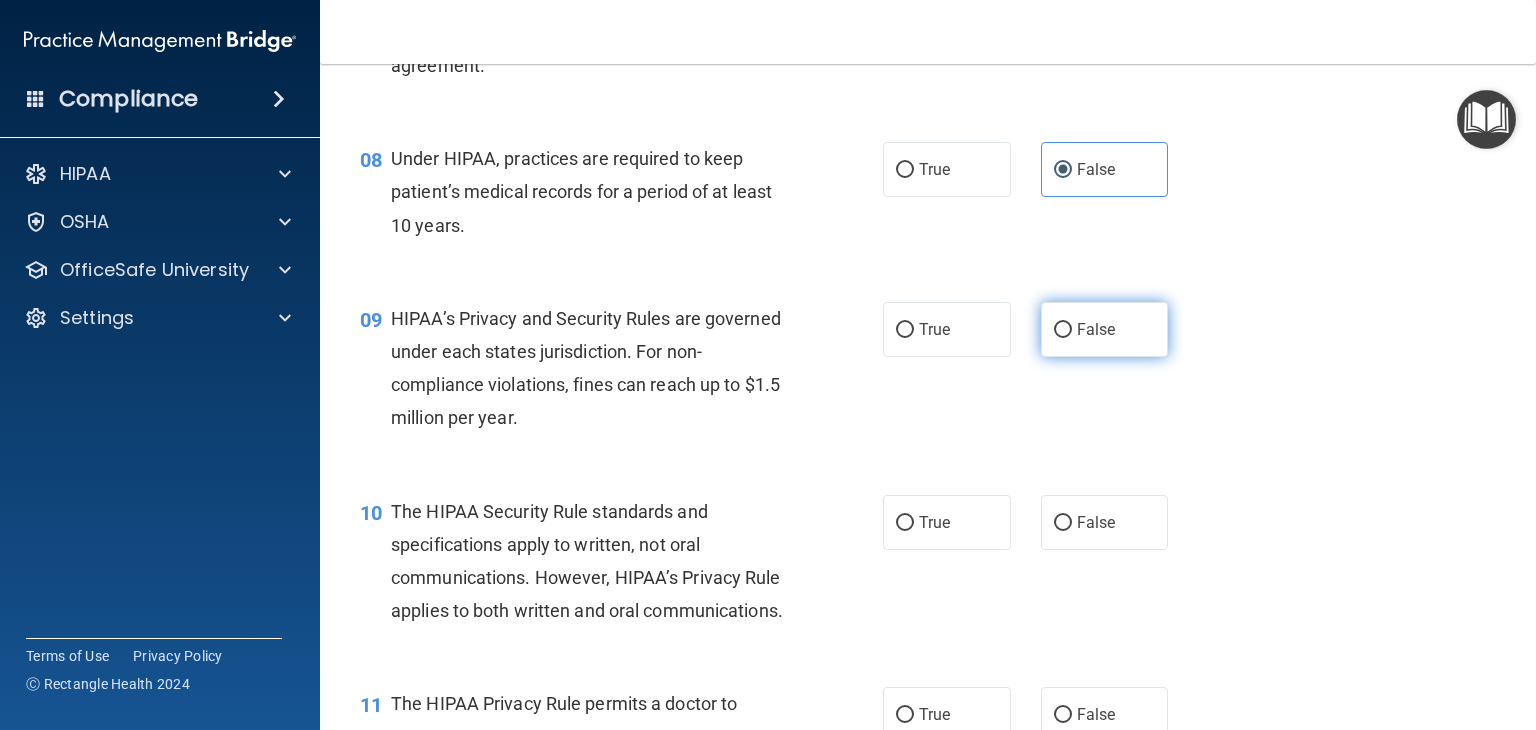 click on "False" at bounding box center (1063, 330) 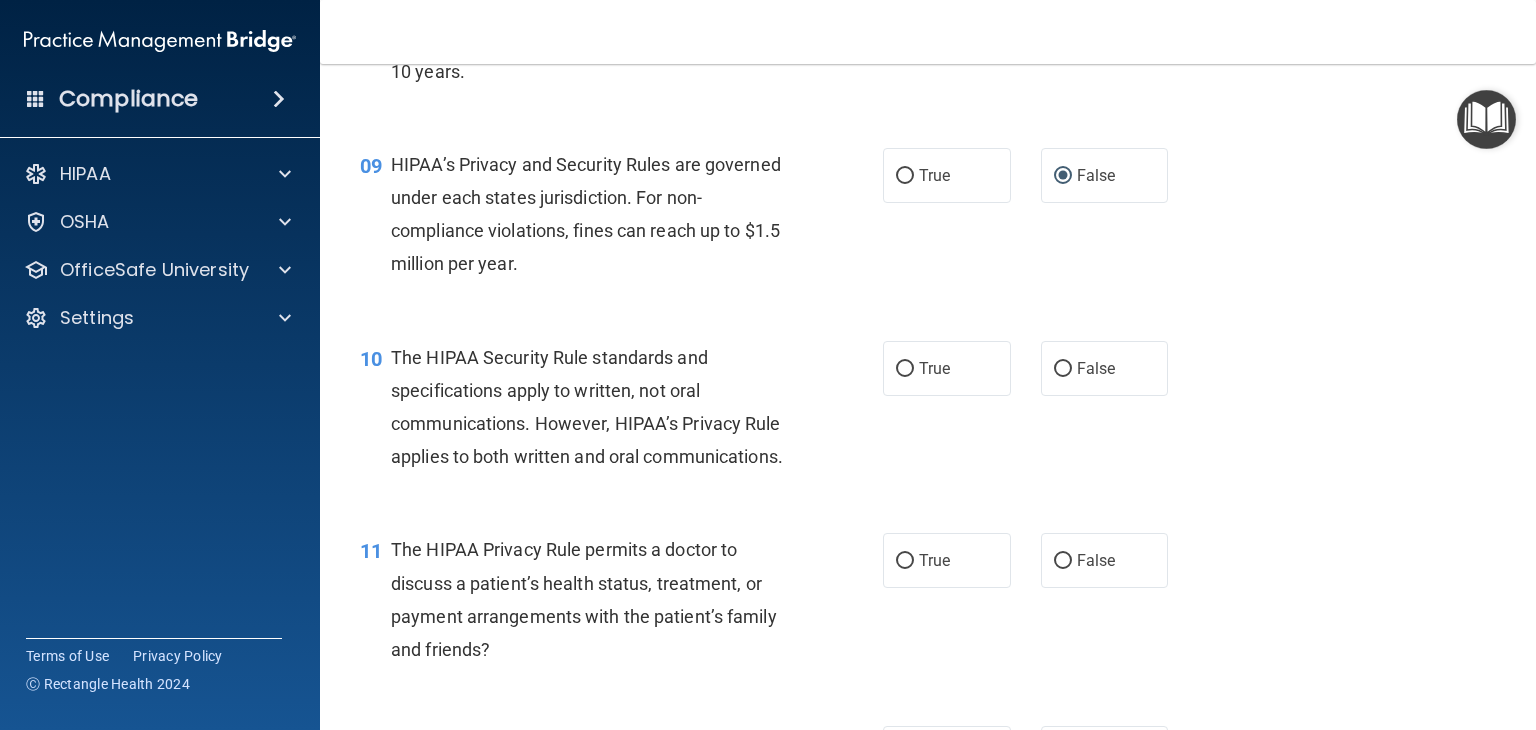 scroll, scrollTop: 1500, scrollLeft: 0, axis: vertical 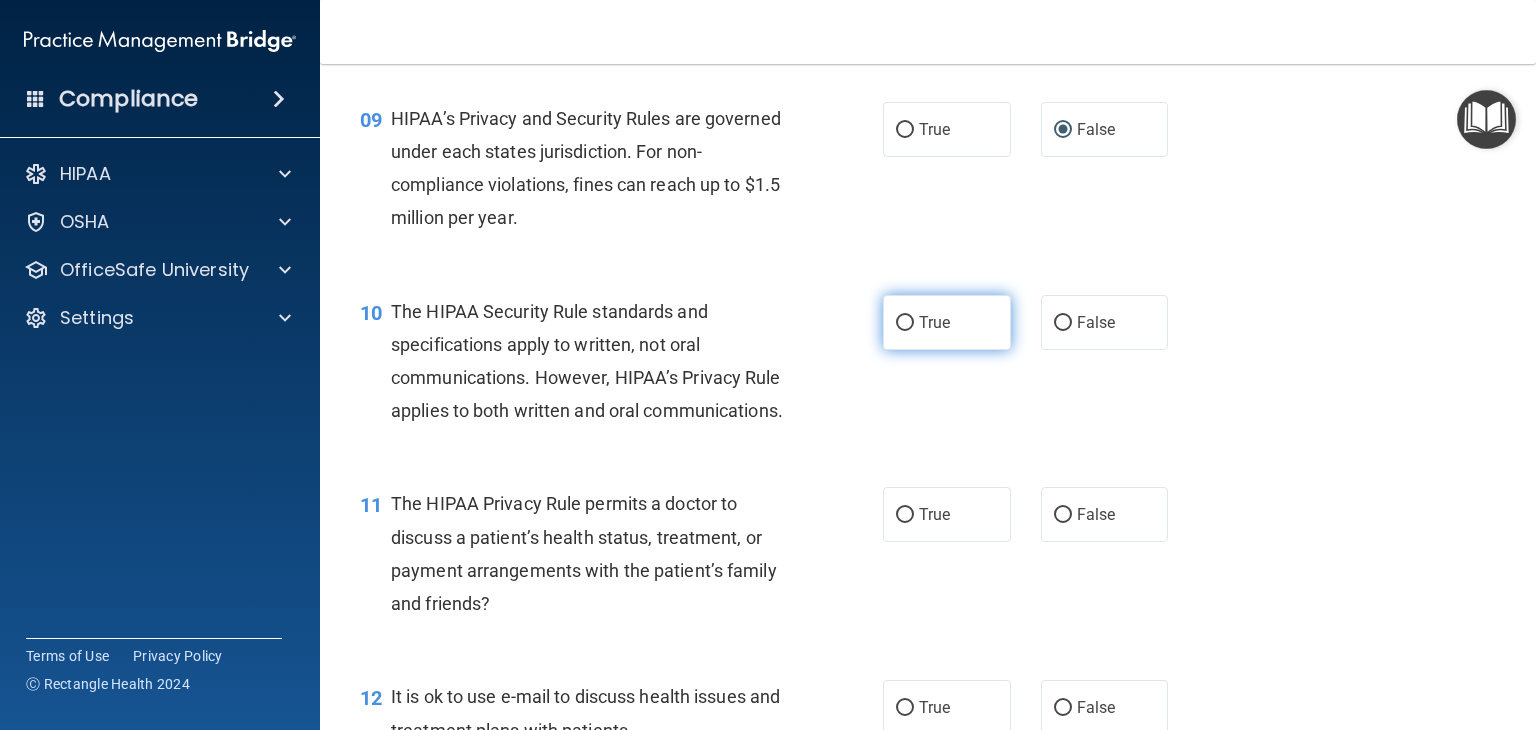 click on "True" at bounding box center [947, 322] 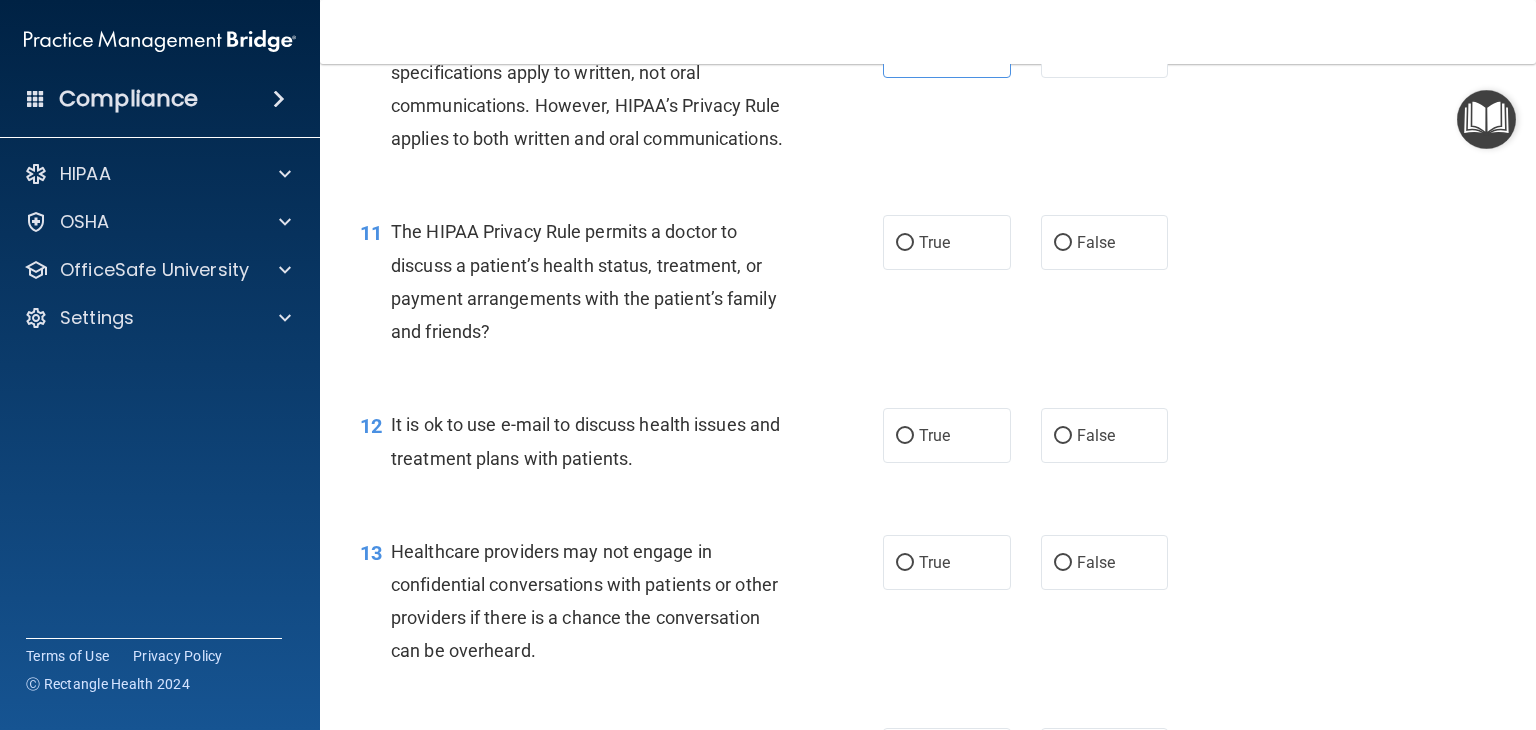 scroll, scrollTop: 1800, scrollLeft: 0, axis: vertical 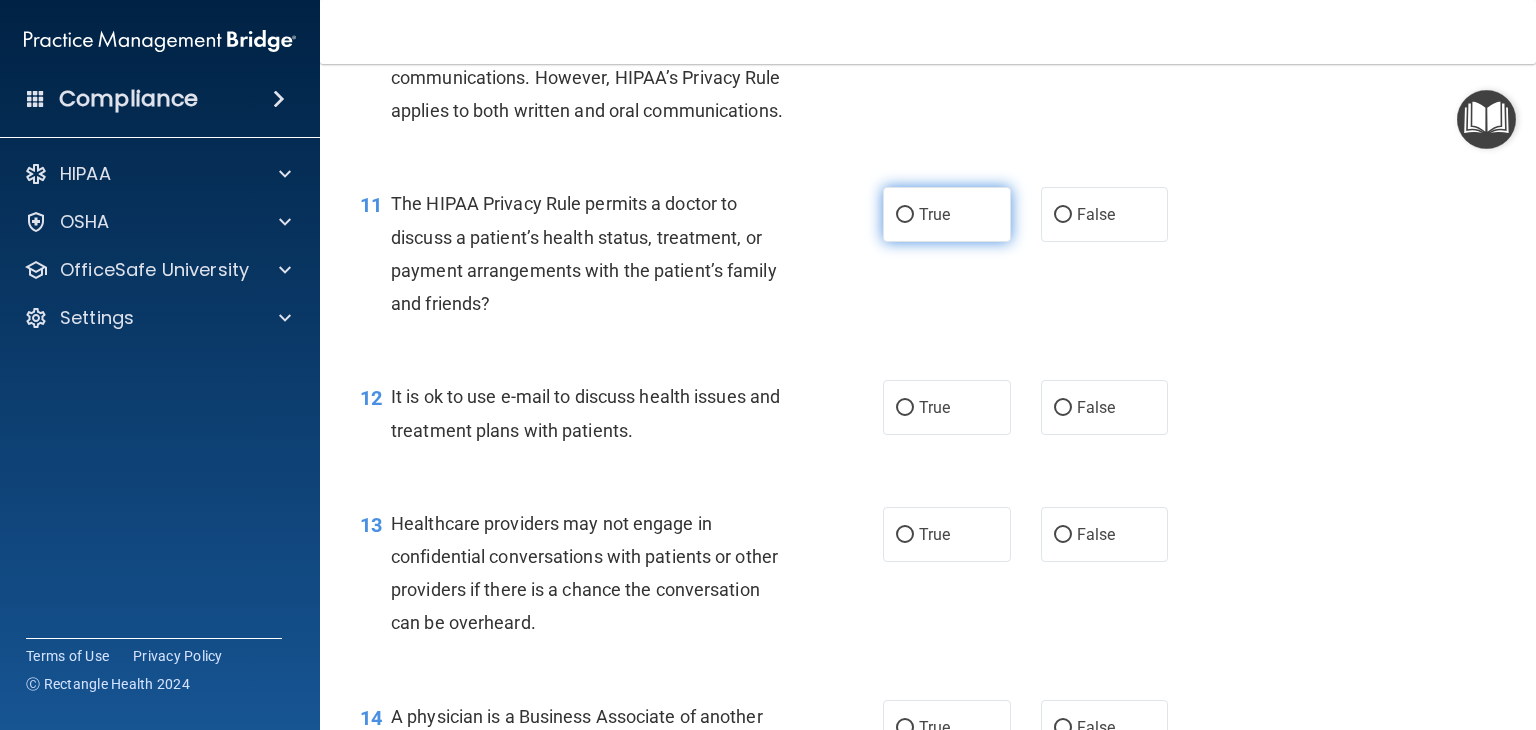 click on "True" at bounding box center (934, 214) 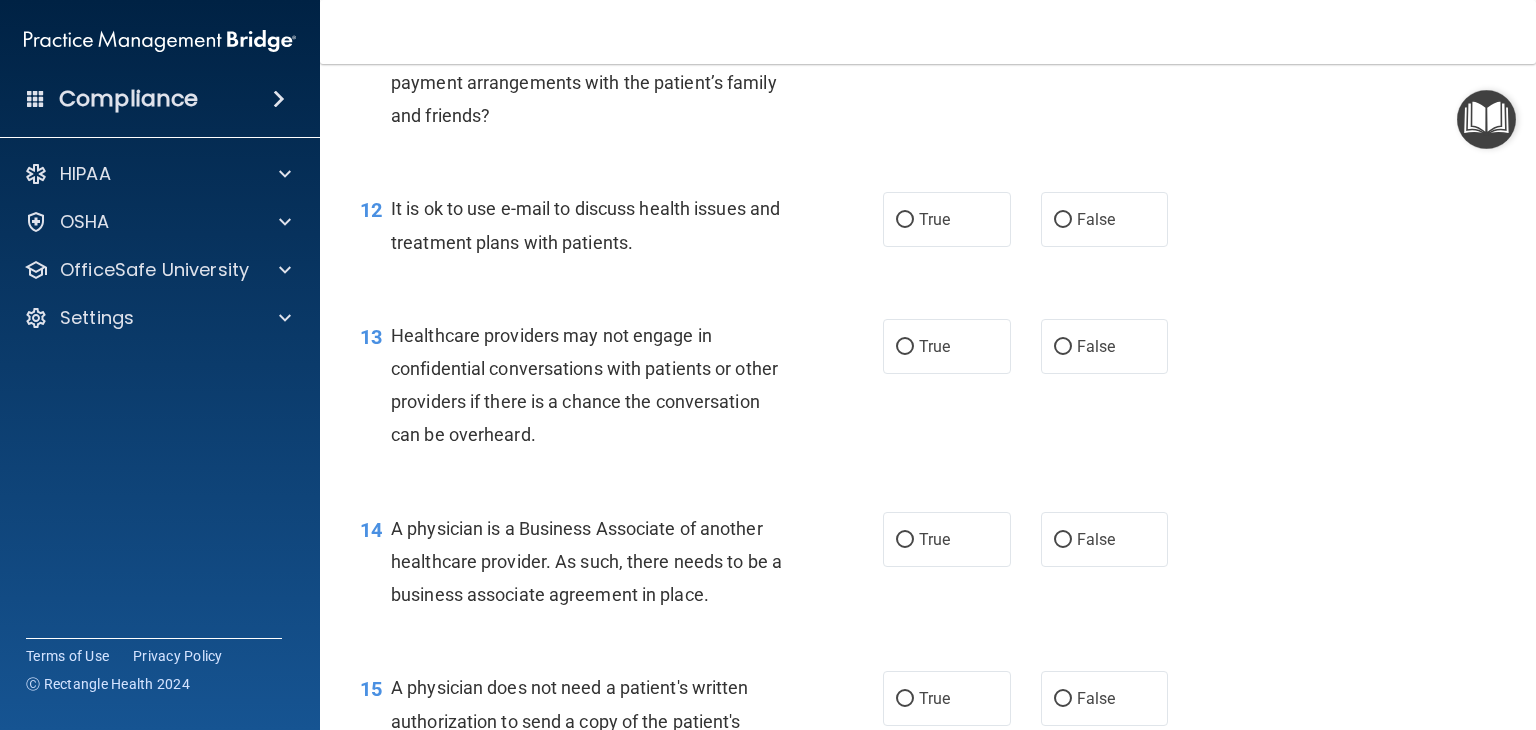 scroll, scrollTop: 2000, scrollLeft: 0, axis: vertical 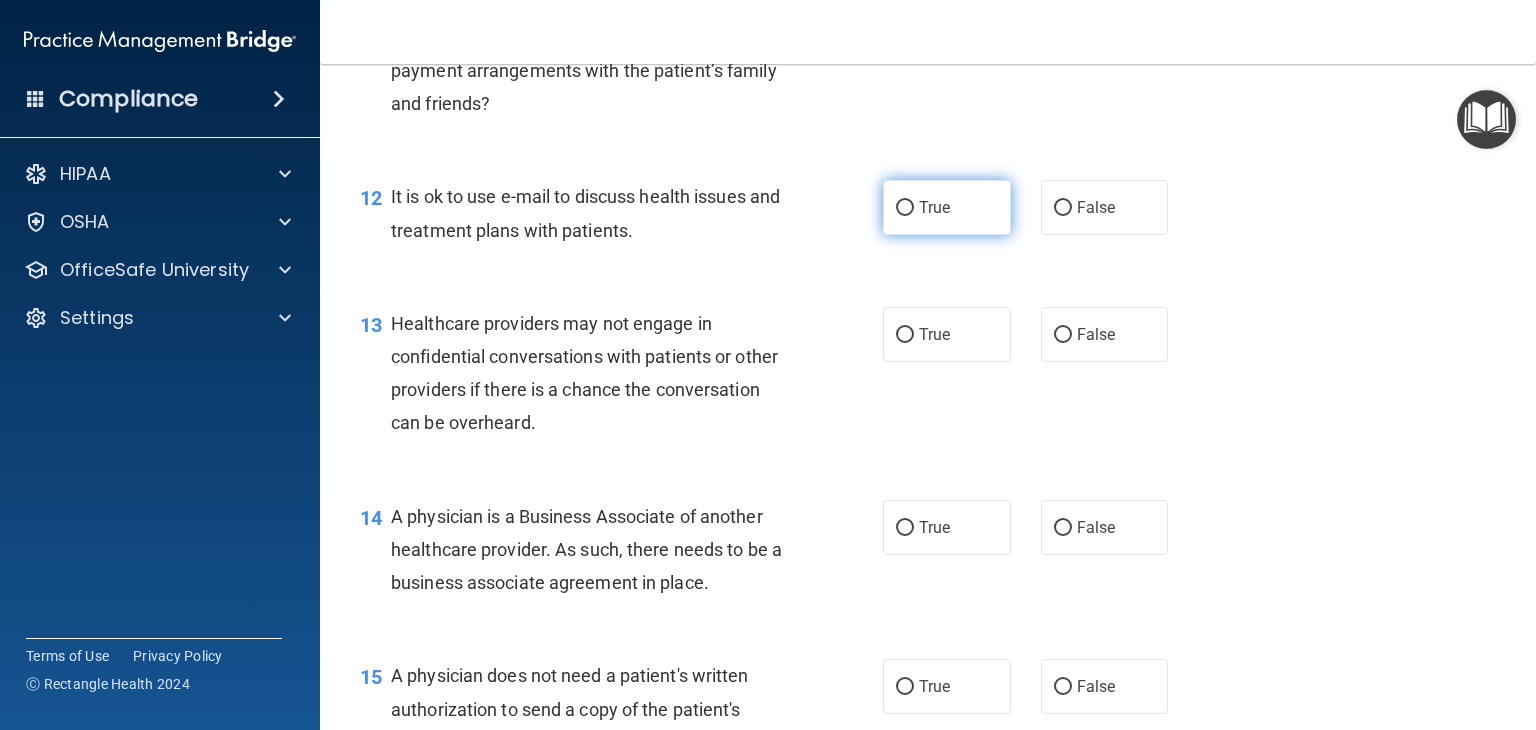 click on "True" at bounding box center (947, 207) 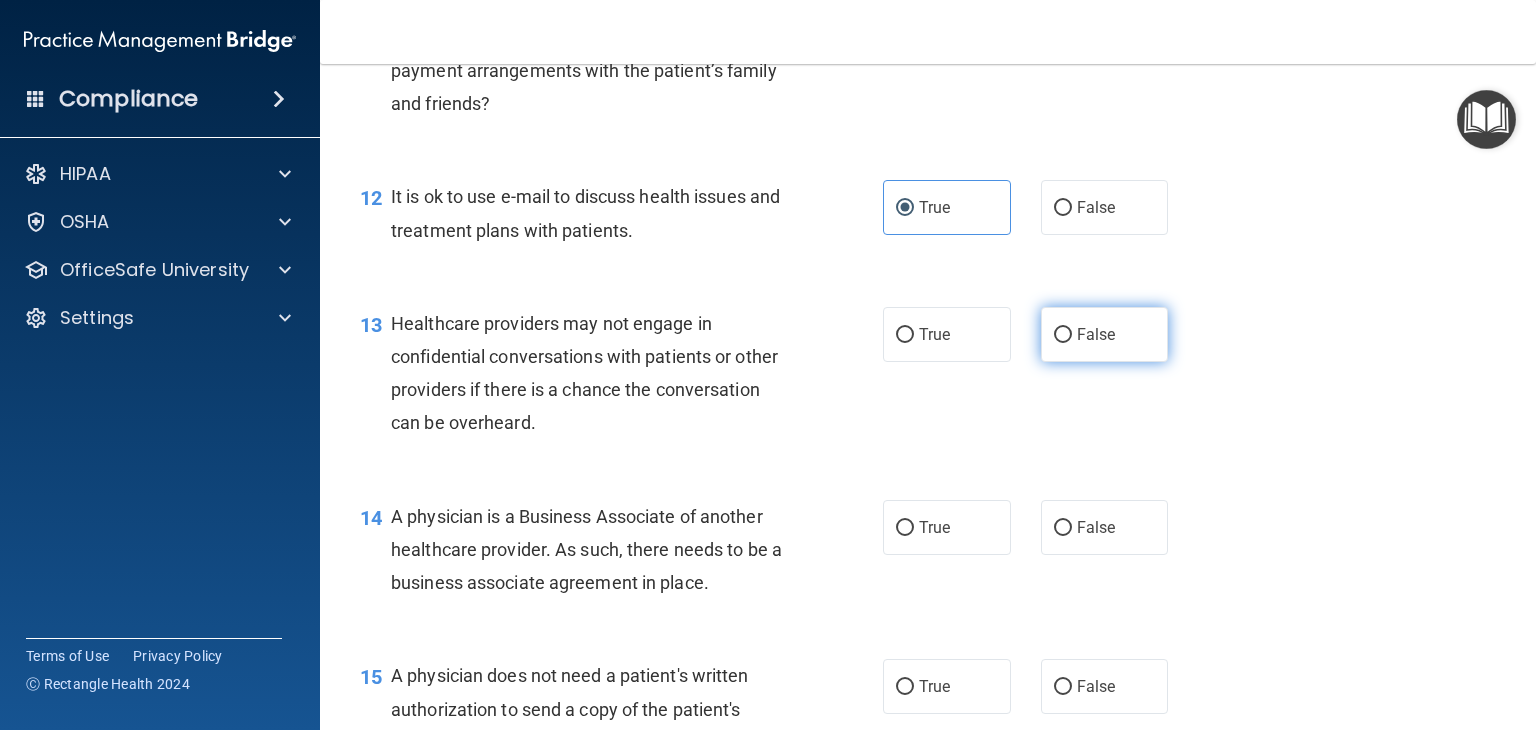 click on "False" at bounding box center [1063, 335] 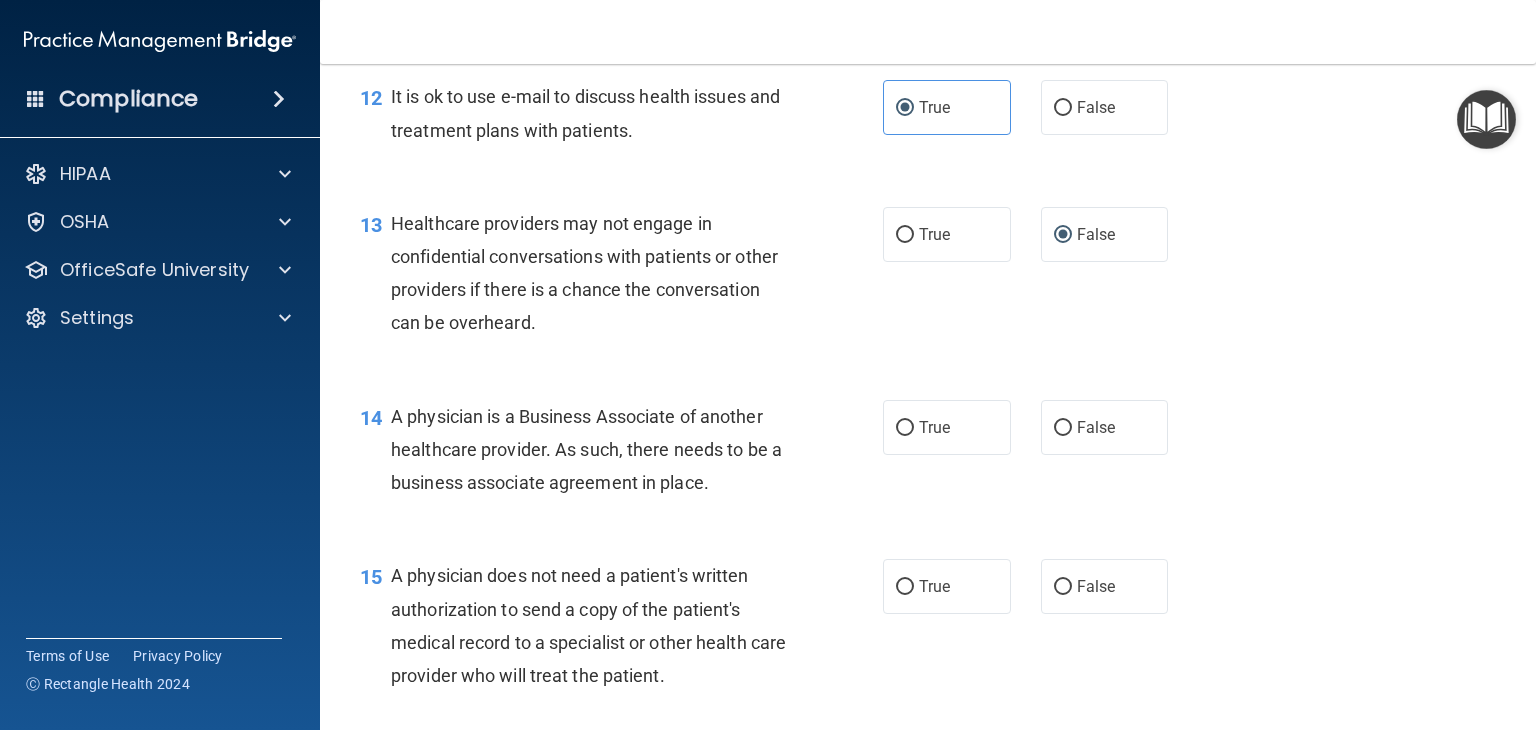 scroll, scrollTop: 2200, scrollLeft: 0, axis: vertical 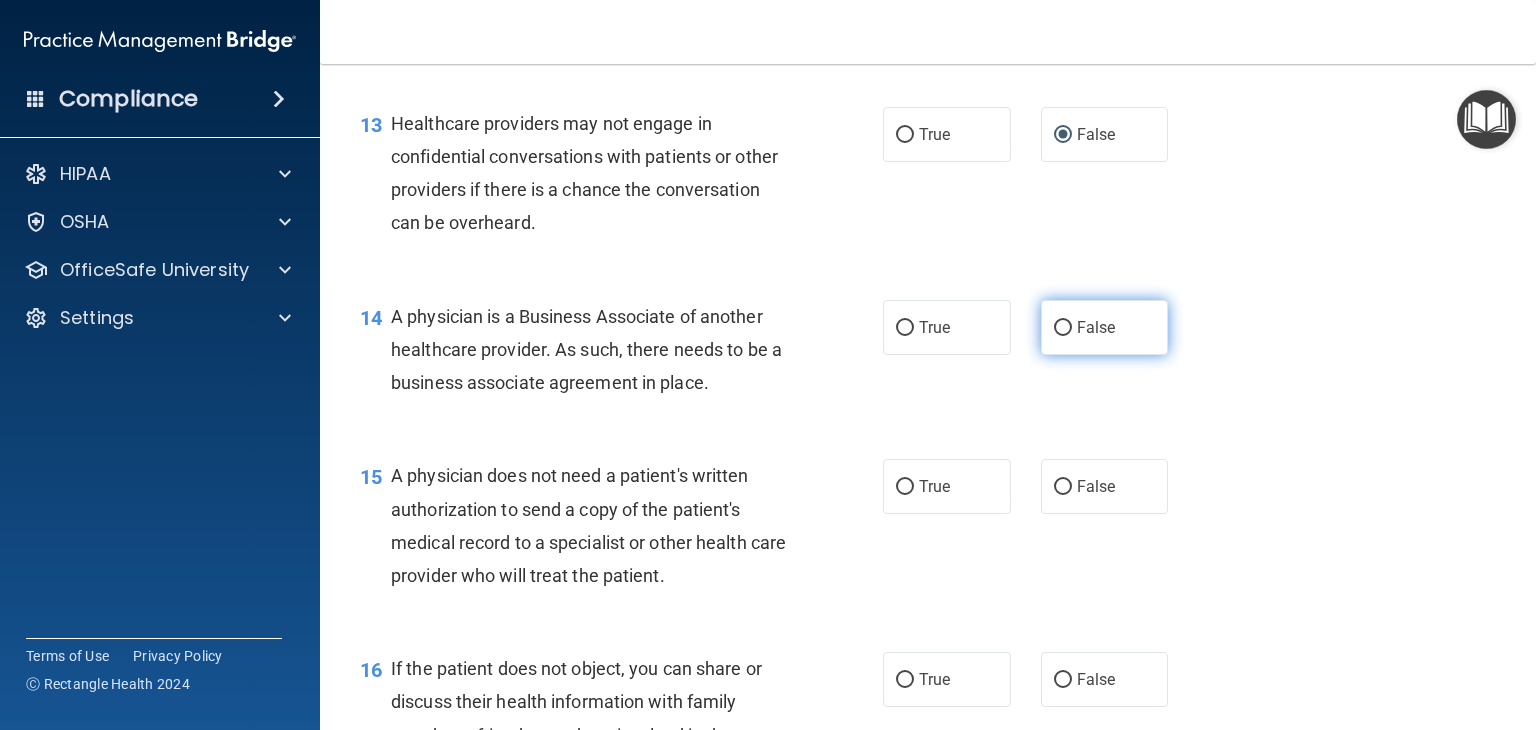 click on "False" at bounding box center [1096, 327] 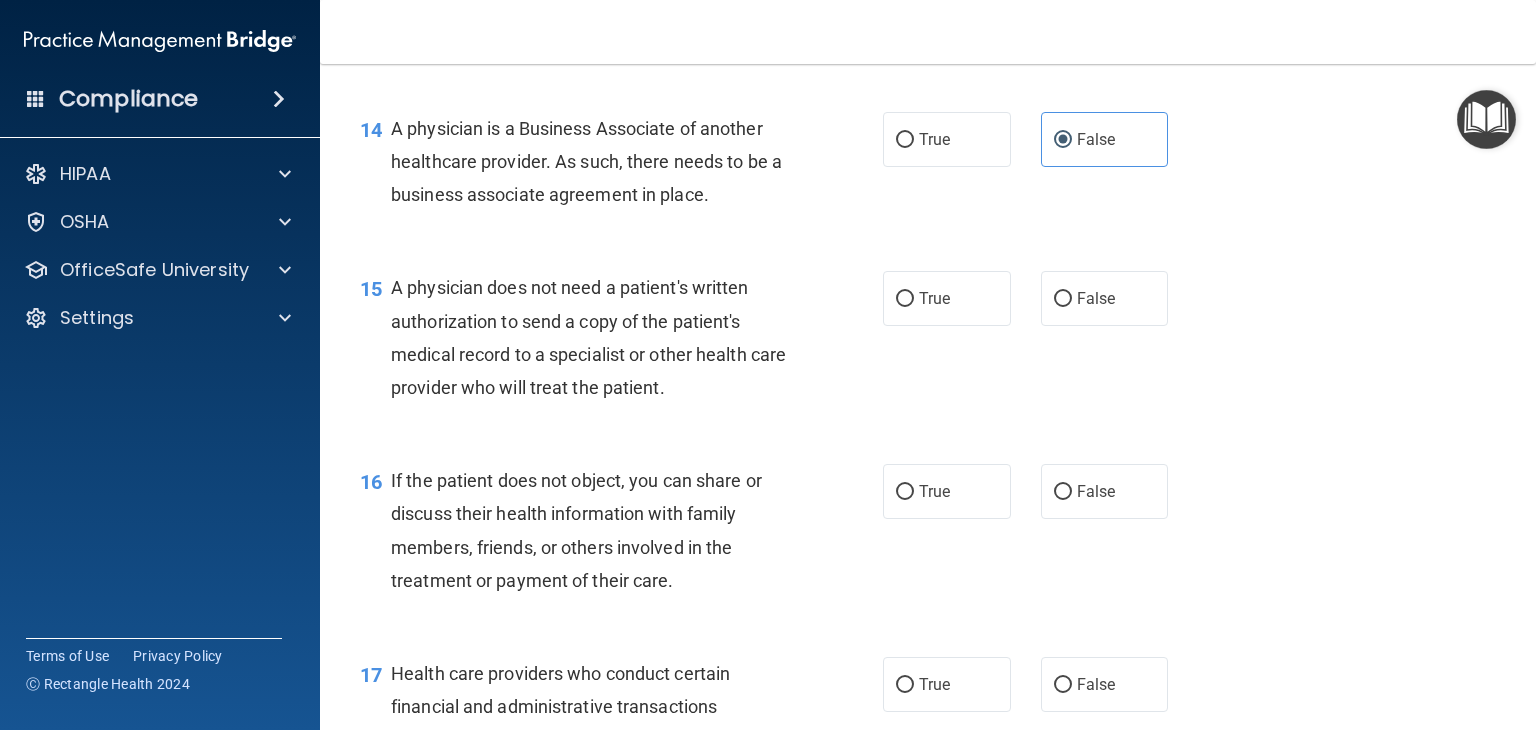 scroll, scrollTop: 2400, scrollLeft: 0, axis: vertical 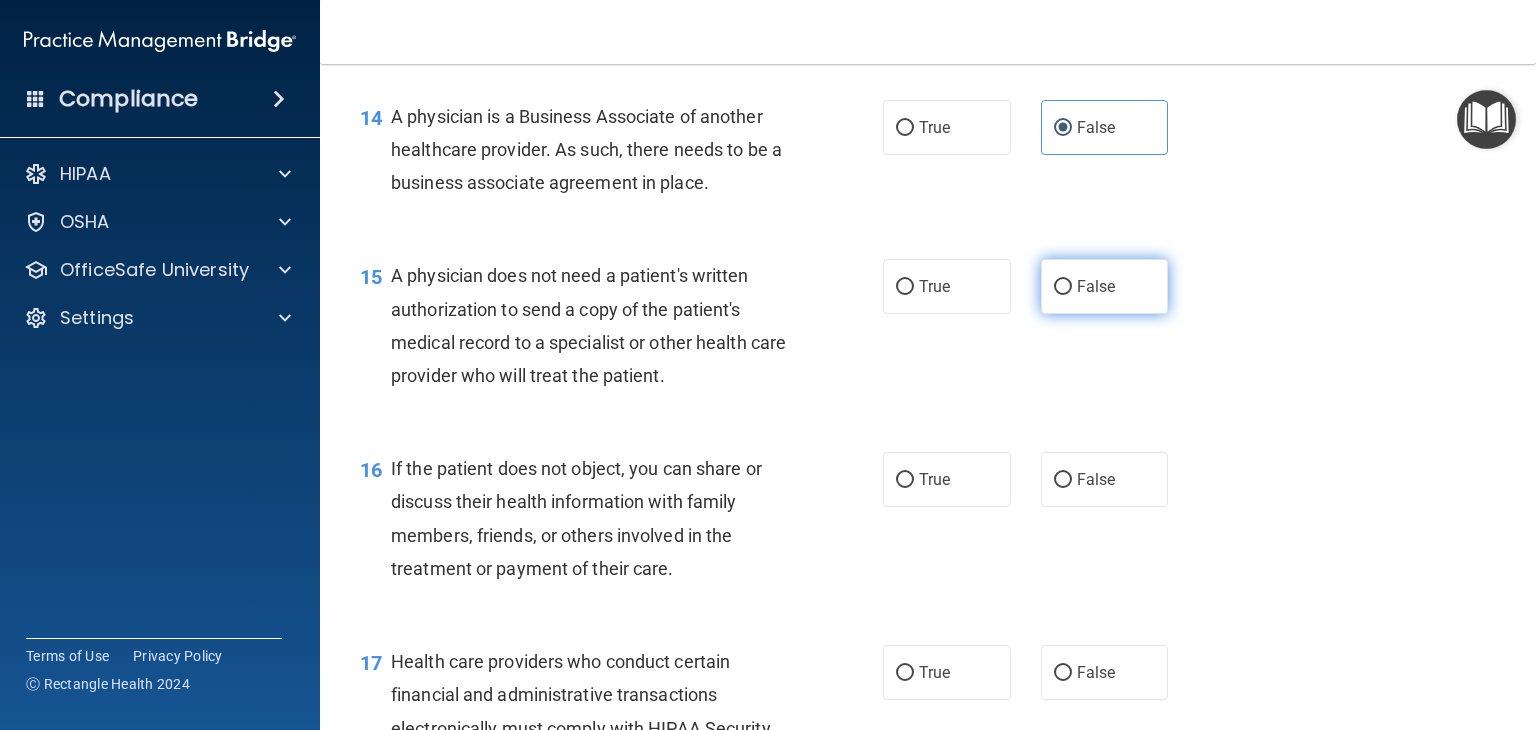 click on "False" at bounding box center [1063, 287] 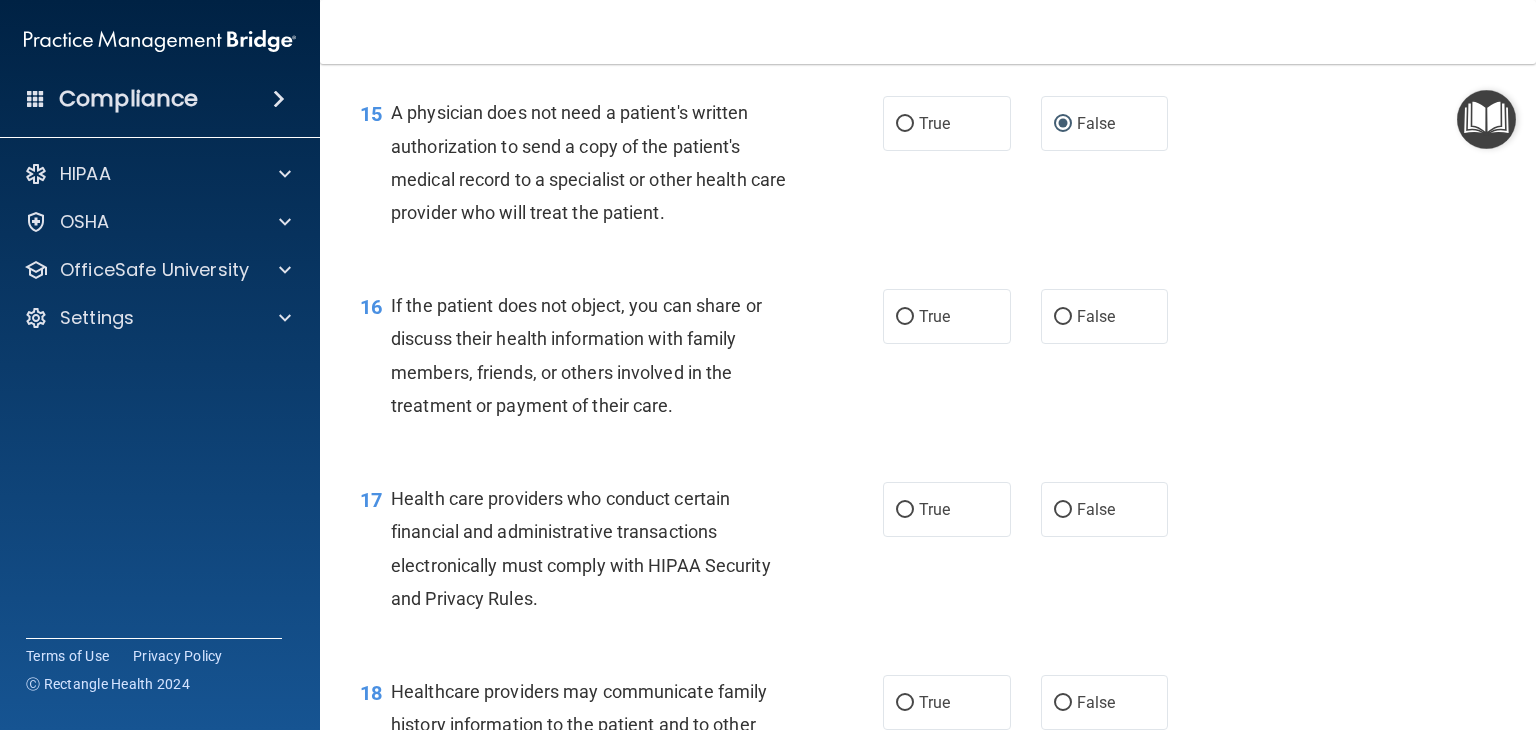 scroll, scrollTop: 2600, scrollLeft: 0, axis: vertical 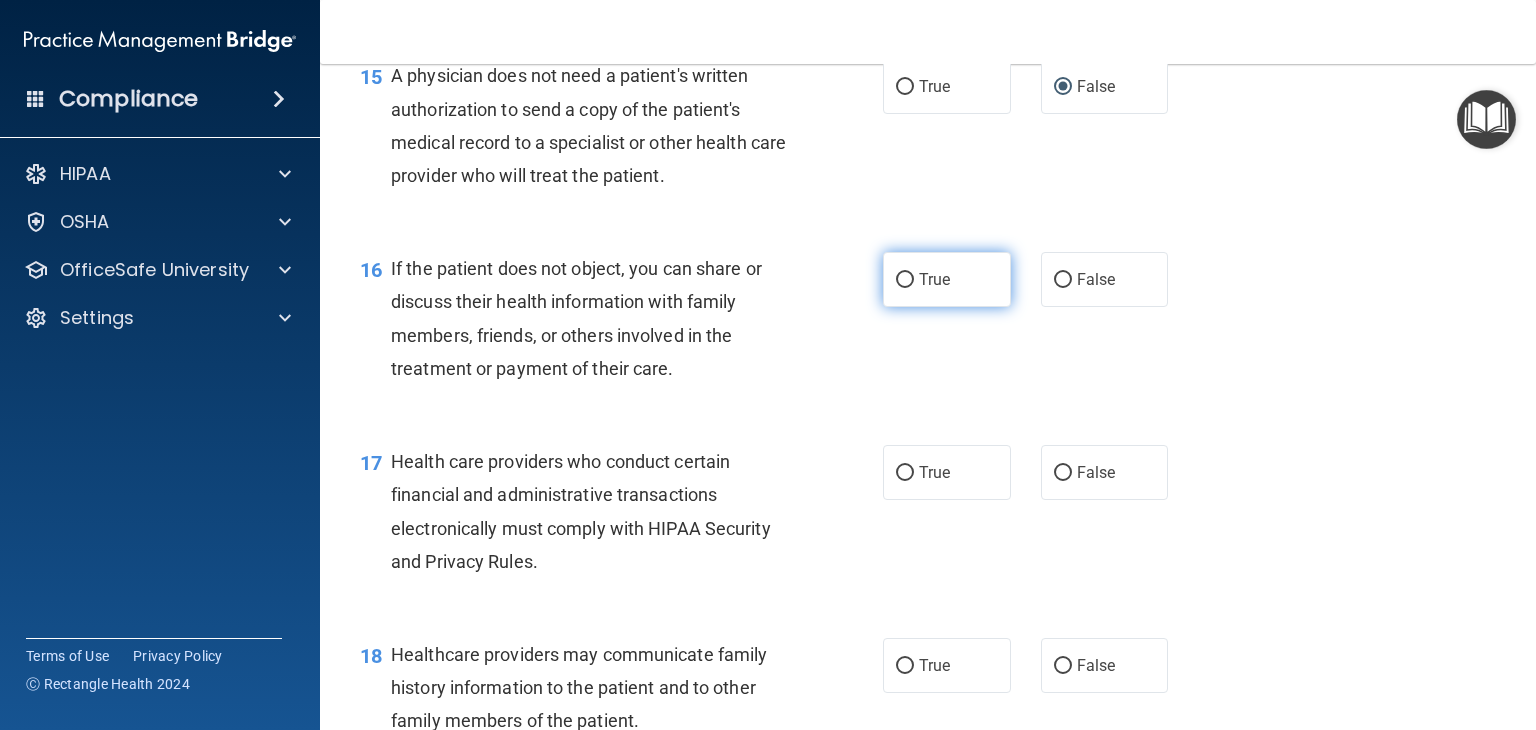 click on "True" at bounding box center [934, 279] 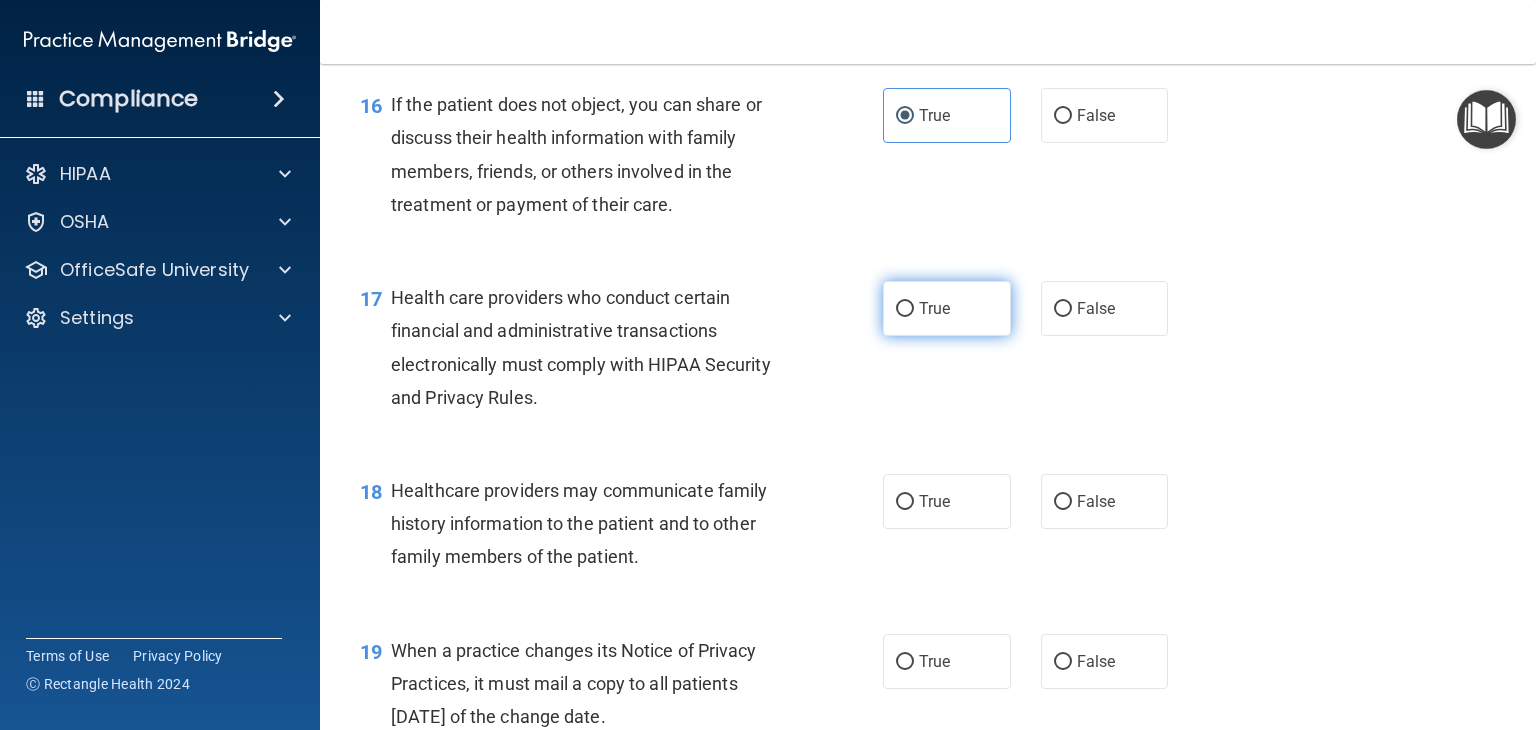 scroll, scrollTop: 2800, scrollLeft: 0, axis: vertical 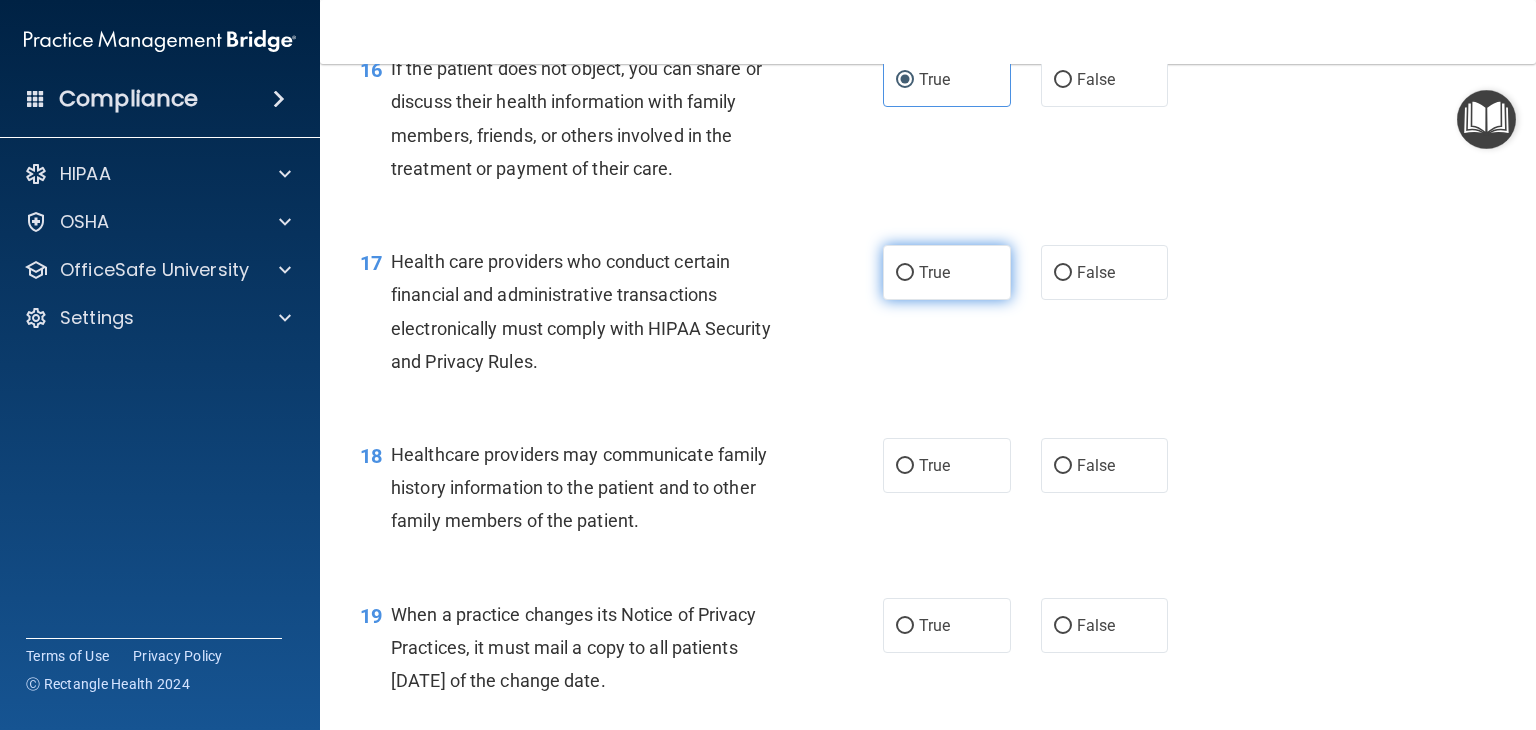 click on "True" at bounding box center (934, 272) 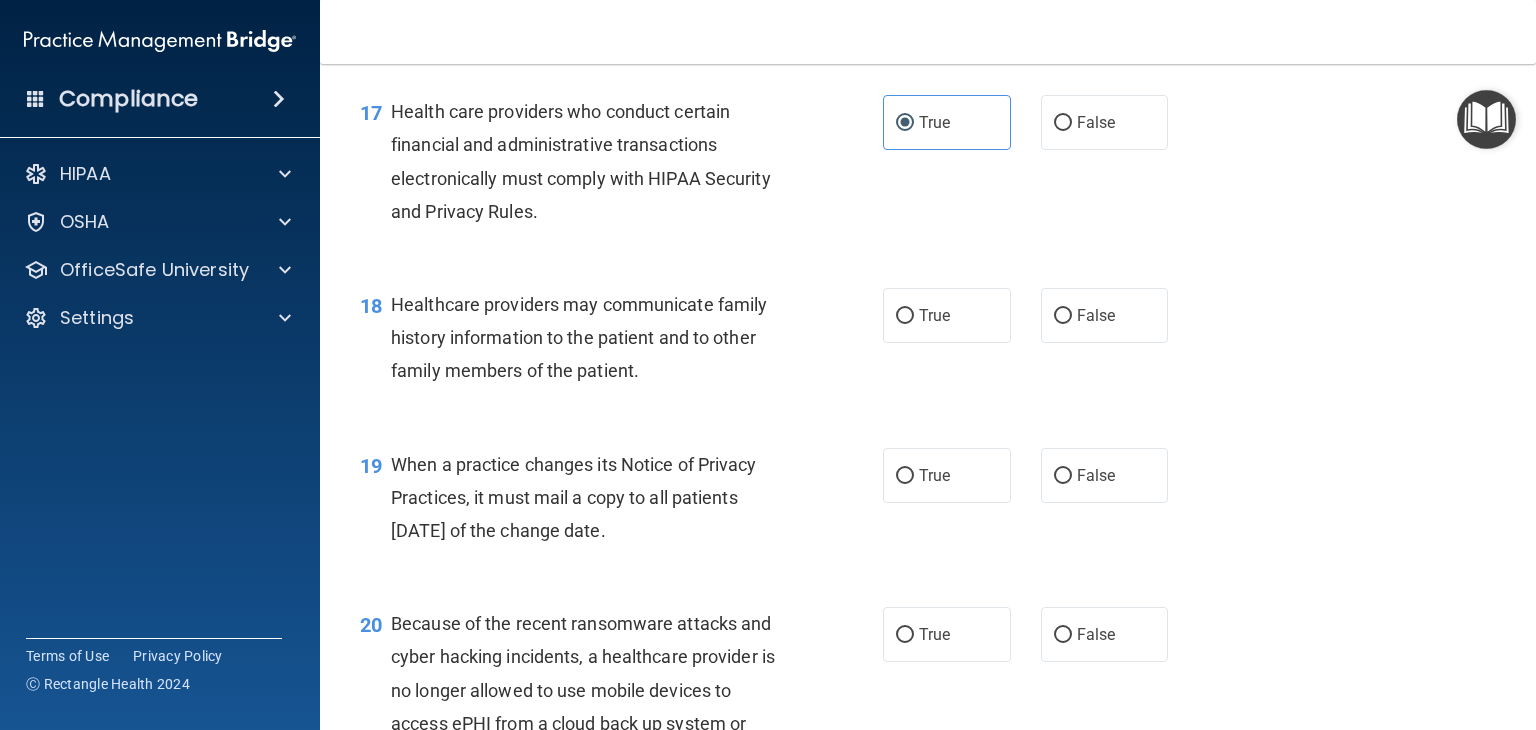 scroll, scrollTop: 3000, scrollLeft: 0, axis: vertical 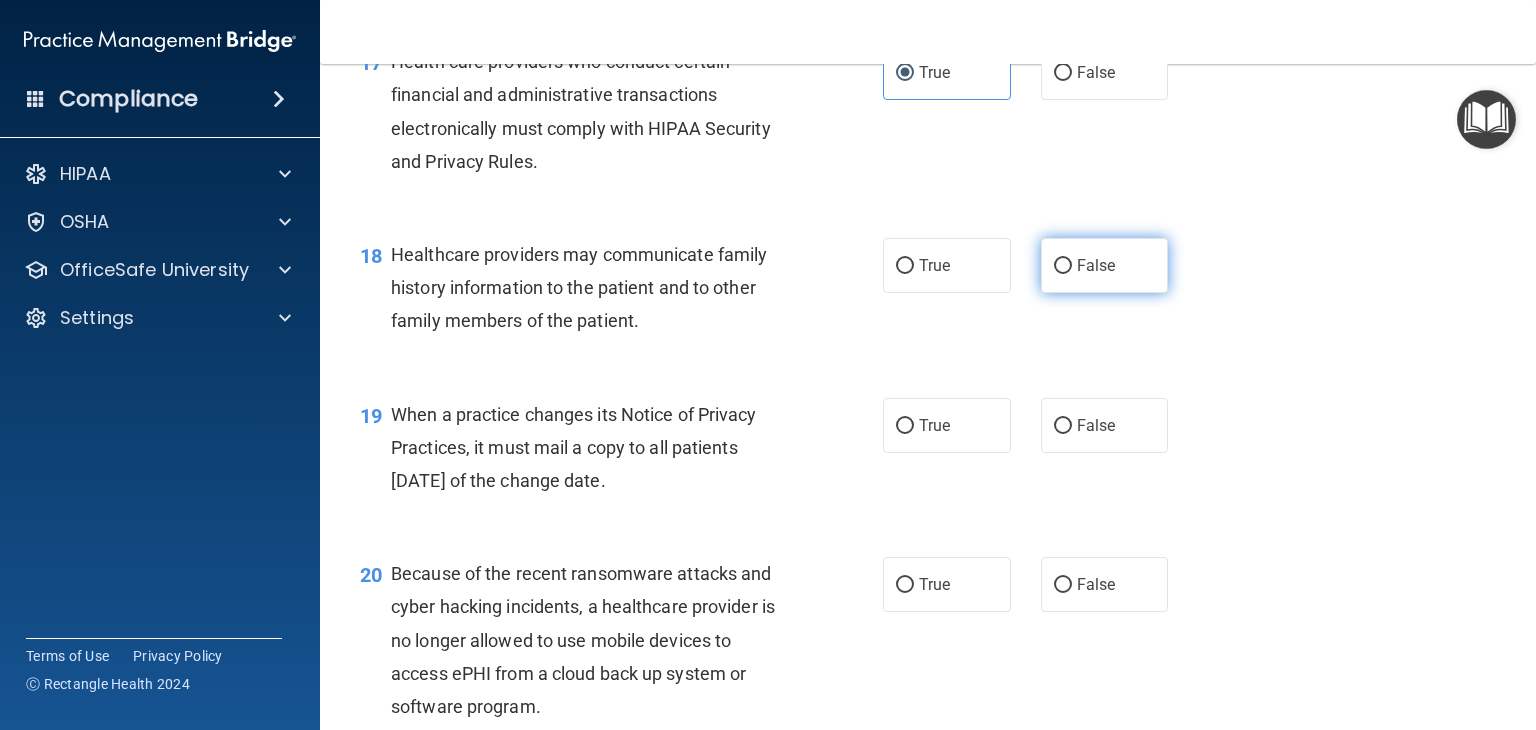 click on "False" at bounding box center [1063, 266] 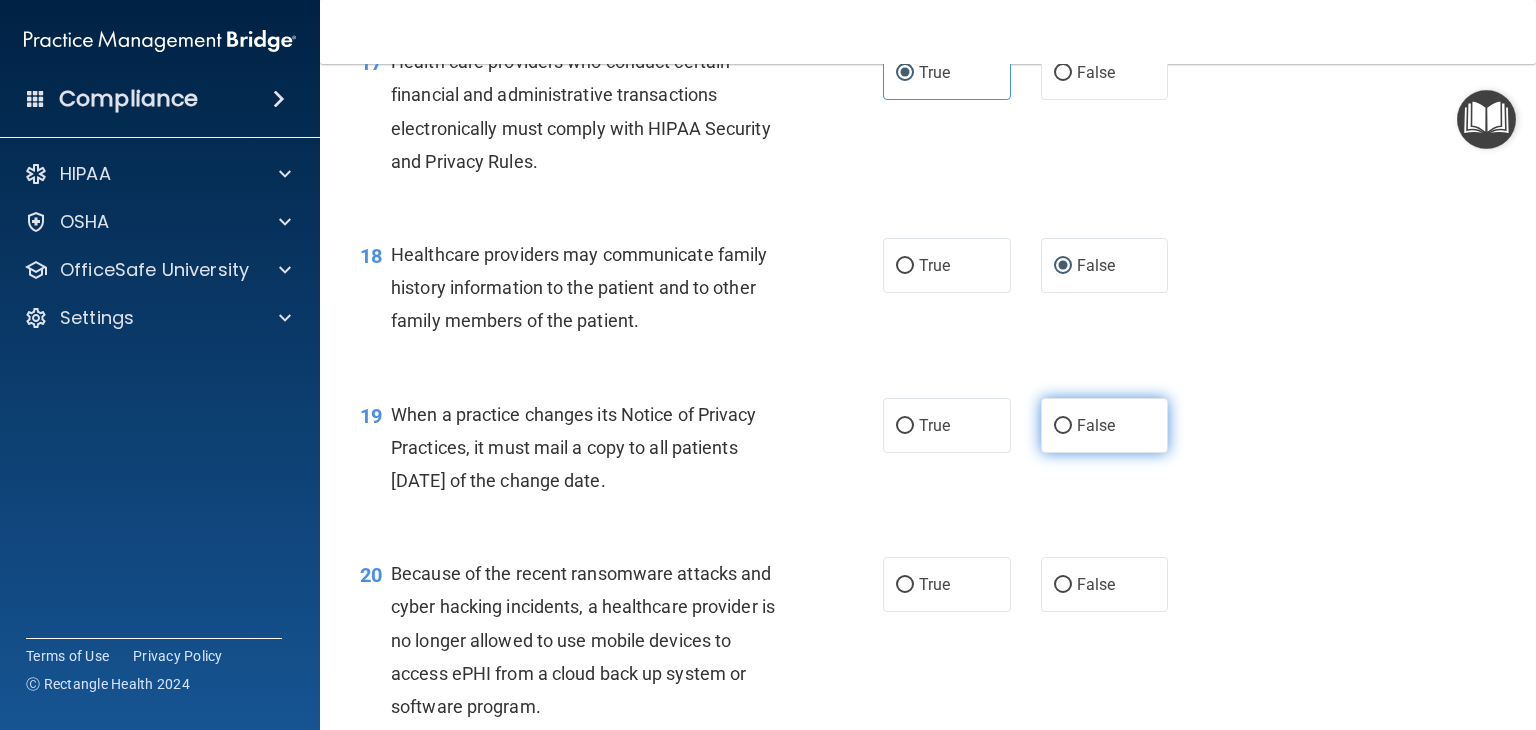 click on "False" at bounding box center (1105, 425) 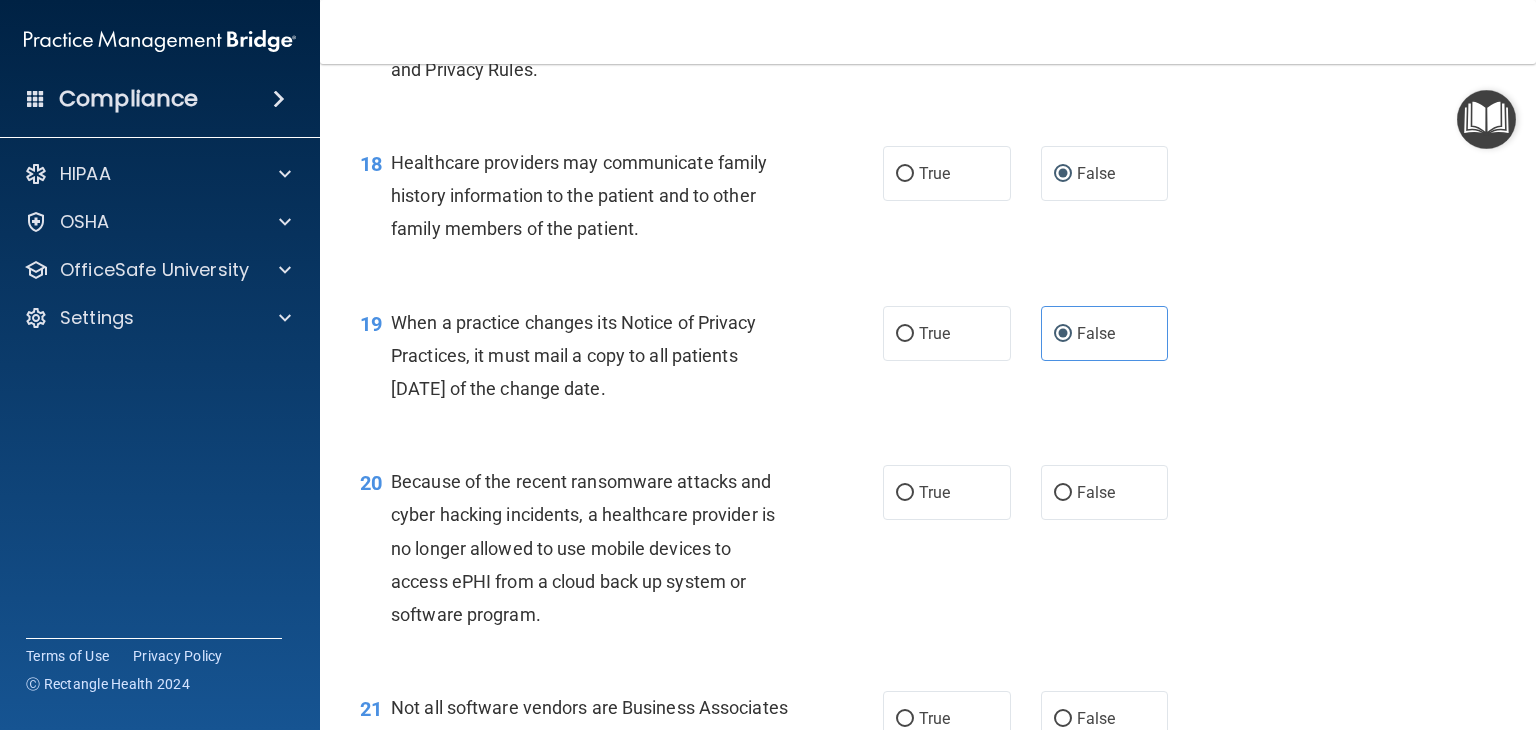 scroll, scrollTop: 3200, scrollLeft: 0, axis: vertical 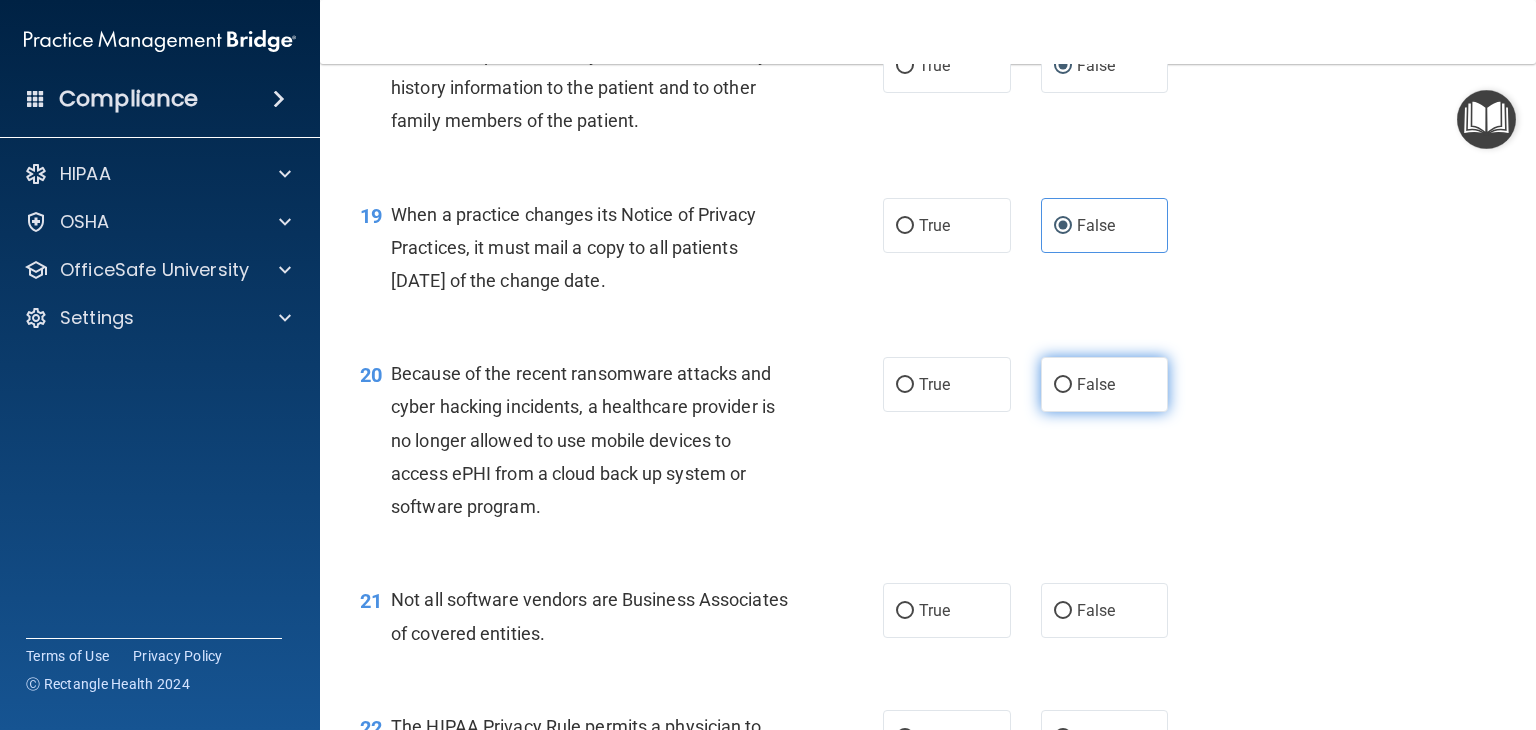 click on "False" at bounding box center [1096, 384] 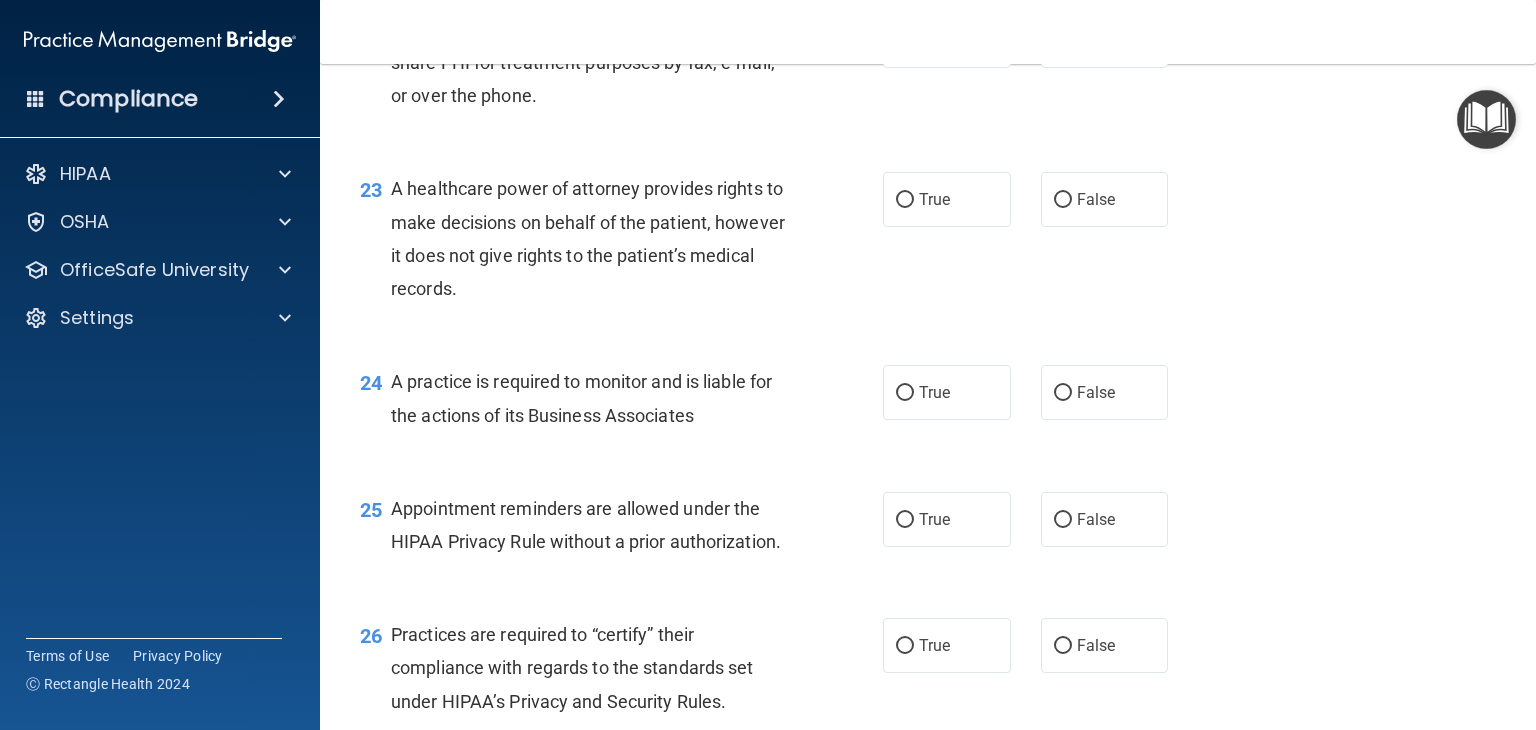 scroll, scrollTop: 3900, scrollLeft: 0, axis: vertical 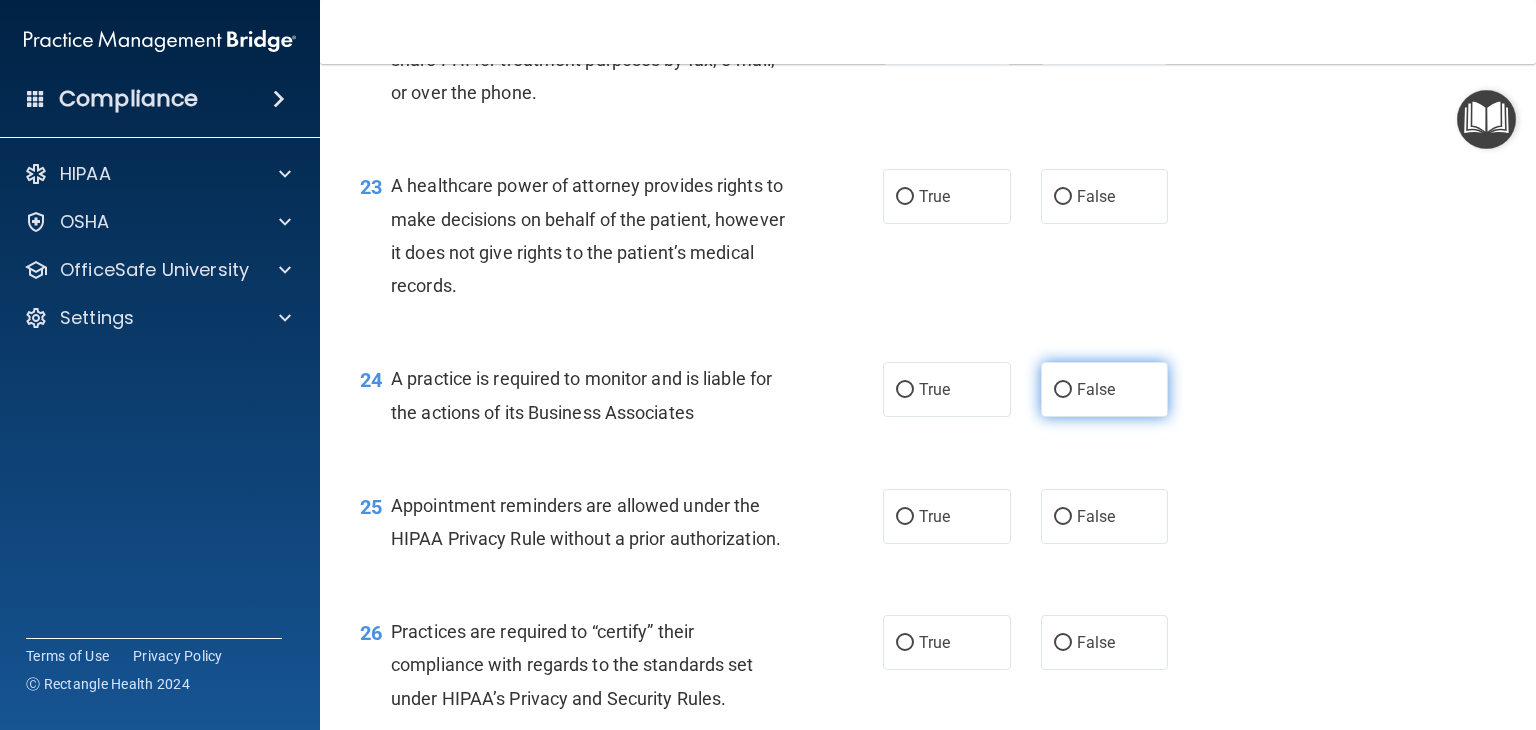 click on "False" at bounding box center [1096, 389] 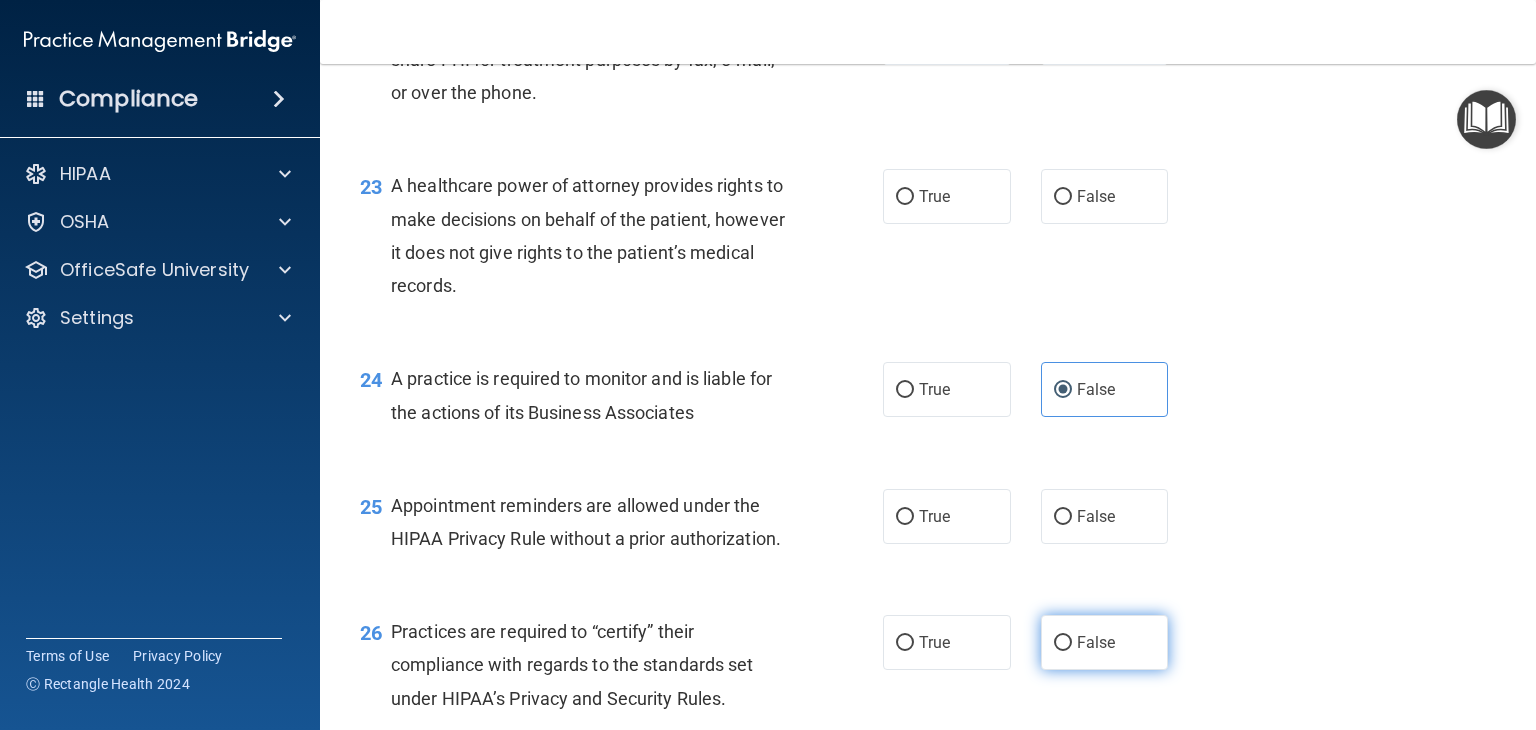 click on "False" at bounding box center (1105, 642) 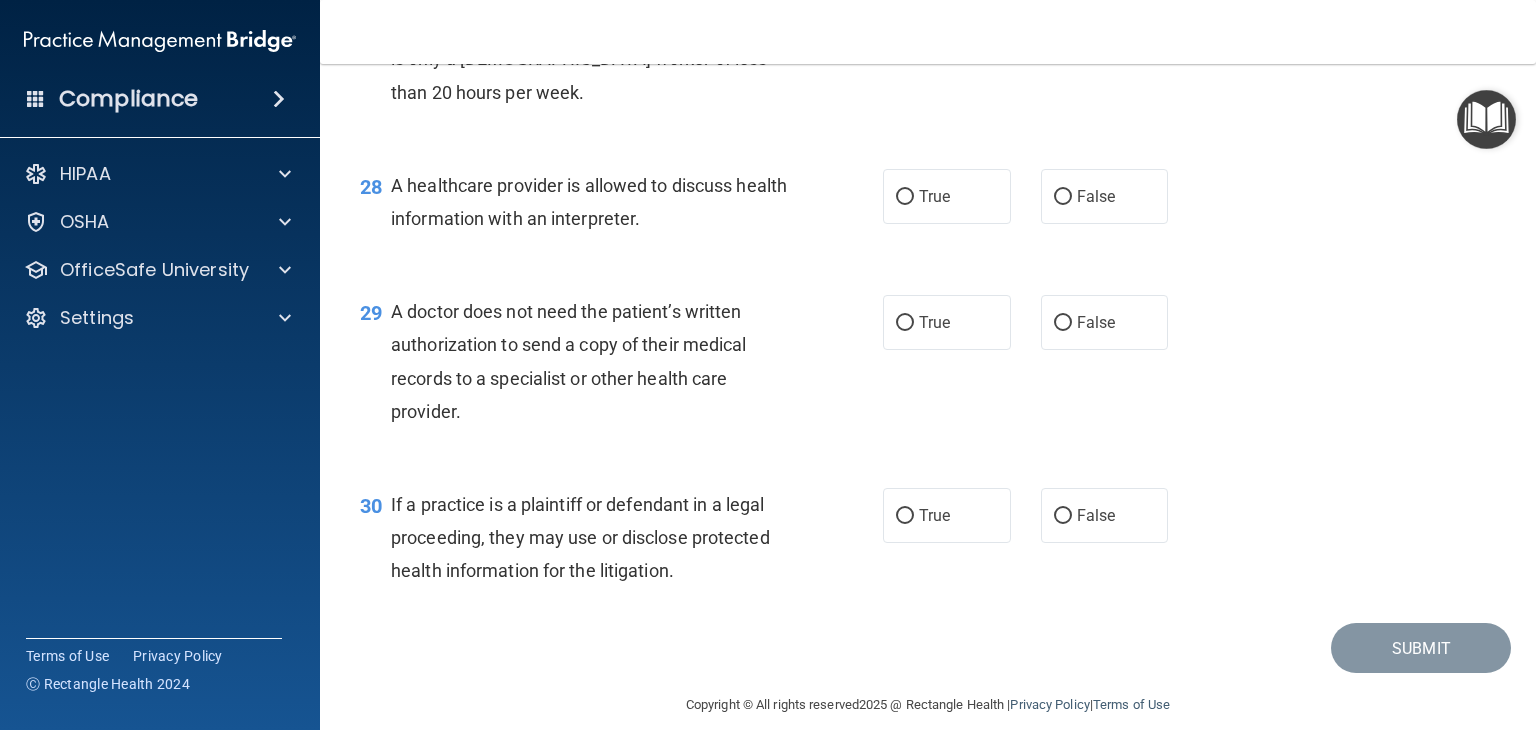 scroll, scrollTop: 4700, scrollLeft: 0, axis: vertical 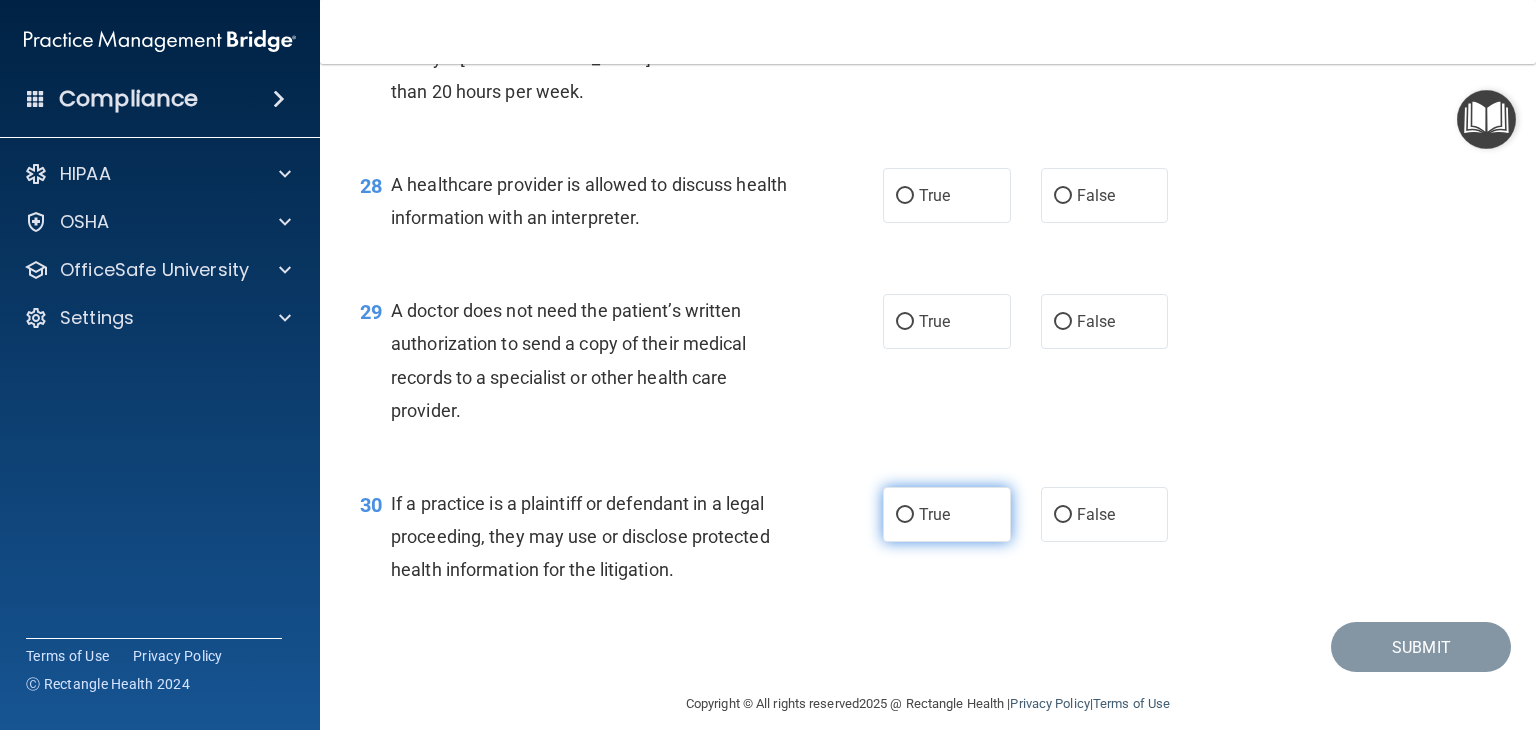 click on "True" at bounding box center (947, 514) 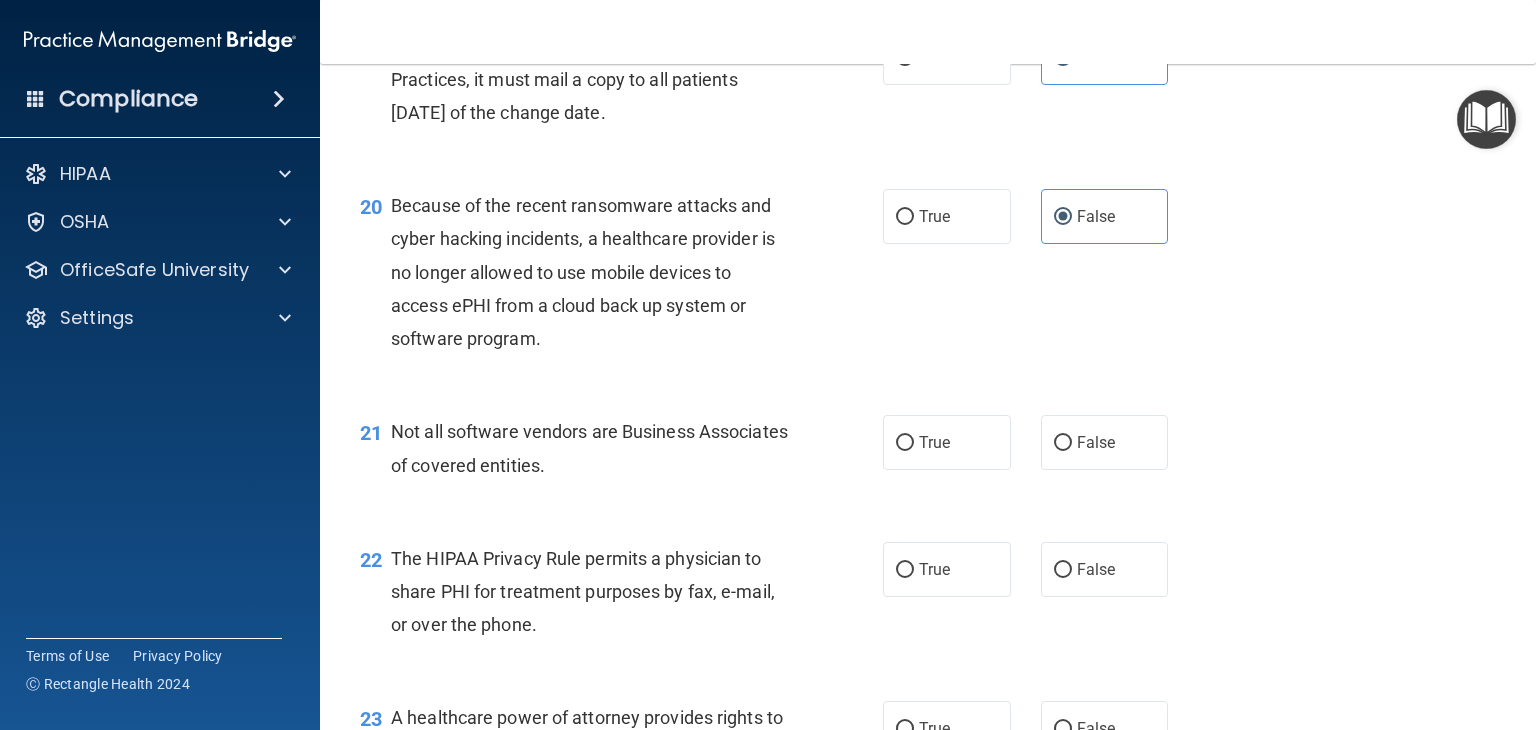 scroll, scrollTop: 3489, scrollLeft: 0, axis: vertical 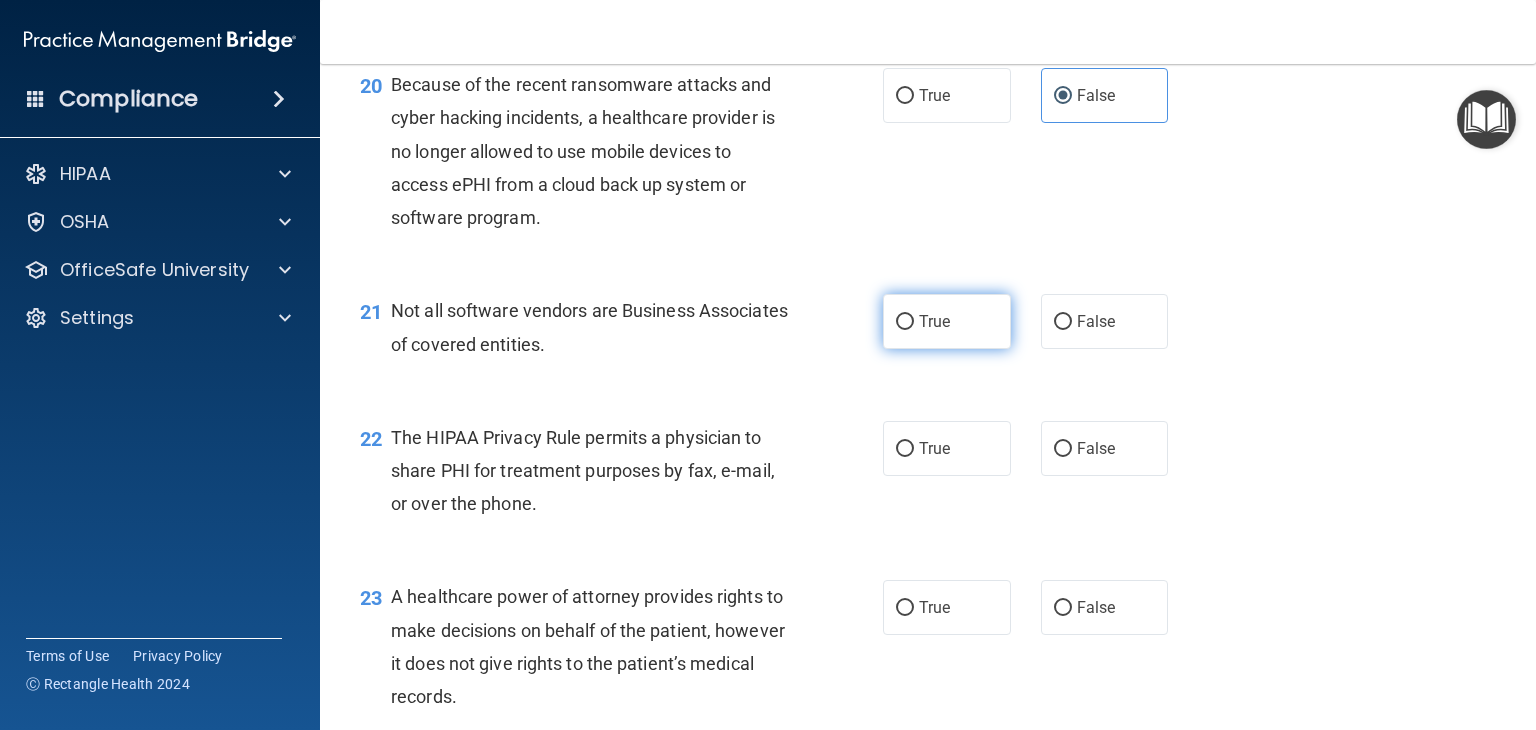 click on "True" at bounding box center (934, 321) 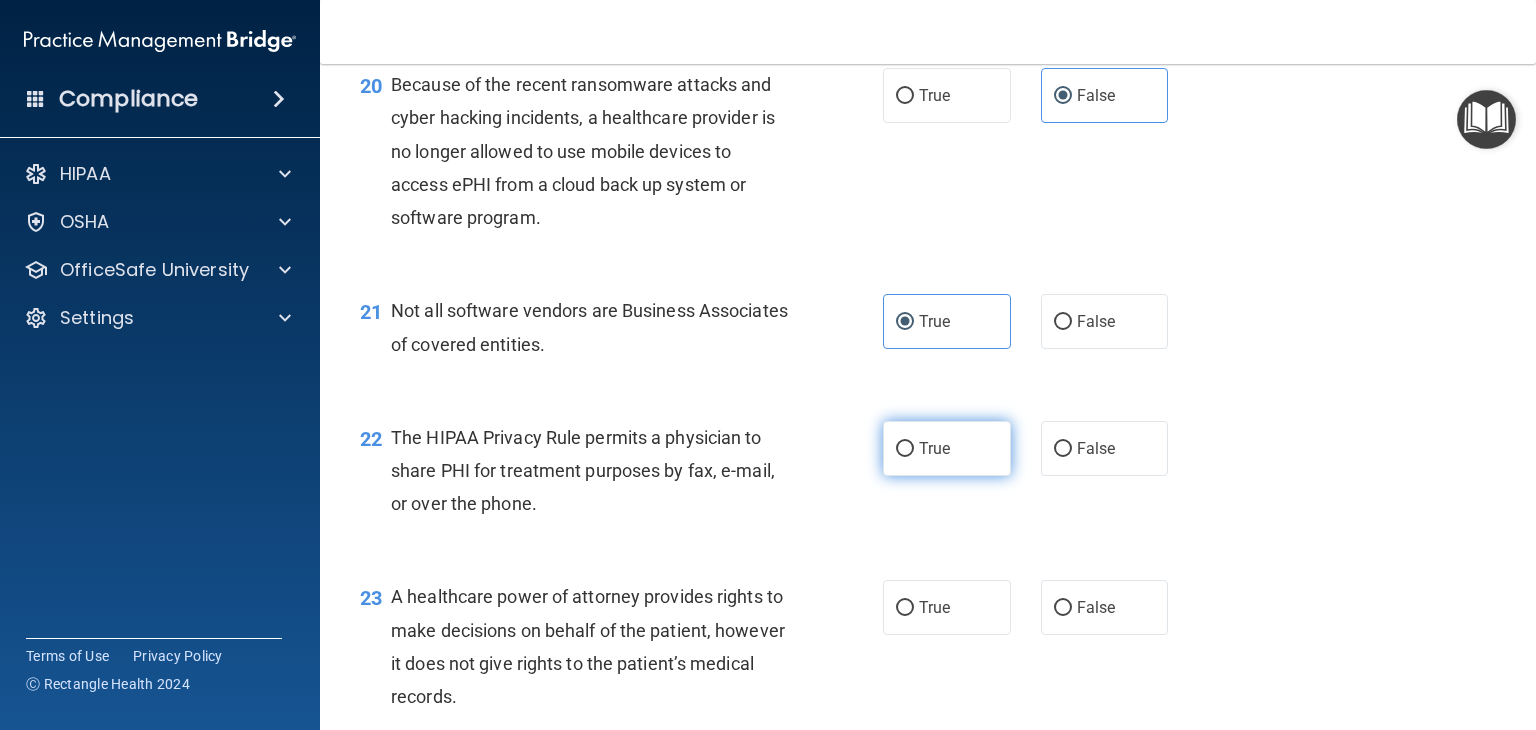 click on "True" at bounding box center [934, 448] 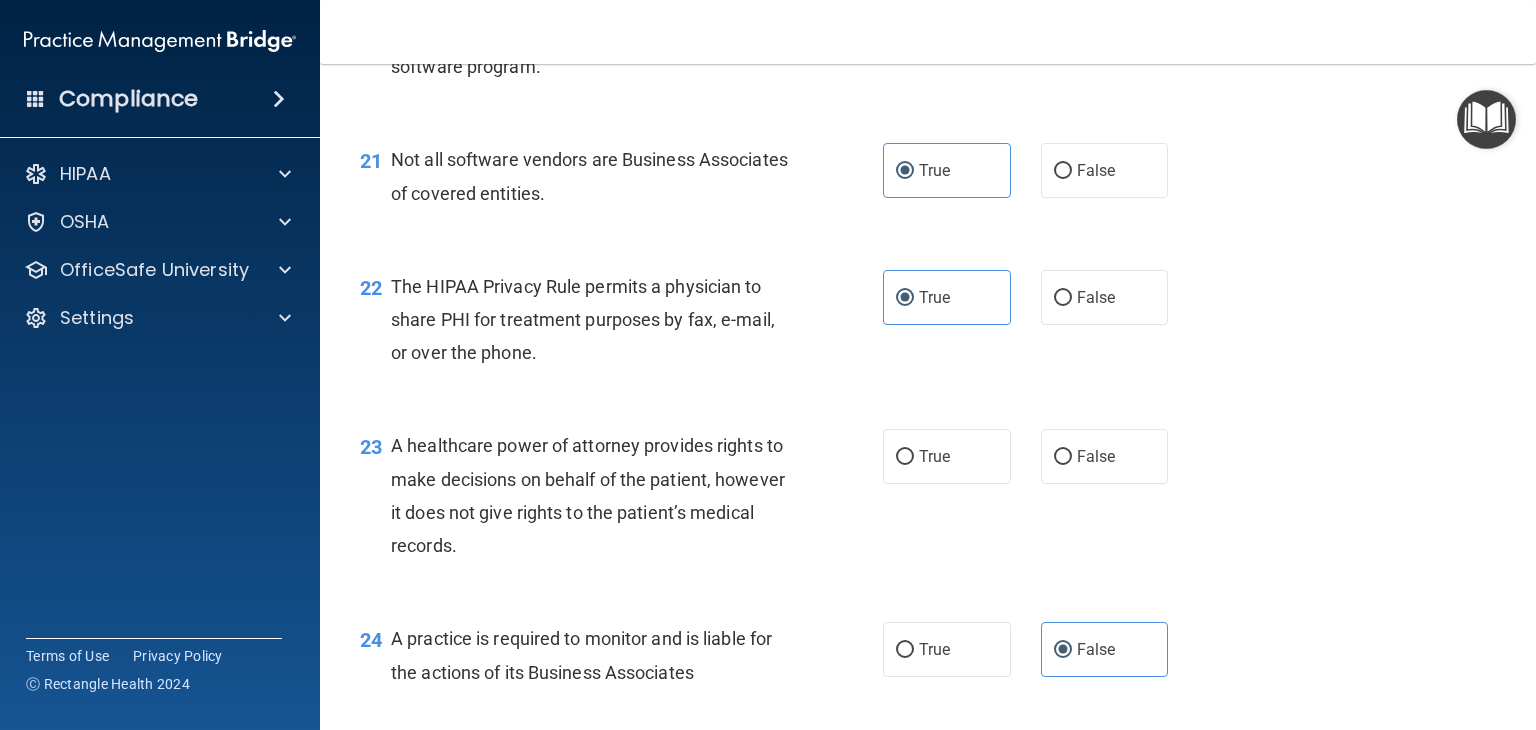scroll, scrollTop: 3689, scrollLeft: 0, axis: vertical 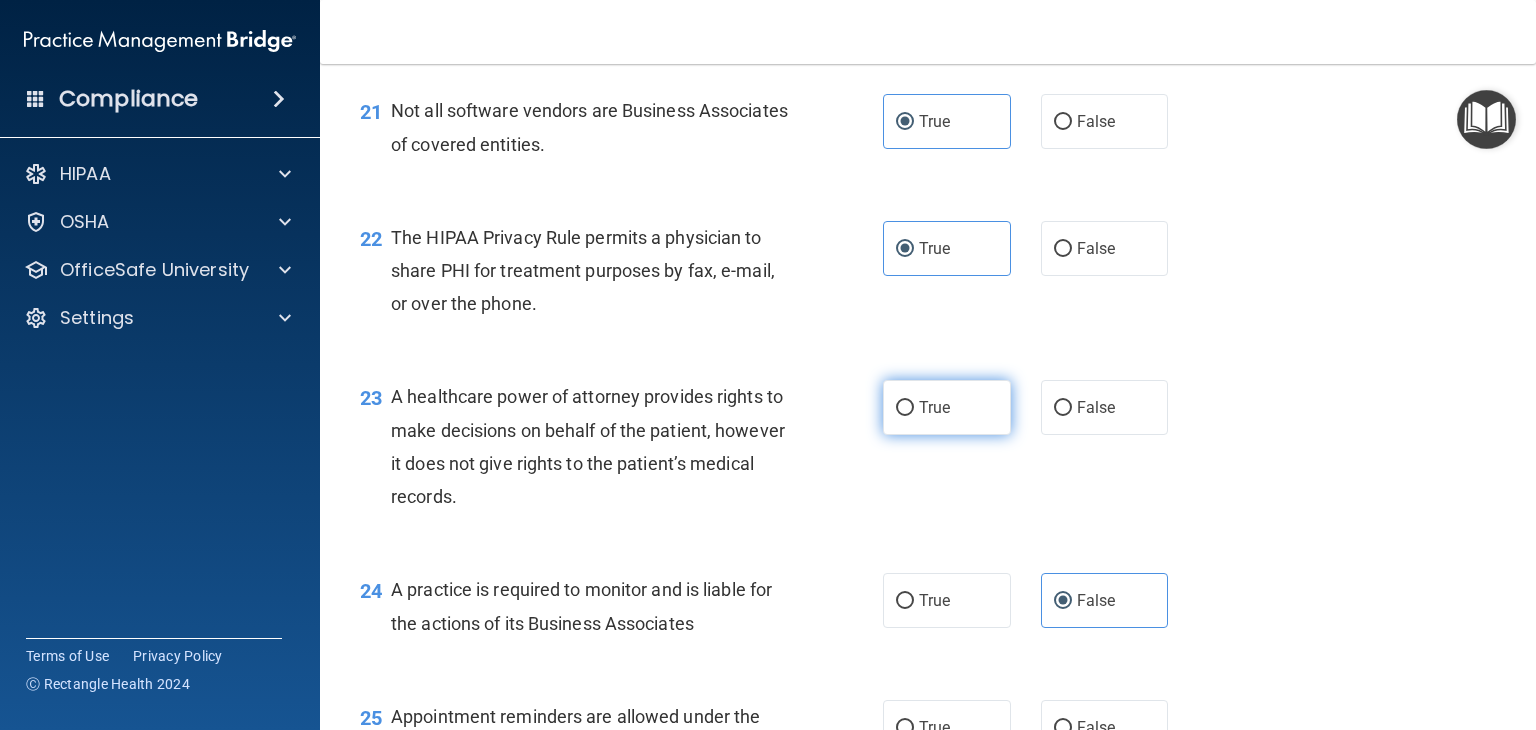 click on "True" at bounding box center [947, 407] 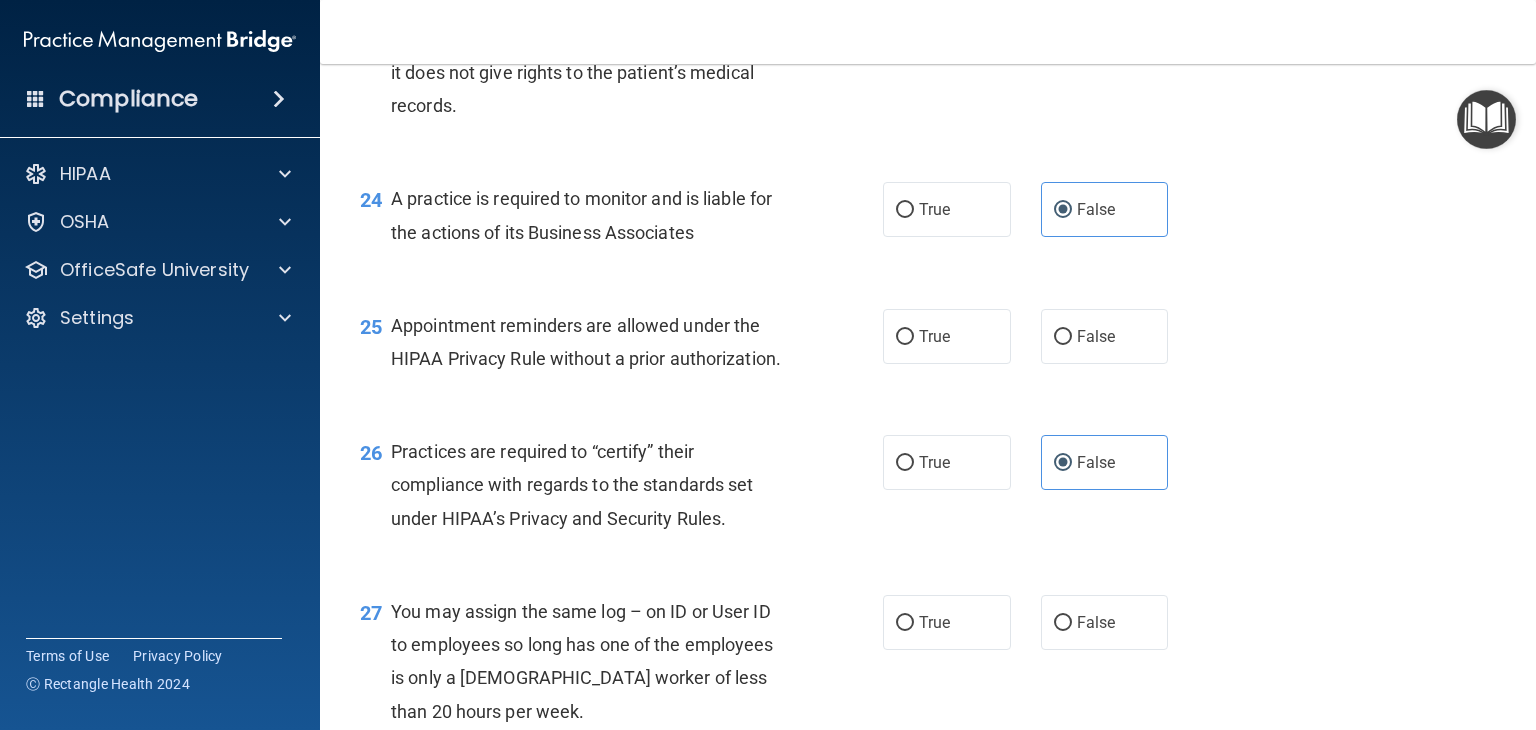 scroll, scrollTop: 4089, scrollLeft: 0, axis: vertical 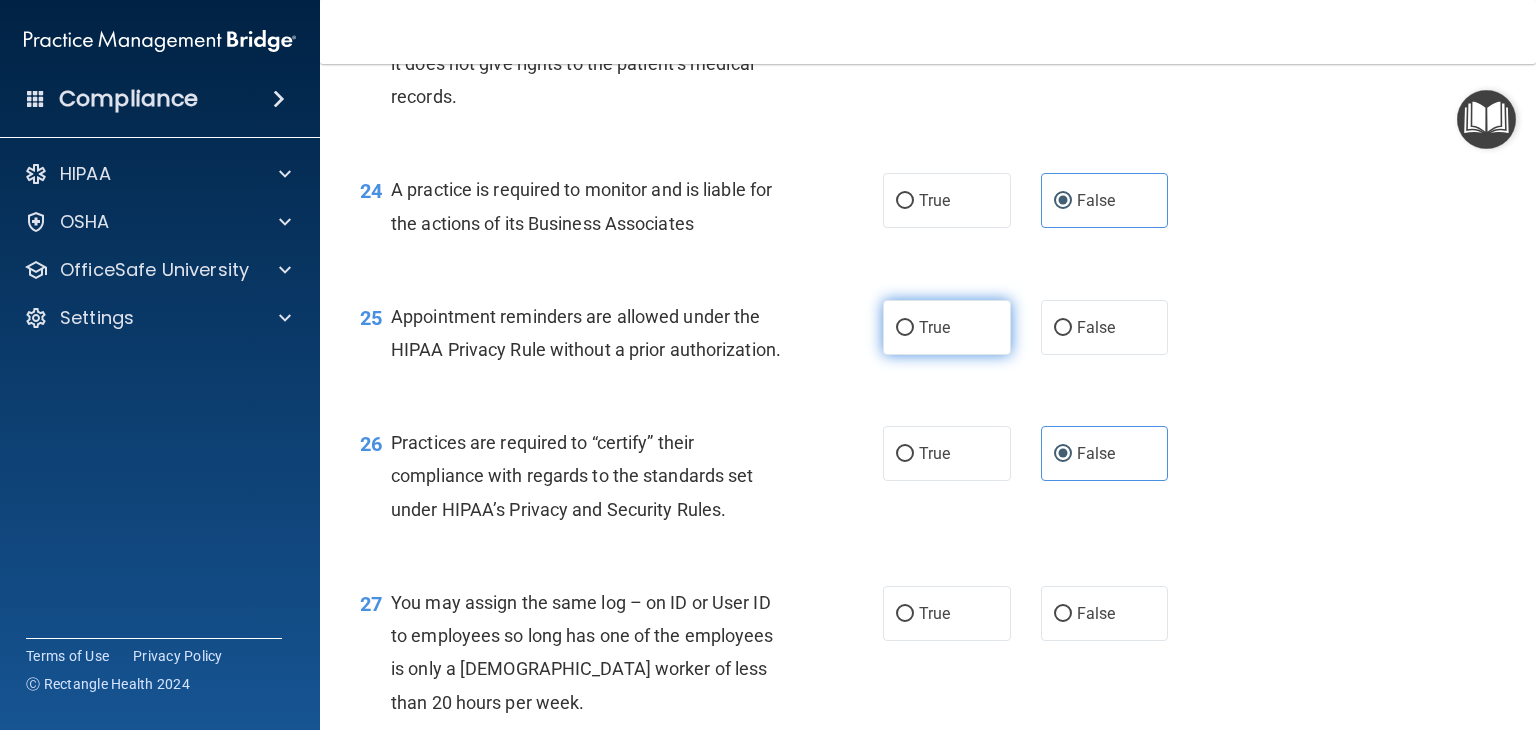 click on "True" at bounding box center [947, 327] 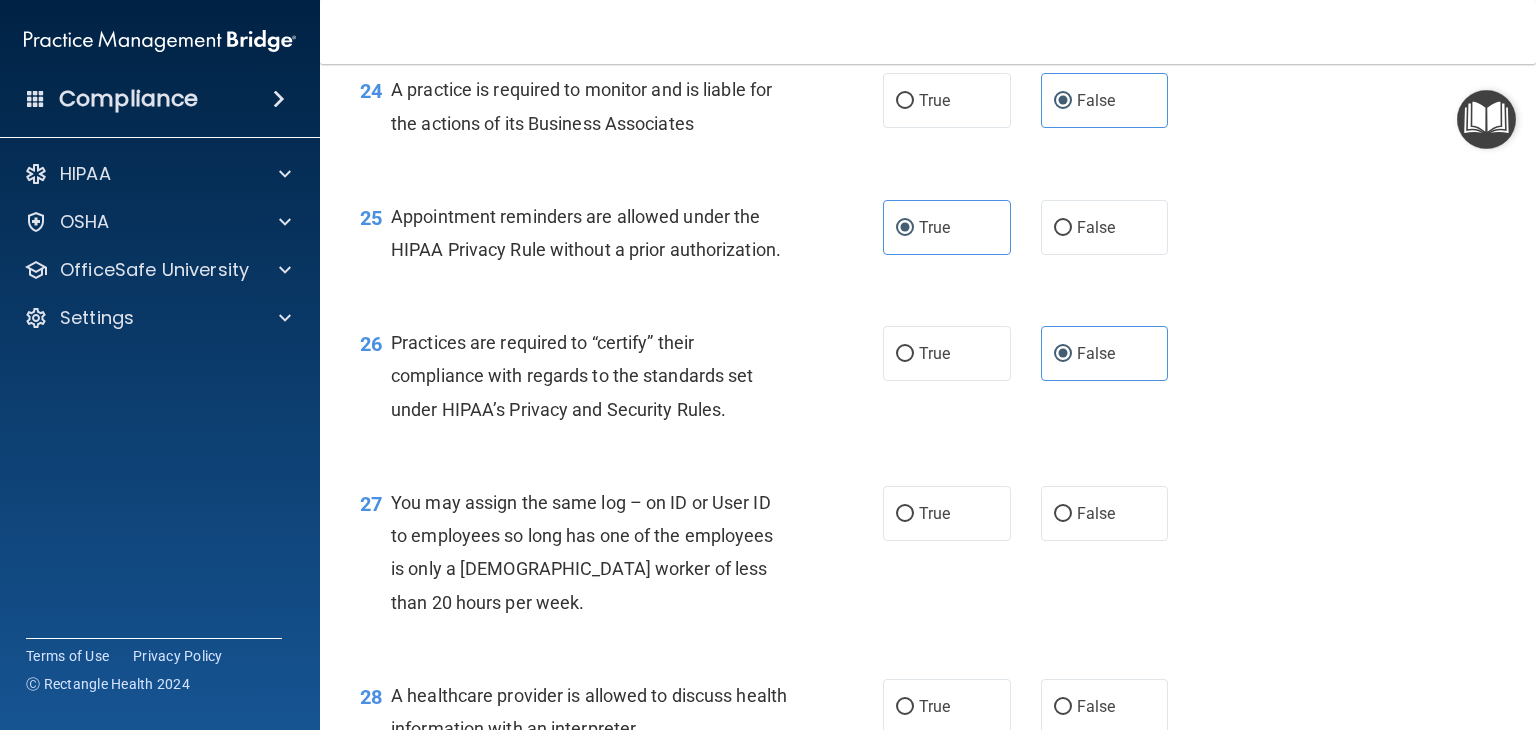 scroll, scrollTop: 4289, scrollLeft: 0, axis: vertical 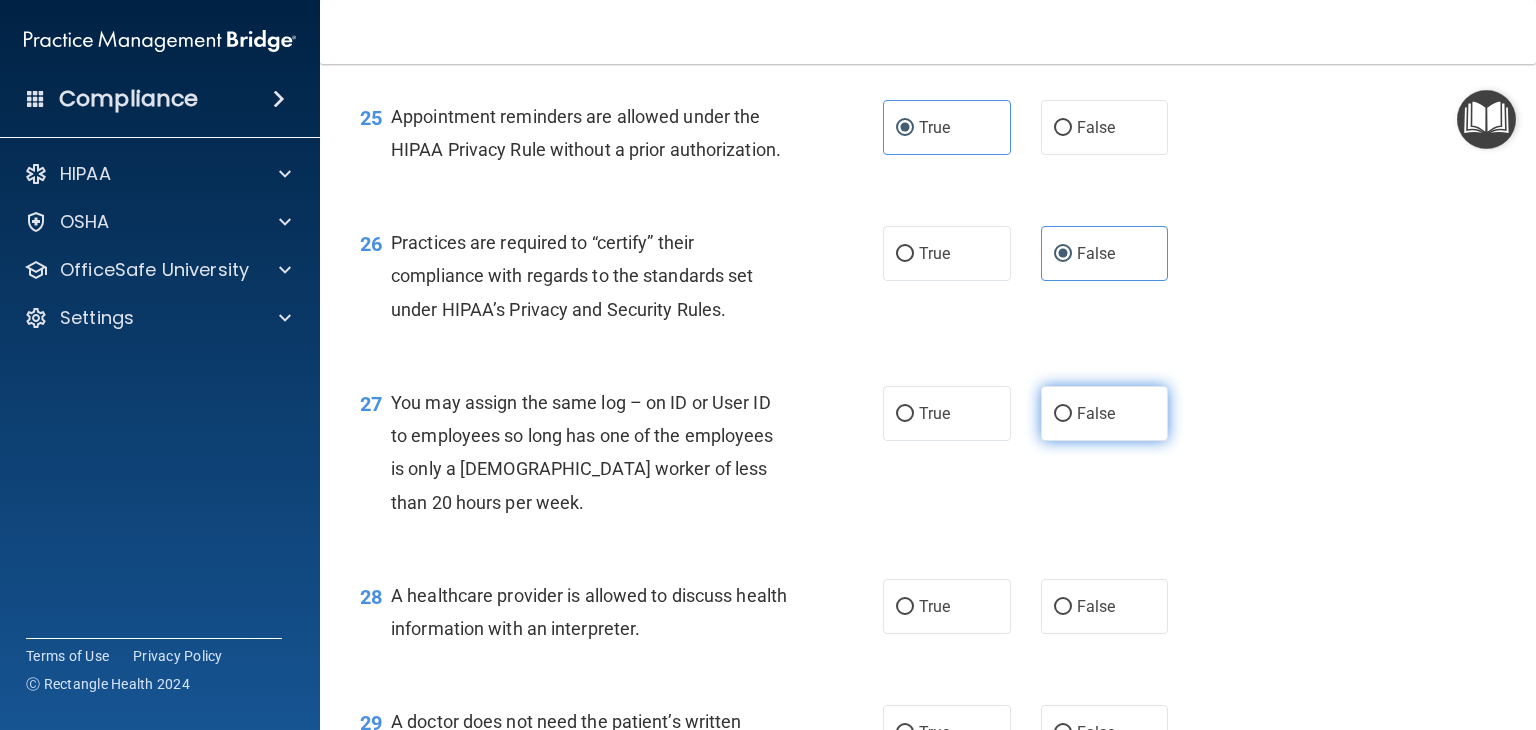 click on "False" at bounding box center [1105, 413] 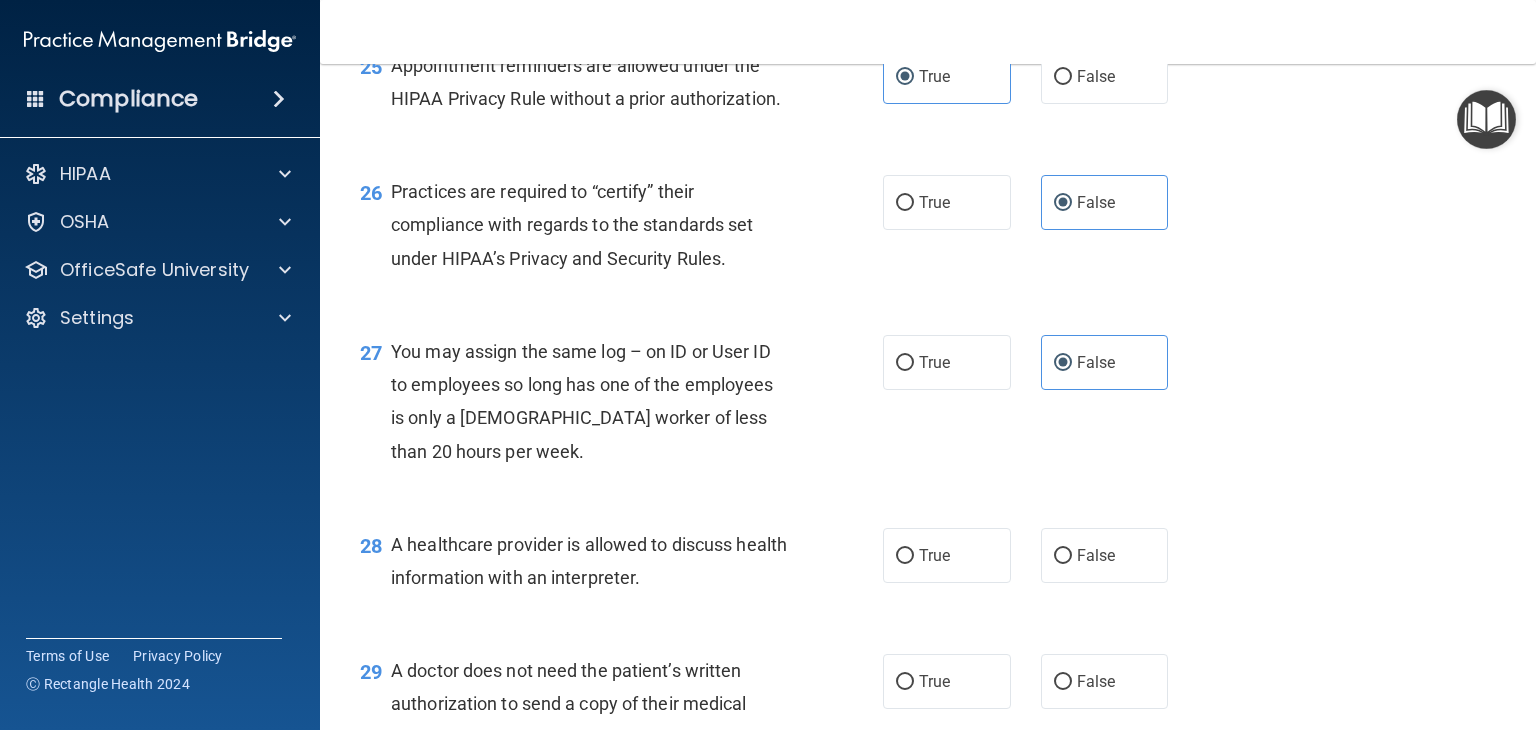 scroll, scrollTop: 4389, scrollLeft: 0, axis: vertical 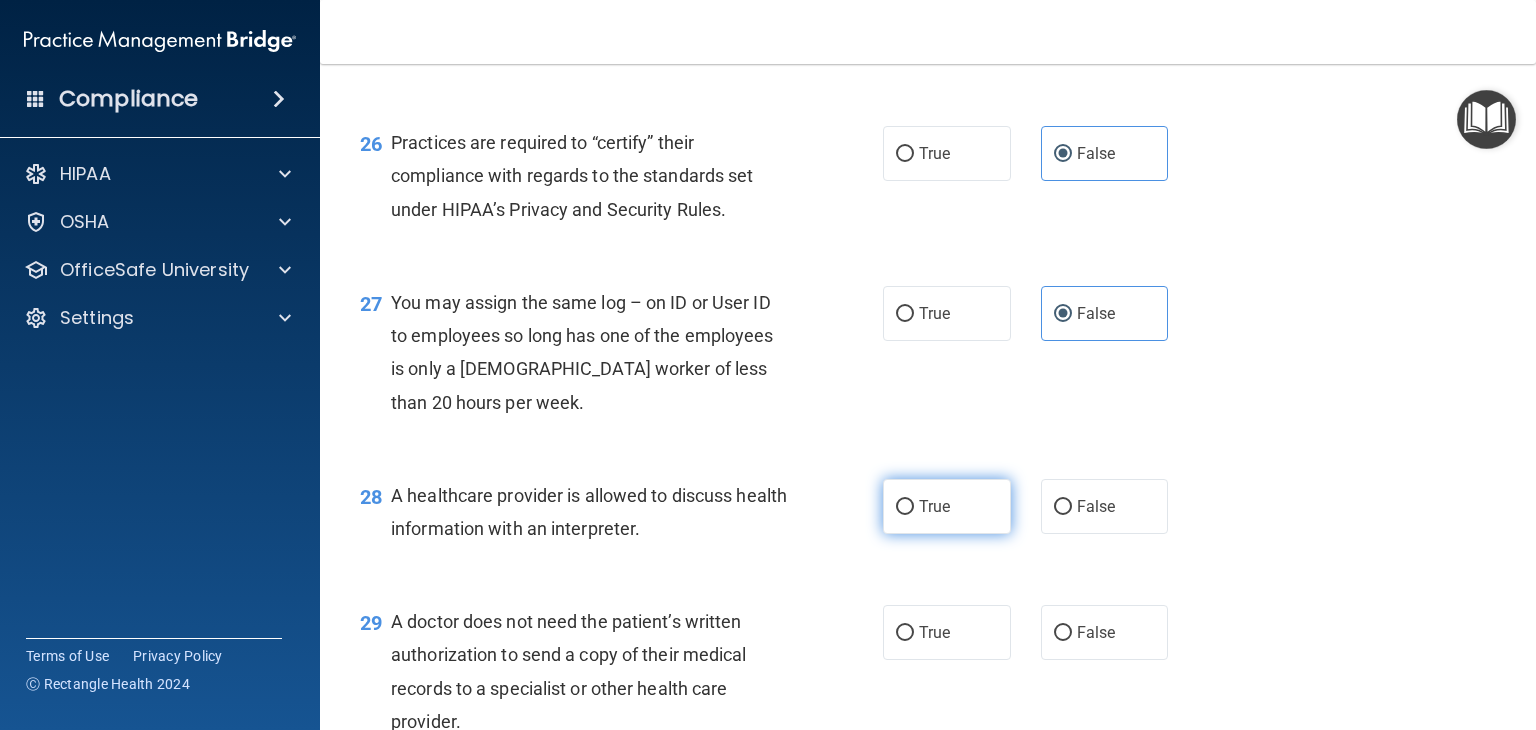 click on "True" at bounding box center (934, 506) 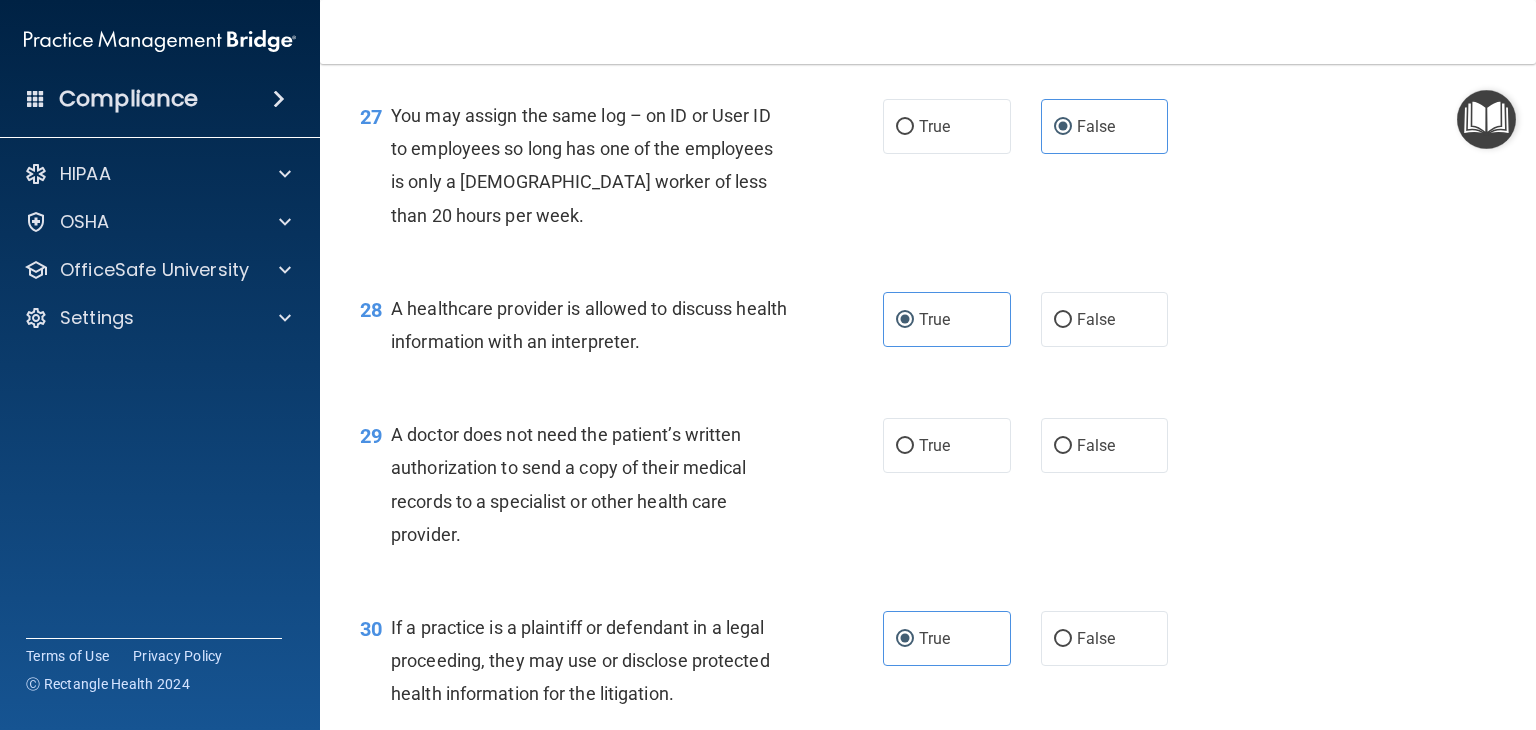 scroll, scrollTop: 4589, scrollLeft: 0, axis: vertical 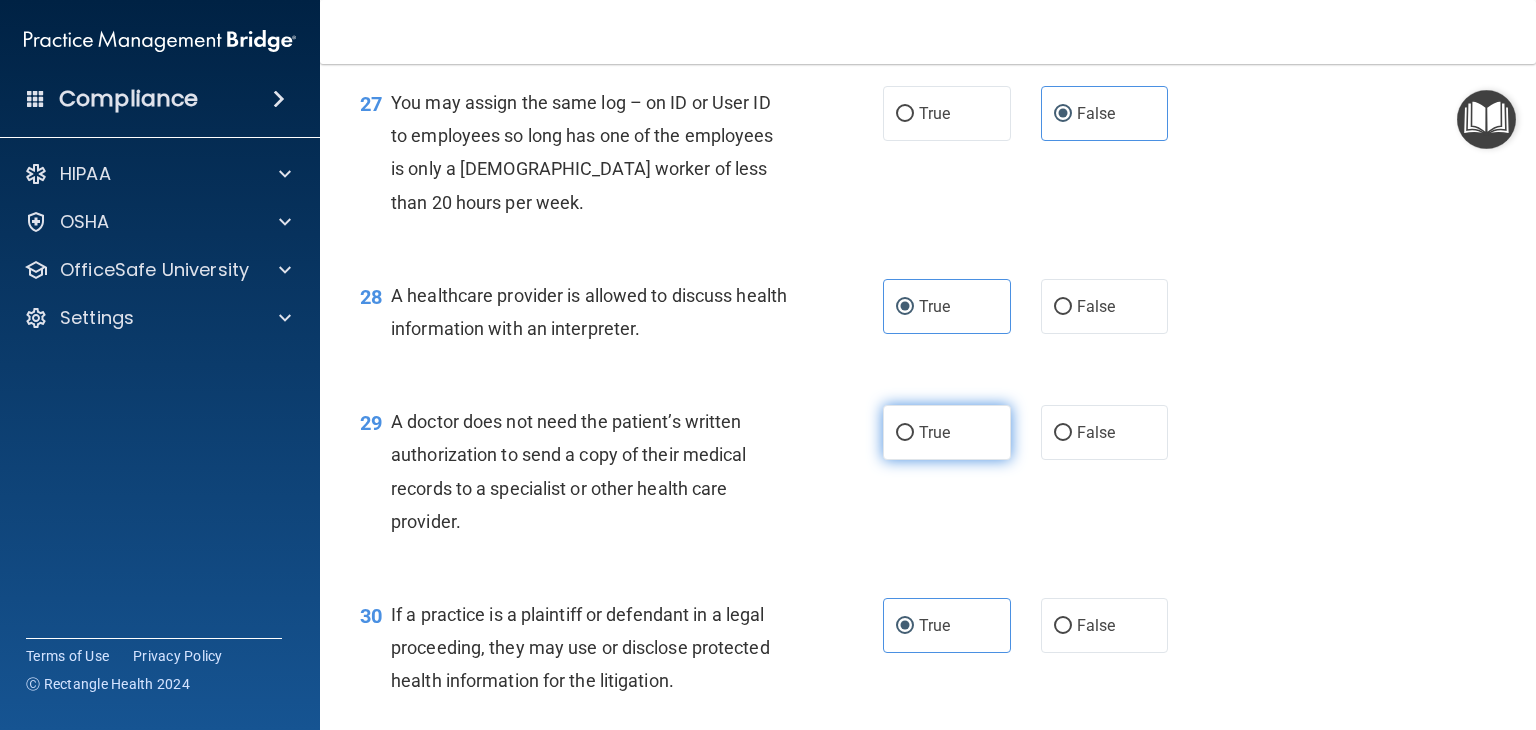 click on "True" at bounding box center (947, 432) 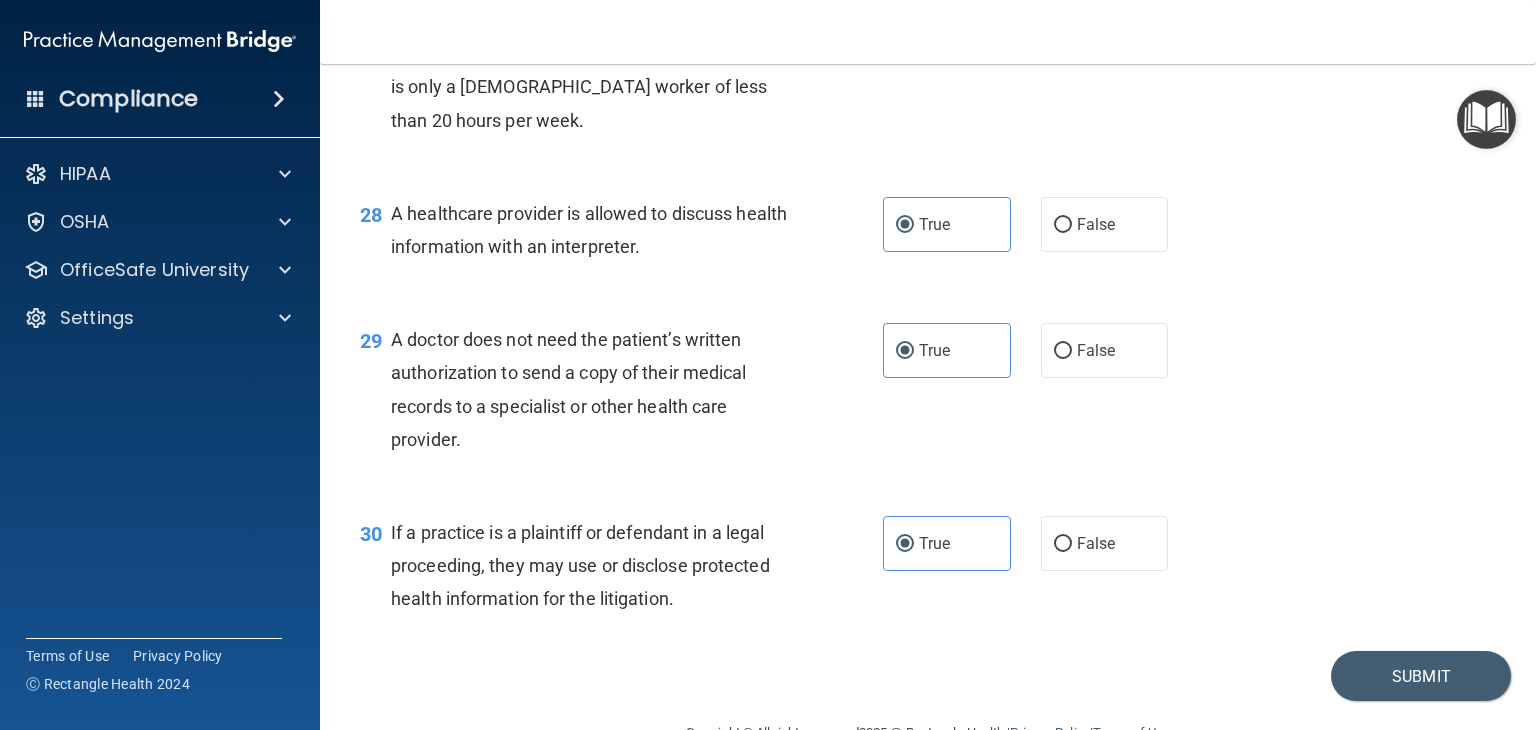 scroll, scrollTop: 4789, scrollLeft: 0, axis: vertical 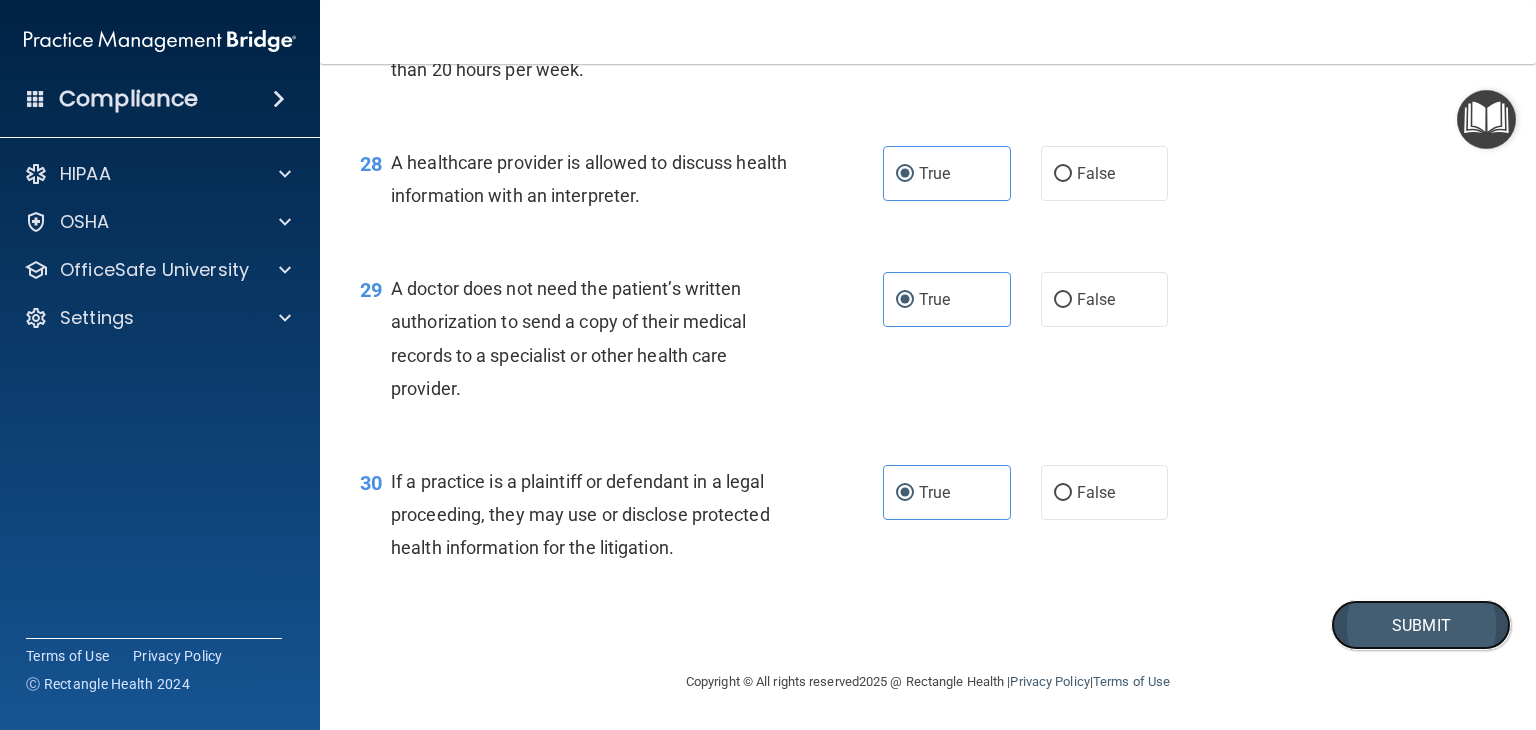click on "Submit" at bounding box center (1421, 625) 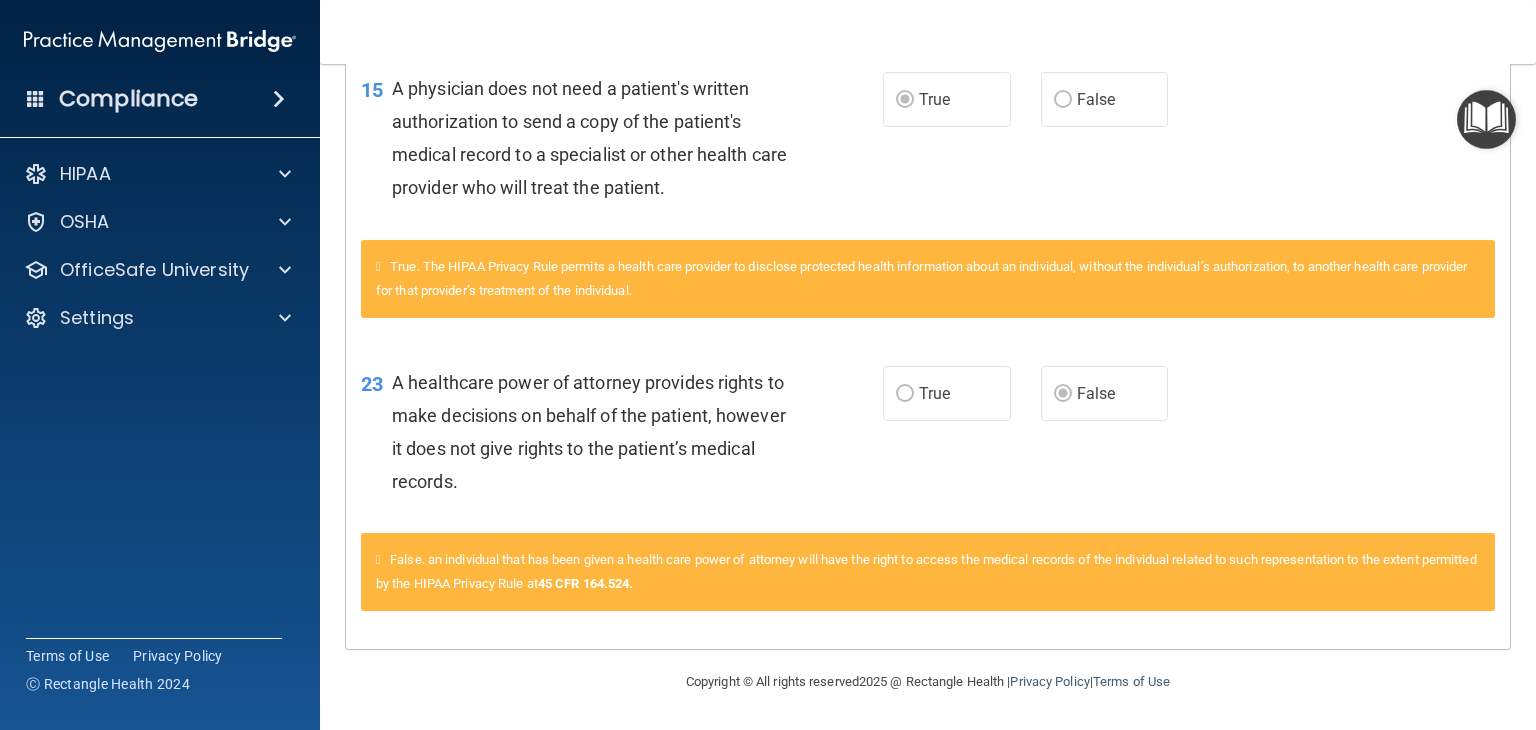 scroll, scrollTop: 0, scrollLeft: 0, axis: both 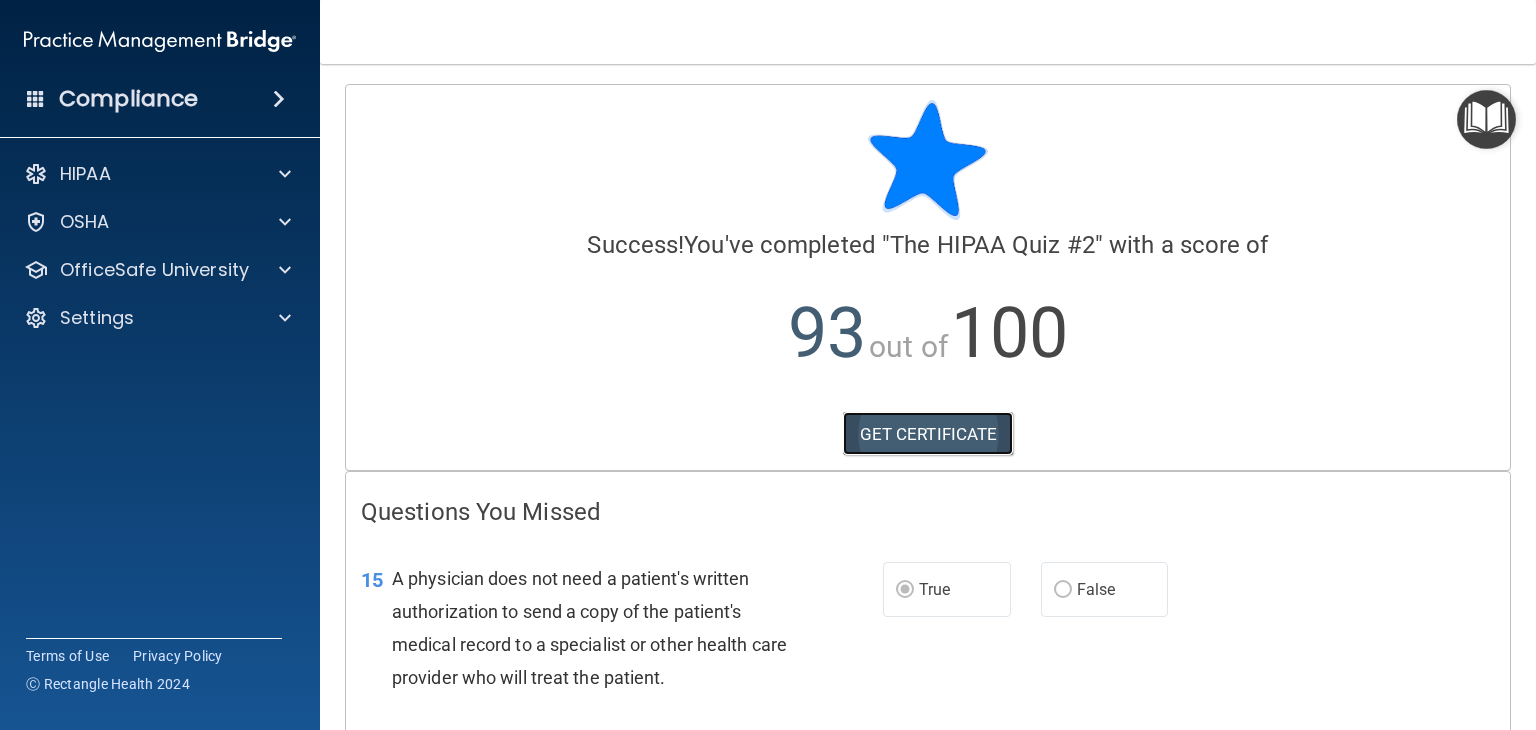 click on "GET CERTIFICATE" at bounding box center [928, 434] 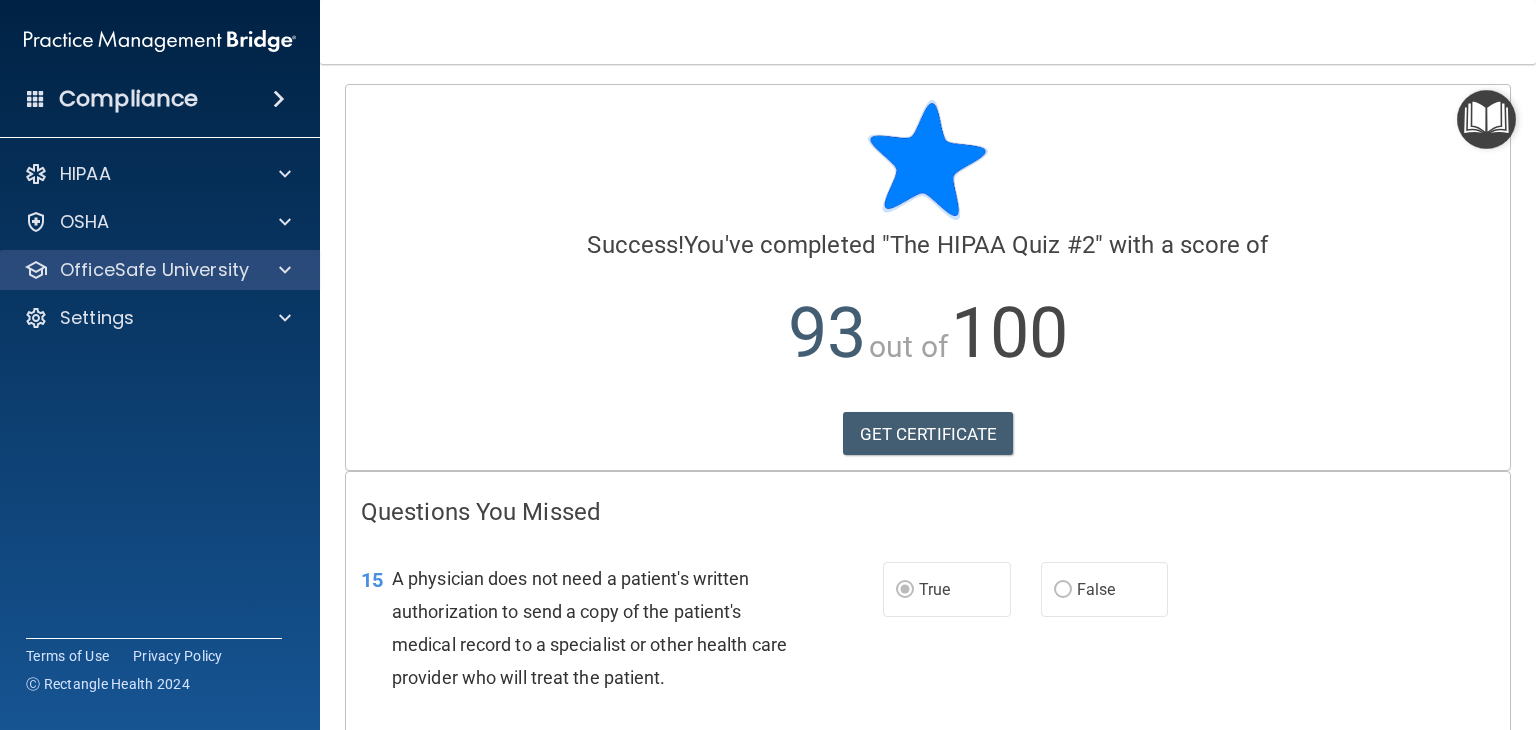 click on "OfficeSafe University" at bounding box center [160, 270] 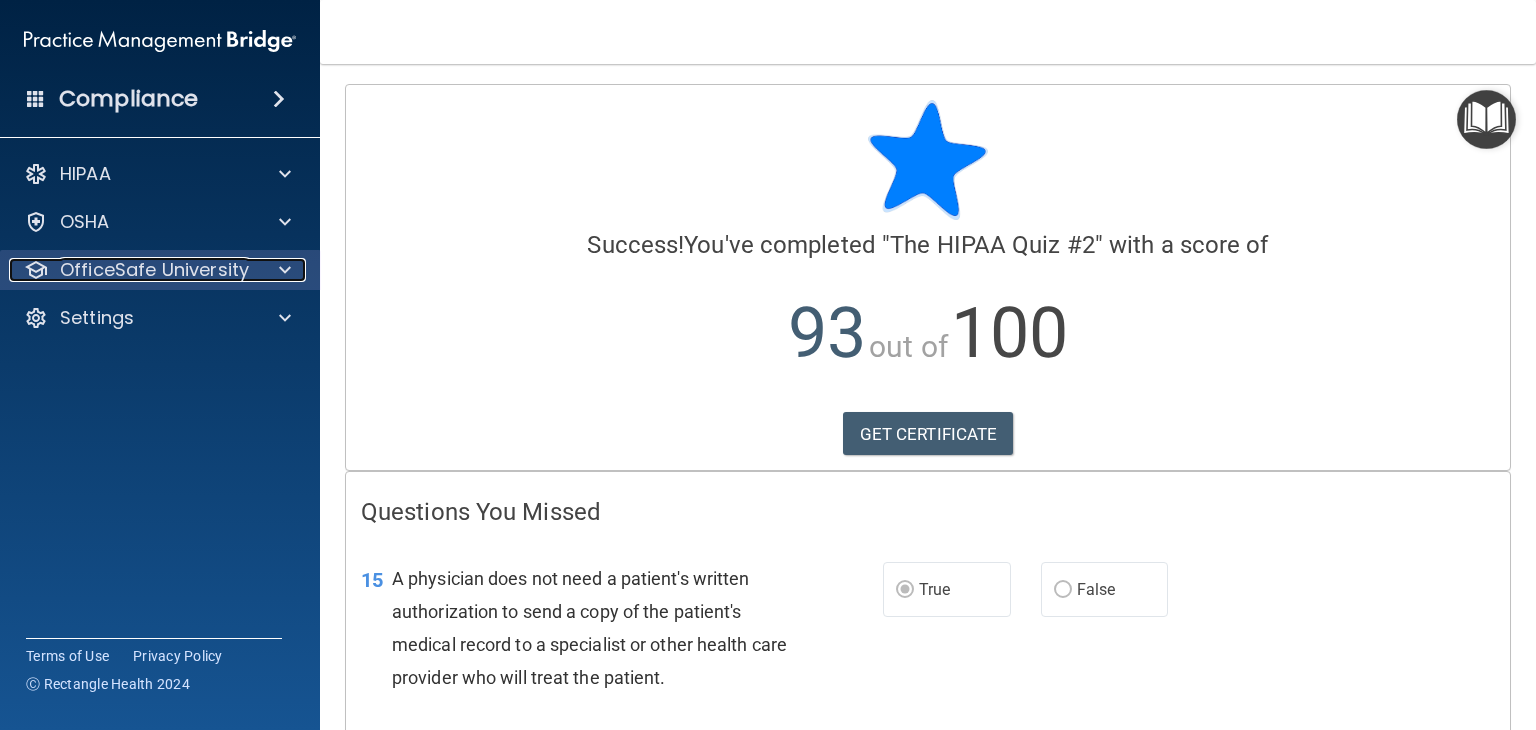 click at bounding box center [285, 270] 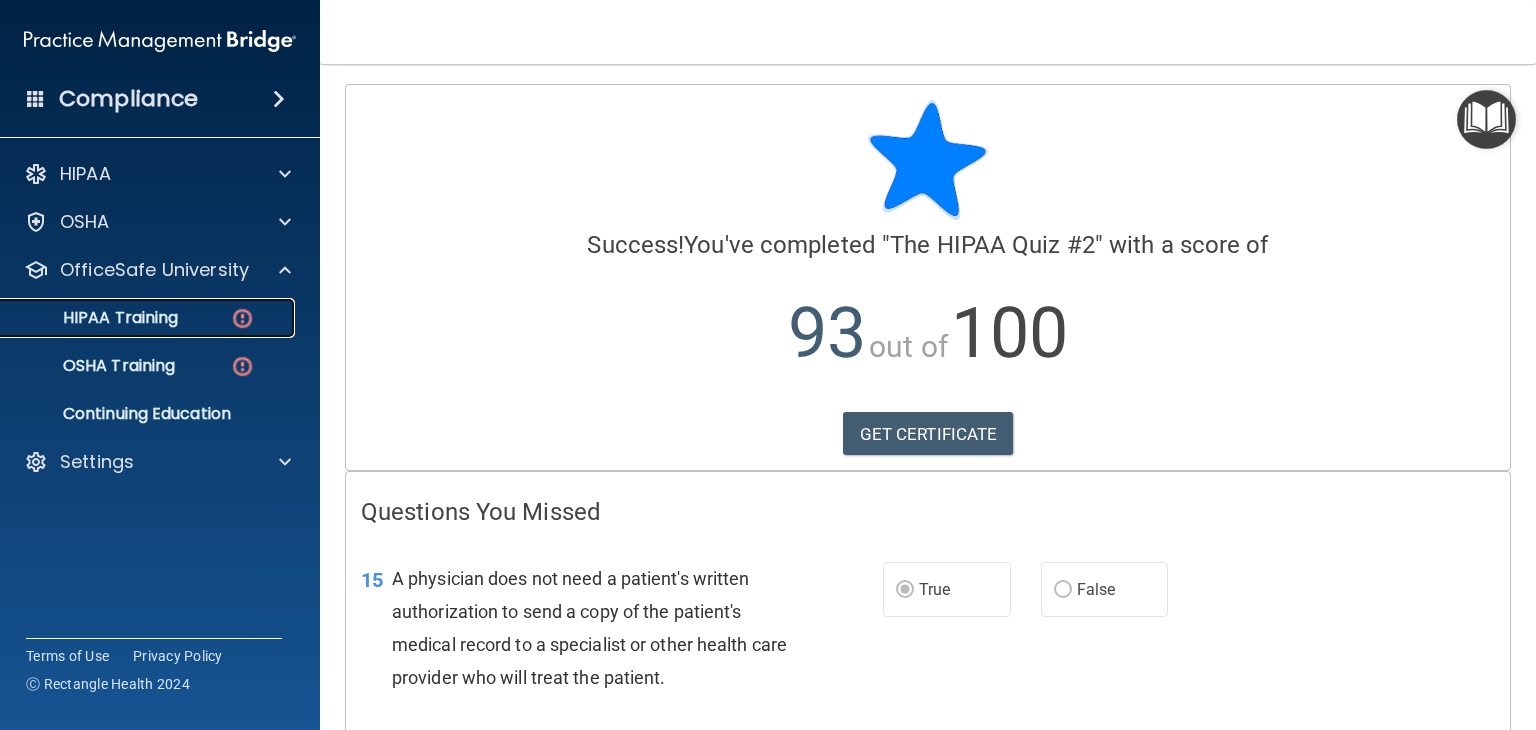 click on "HIPAA Training" at bounding box center (149, 318) 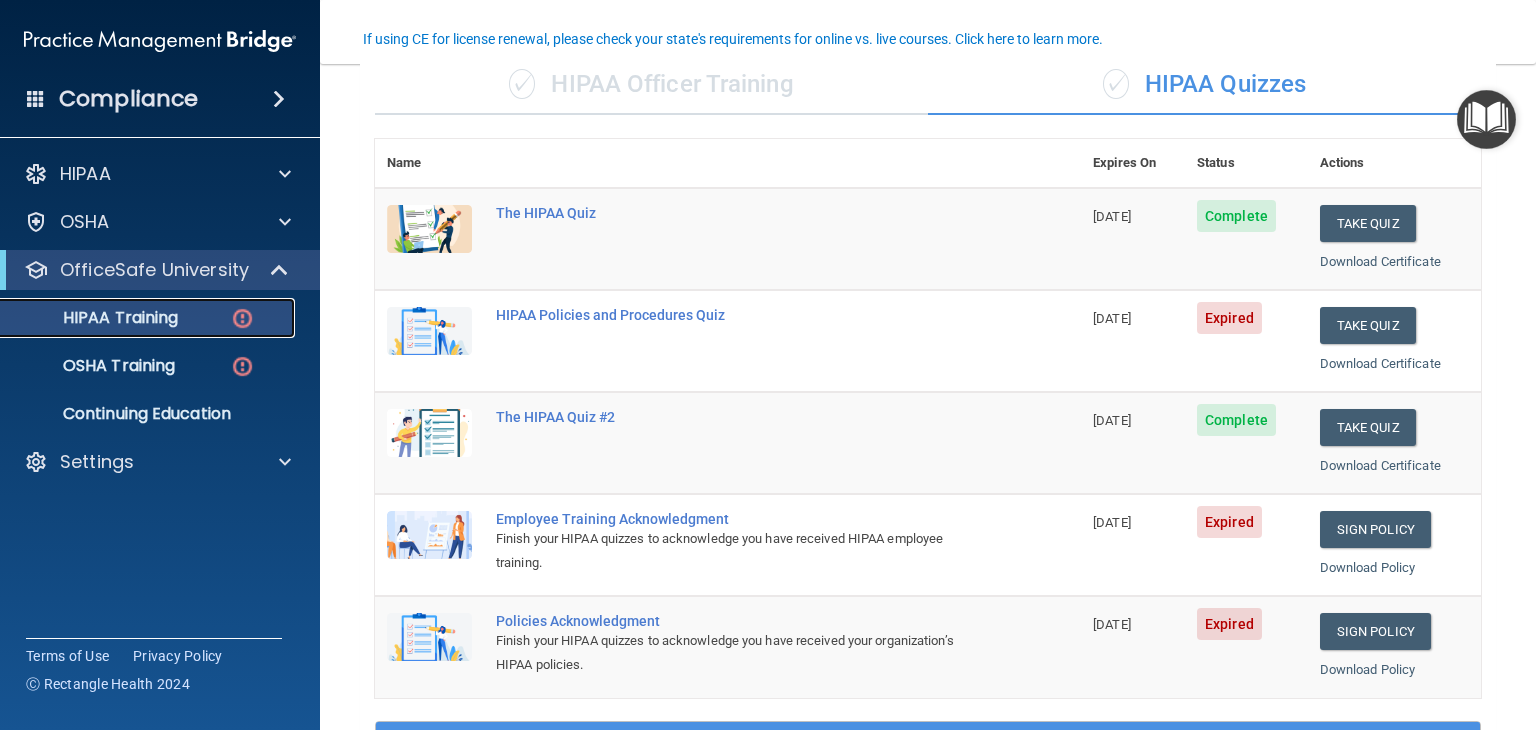scroll, scrollTop: 200, scrollLeft: 0, axis: vertical 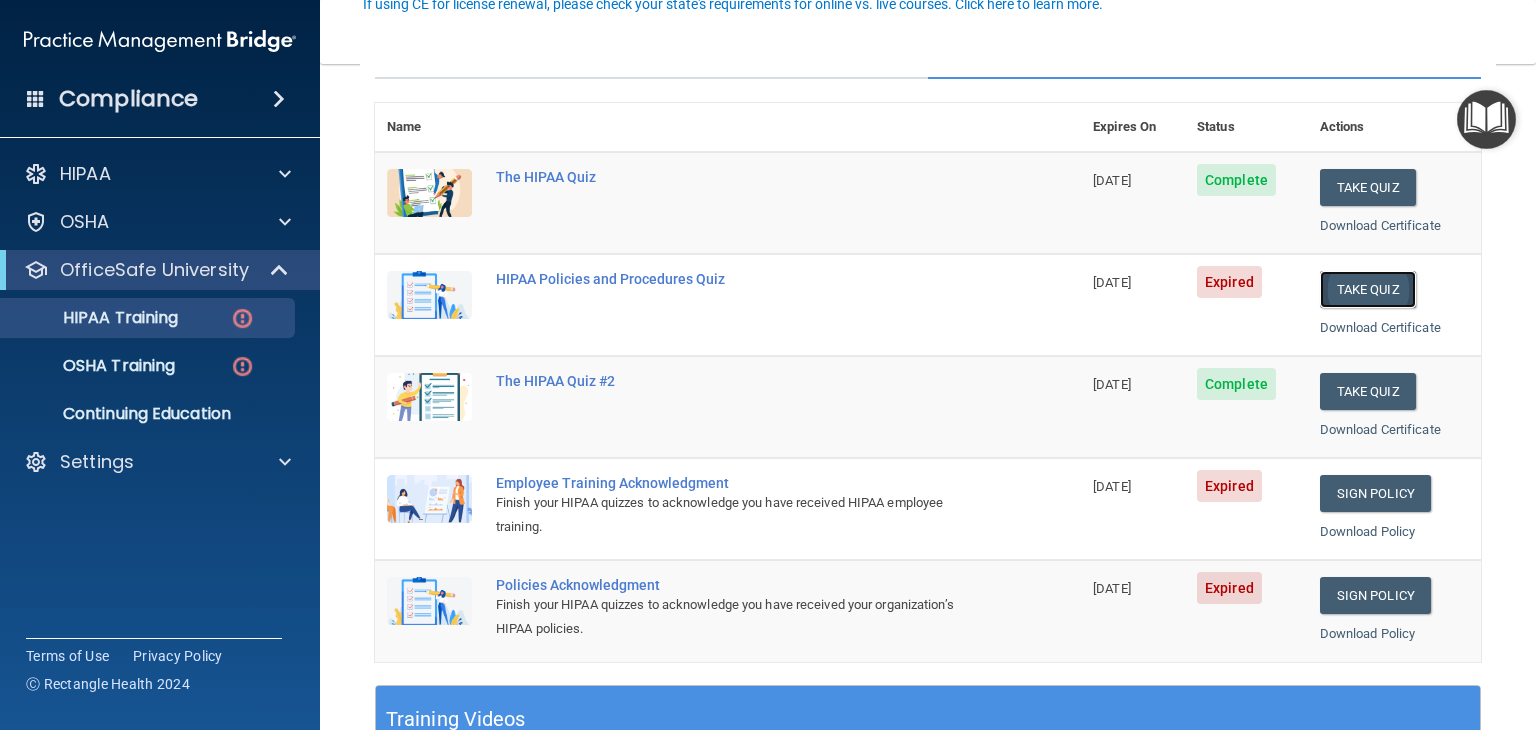 click on "Take Quiz" at bounding box center [1368, 289] 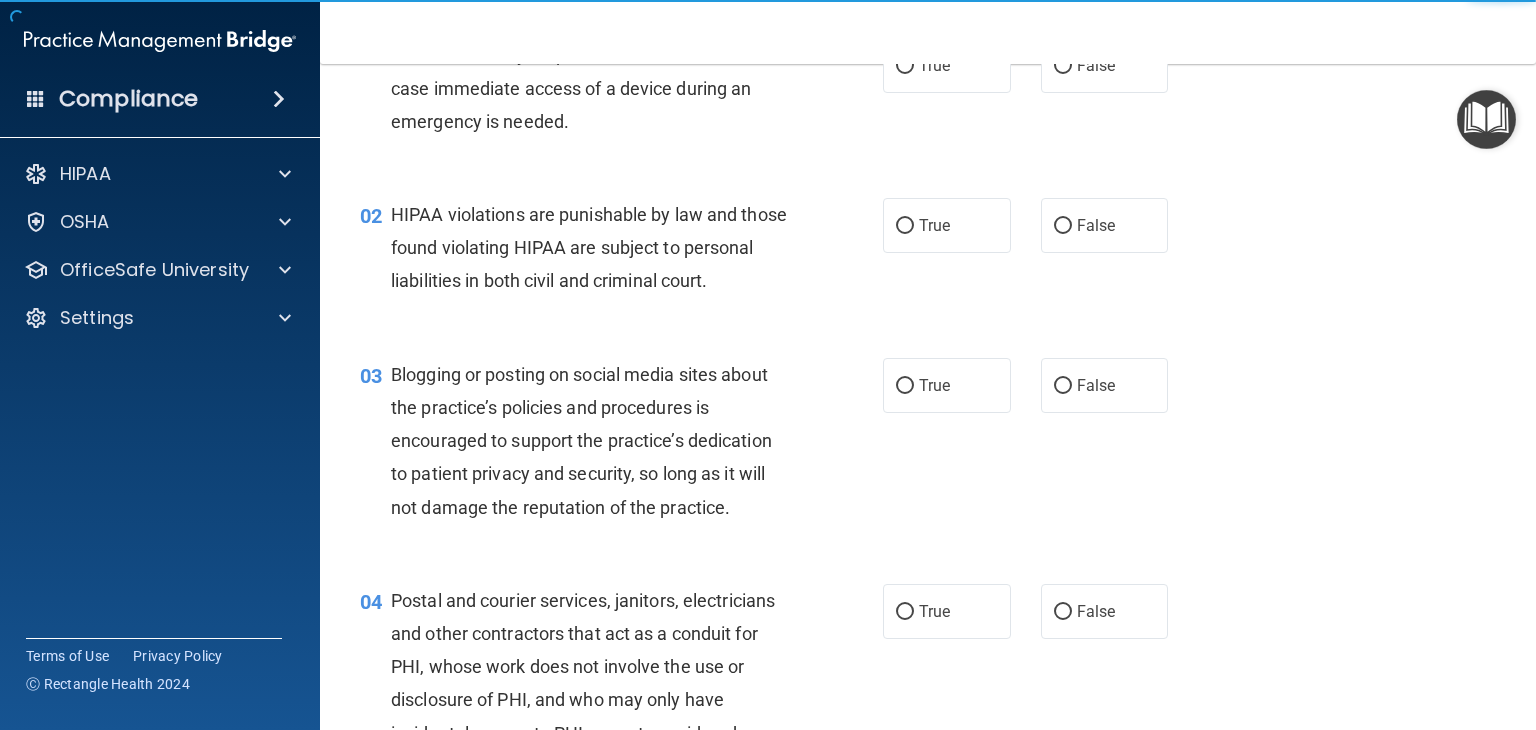 scroll, scrollTop: 0, scrollLeft: 0, axis: both 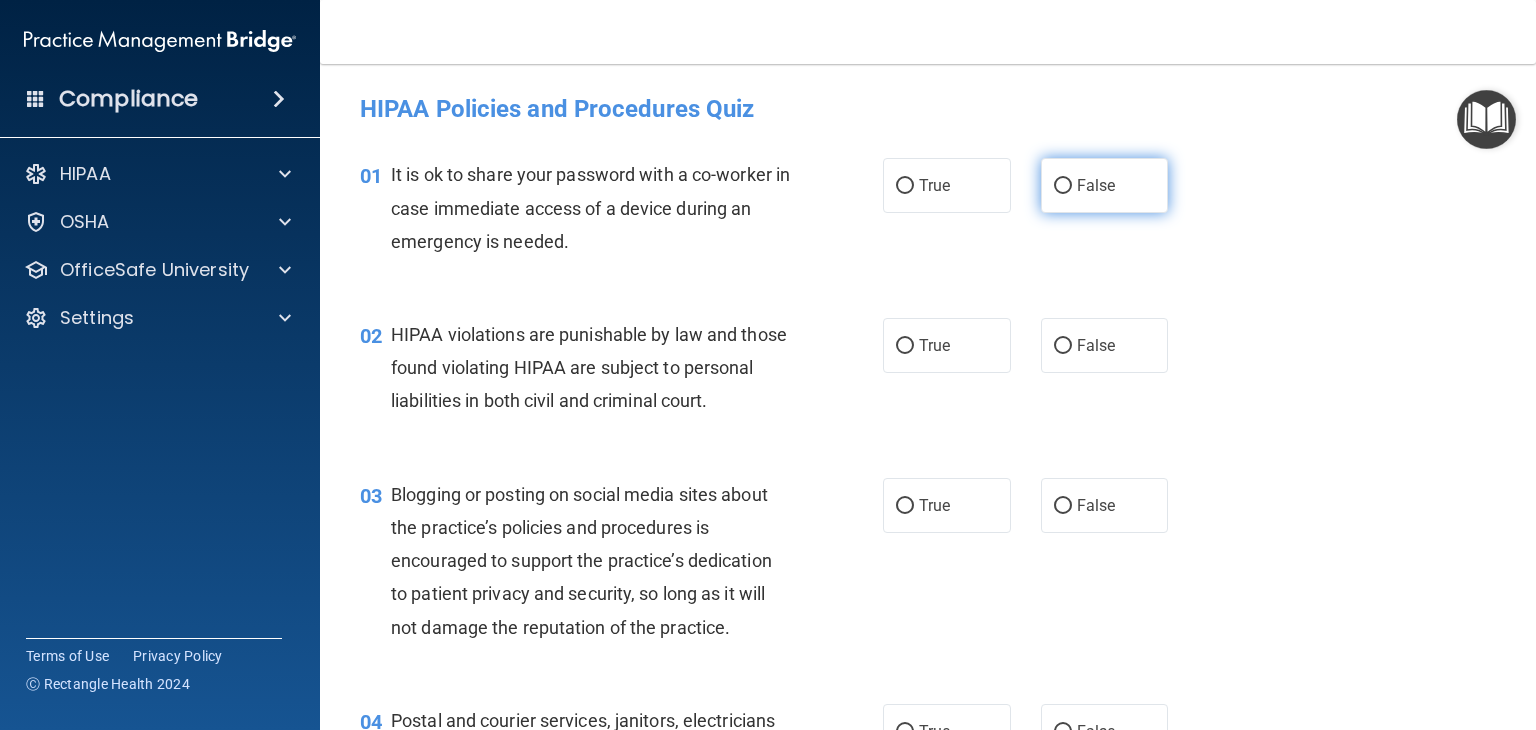 click on "False" at bounding box center [1063, 186] 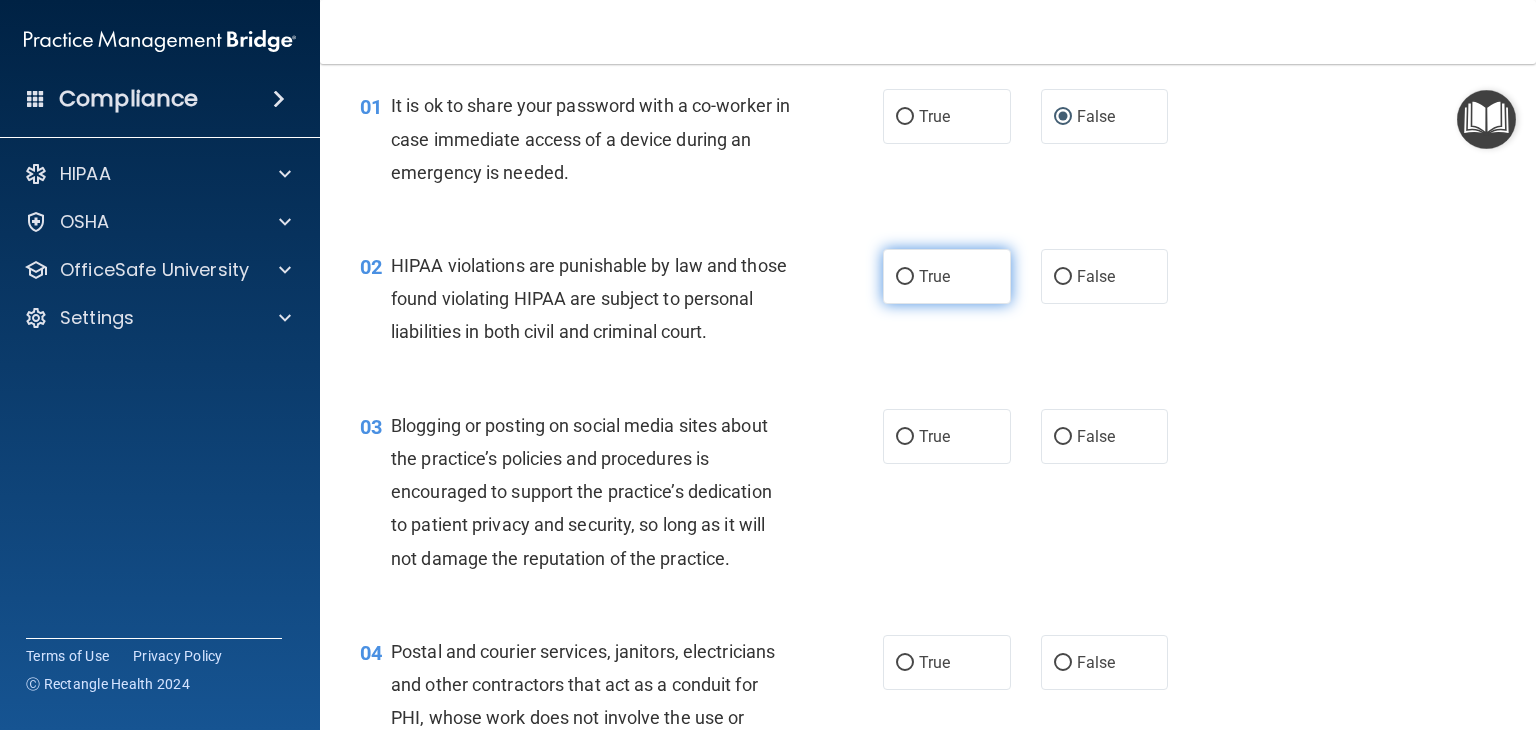scroll, scrollTop: 100, scrollLeft: 0, axis: vertical 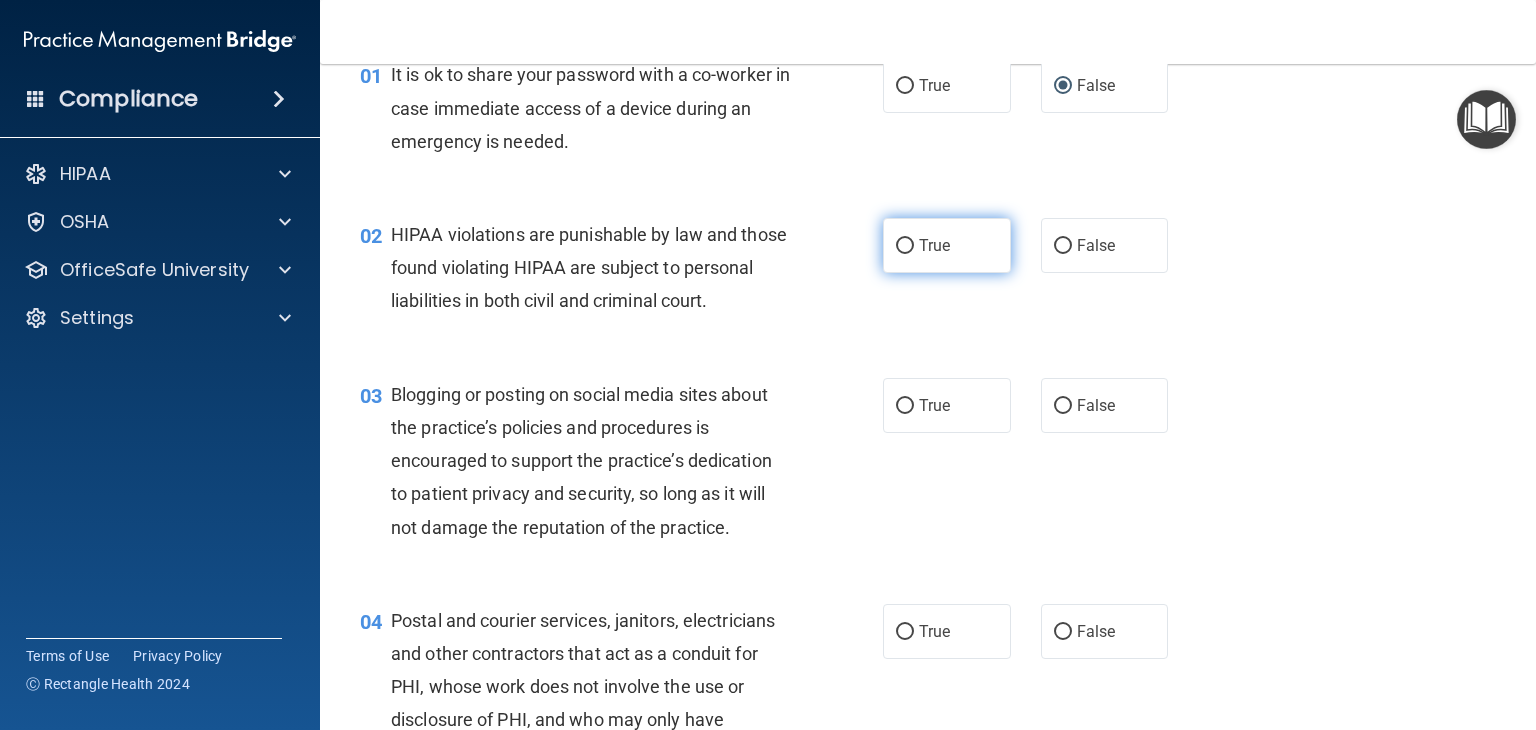 click on "True" at bounding box center [934, 245] 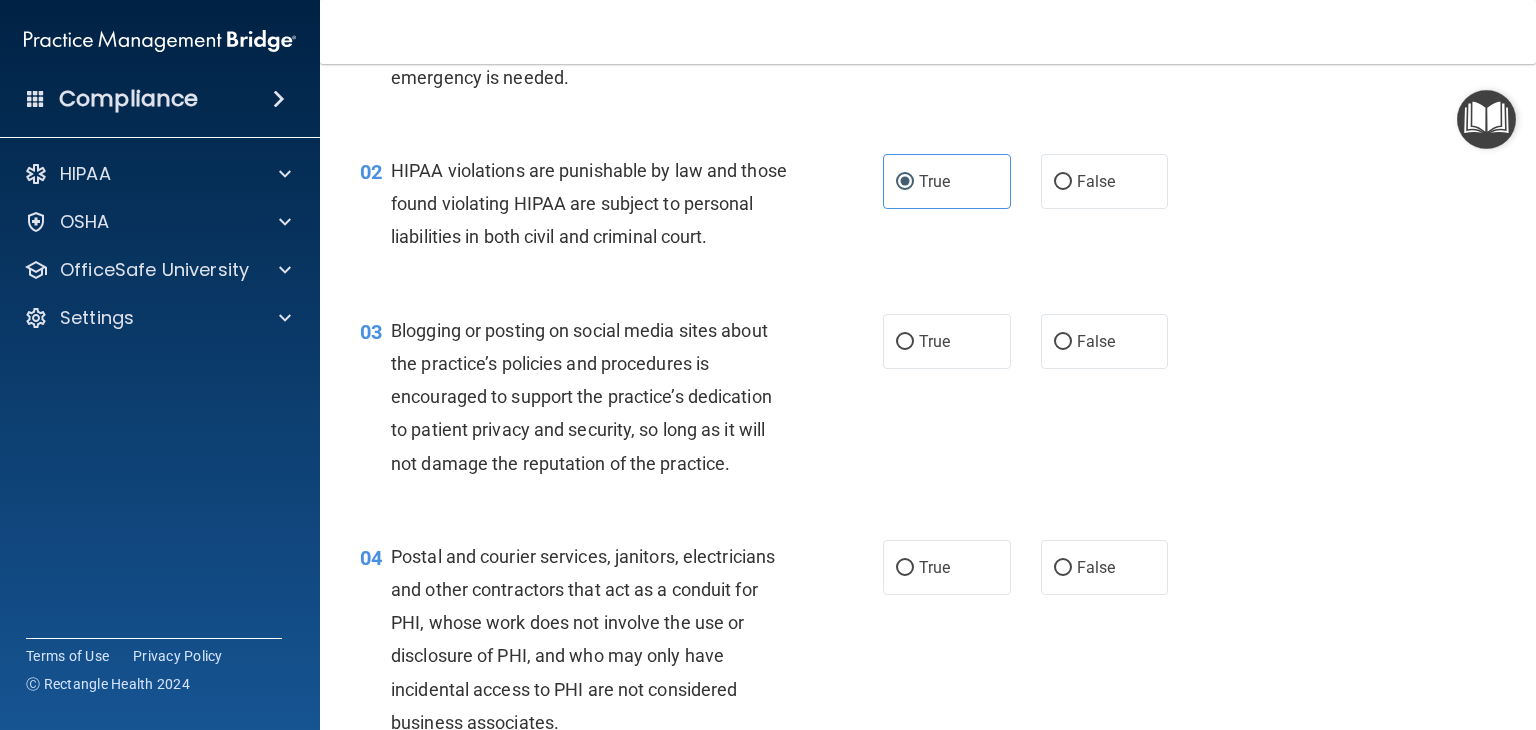 scroll, scrollTop: 200, scrollLeft: 0, axis: vertical 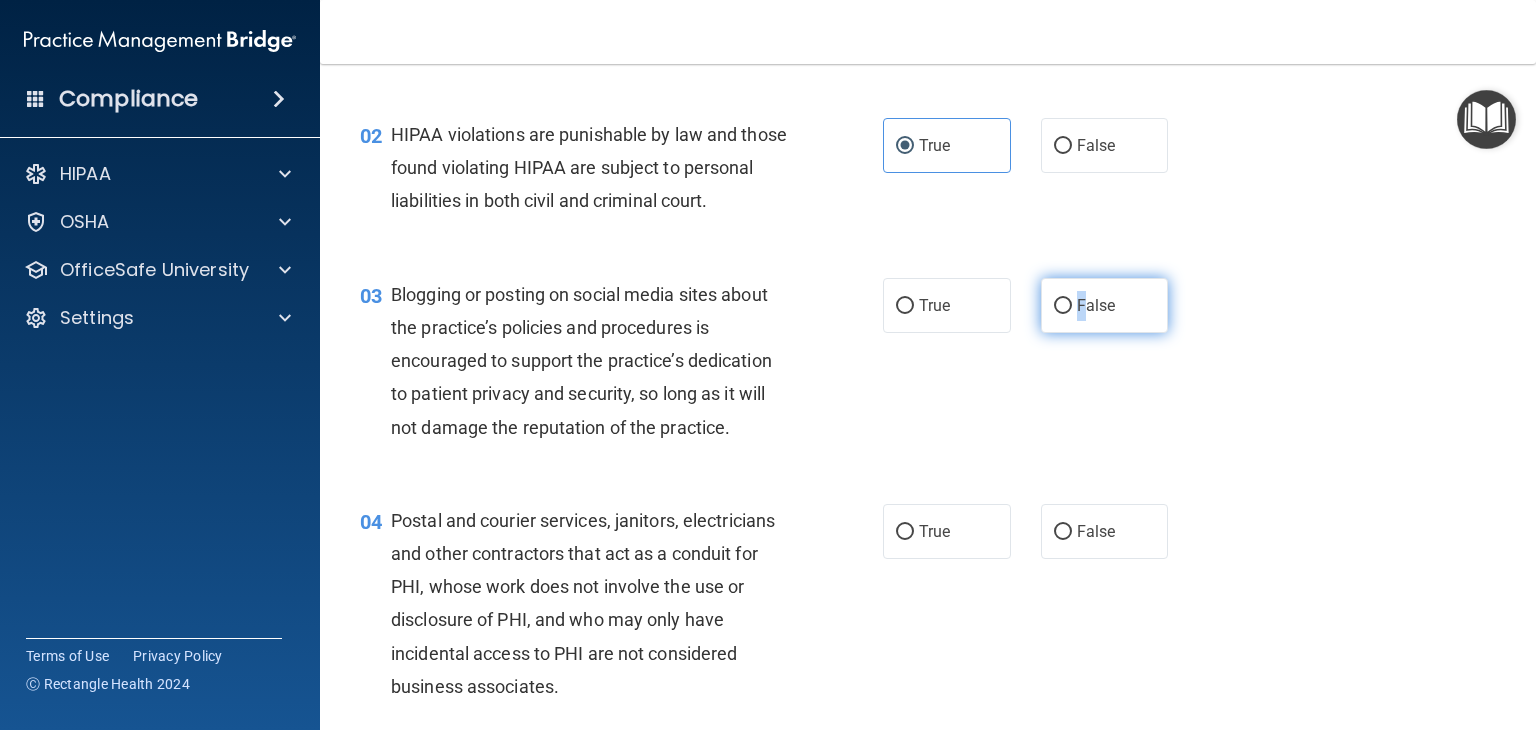 click on "False" at bounding box center [1096, 305] 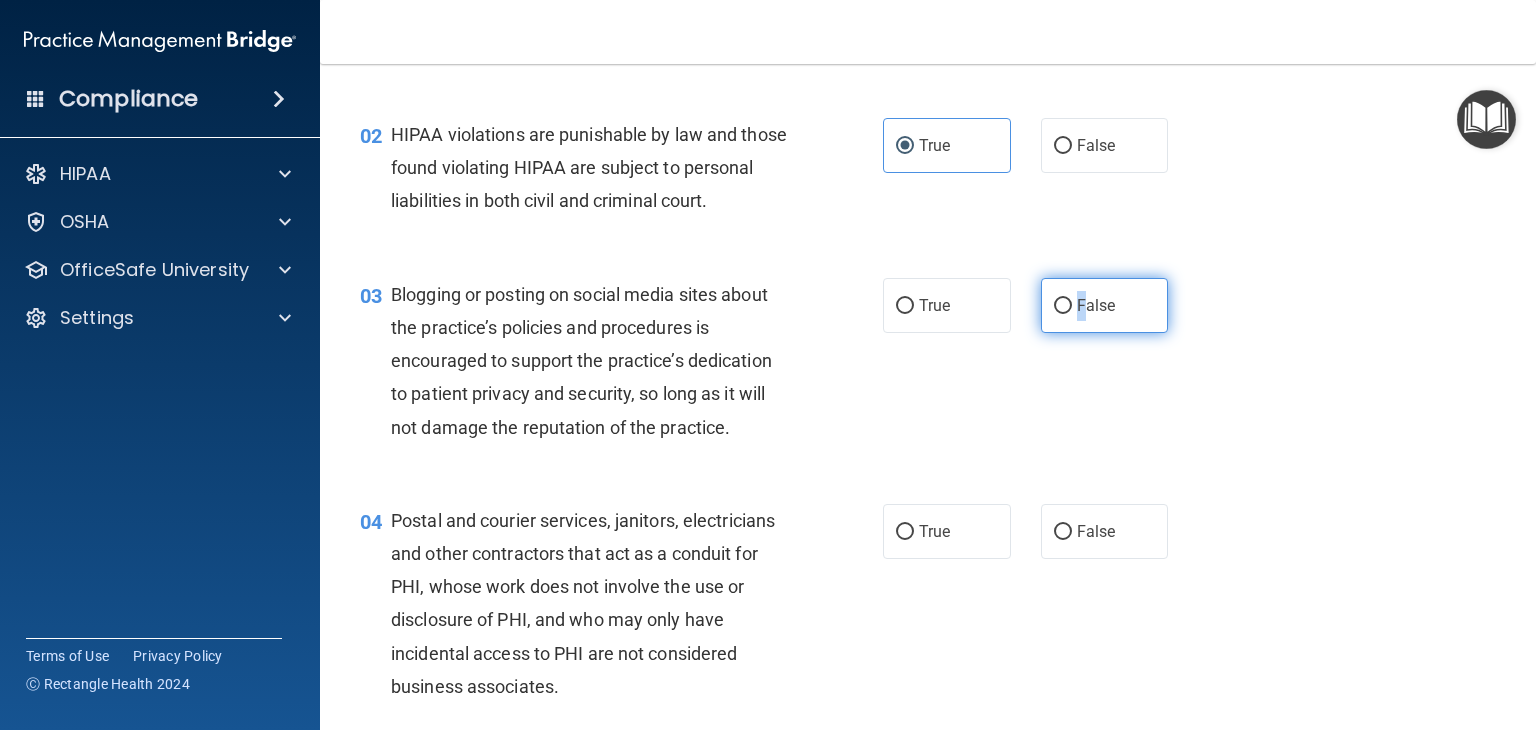 click on "False" at bounding box center [1105, 305] 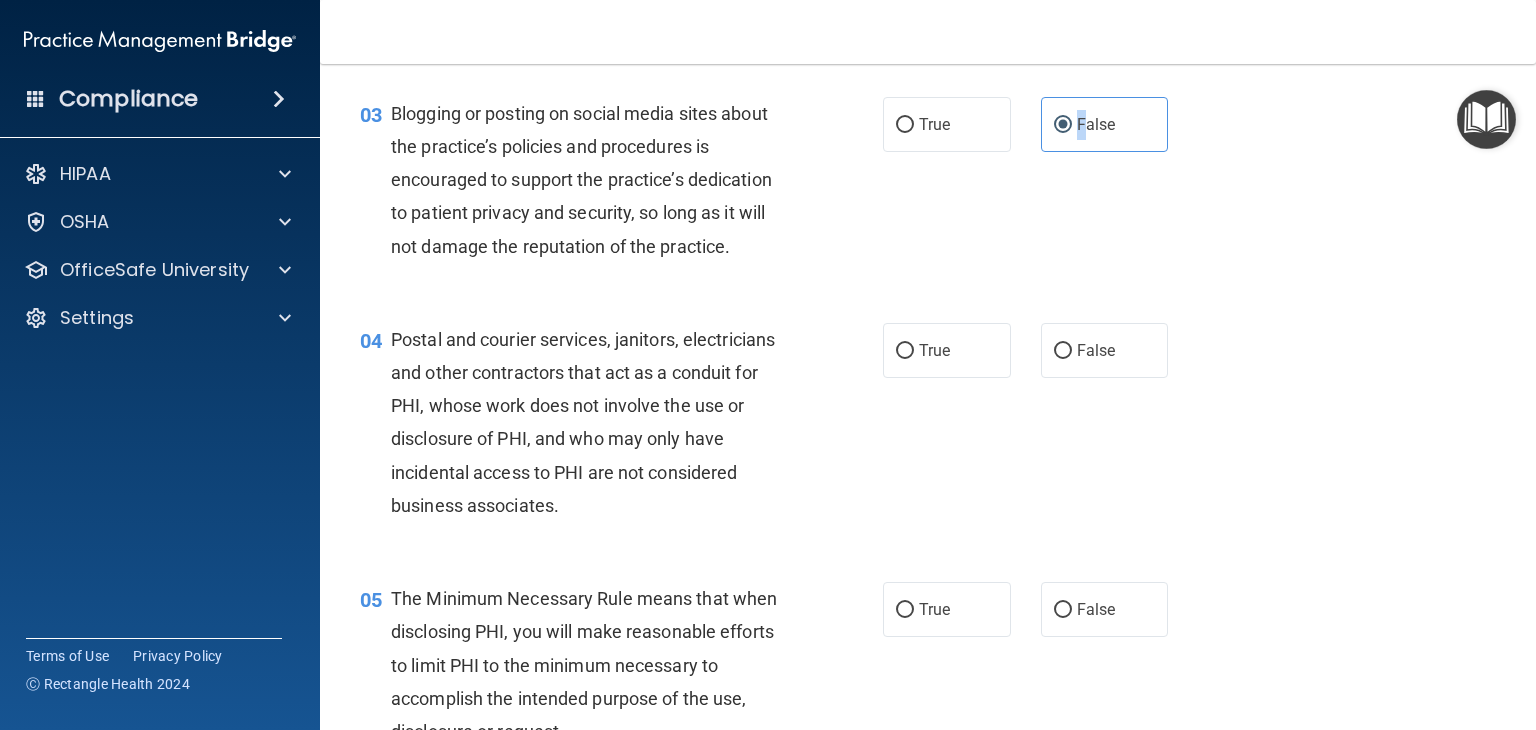 scroll, scrollTop: 400, scrollLeft: 0, axis: vertical 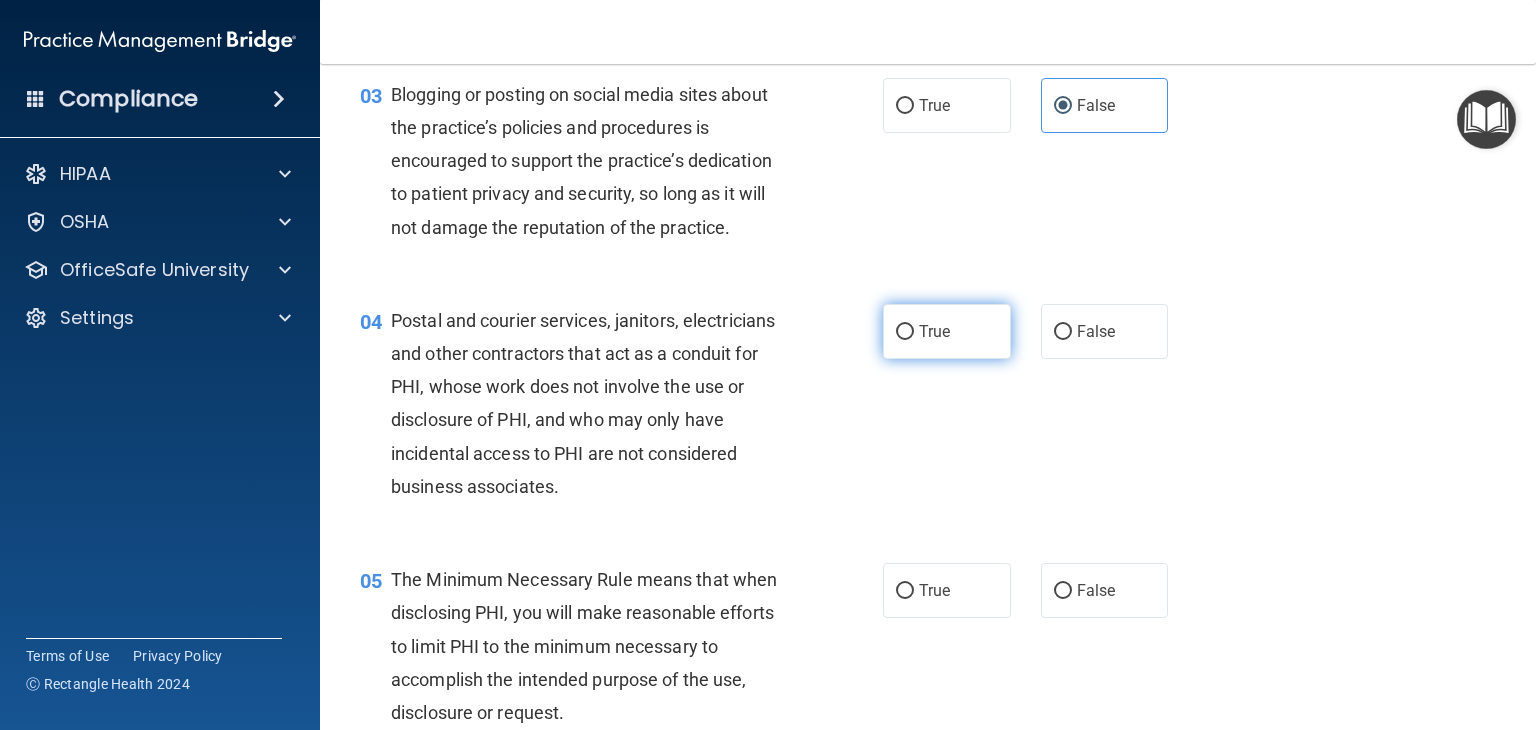 click on "True" at bounding box center [947, 331] 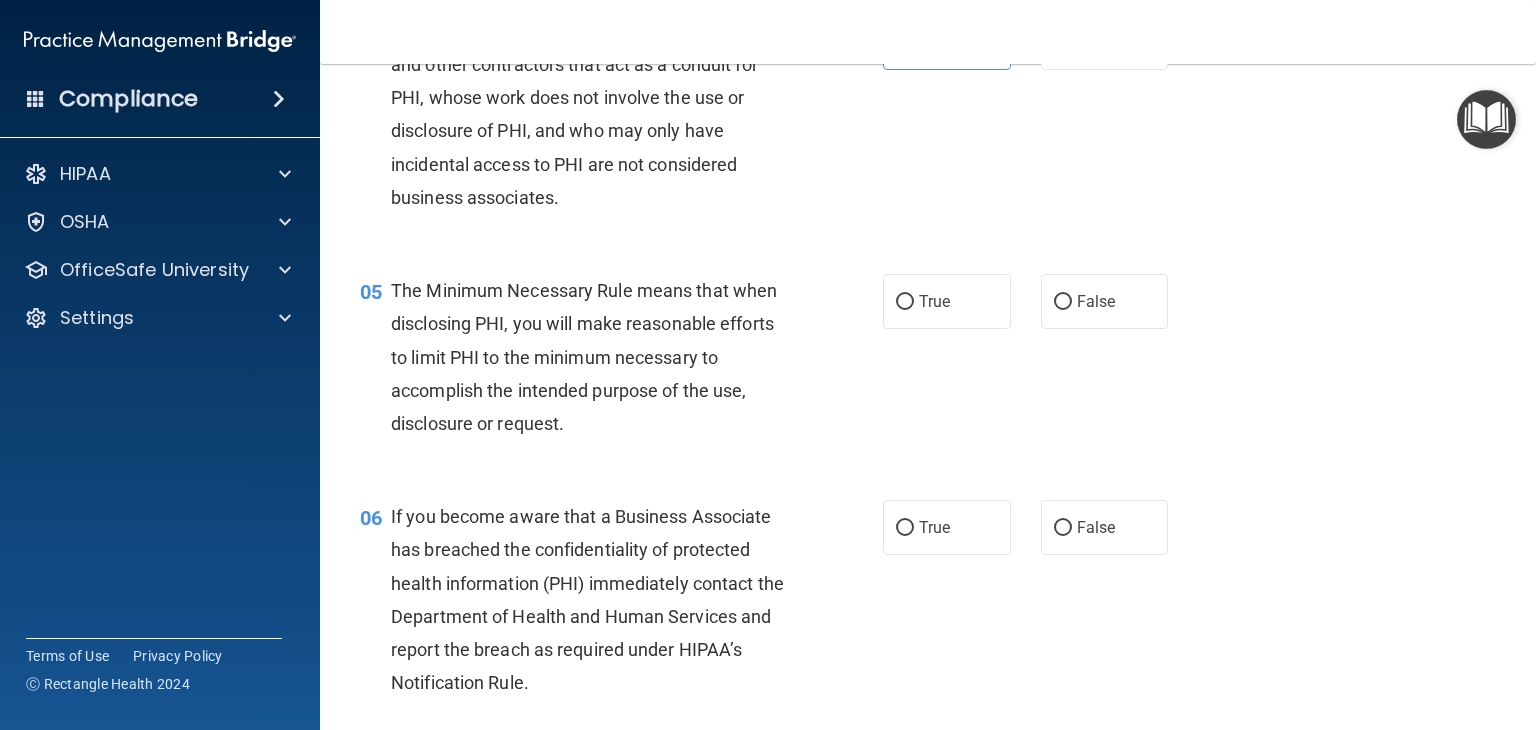 scroll, scrollTop: 700, scrollLeft: 0, axis: vertical 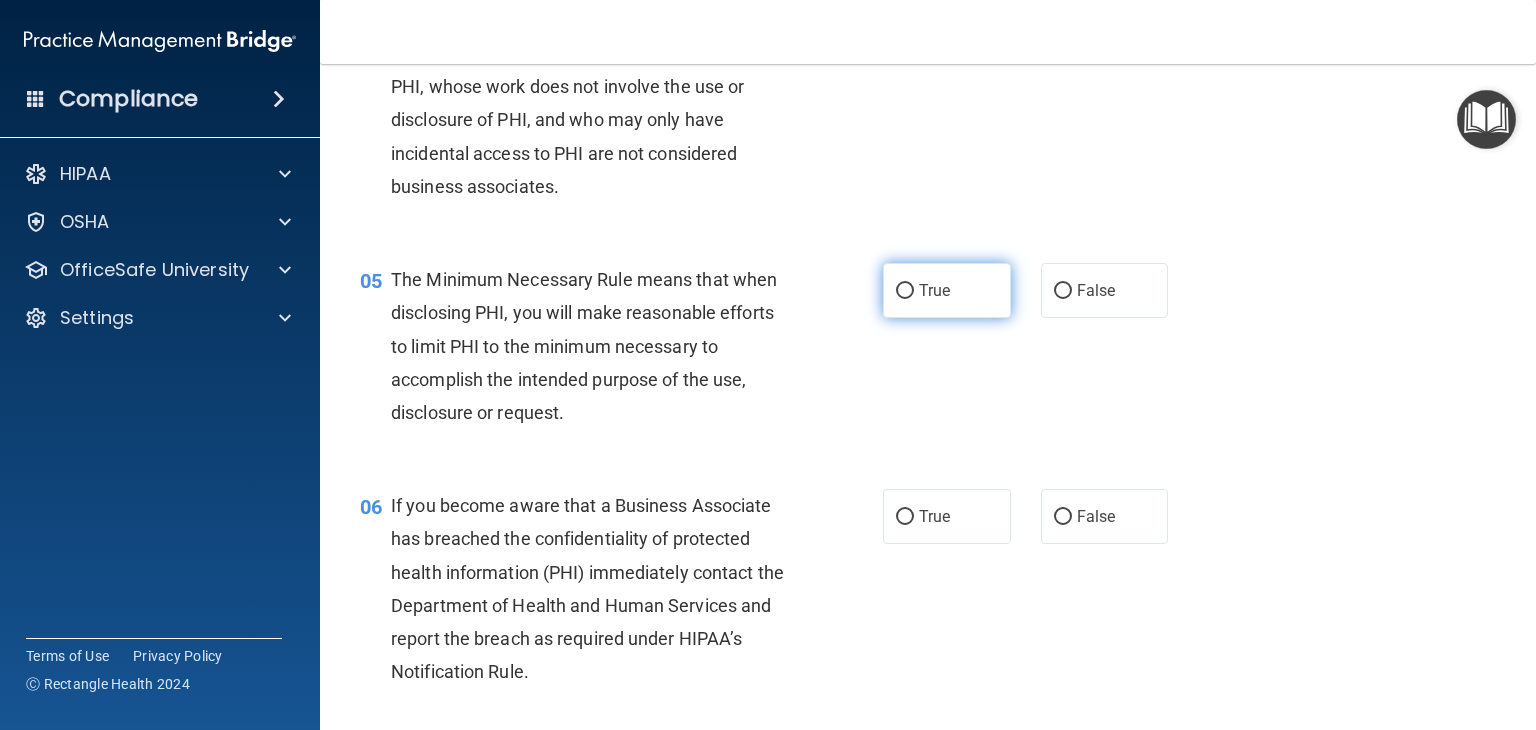 click on "True" at bounding box center [947, 290] 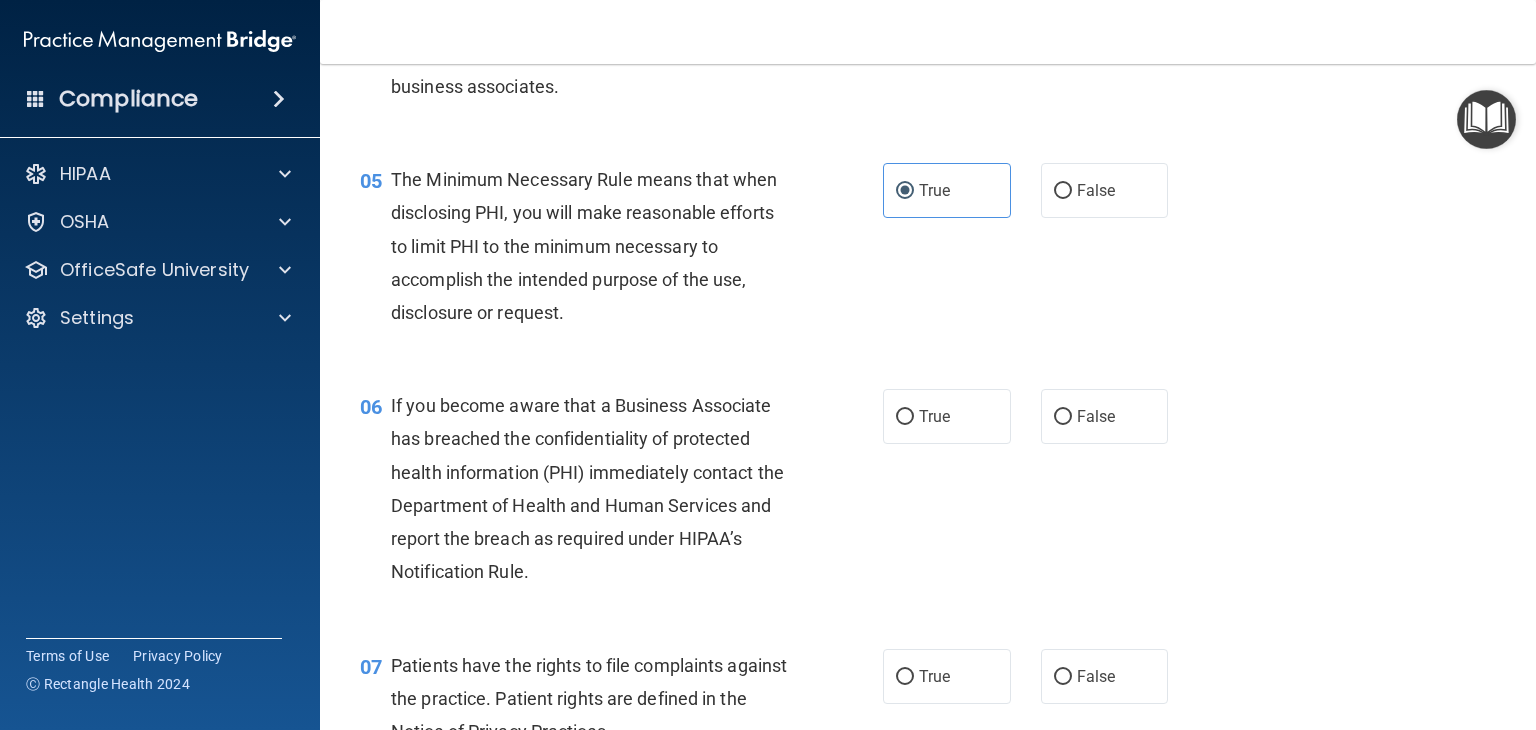 scroll, scrollTop: 900, scrollLeft: 0, axis: vertical 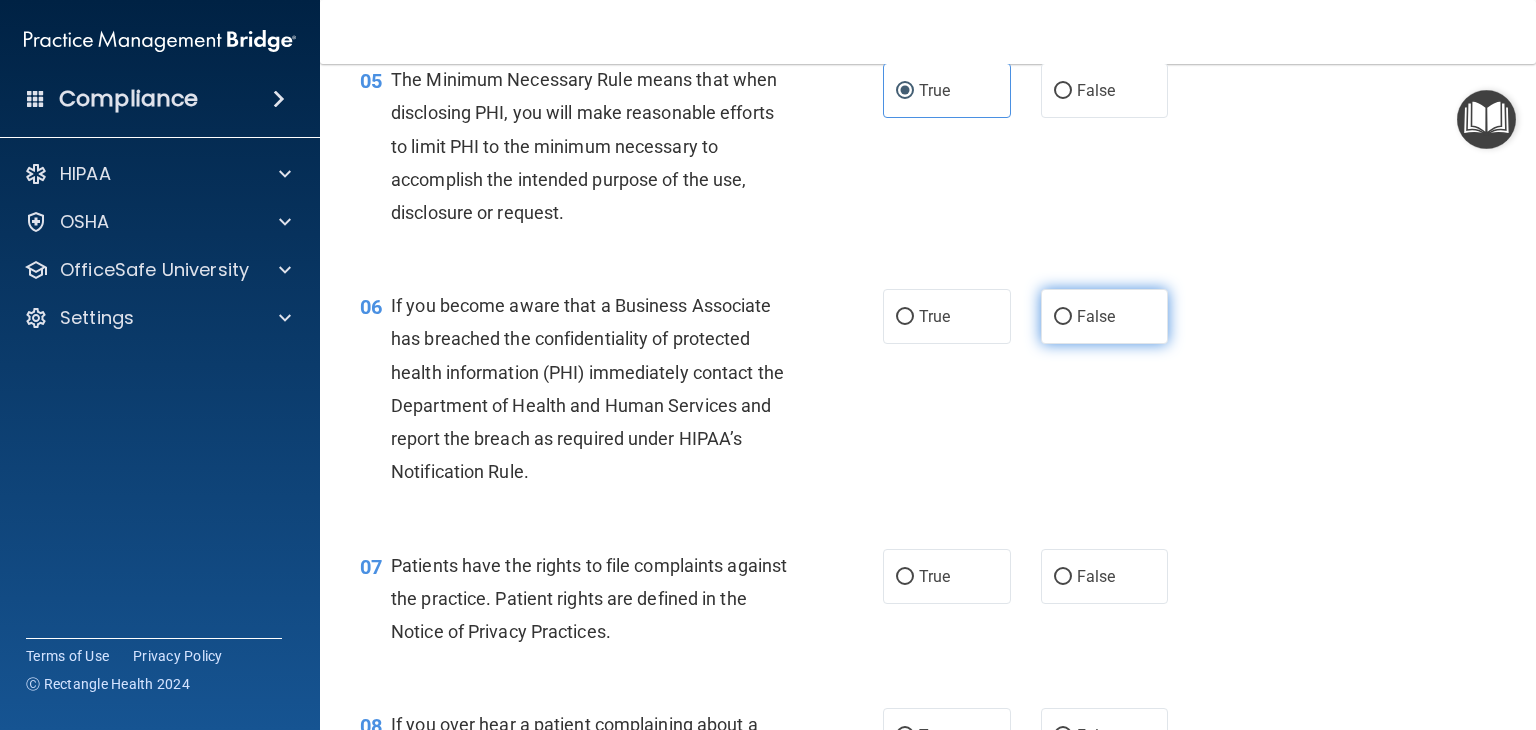 click on "False" at bounding box center (1105, 316) 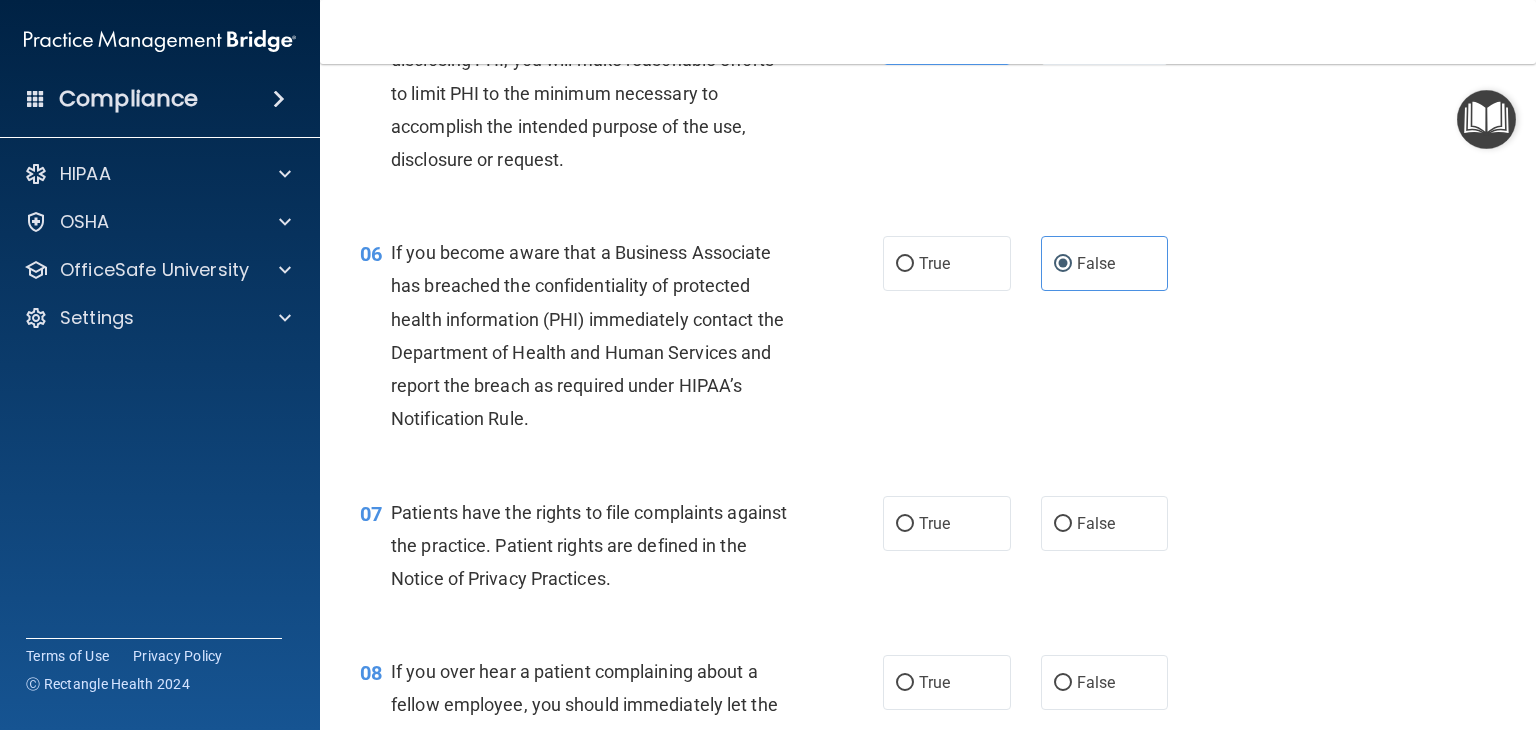 scroll, scrollTop: 1100, scrollLeft: 0, axis: vertical 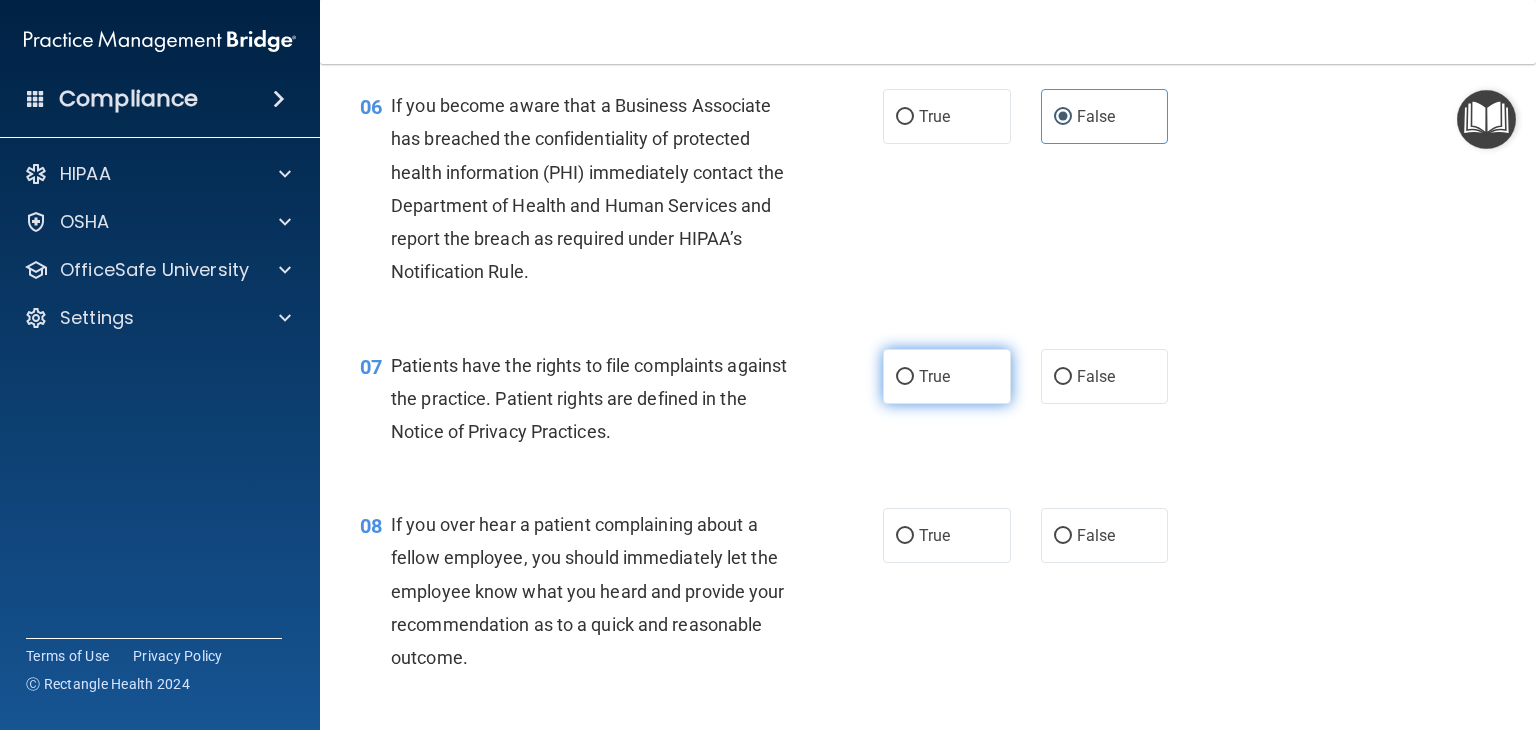 drag, startPoint x: 902, startPoint y: 405, endPoint x: 909, endPoint y: 397, distance: 10.630146 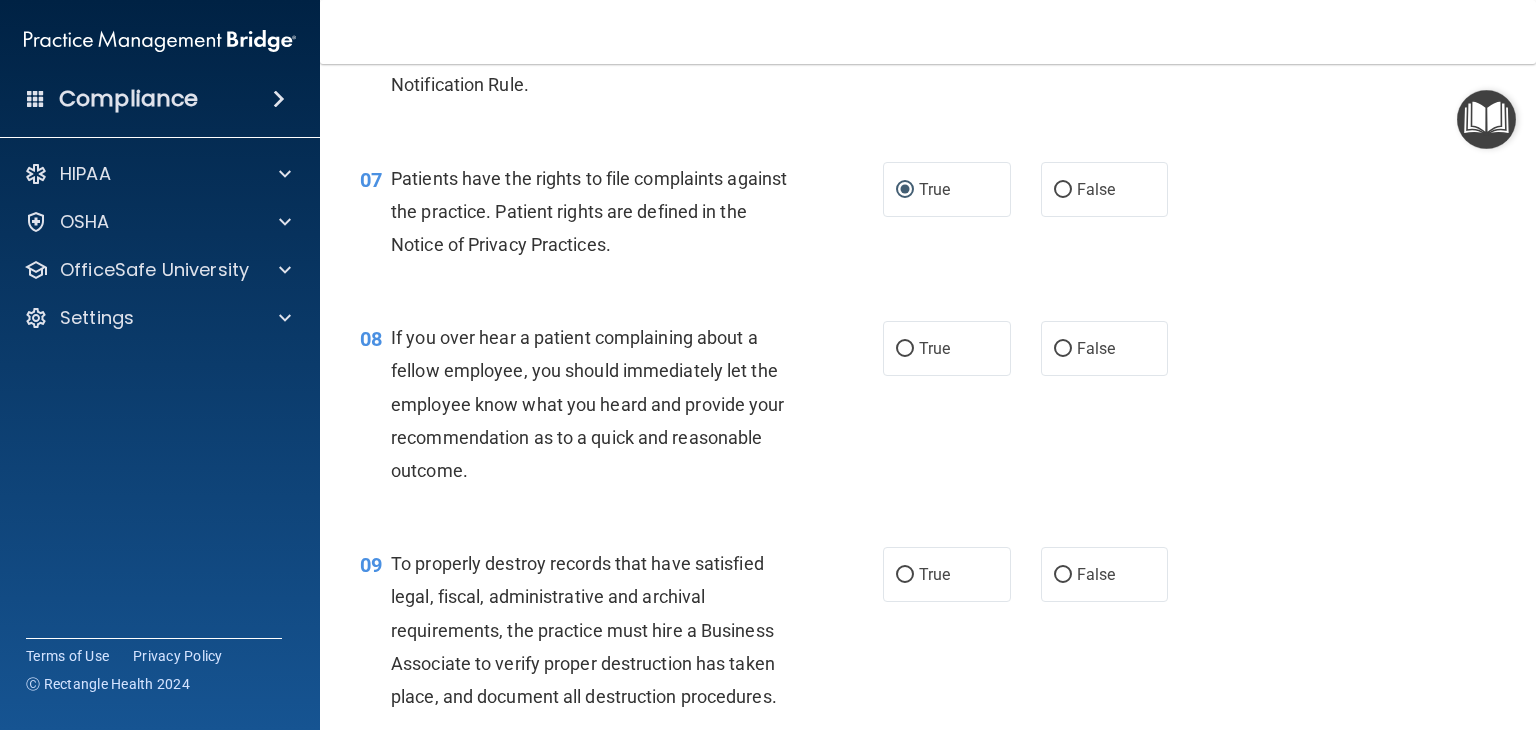 scroll, scrollTop: 1300, scrollLeft: 0, axis: vertical 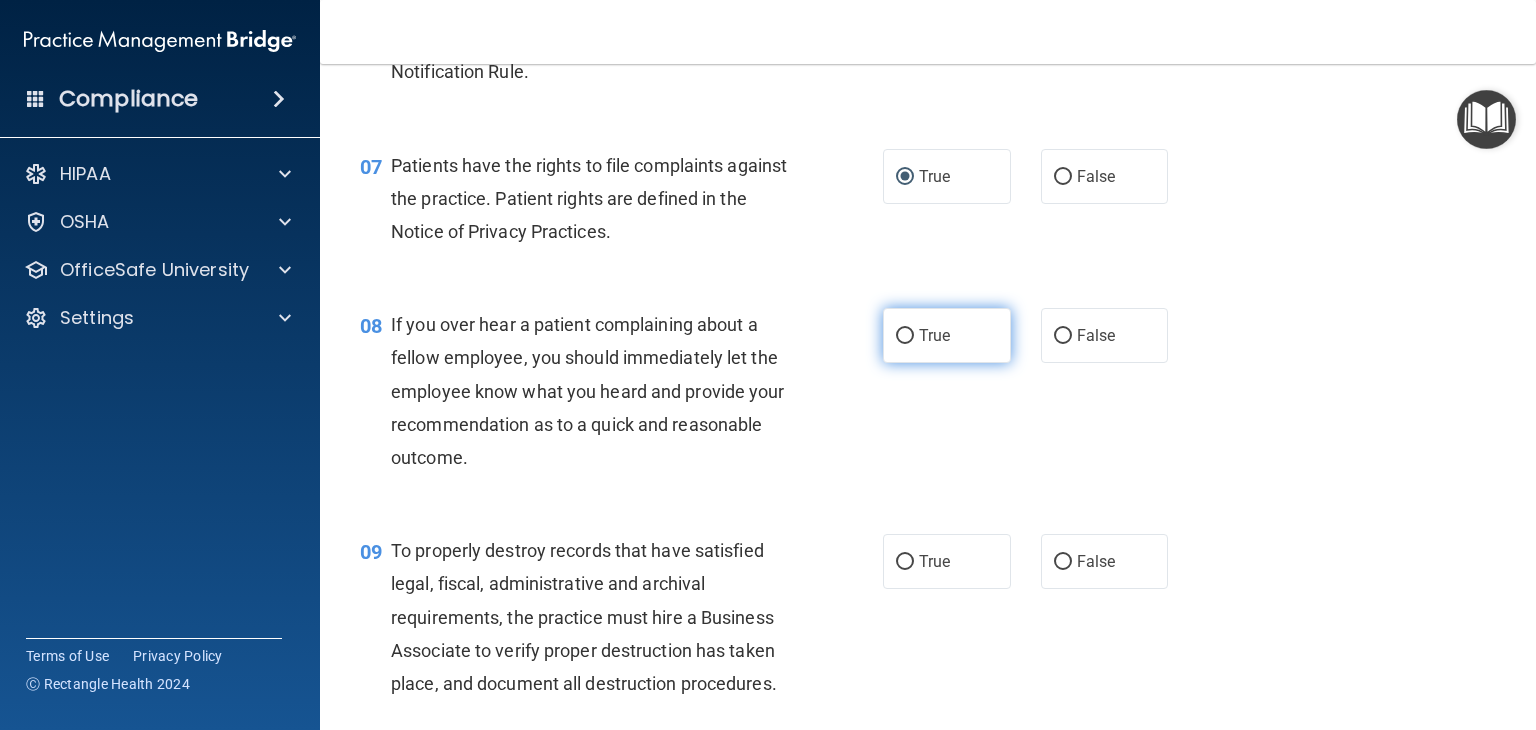 click on "True" at bounding box center (947, 335) 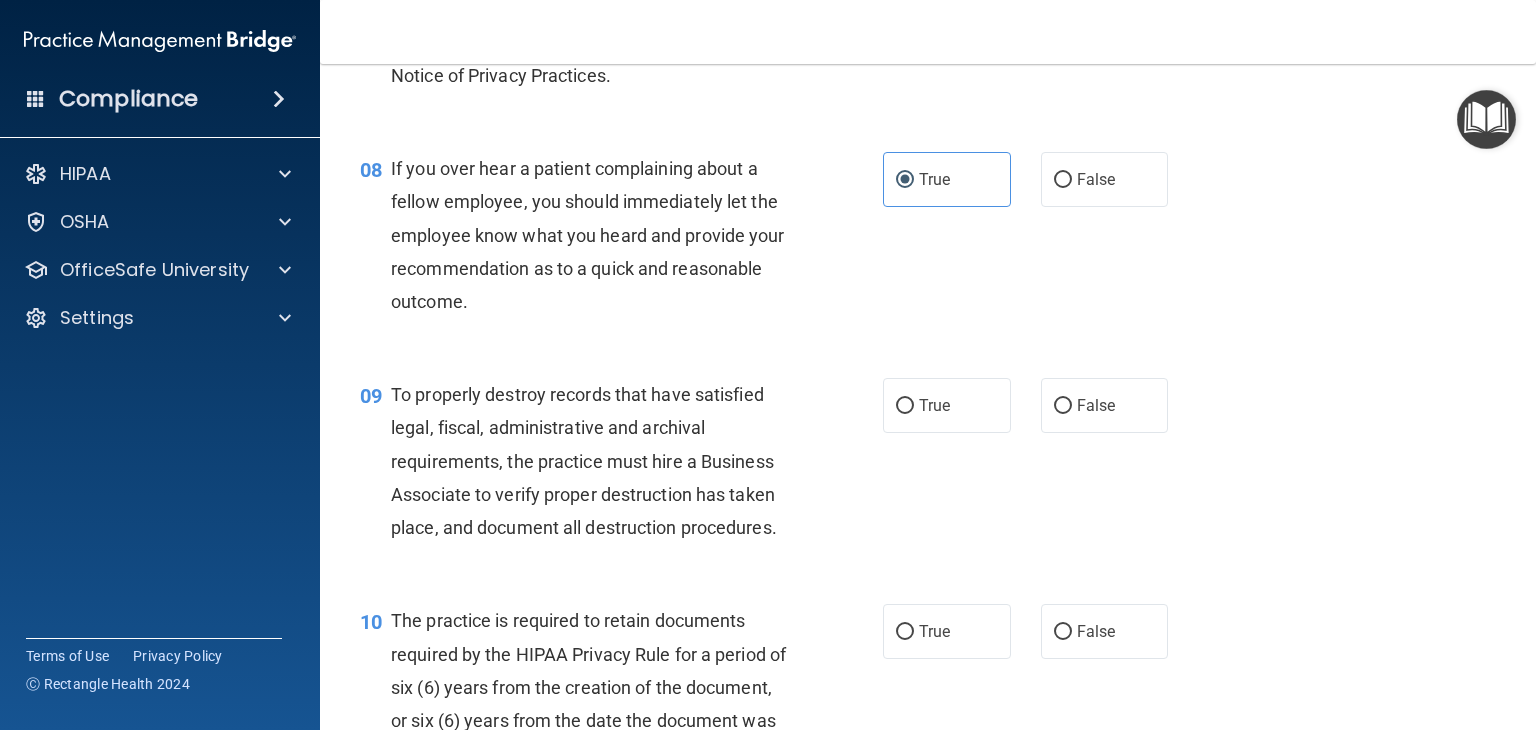 scroll, scrollTop: 1500, scrollLeft: 0, axis: vertical 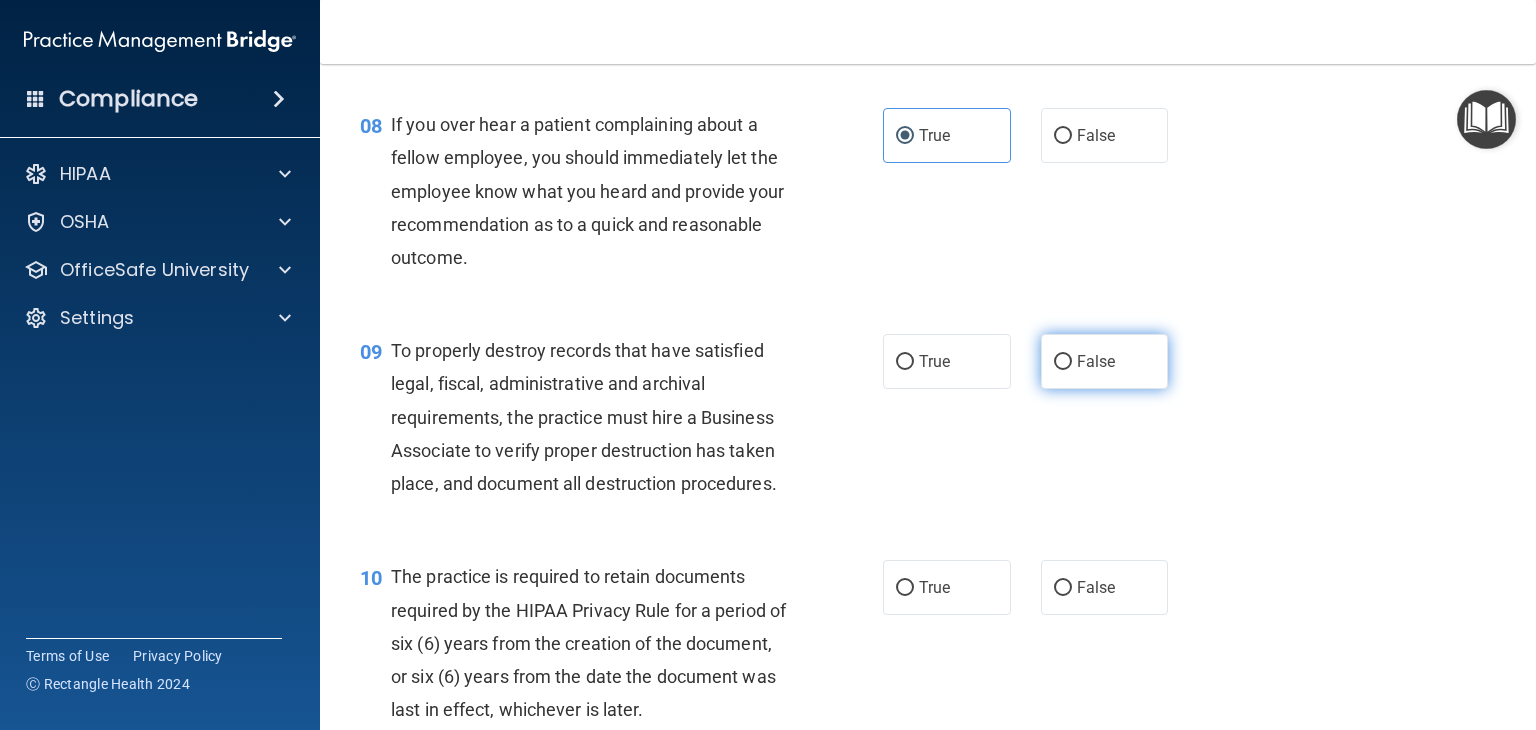 click on "False" at bounding box center [1096, 361] 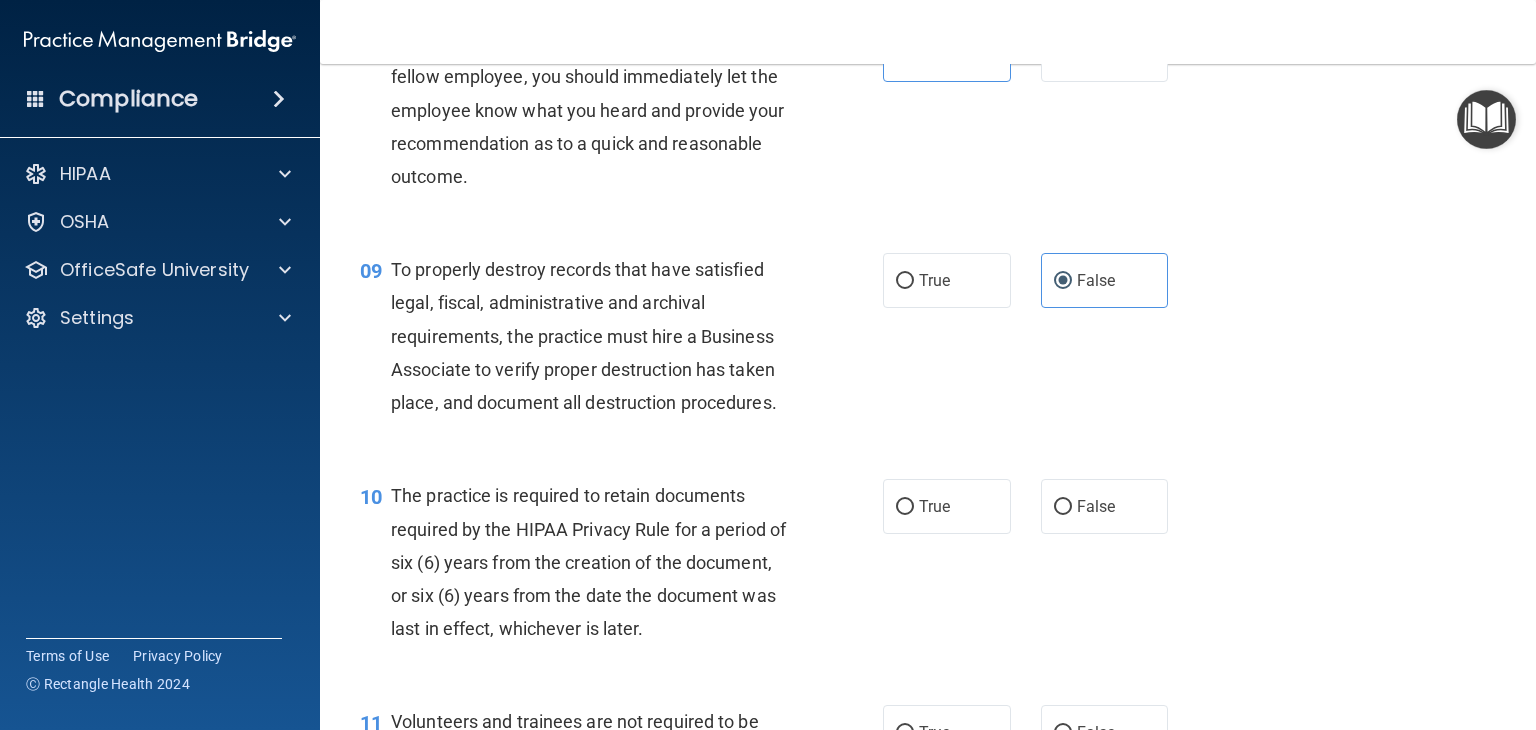 scroll, scrollTop: 1700, scrollLeft: 0, axis: vertical 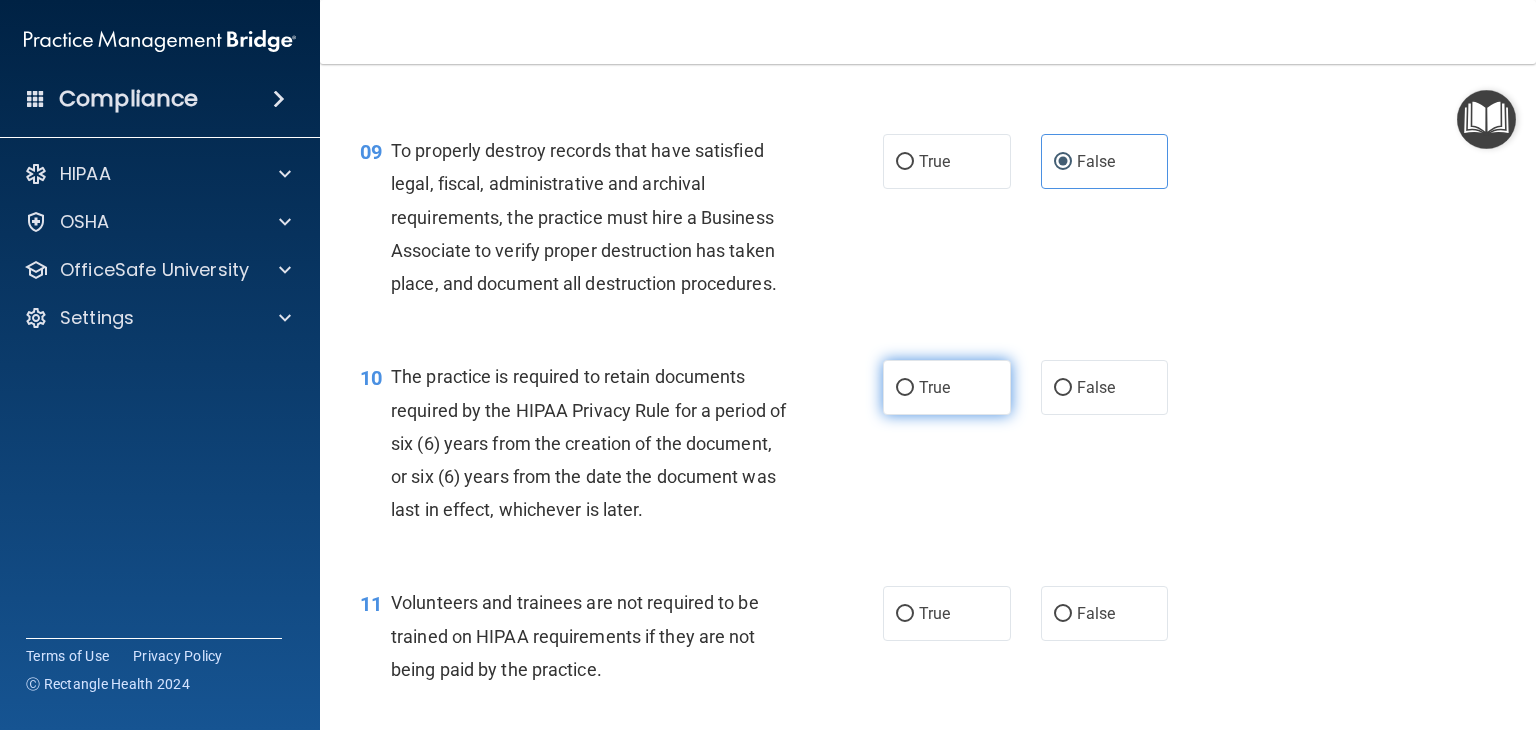 click on "True" at bounding box center [934, 387] 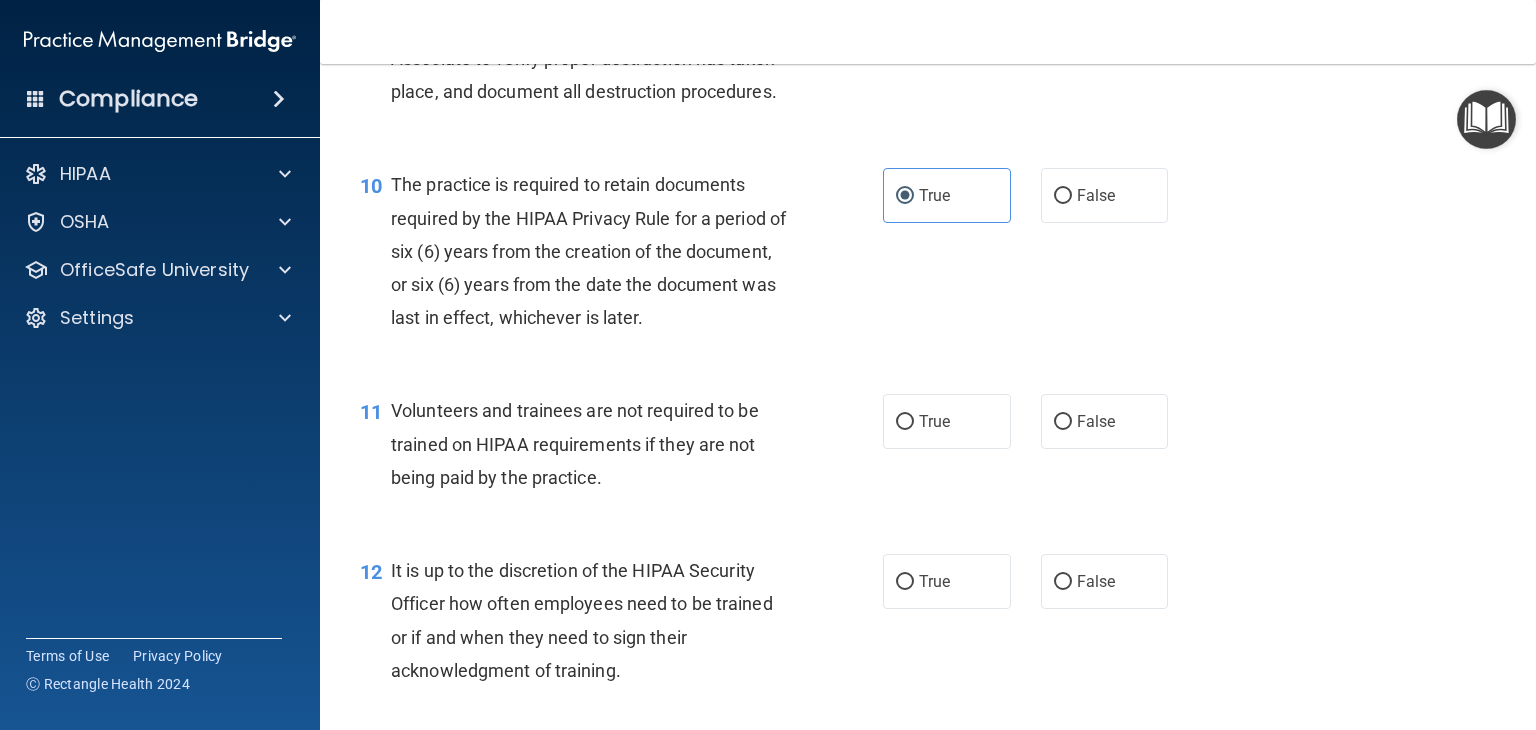 scroll, scrollTop: 1900, scrollLeft: 0, axis: vertical 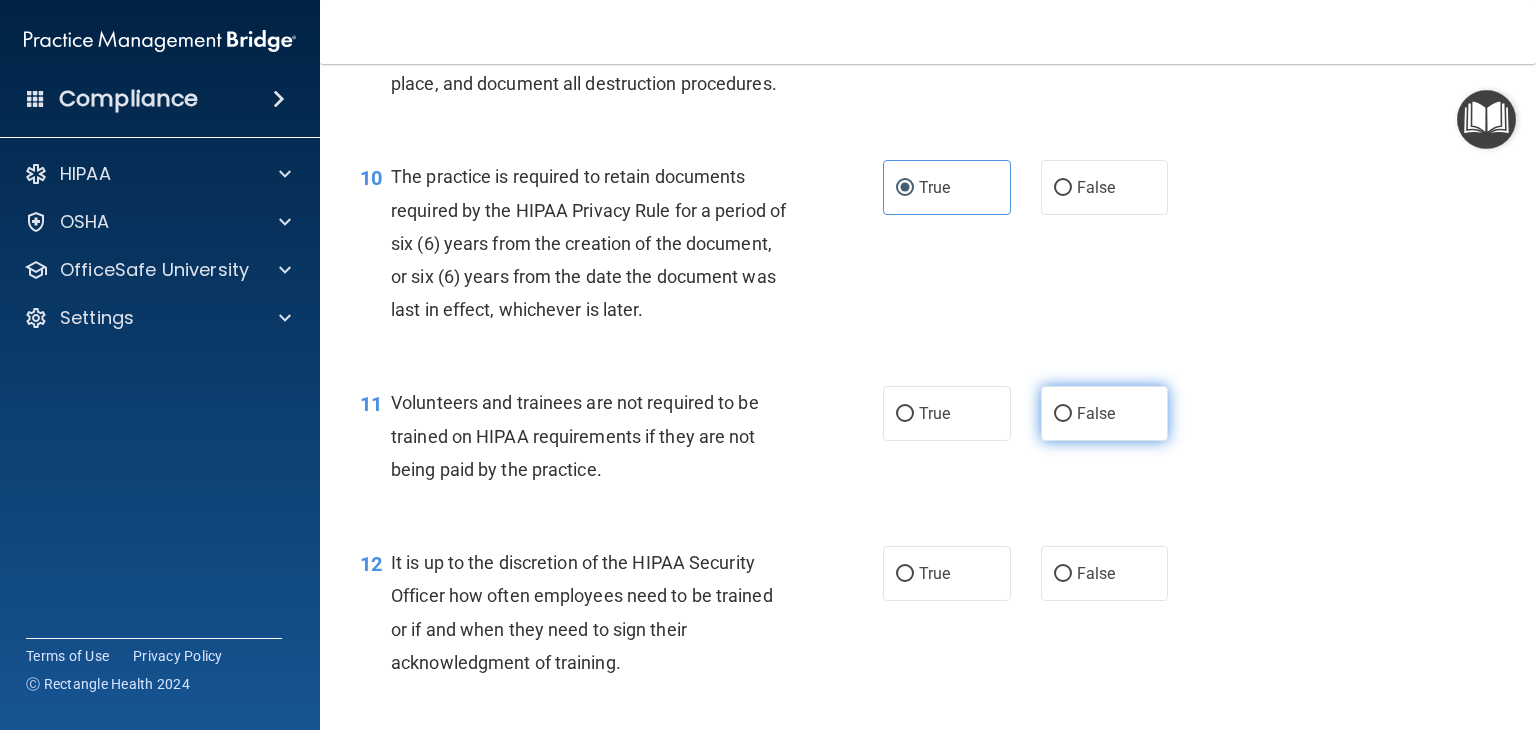 click on "False" at bounding box center (1063, 414) 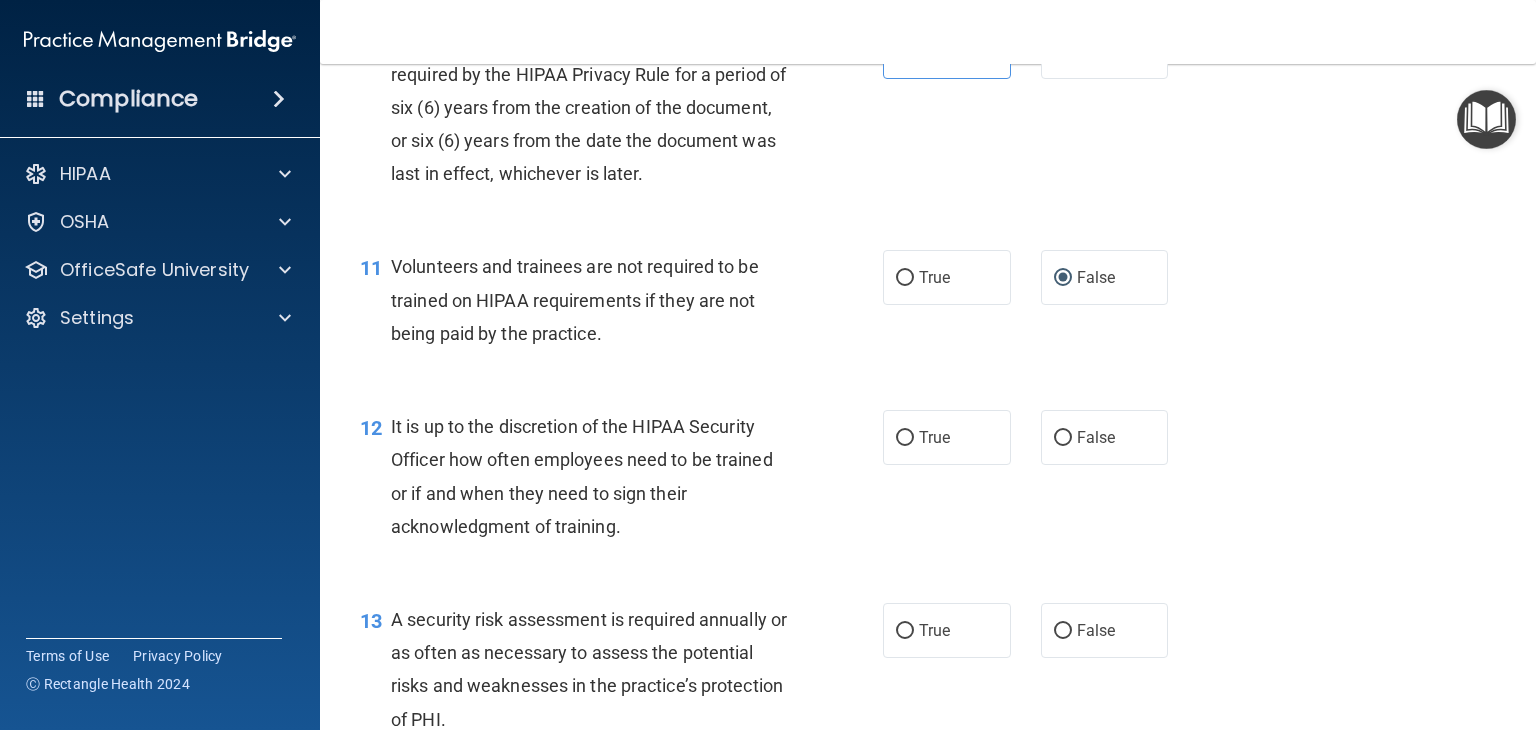 scroll, scrollTop: 2100, scrollLeft: 0, axis: vertical 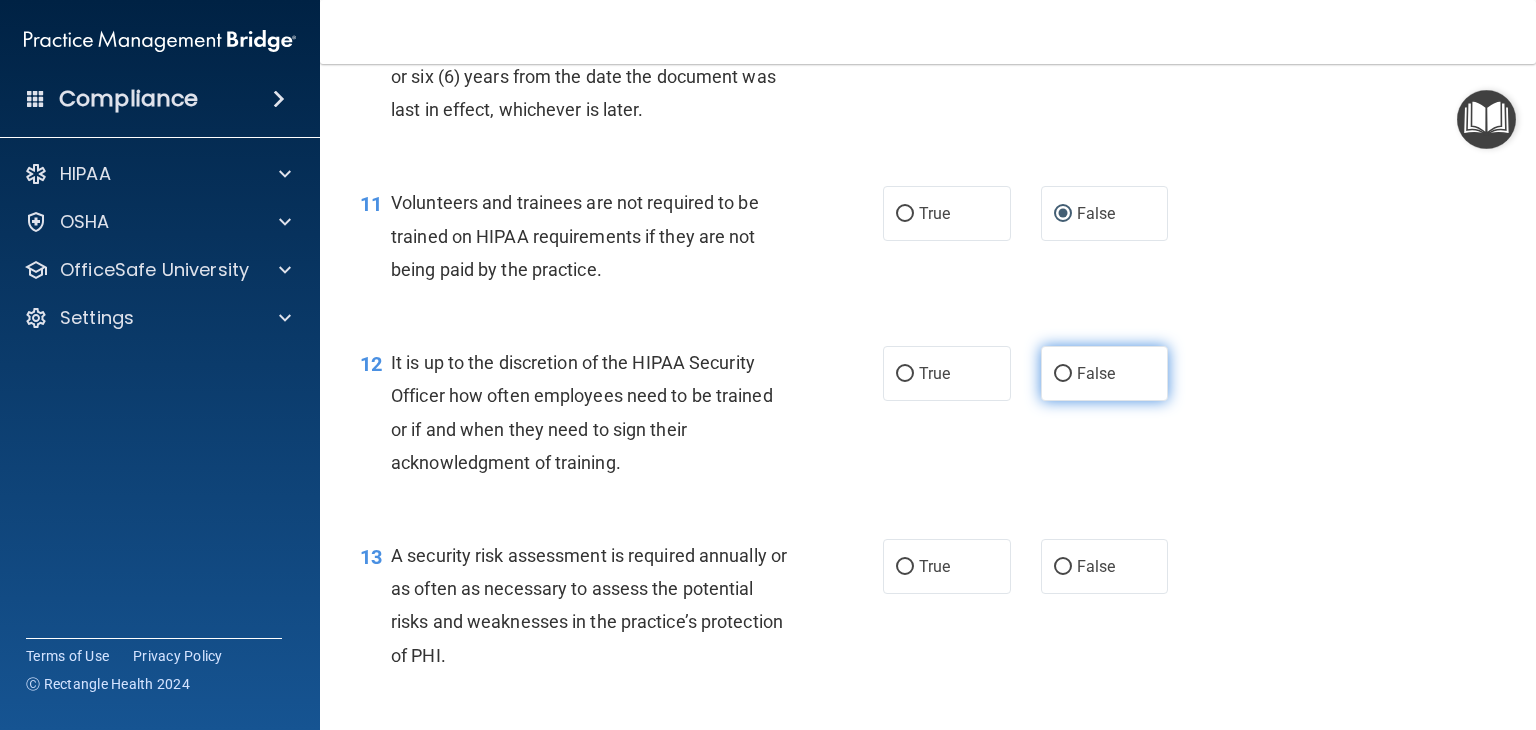 click on "False" at bounding box center [1096, 373] 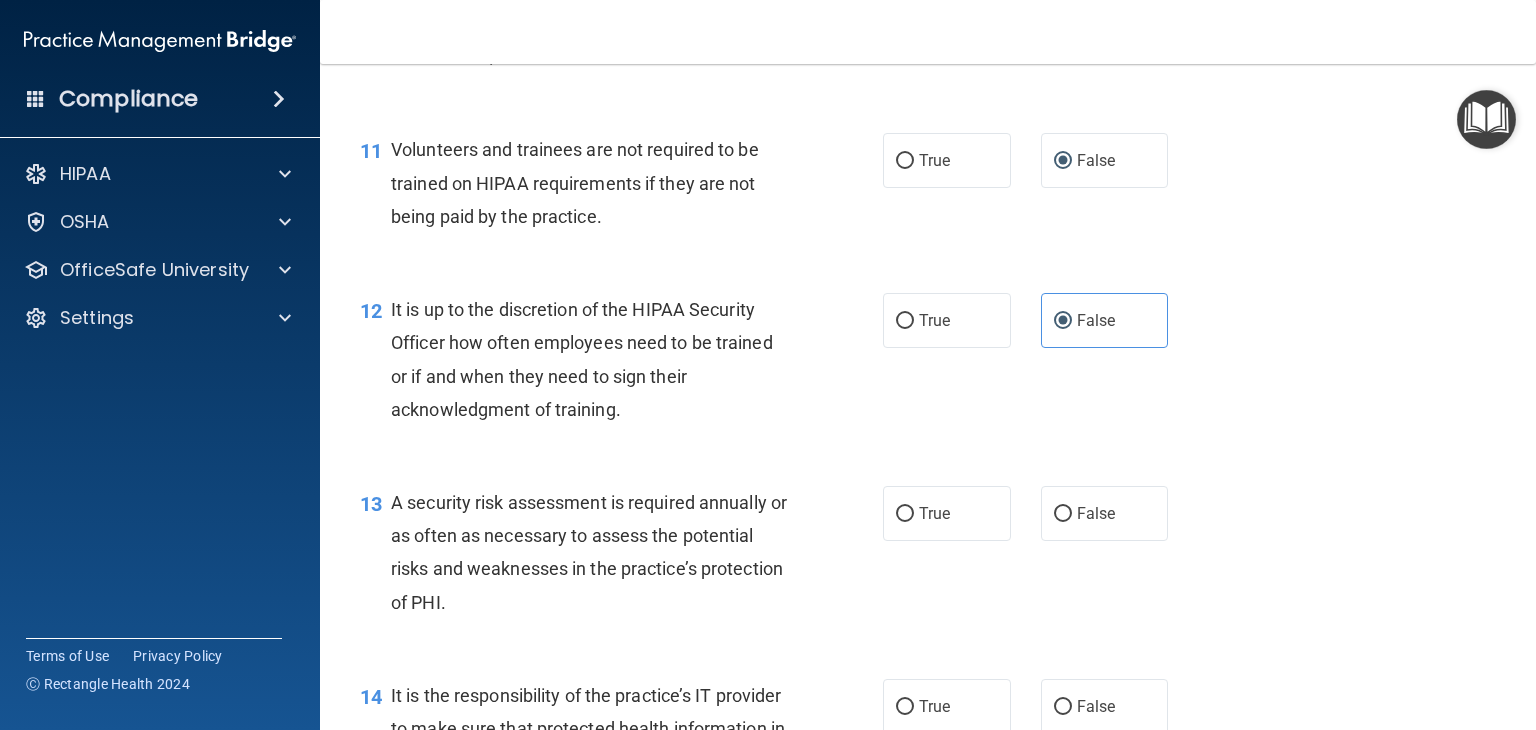 scroll, scrollTop: 2200, scrollLeft: 0, axis: vertical 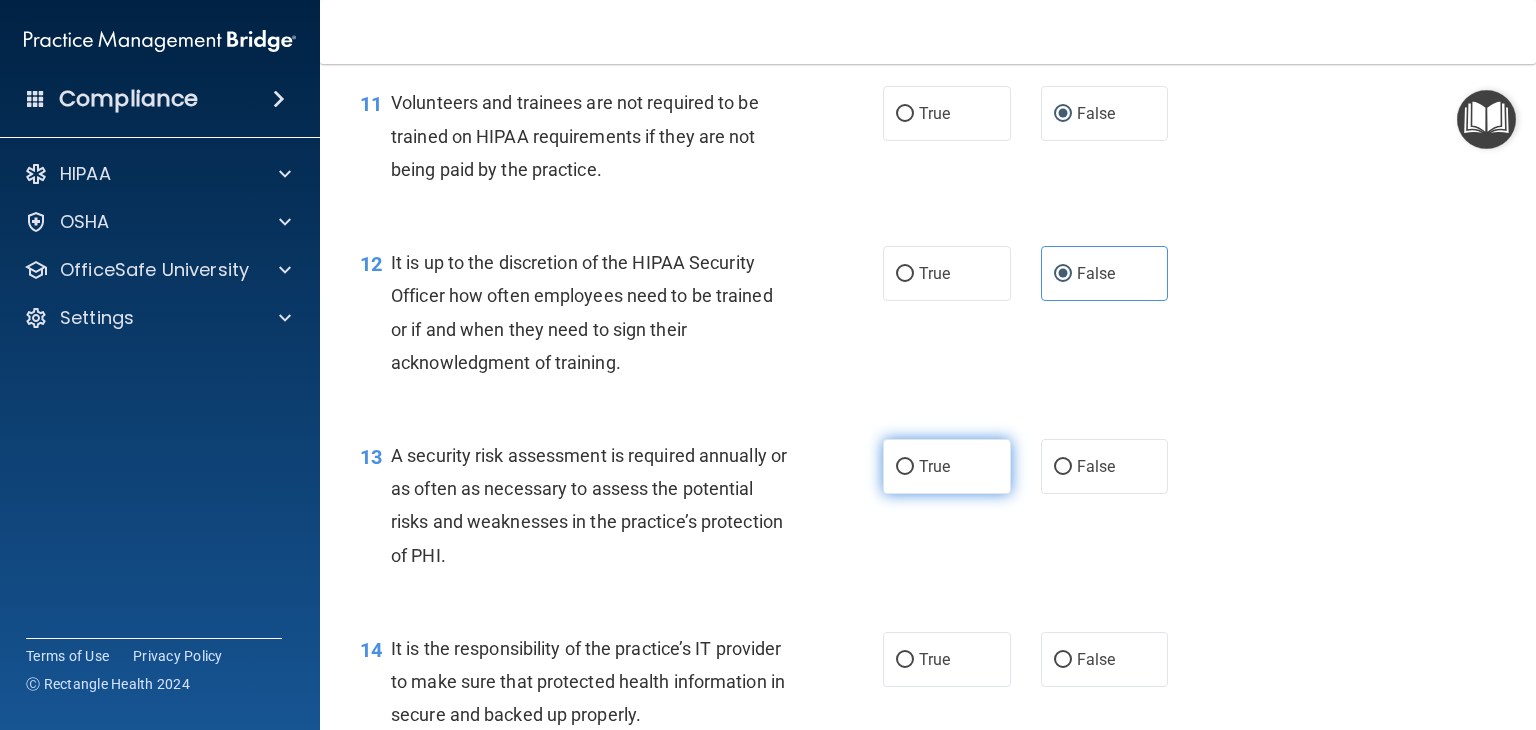 click on "True" at bounding box center (947, 466) 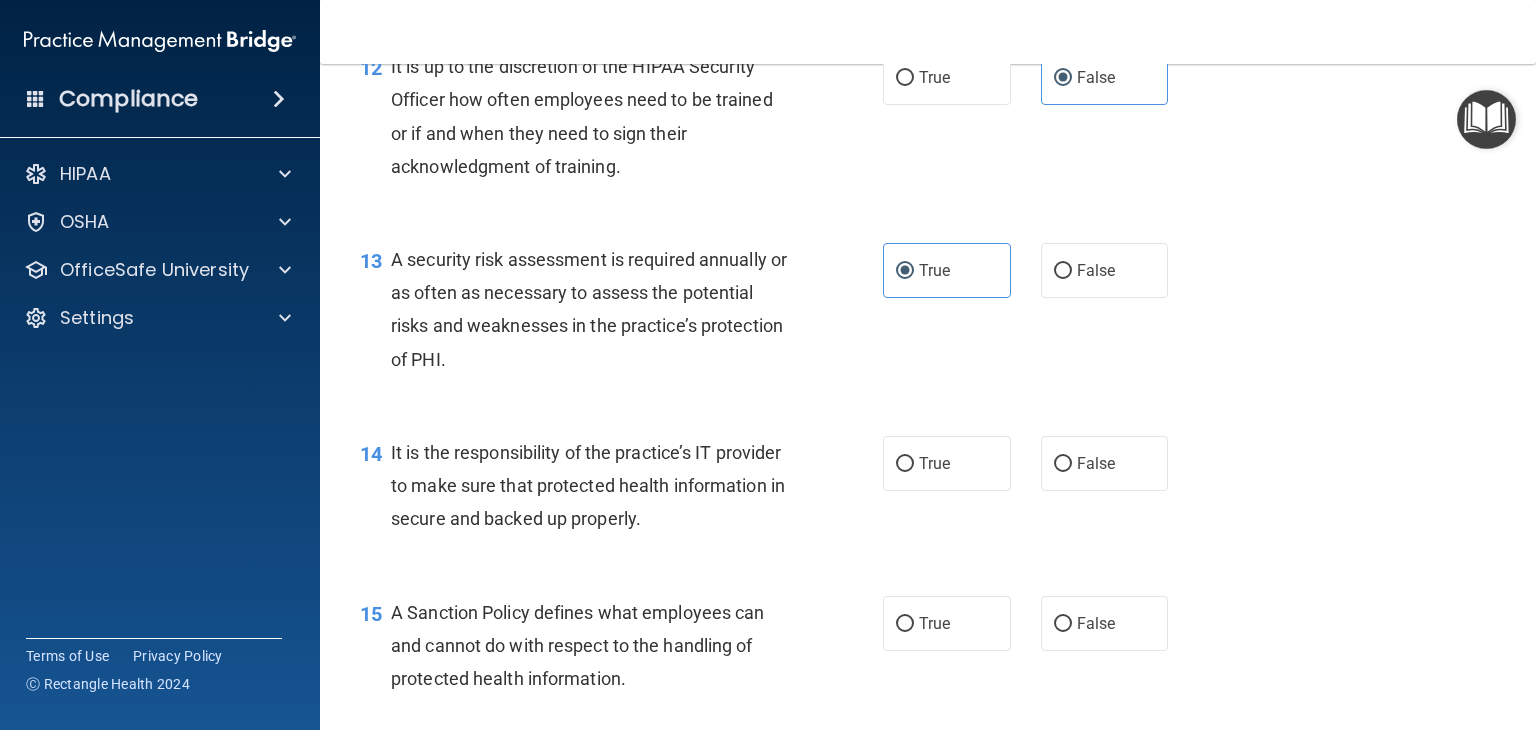 scroll, scrollTop: 2400, scrollLeft: 0, axis: vertical 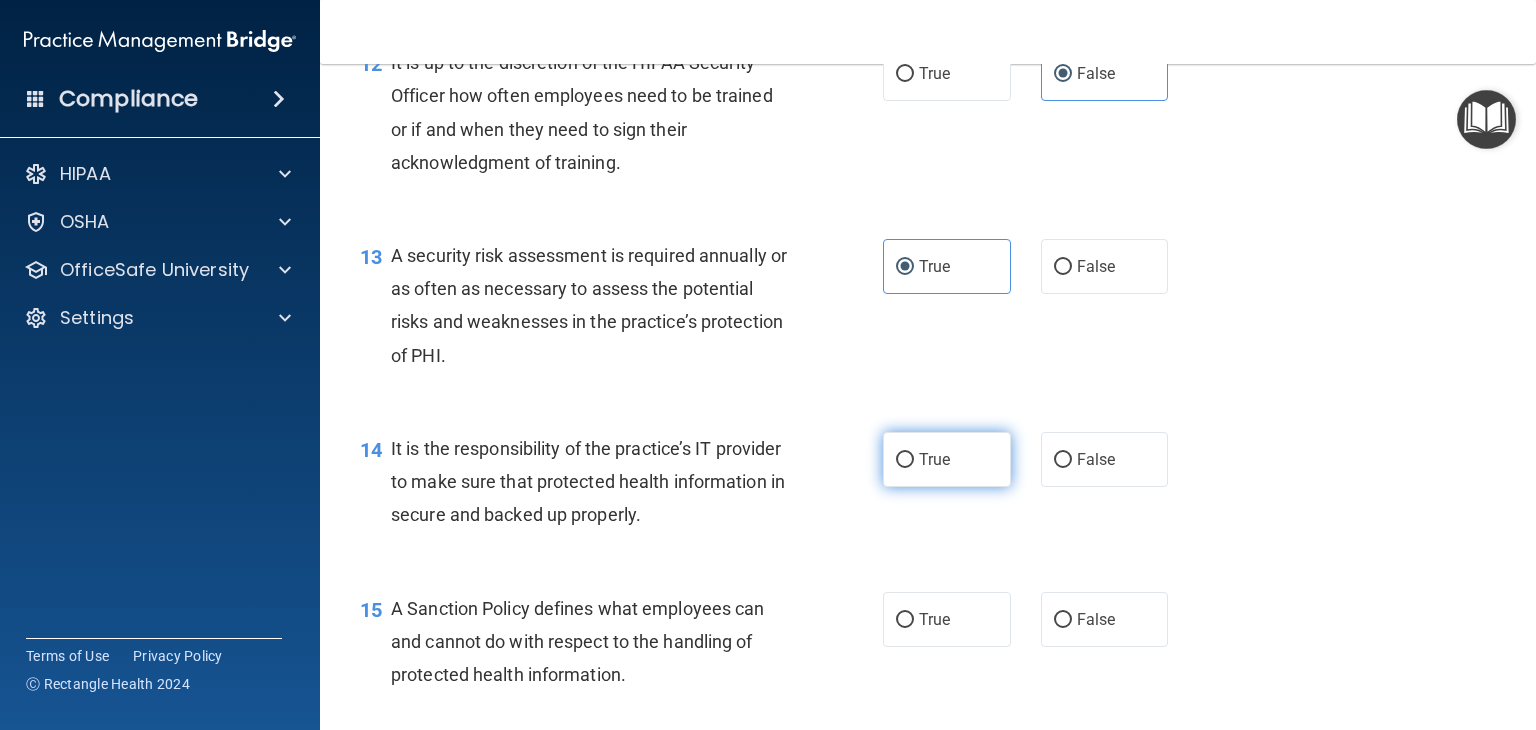 click on "True" at bounding box center (947, 459) 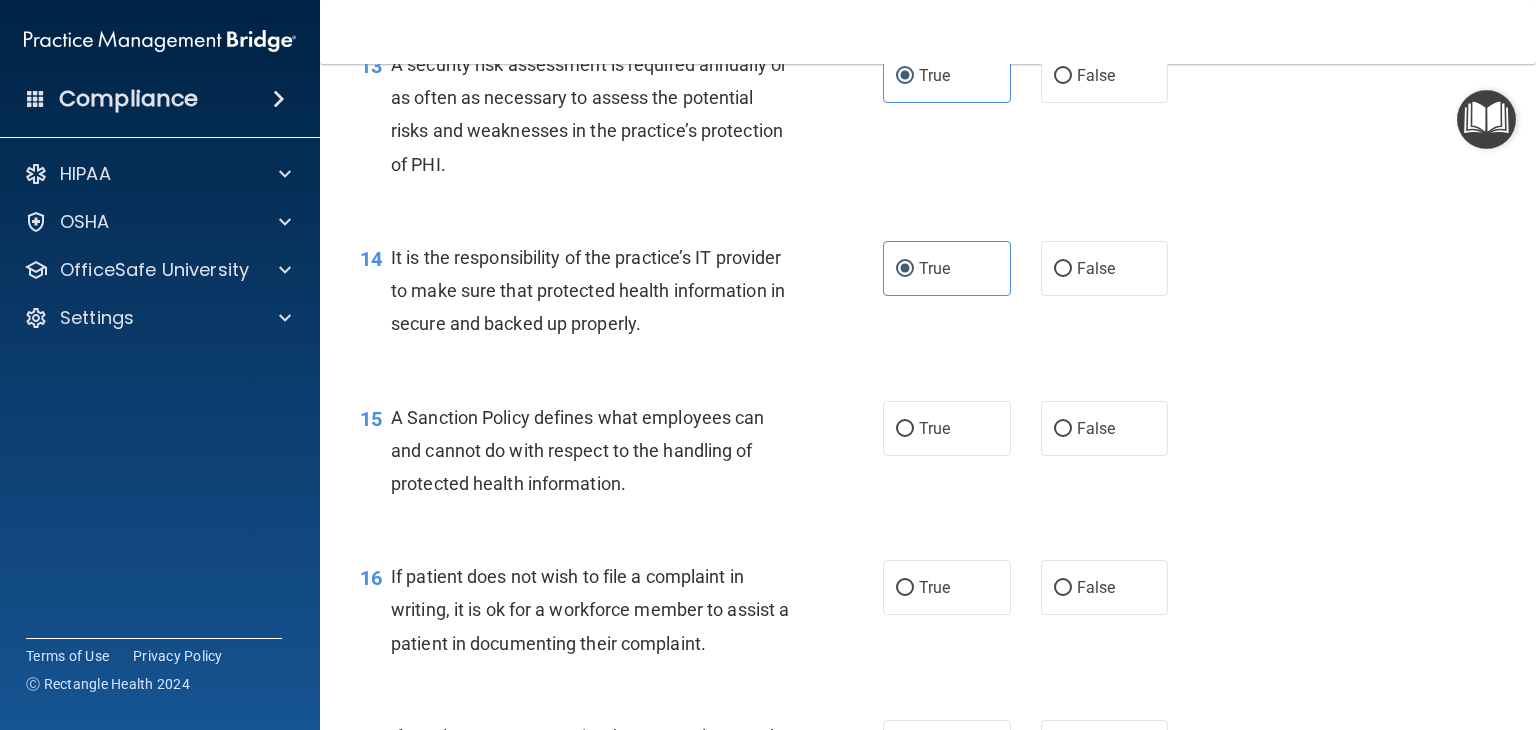 scroll, scrollTop: 2600, scrollLeft: 0, axis: vertical 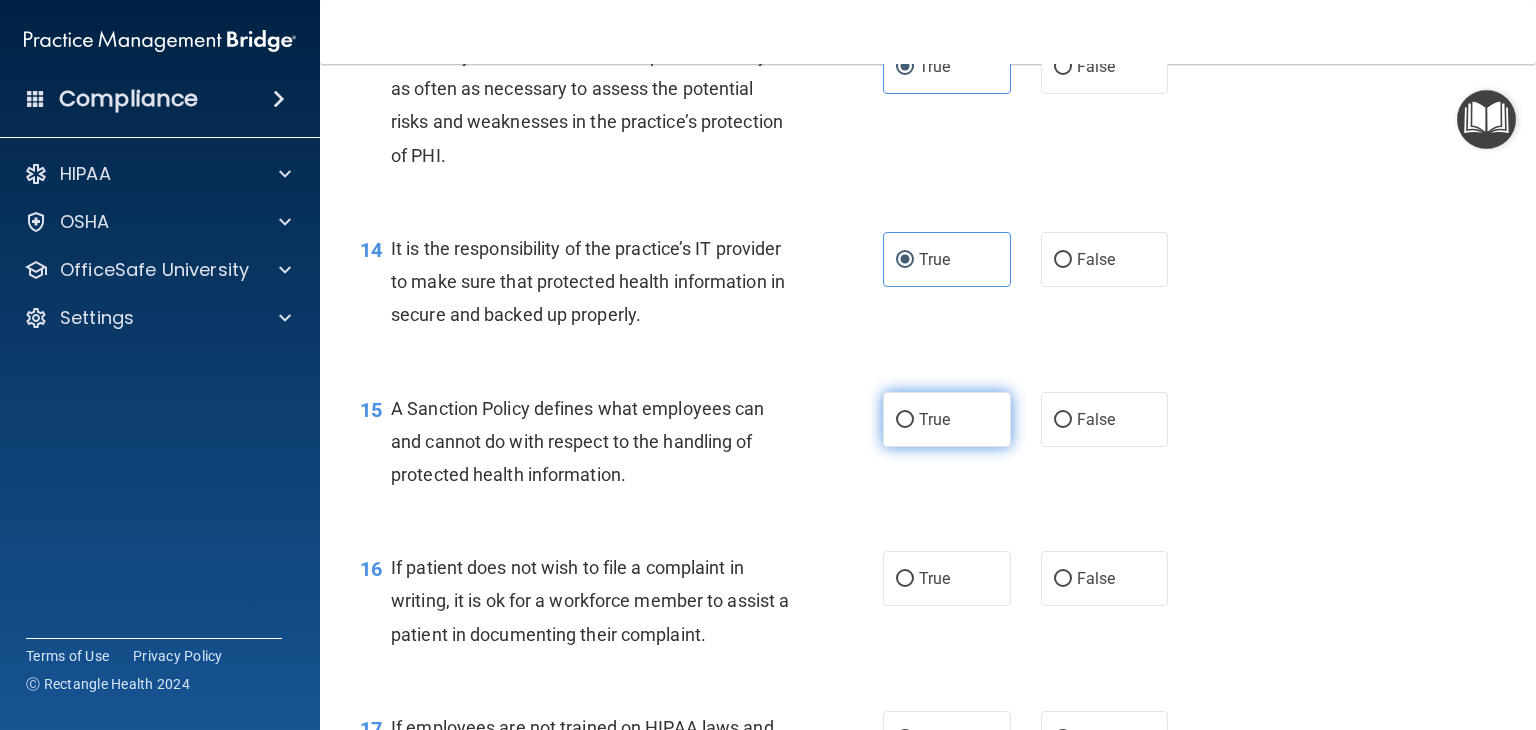 click on "True" at bounding box center [947, 419] 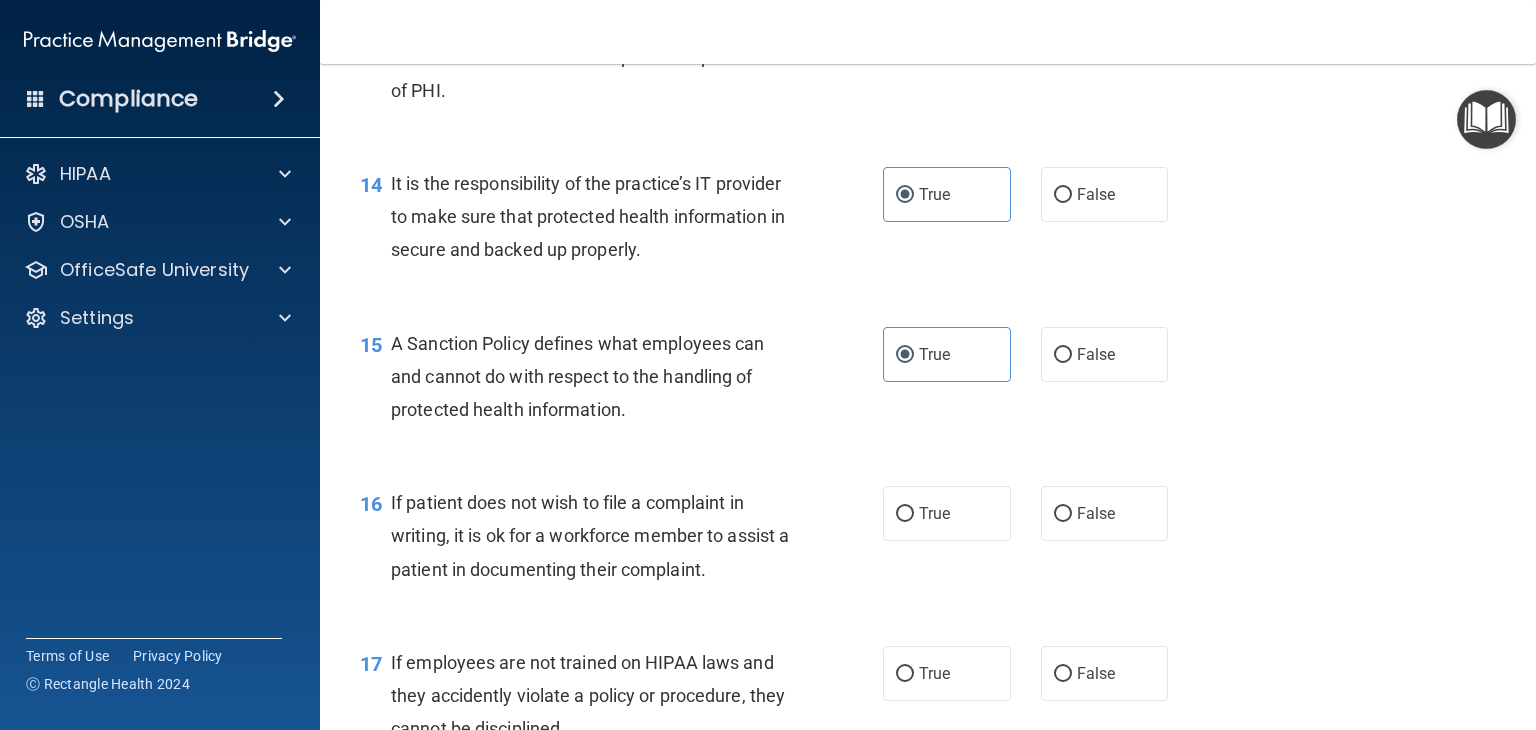 scroll, scrollTop: 2700, scrollLeft: 0, axis: vertical 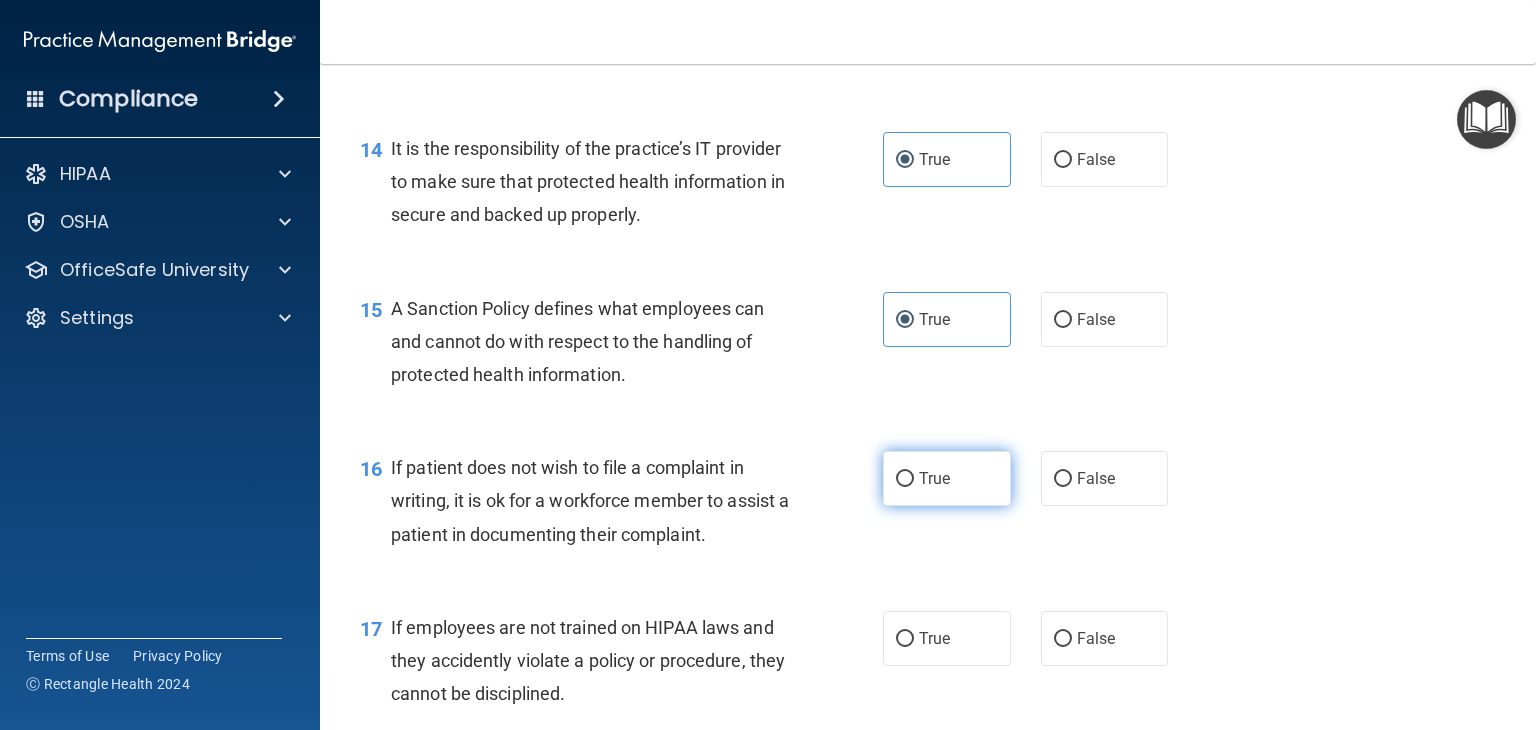 click on "True" at bounding box center [934, 478] 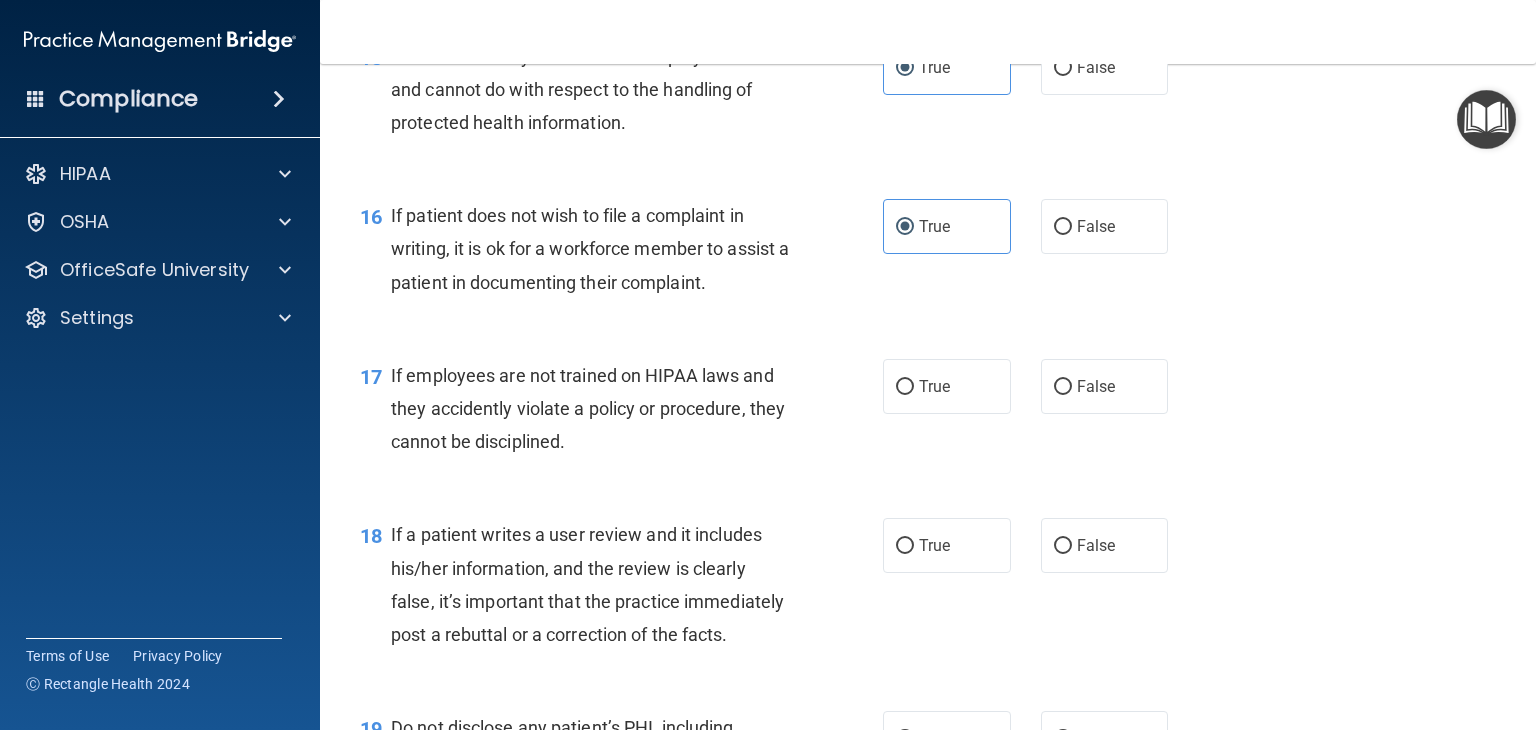 scroll, scrollTop: 3000, scrollLeft: 0, axis: vertical 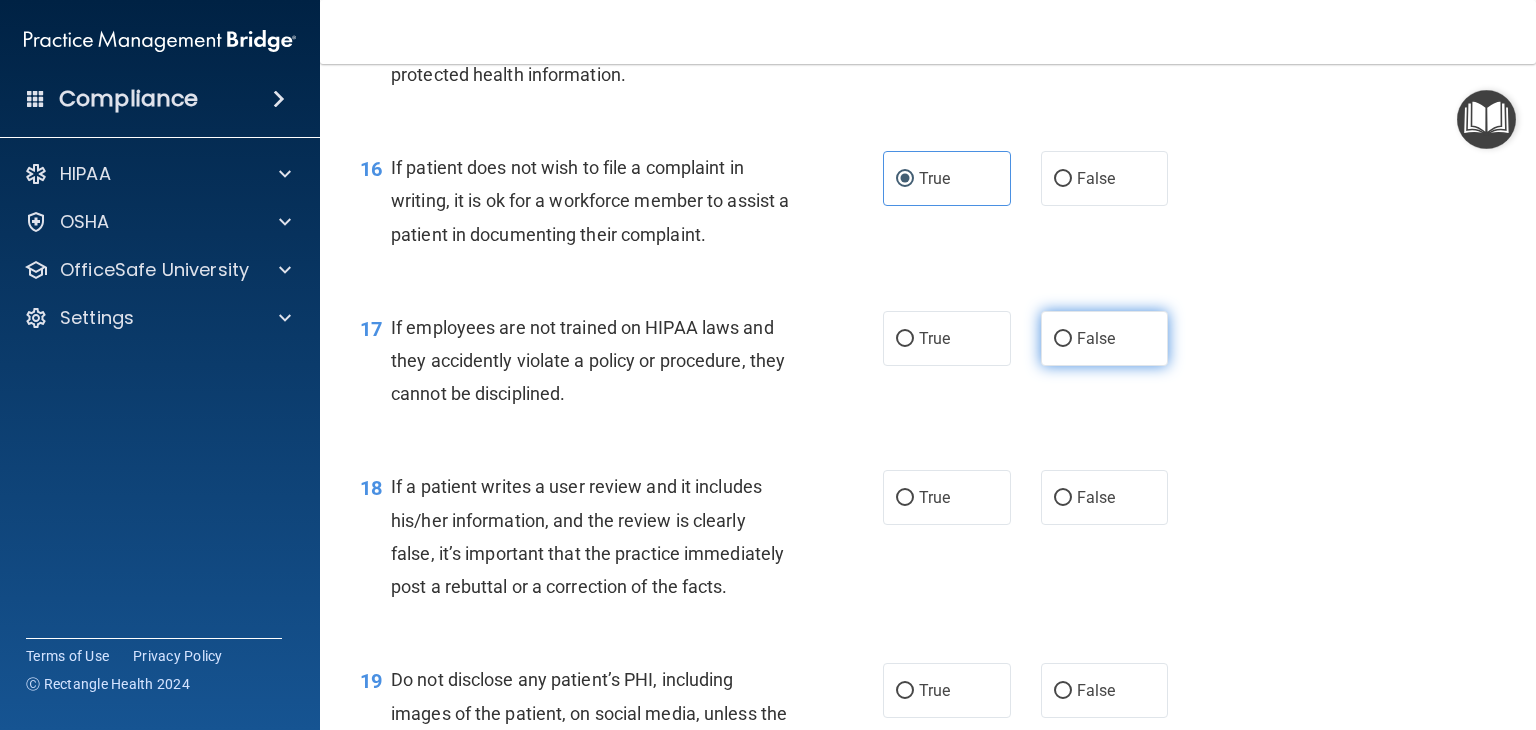 click on "False" at bounding box center (1105, 338) 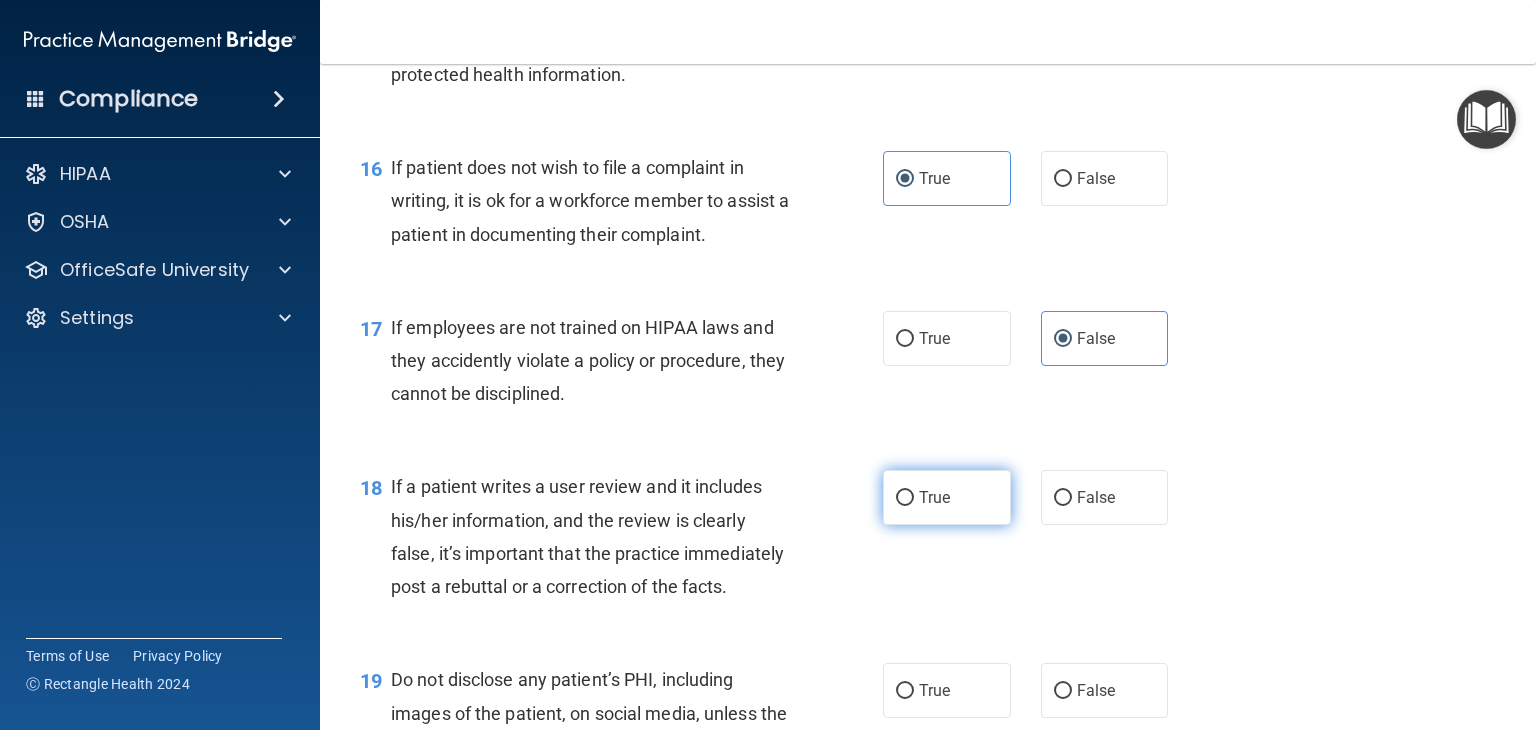 click on "True" at bounding box center [947, 497] 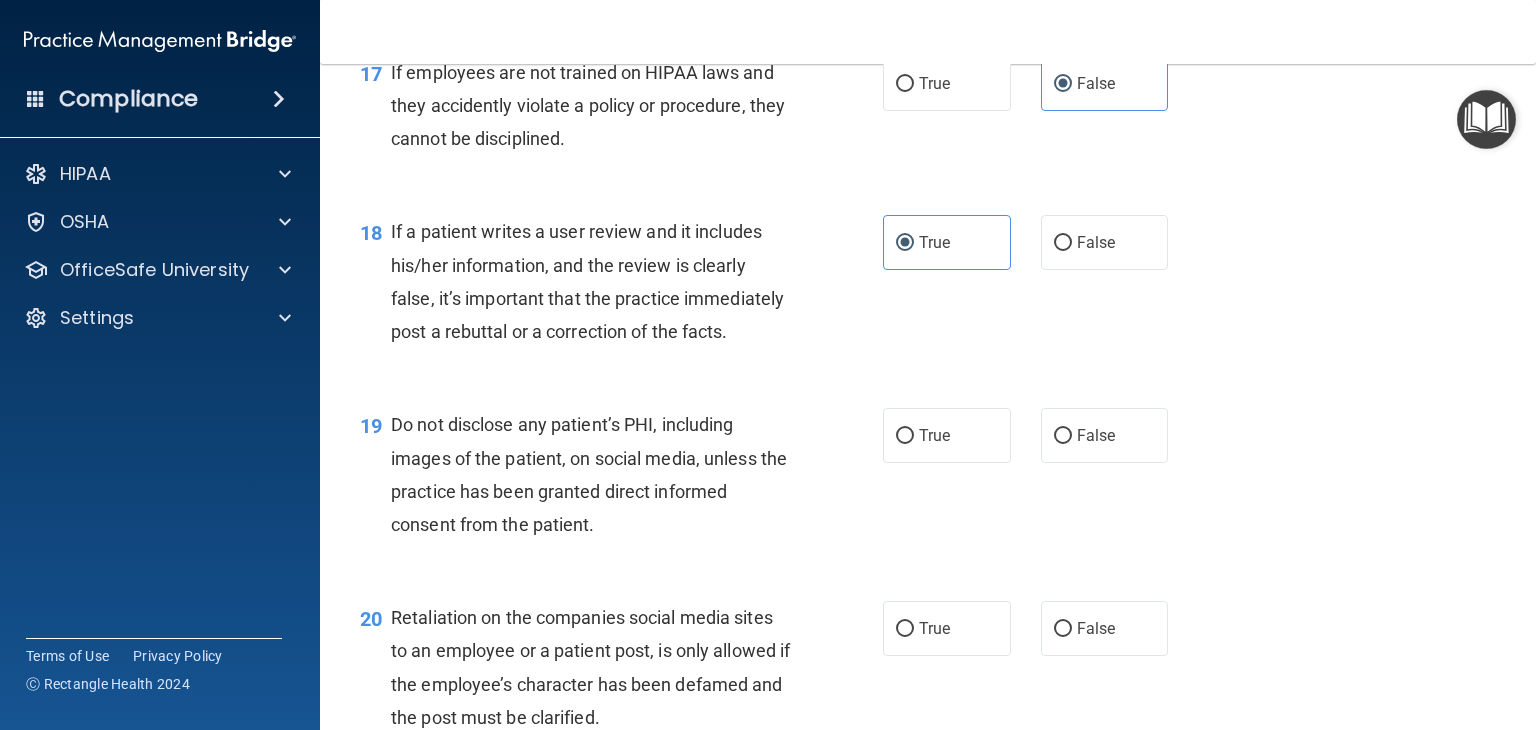 scroll, scrollTop: 3300, scrollLeft: 0, axis: vertical 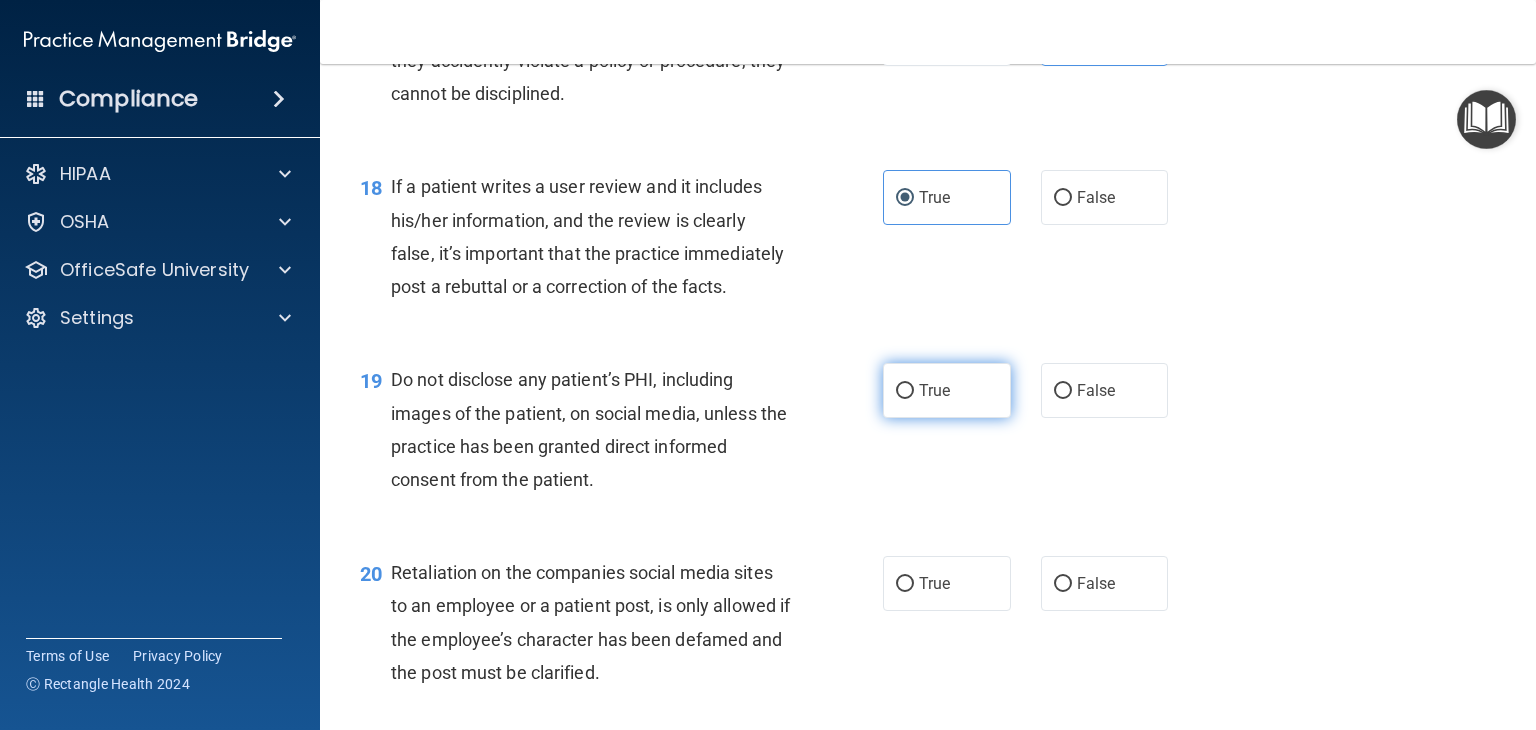 click on "True" at bounding box center [905, 391] 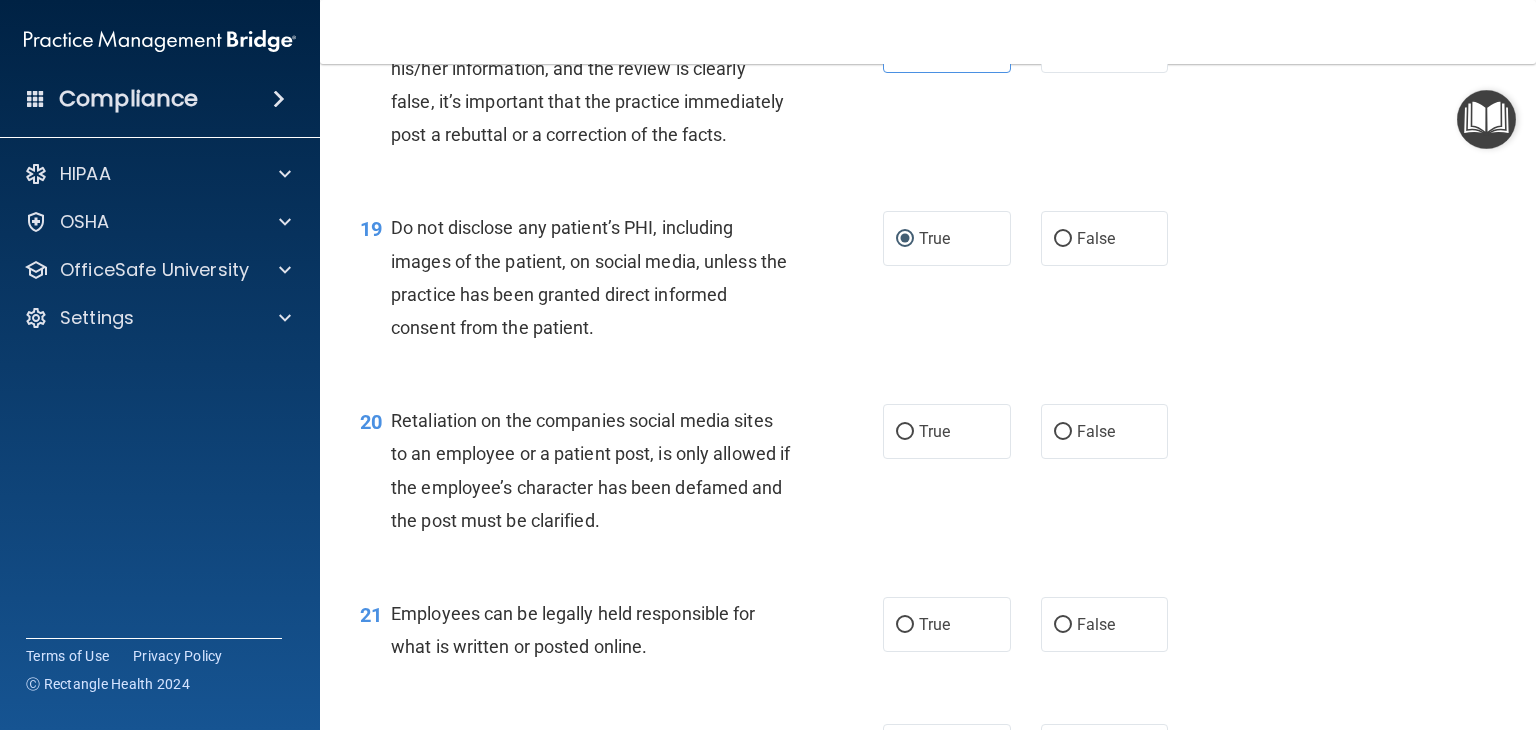 scroll, scrollTop: 3600, scrollLeft: 0, axis: vertical 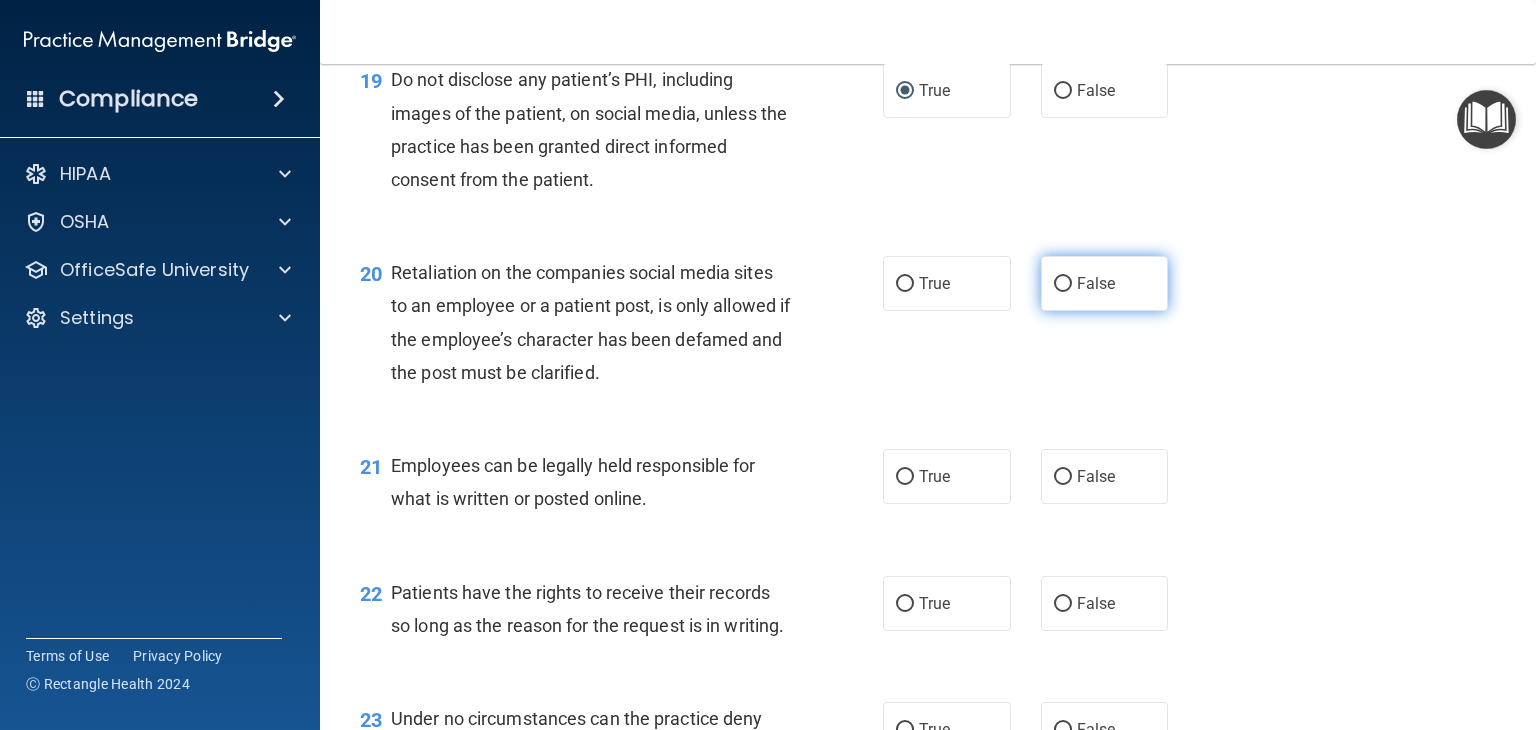 click on "False" at bounding box center [1063, 284] 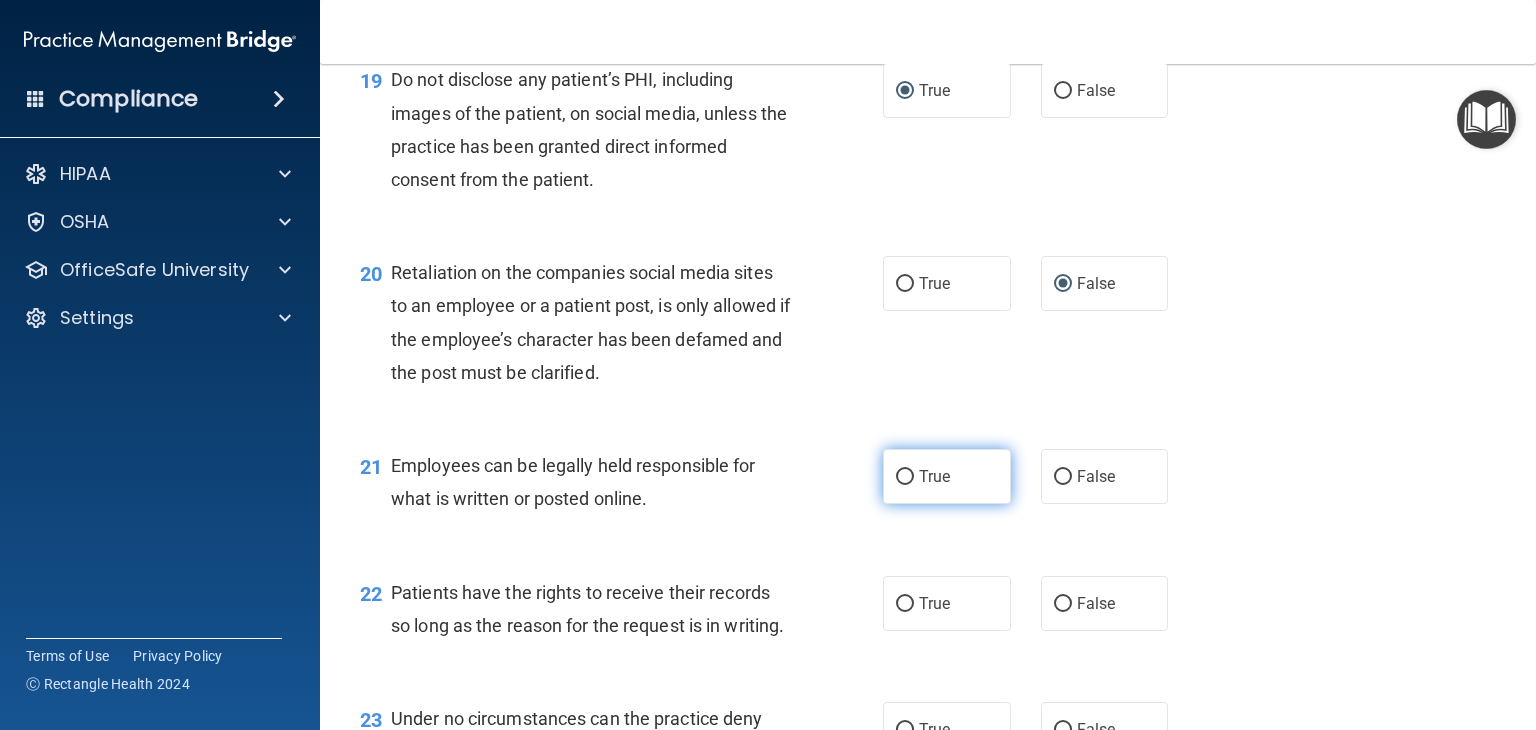 click on "True" at bounding box center (947, 476) 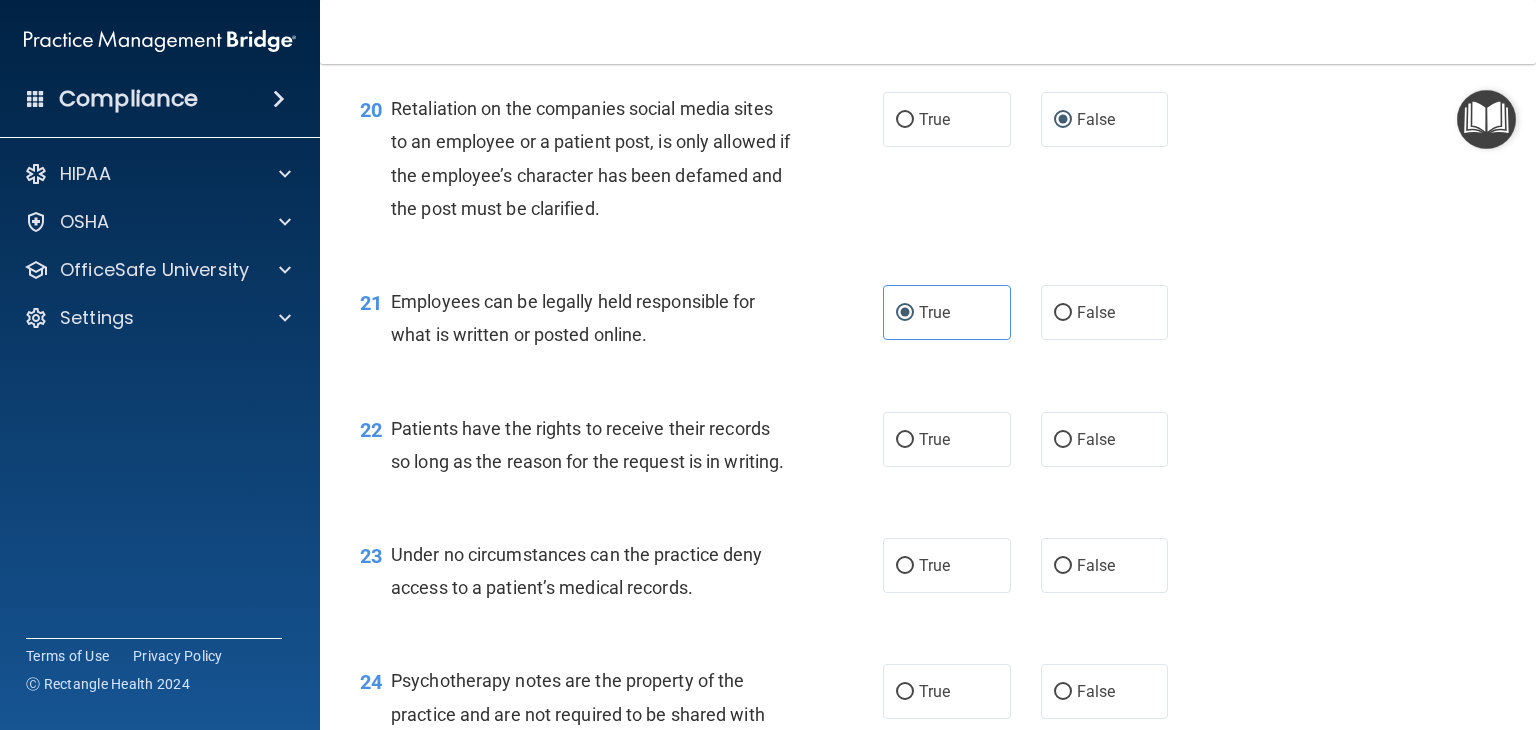 scroll, scrollTop: 3800, scrollLeft: 0, axis: vertical 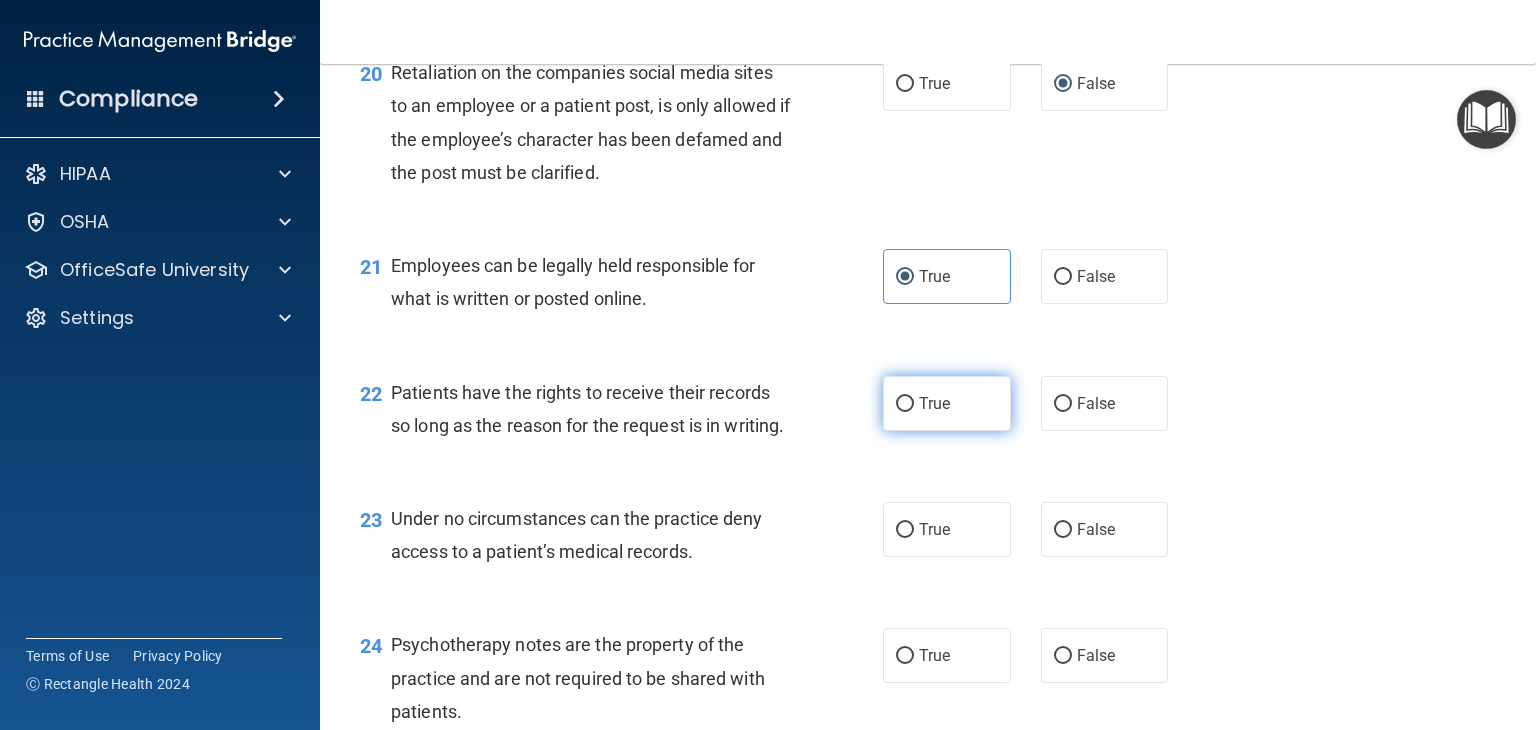 click on "True" at bounding box center (947, 403) 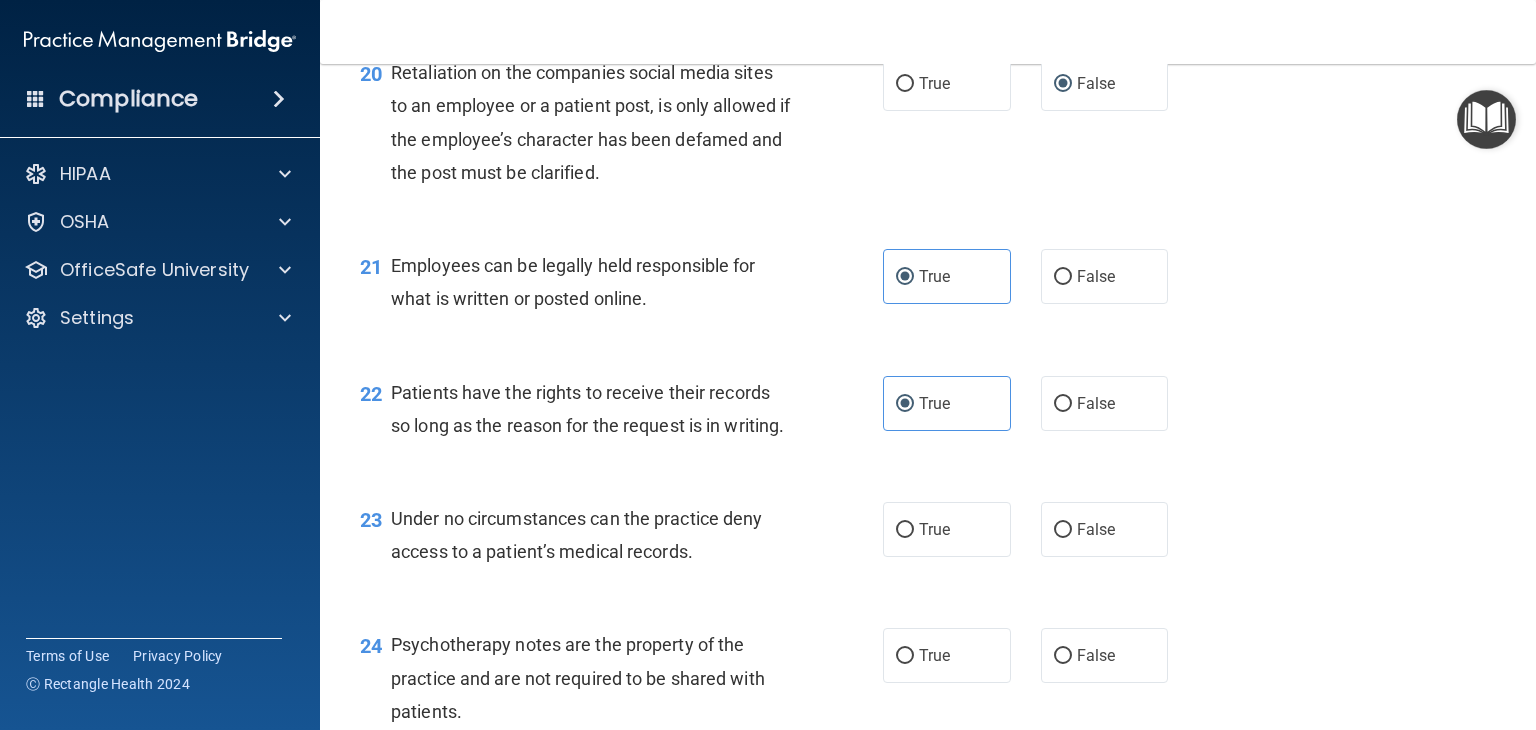 scroll, scrollTop: 3900, scrollLeft: 0, axis: vertical 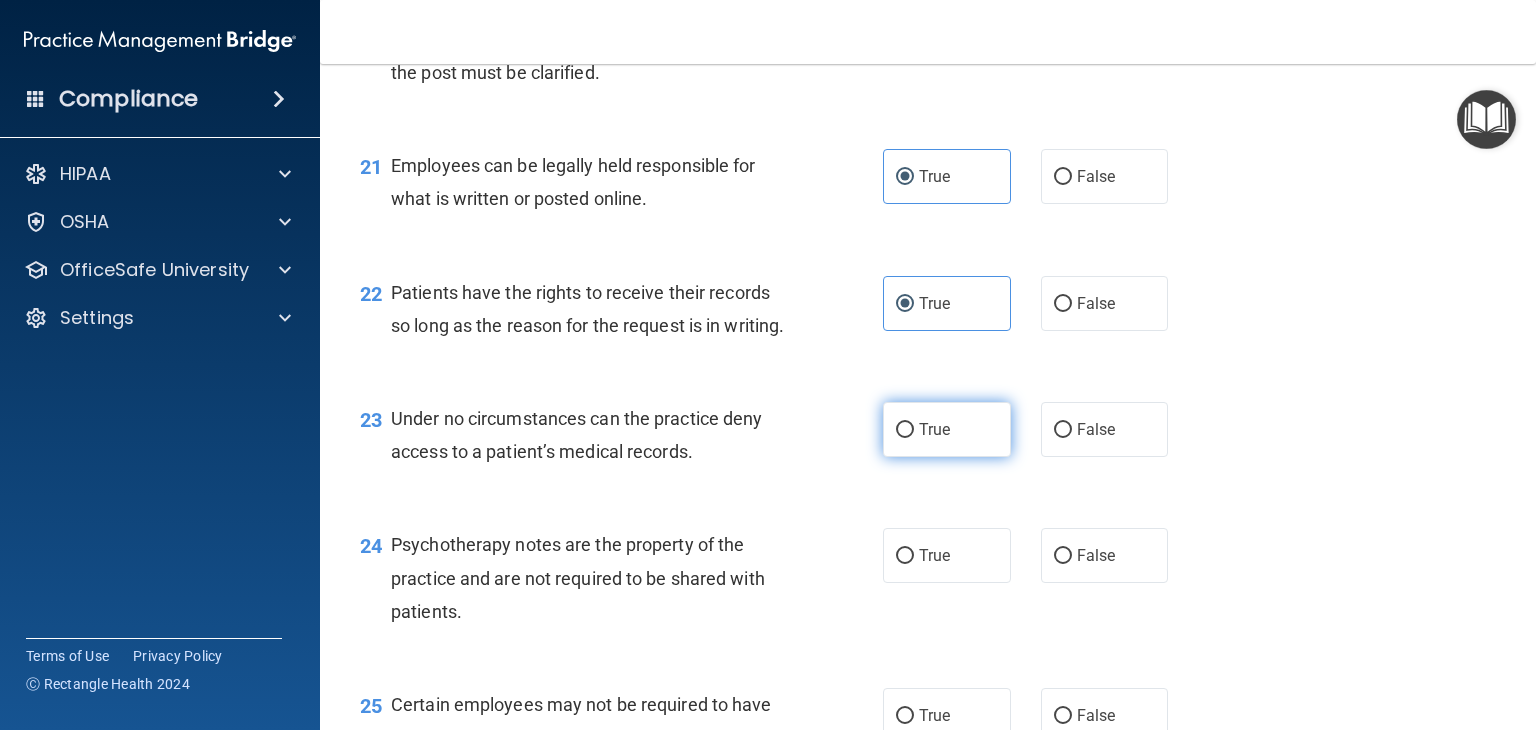 click on "True" at bounding box center [934, 429] 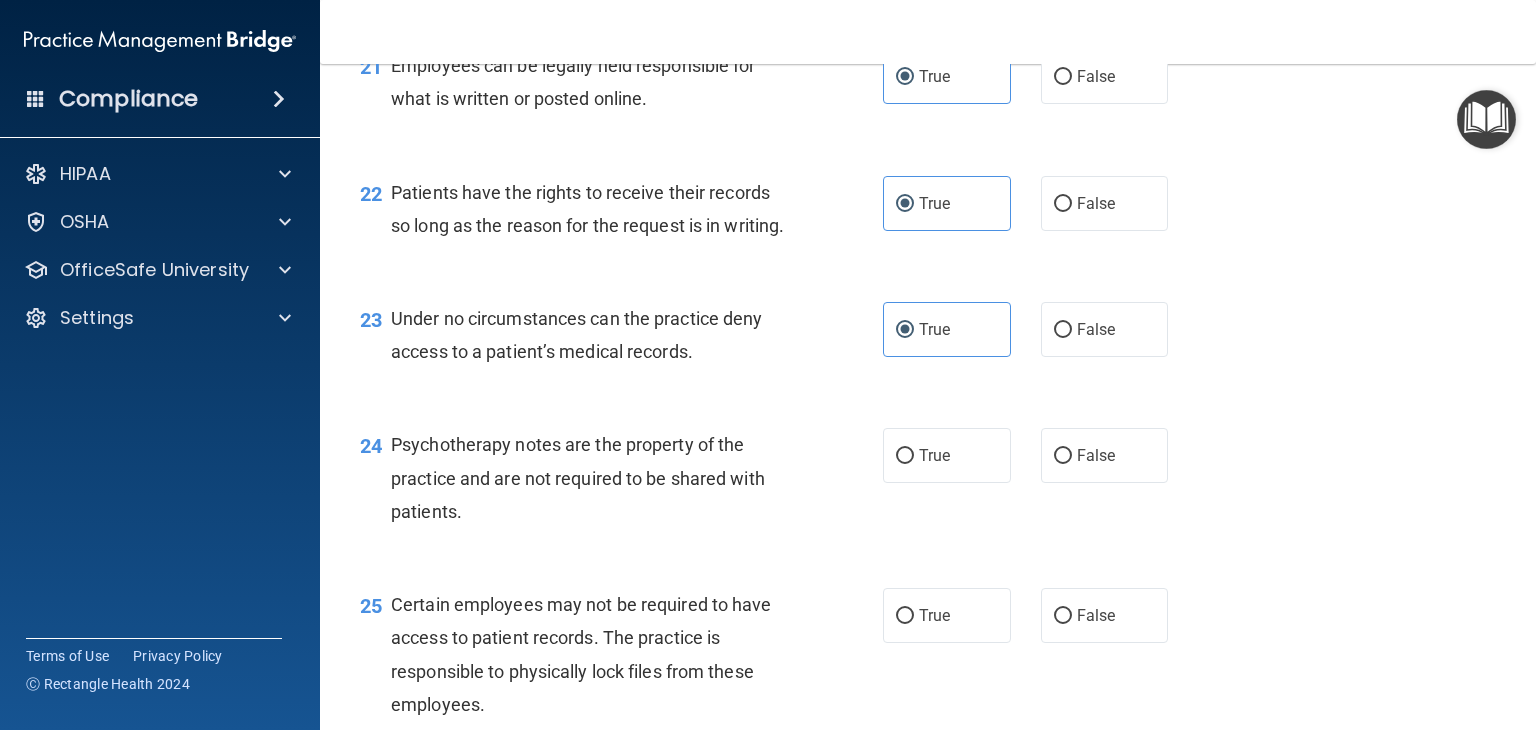 scroll, scrollTop: 4100, scrollLeft: 0, axis: vertical 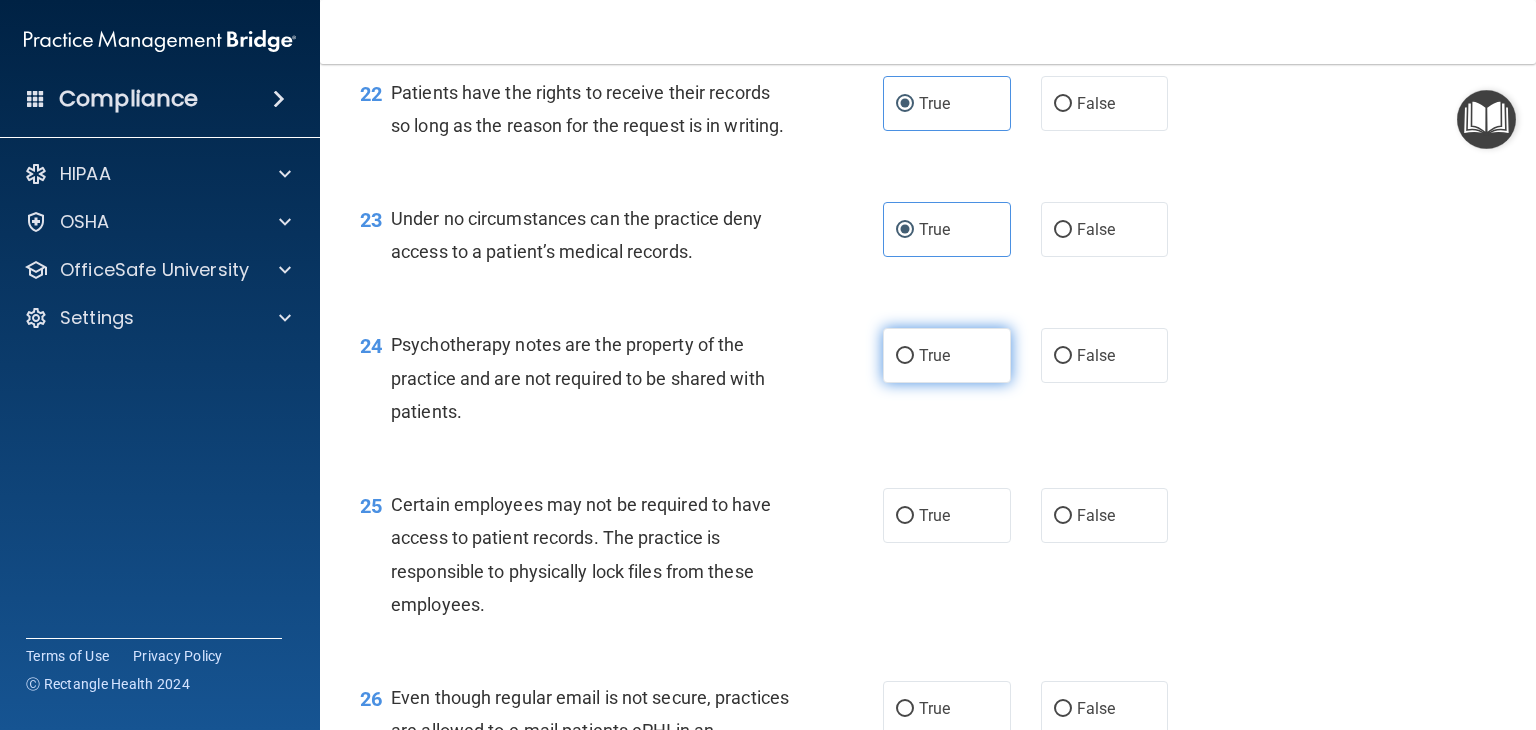 click on "True" at bounding box center (947, 355) 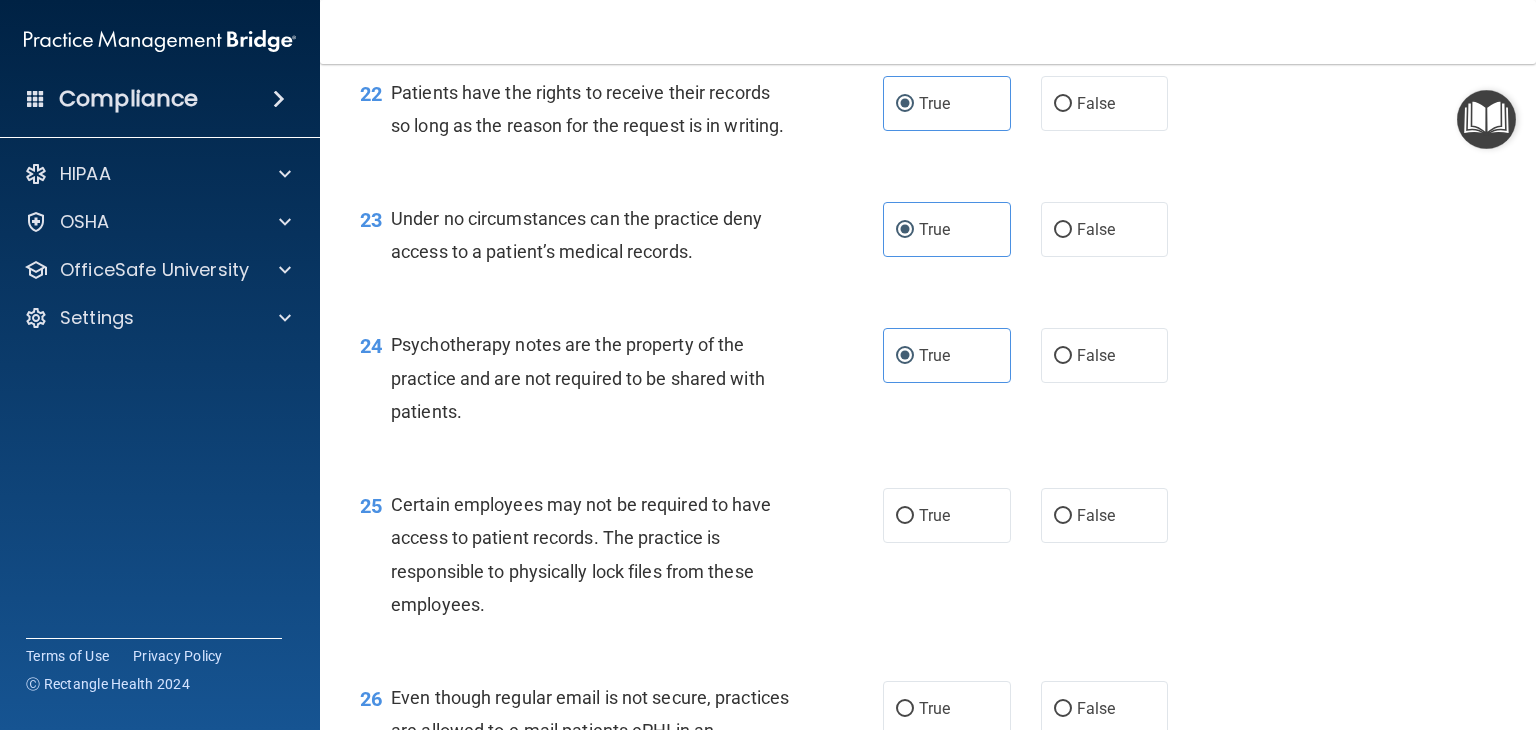 scroll, scrollTop: 4200, scrollLeft: 0, axis: vertical 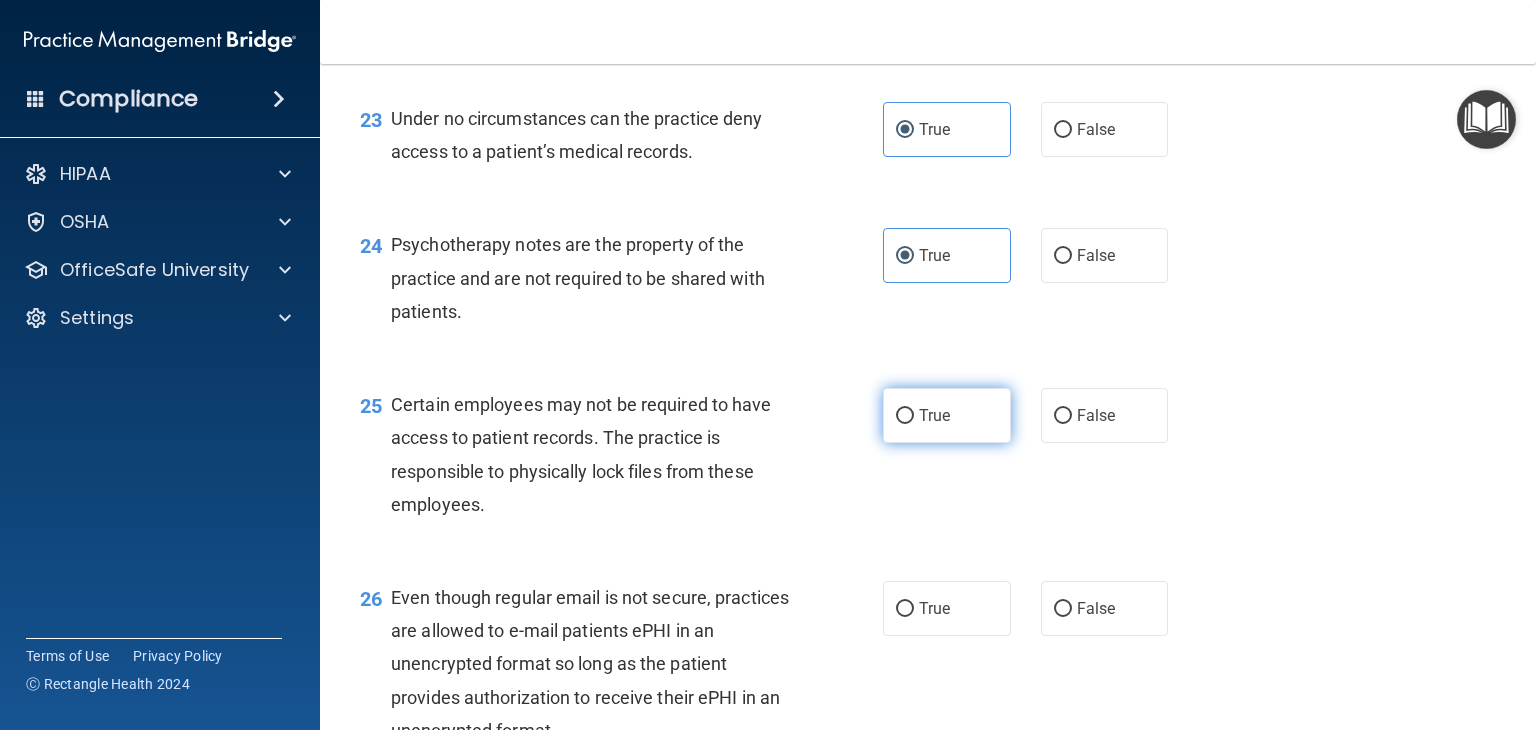click on "True" at bounding box center [934, 415] 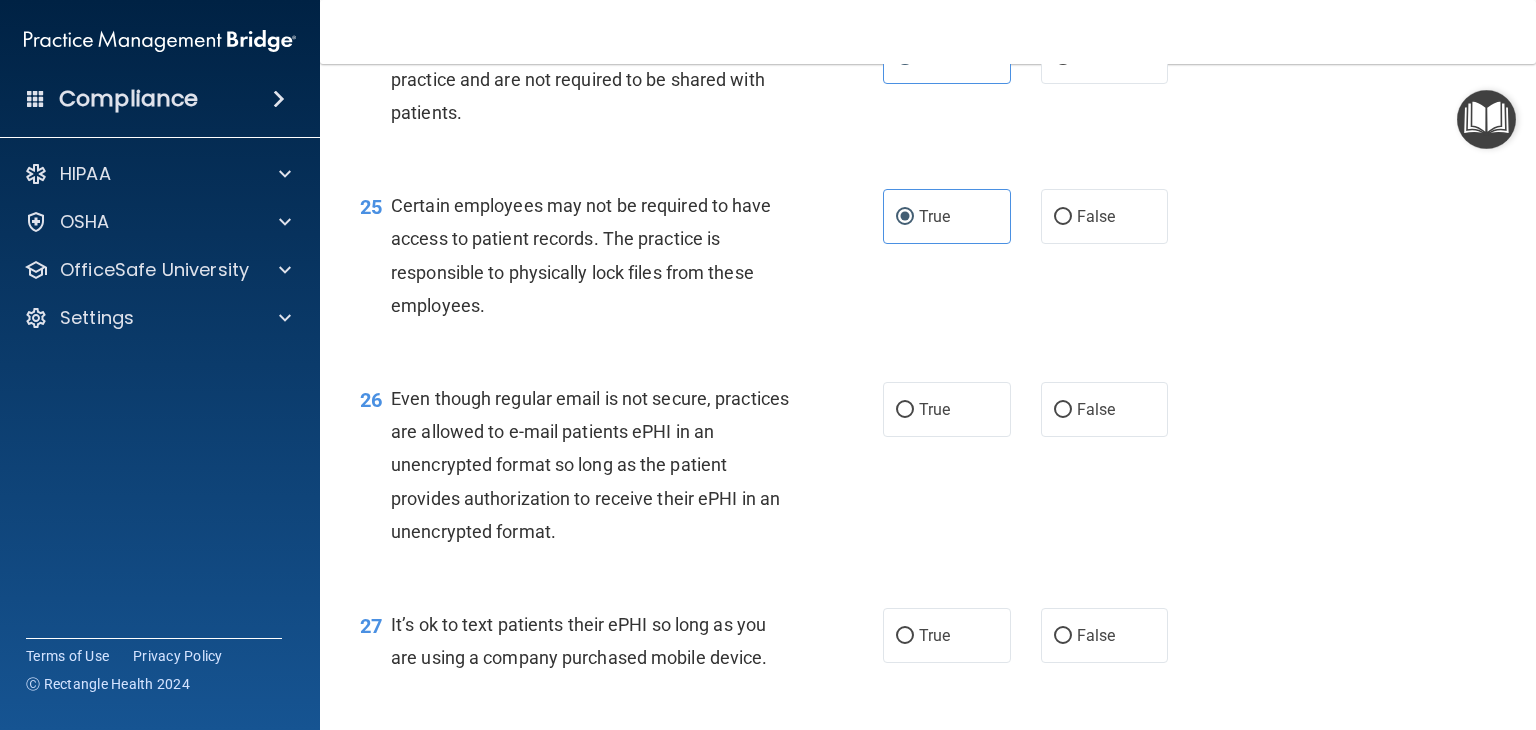 scroll, scrollTop: 4400, scrollLeft: 0, axis: vertical 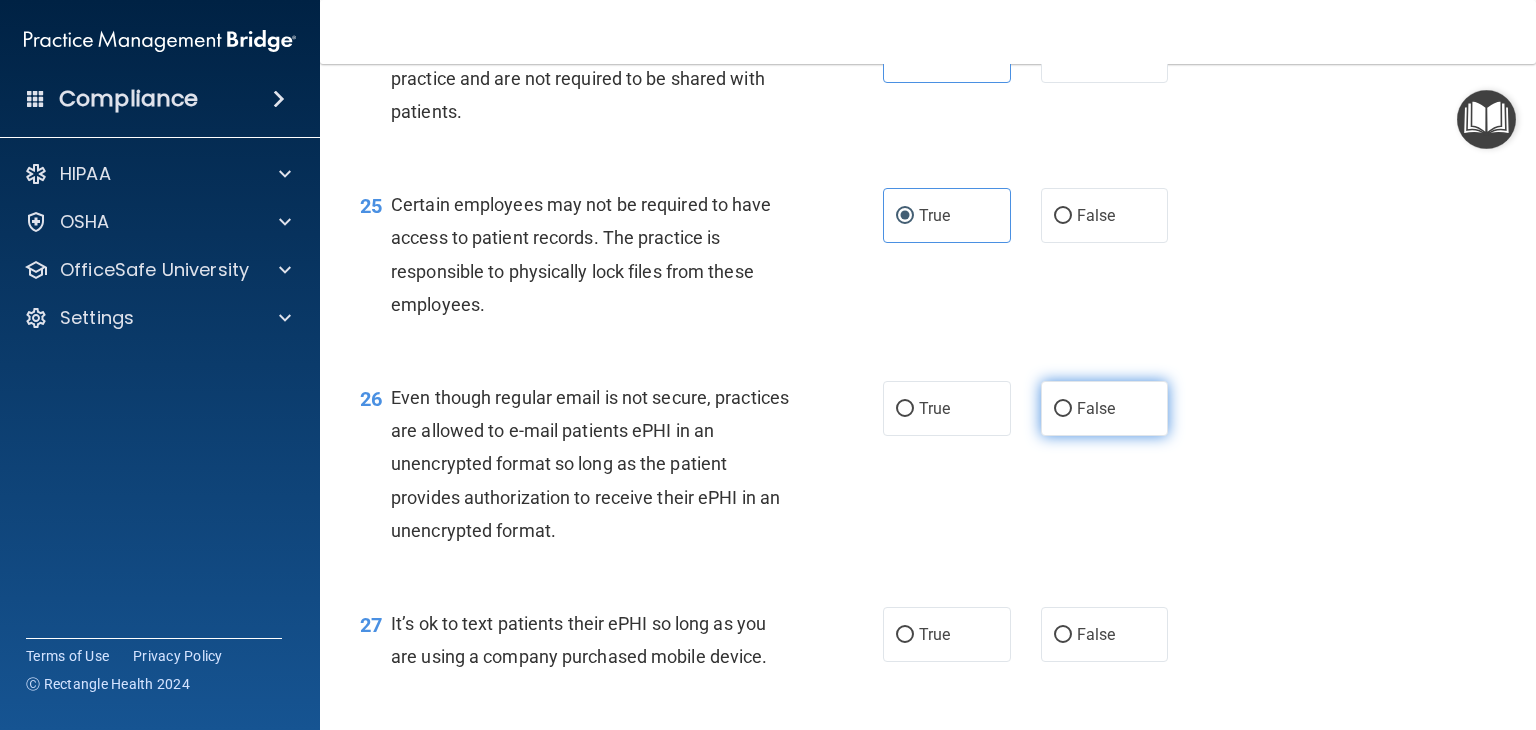 click on "False" at bounding box center [1105, 408] 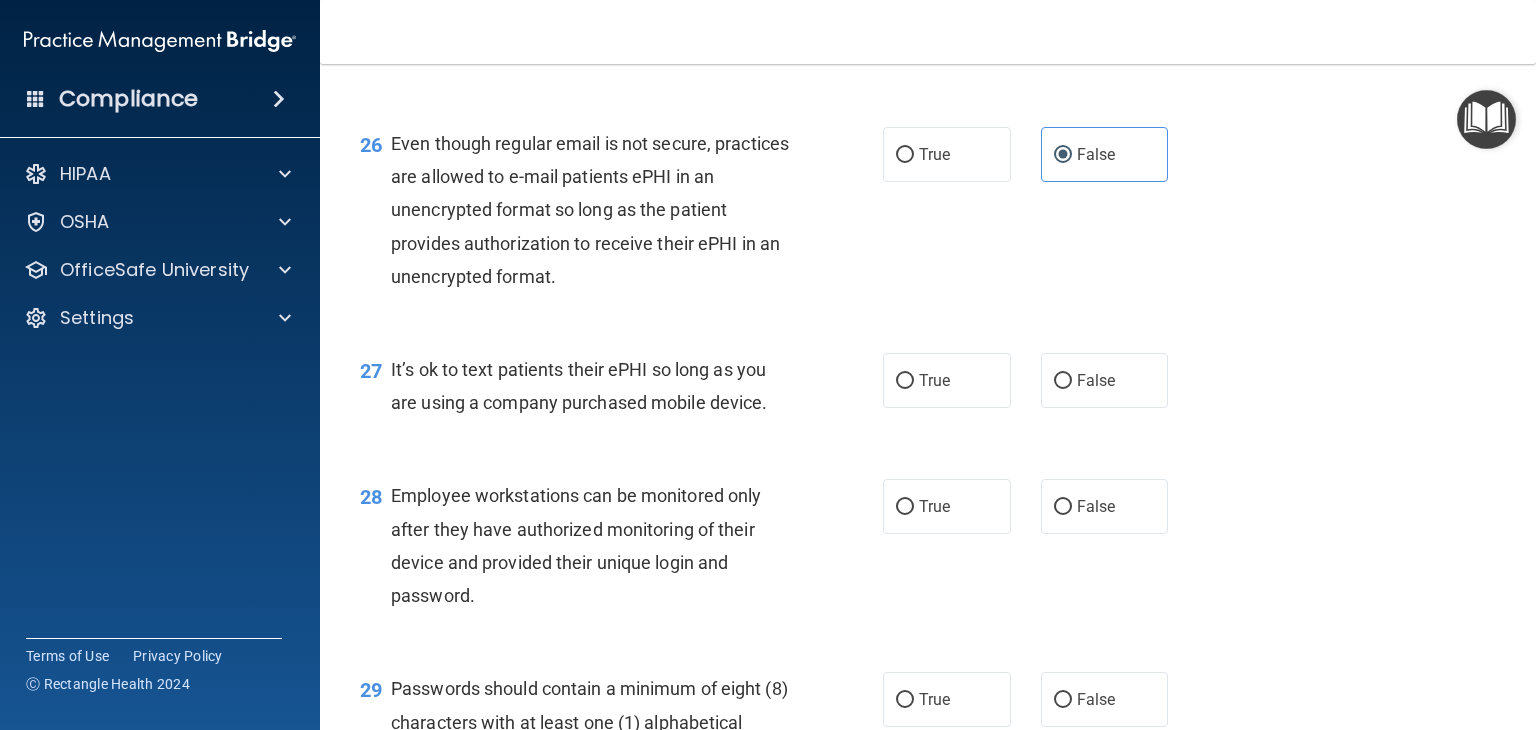 scroll, scrollTop: 4700, scrollLeft: 0, axis: vertical 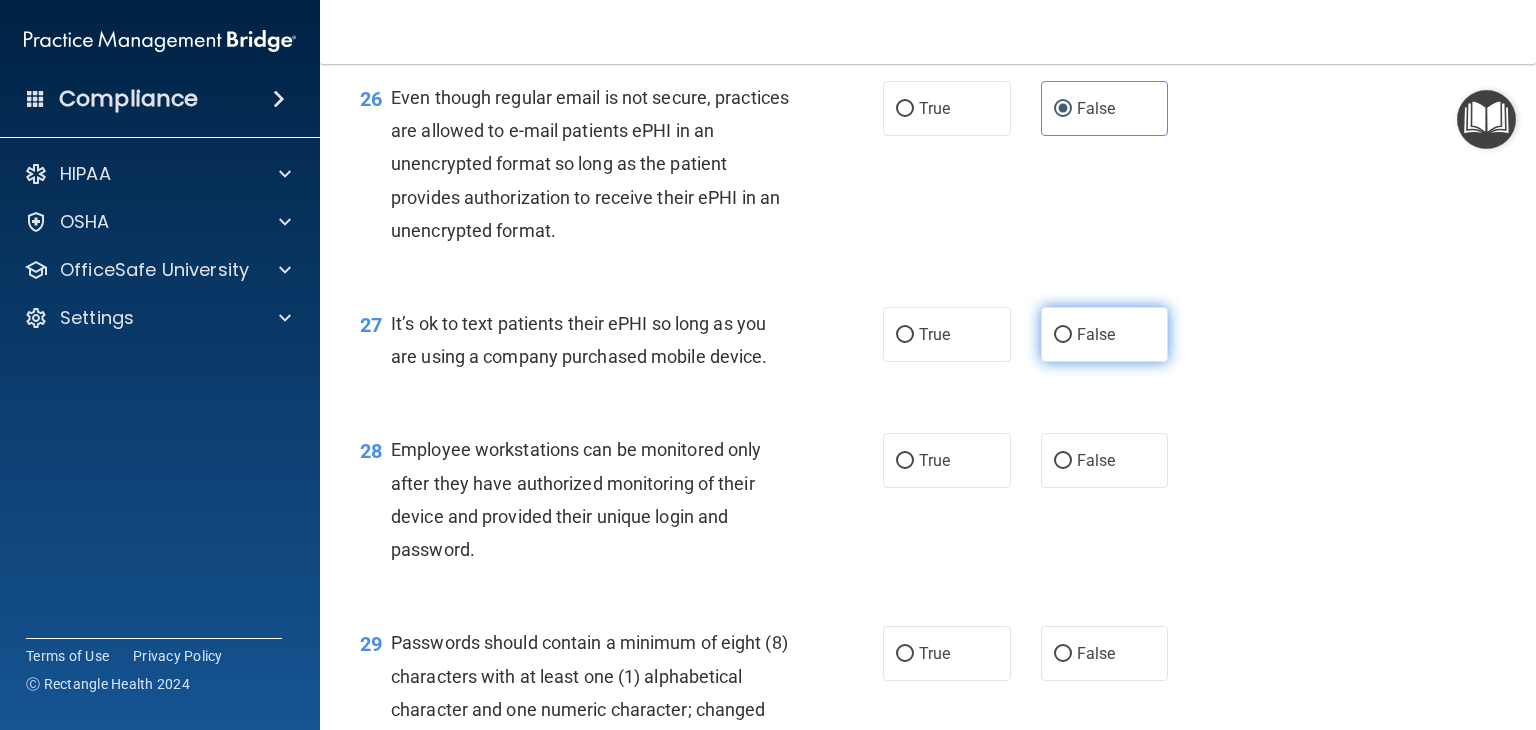 click on "False" at bounding box center (1096, 334) 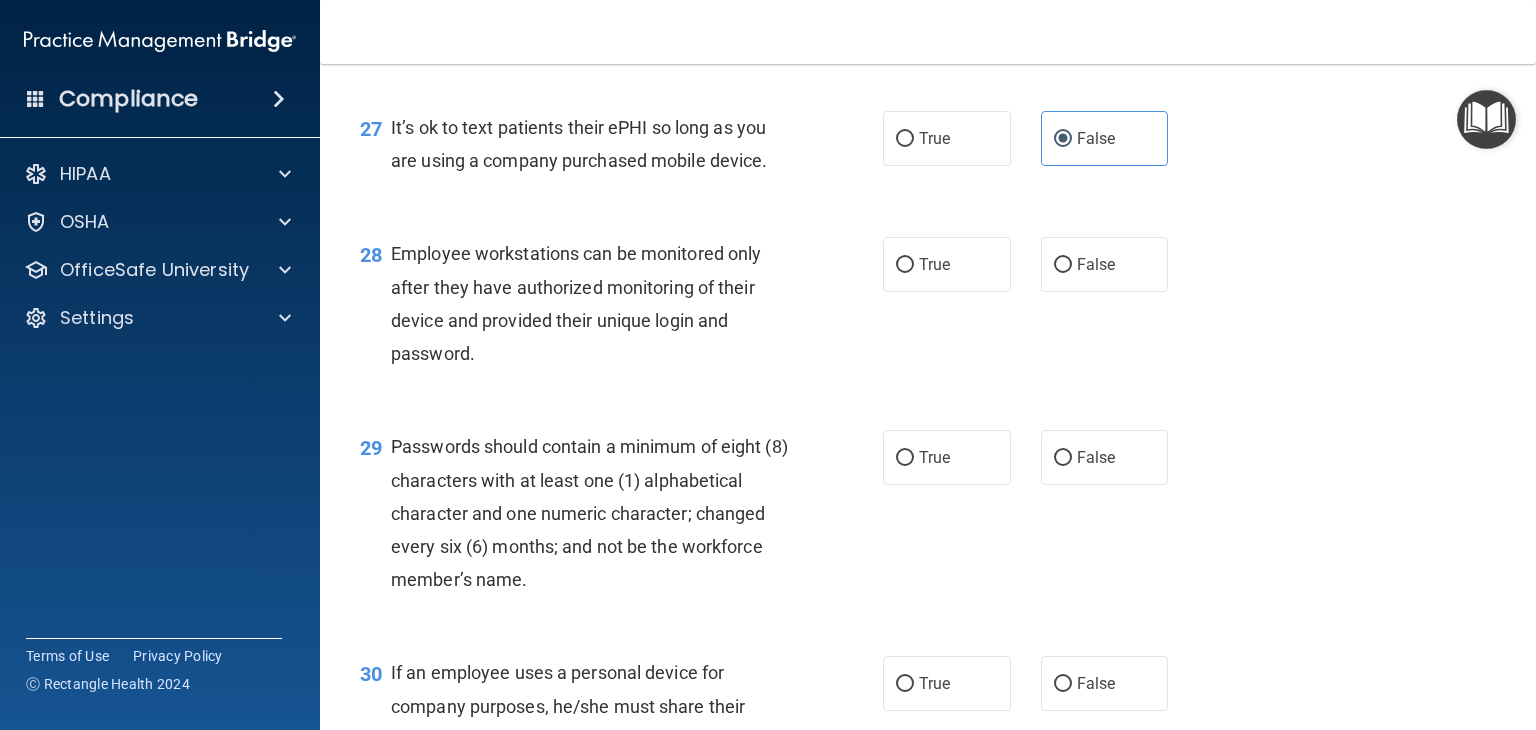 scroll, scrollTop: 4900, scrollLeft: 0, axis: vertical 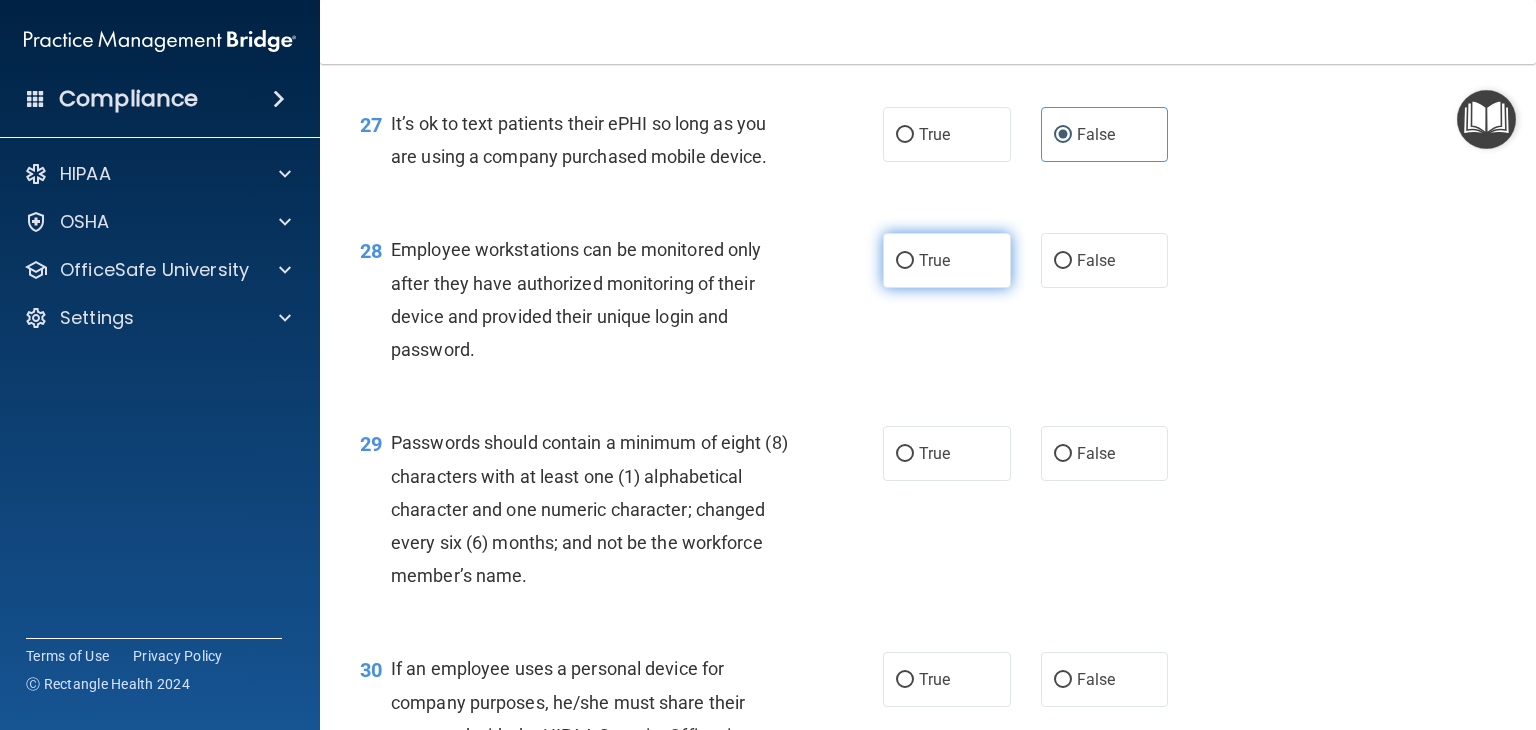 click on "True" at bounding box center [947, 260] 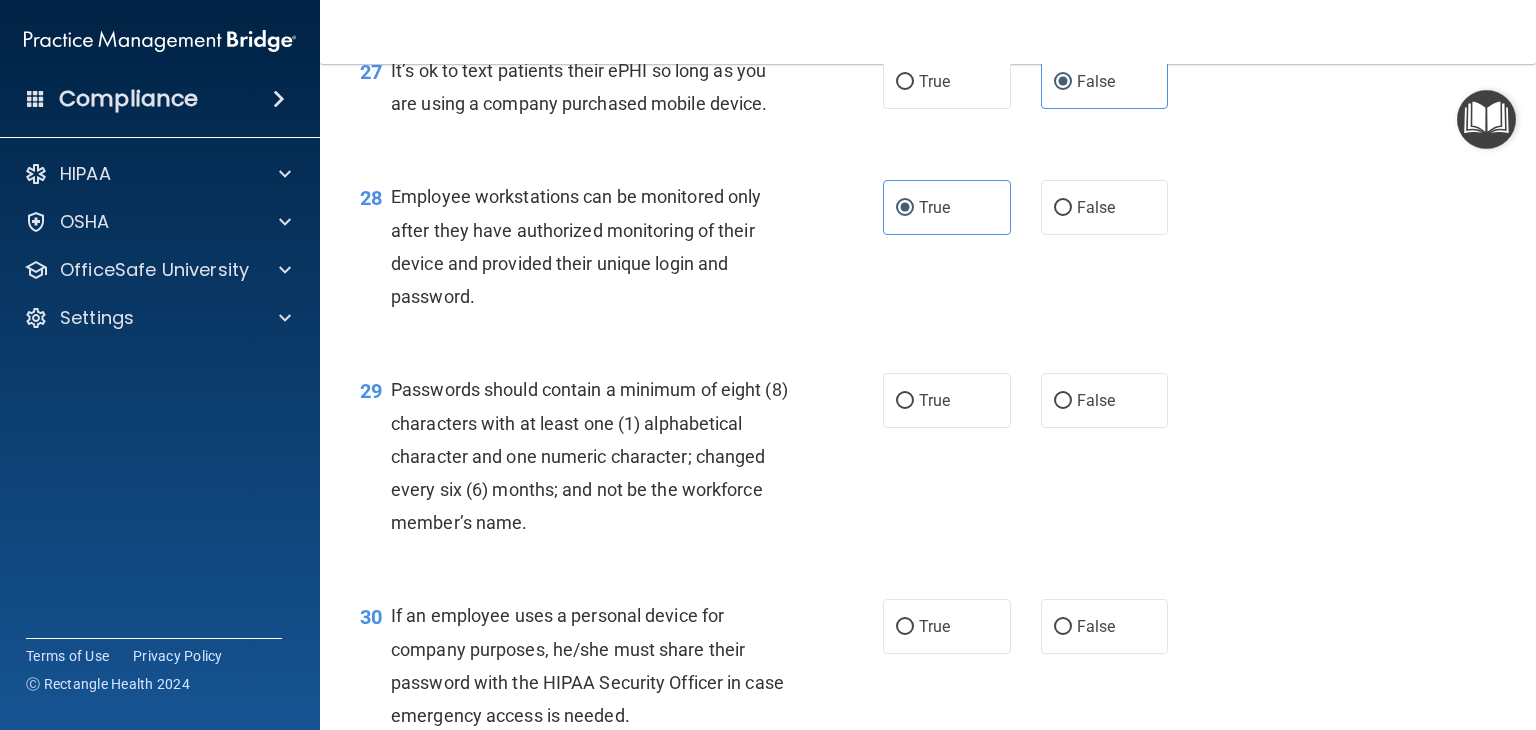 scroll, scrollTop: 5000, scrollLeft: 0, axis: vertical 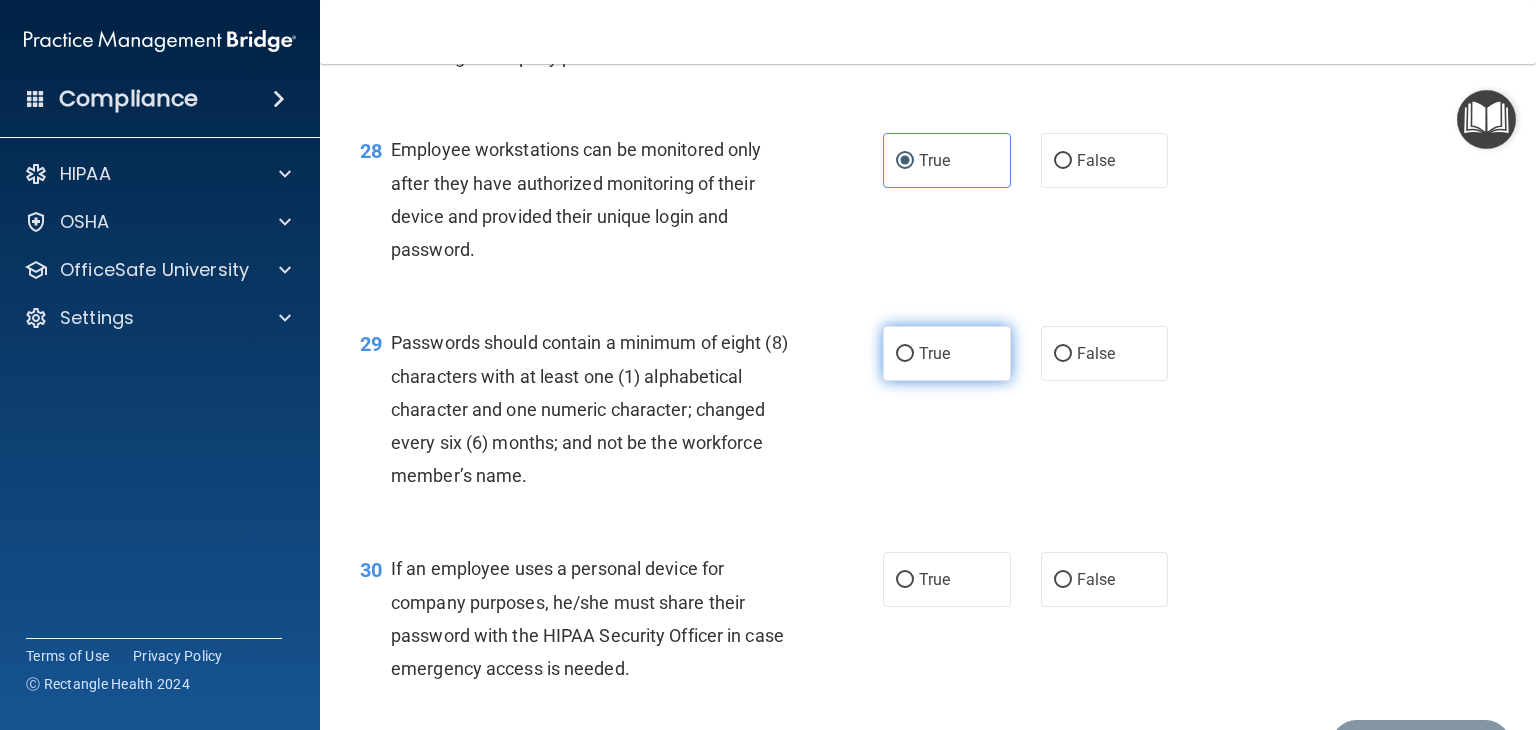 click on "True" at bounding box center [947, 353] 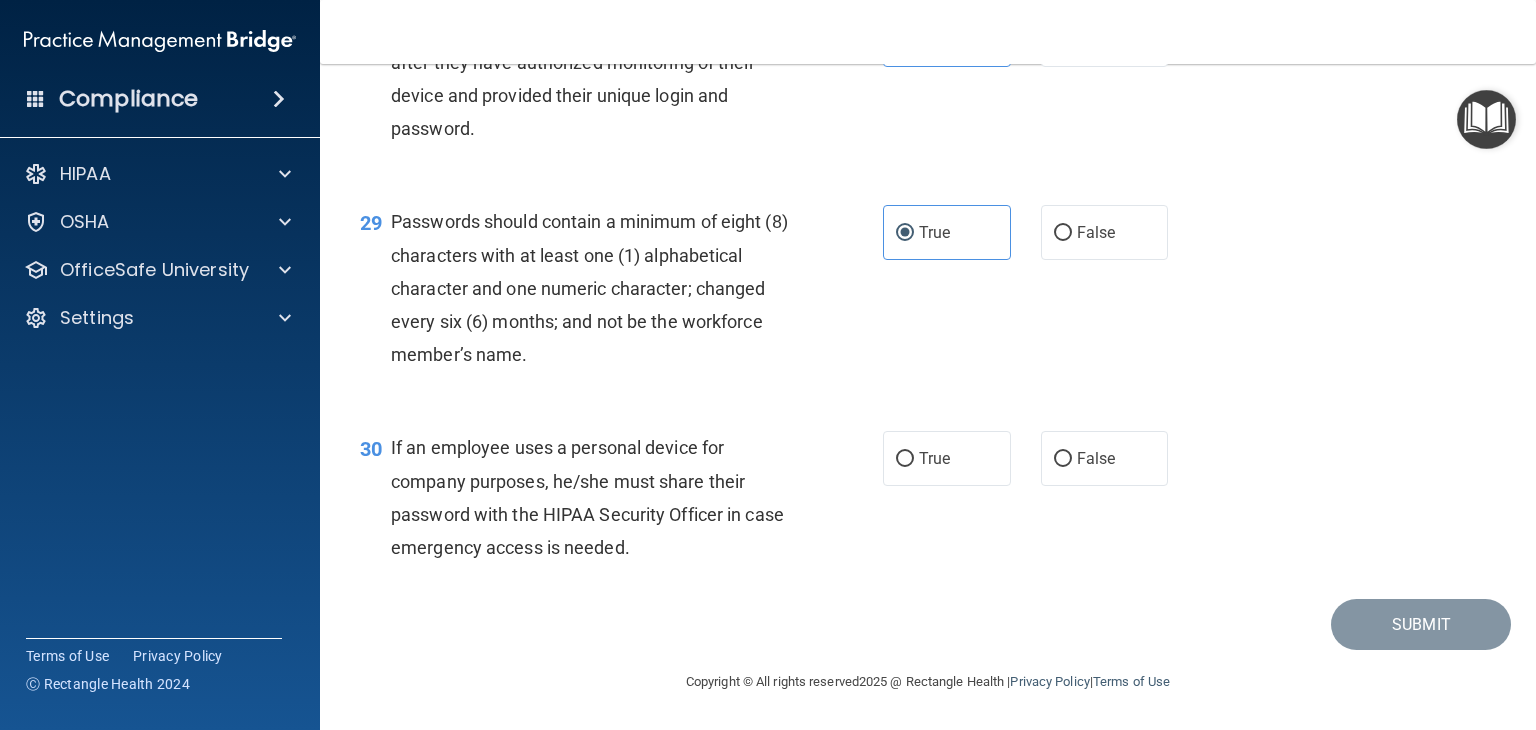 scroll, scrollTop: 5221, scrollLeft: 0, axis: vertical 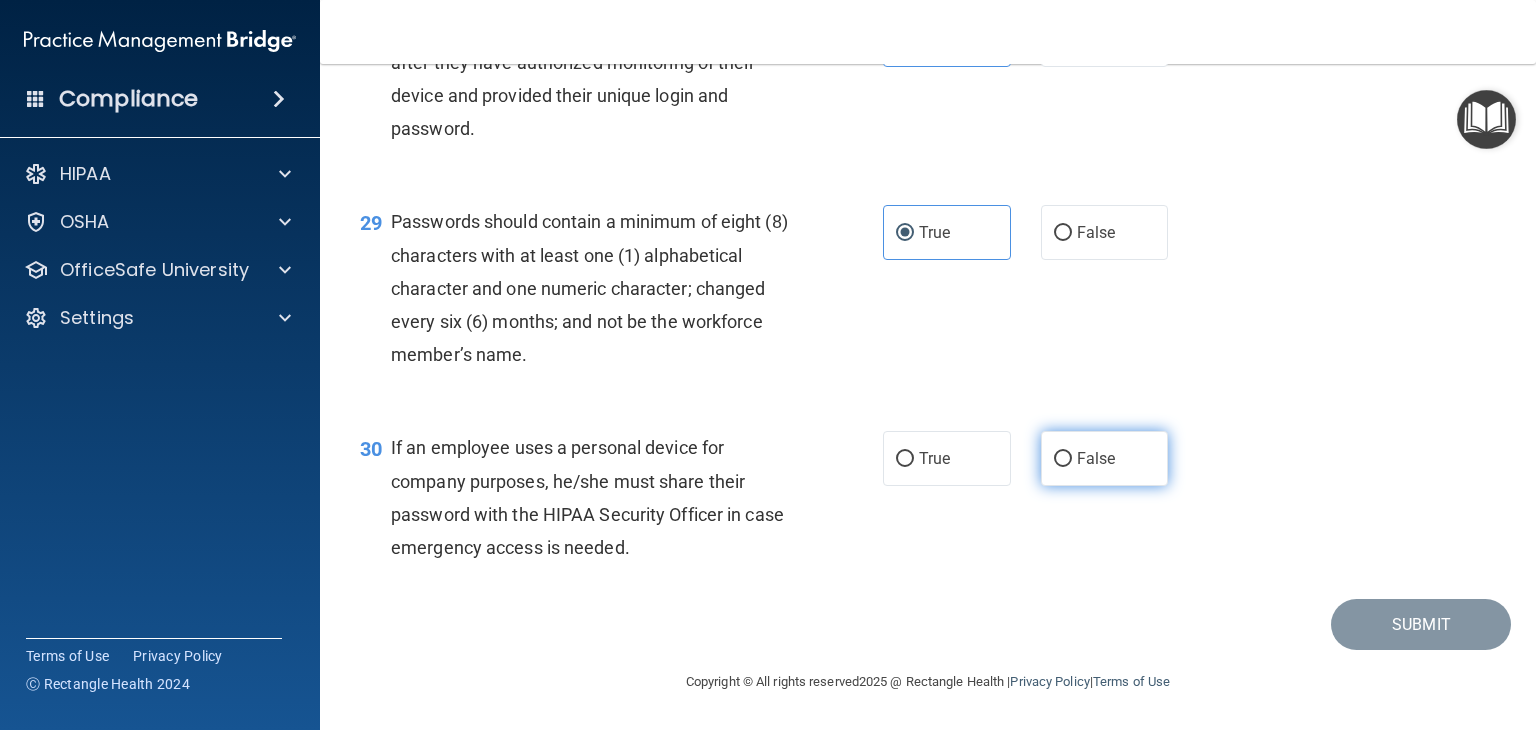 click on "False" at bounding box center (1105, 458) 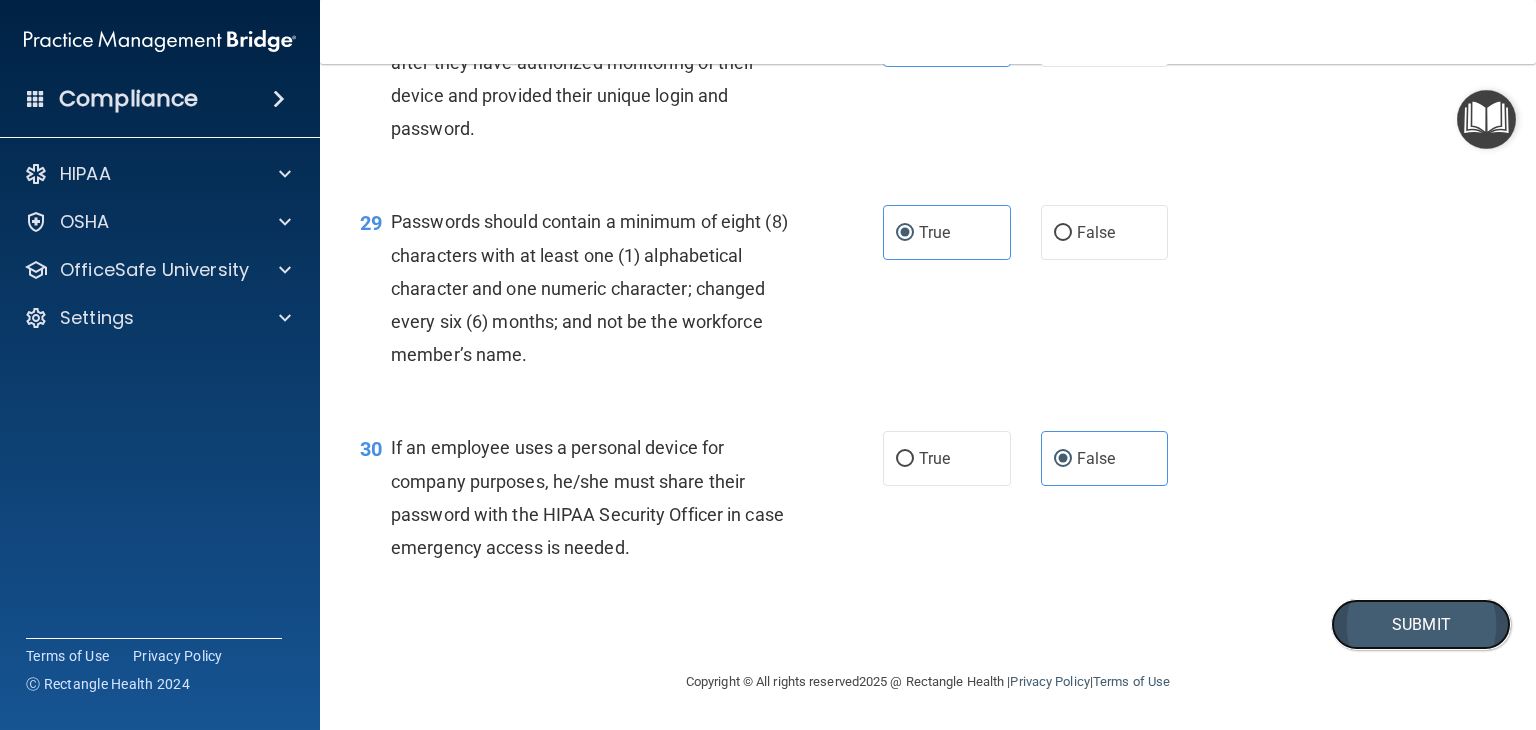 click on "Submit" at bounding box center [1421, 624] 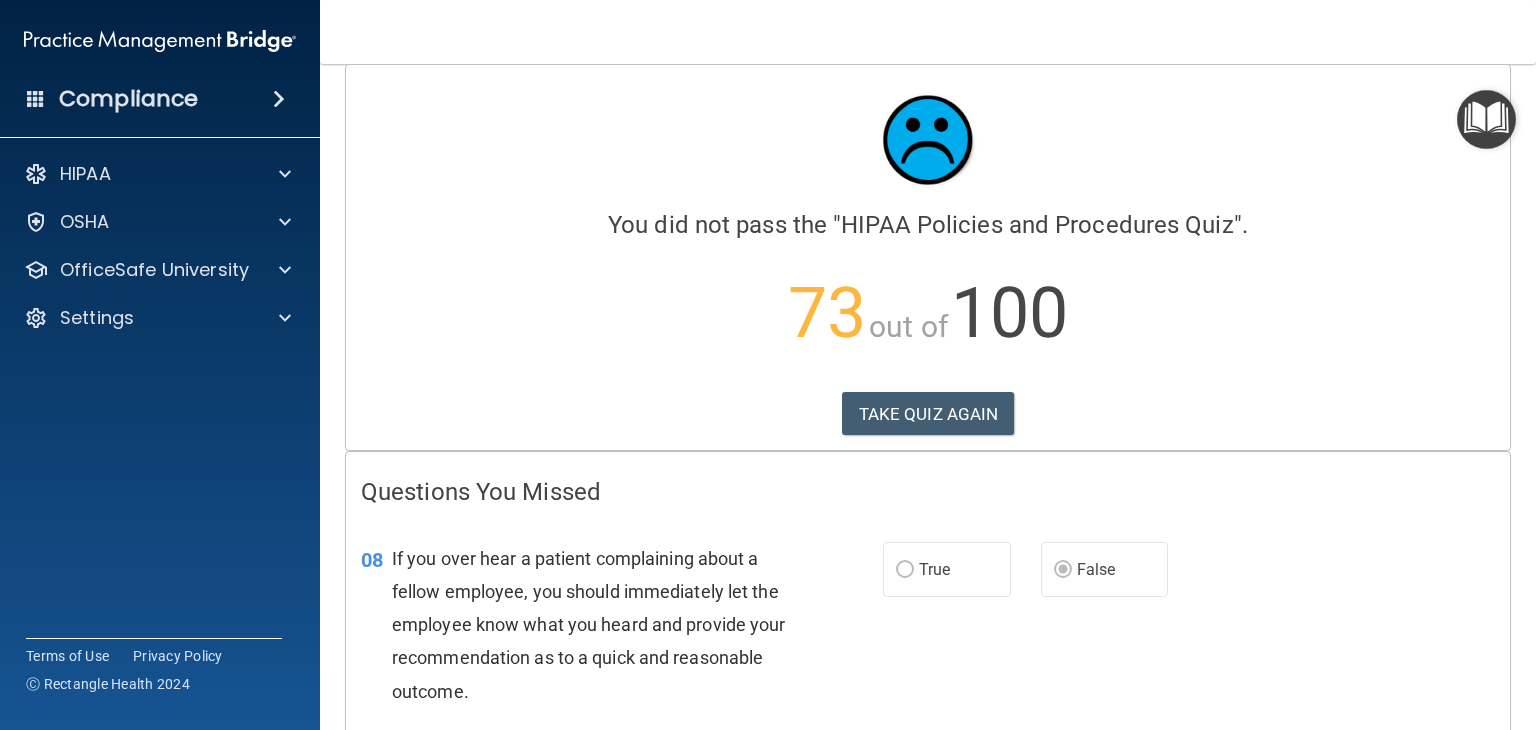 scroll, scrollTop: 0, scrollLeft: 0, axis: both 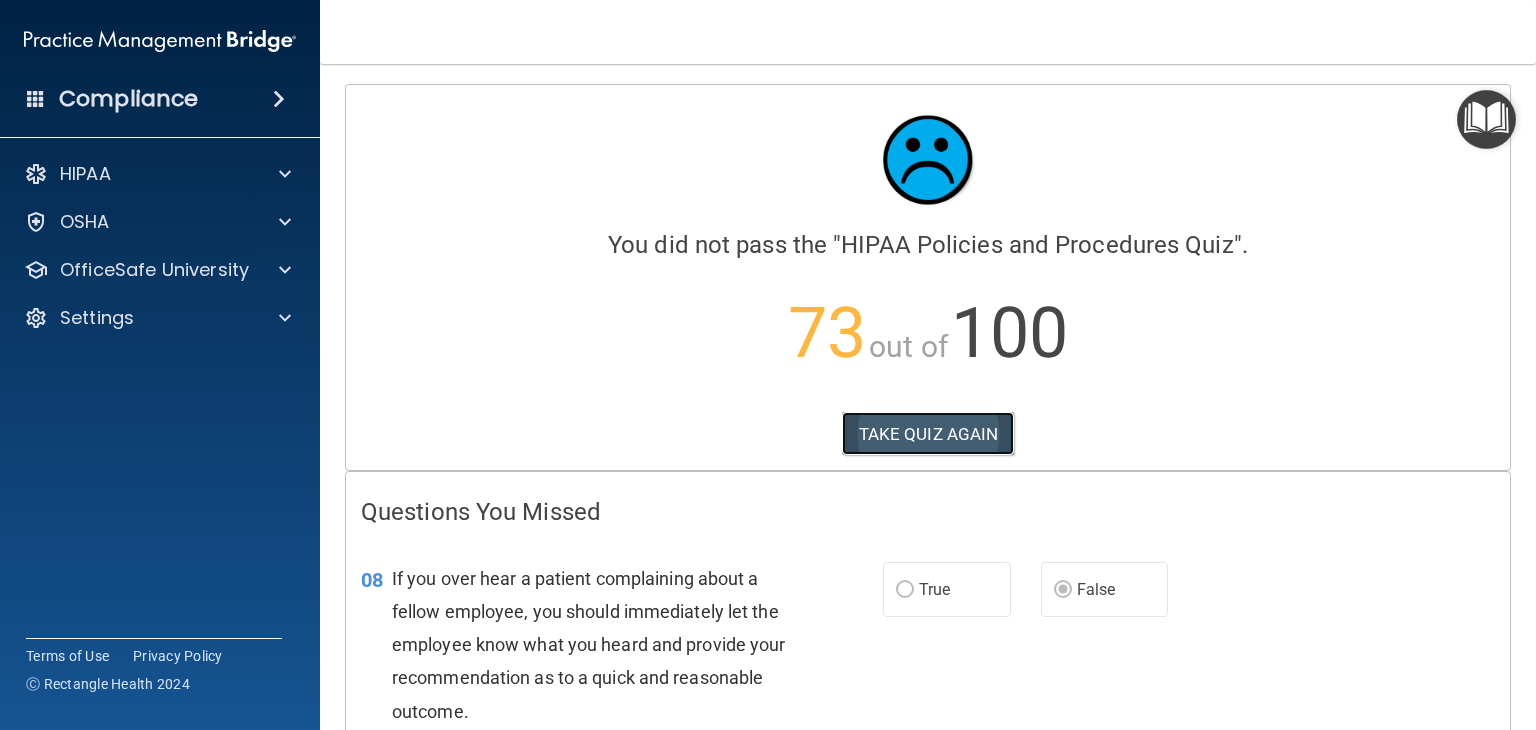 click on "TAKE QUIZ AGAIN" at bounding box center (928, 434) 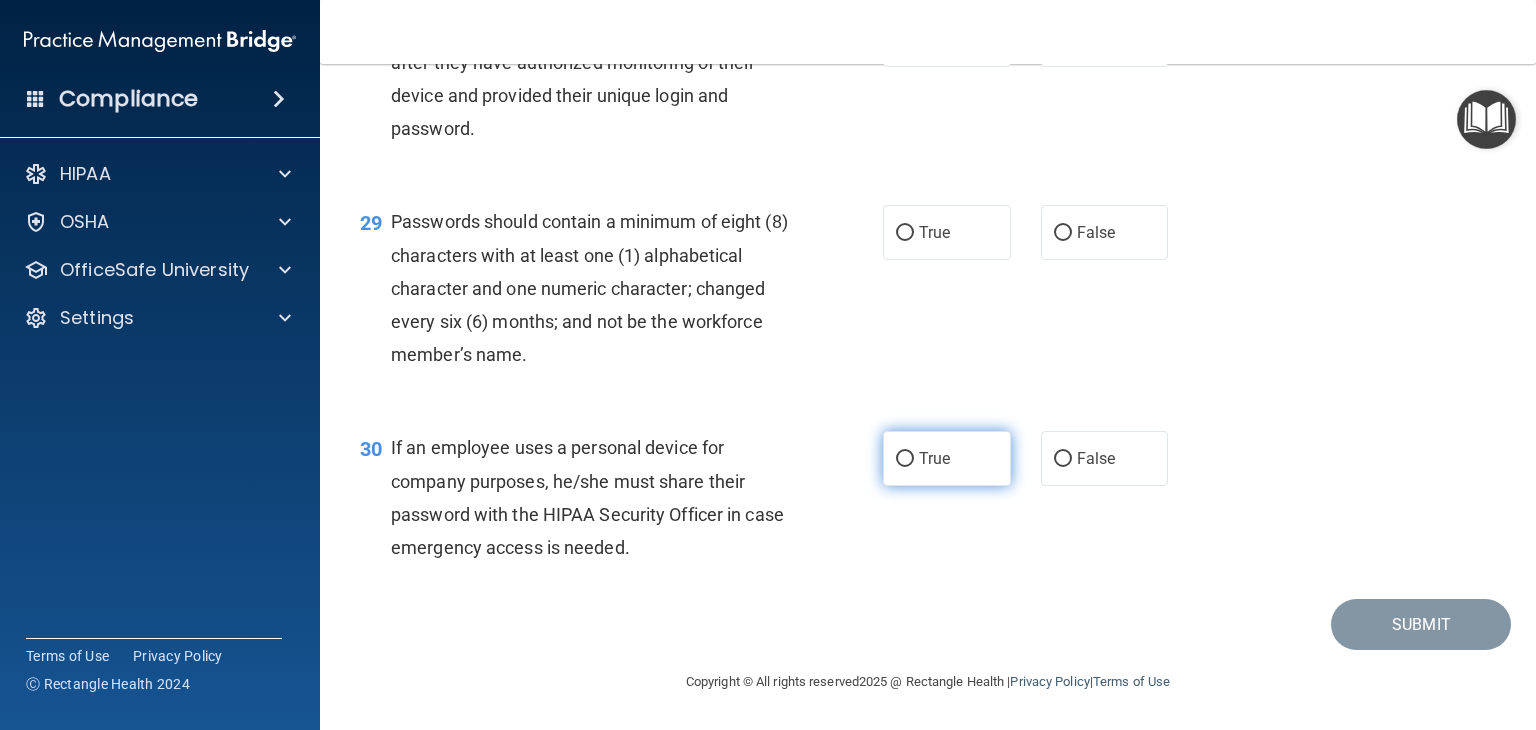 scroll, scrollTop: 5021, scrollLeft: 0, axis: vertical 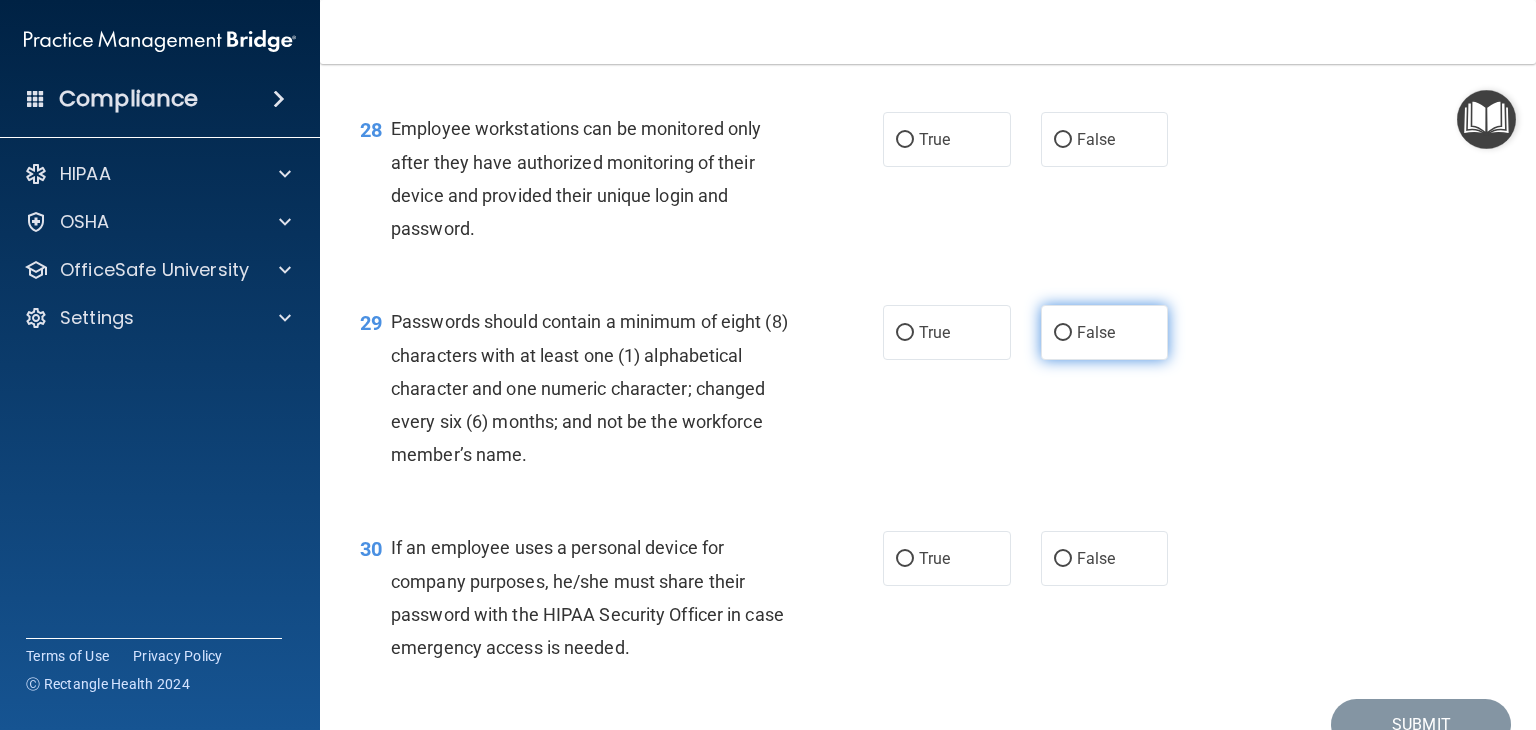 click on "False" at bounding box center [1105, 332] 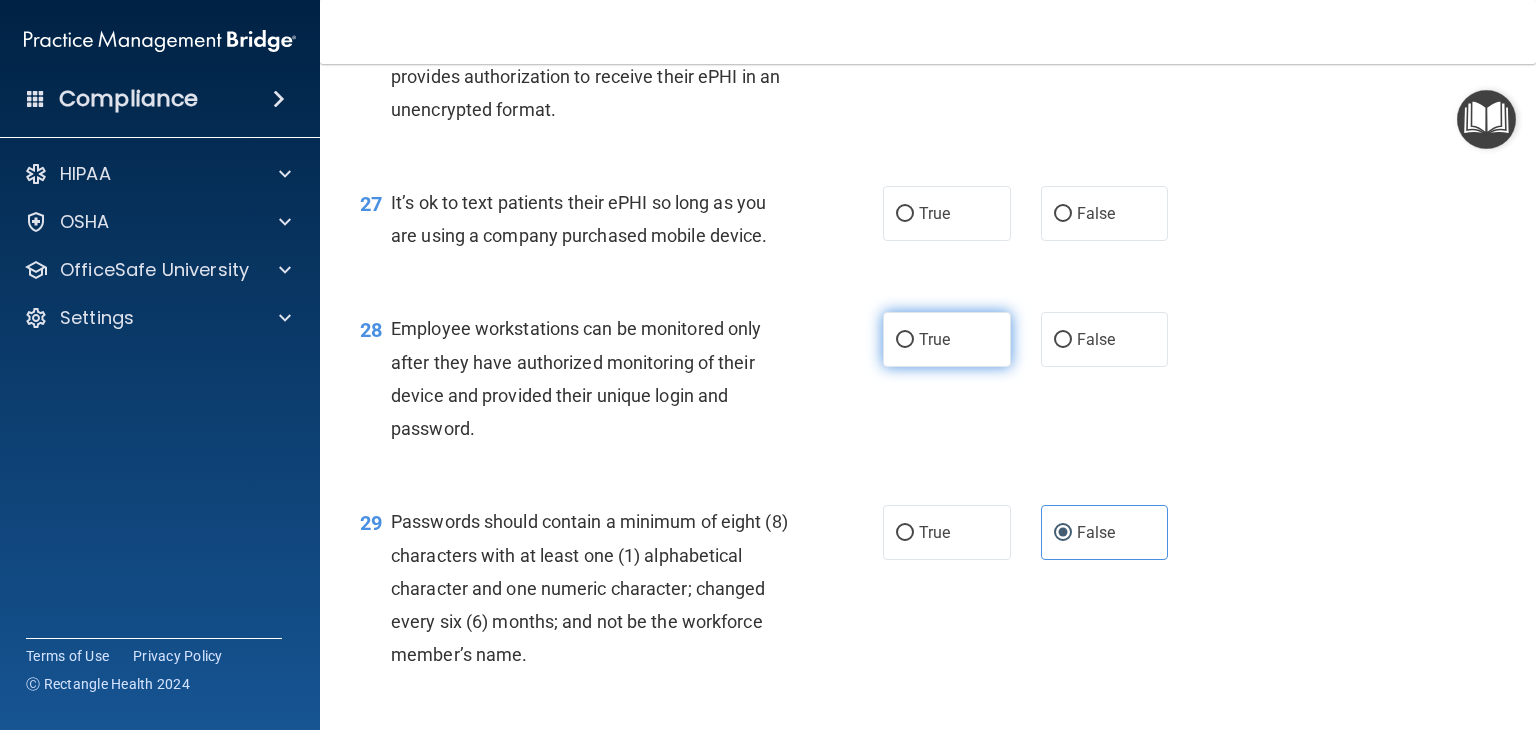 scroll, scrollTop: 4721, scrollLeft: 0, axis: vertical 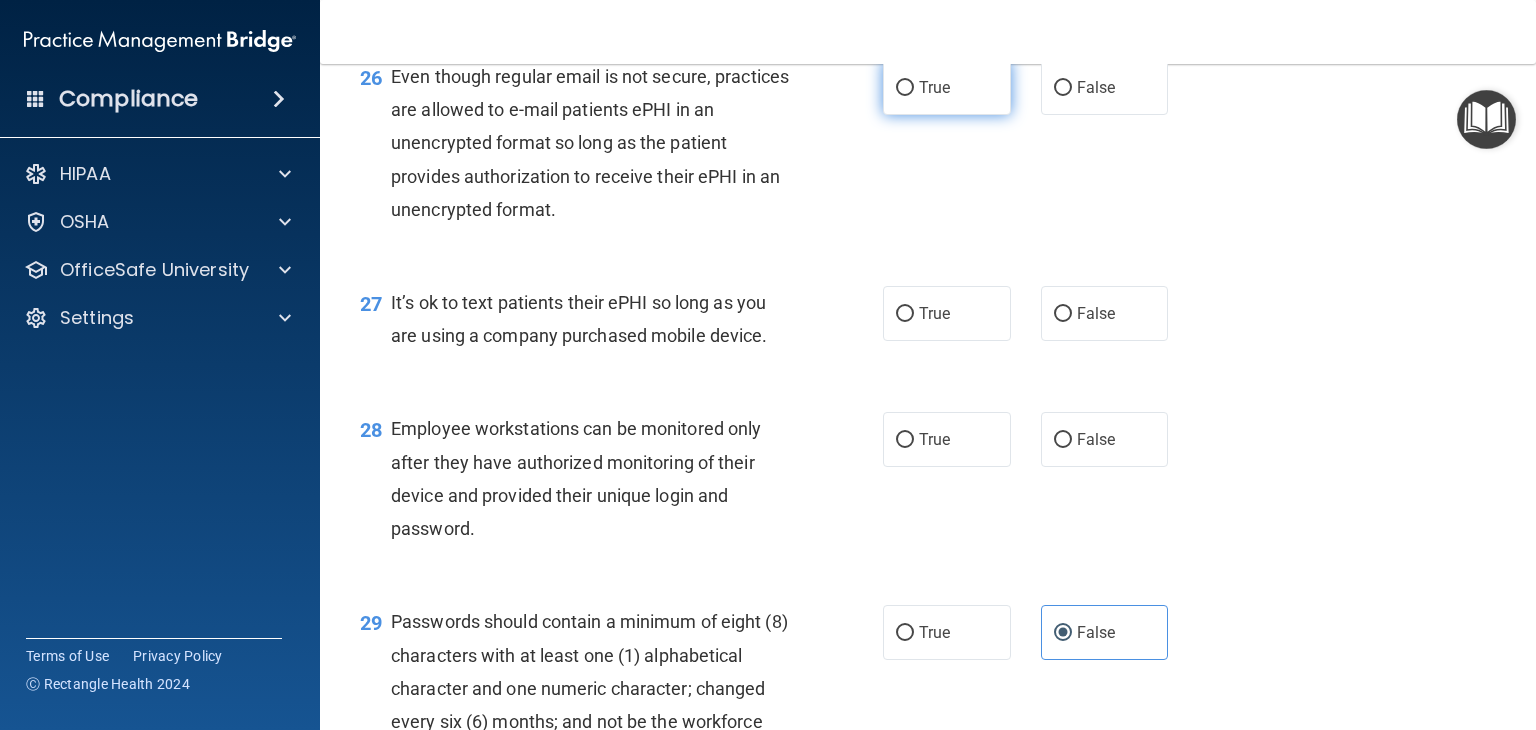 click on "True" at bounding box center (934, 87) 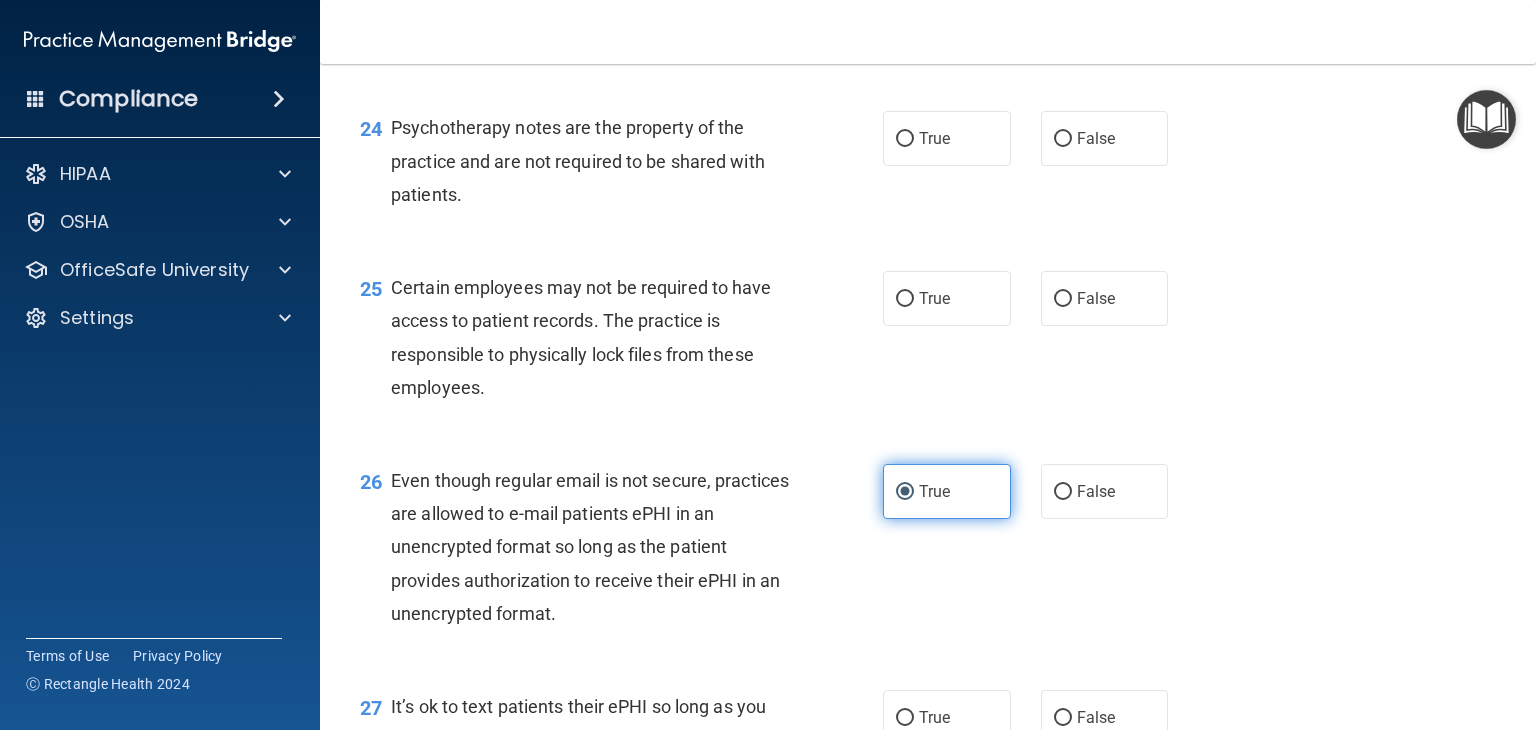 scroll, scrollTop: 4221, scrollLeft: 0, axis: vertical 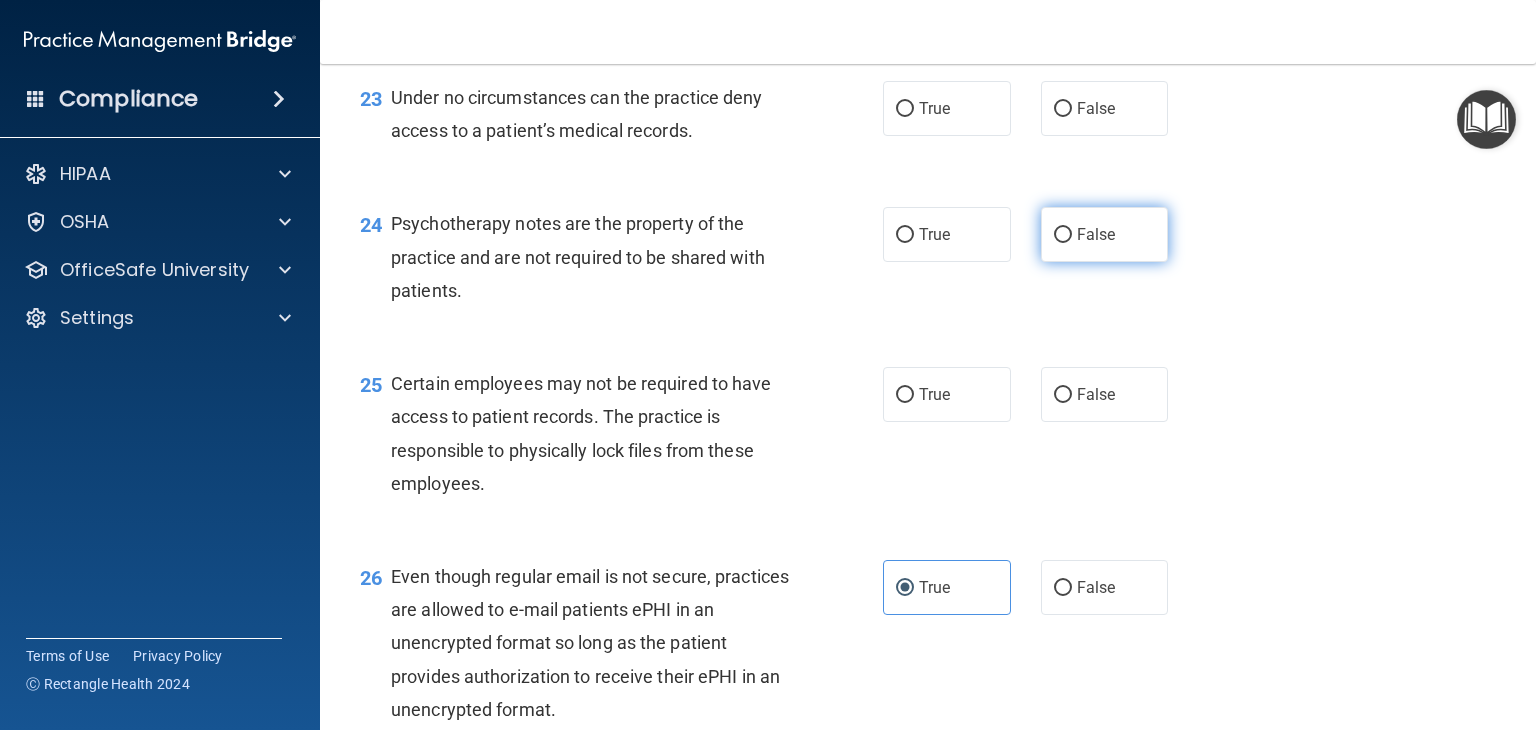 click on "False" at bounding box center (1105, 234) 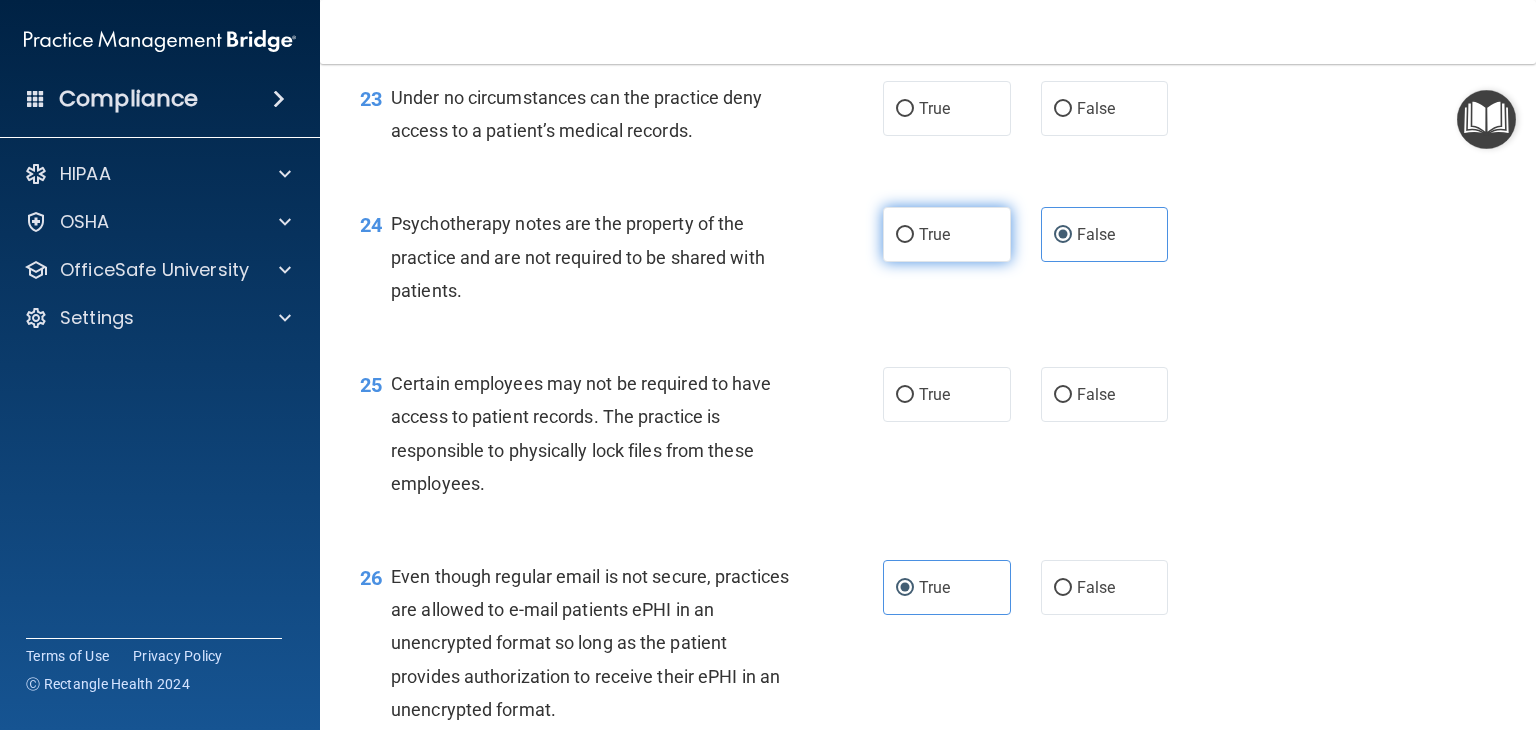 click on "True" at bounding box center (947, 234) 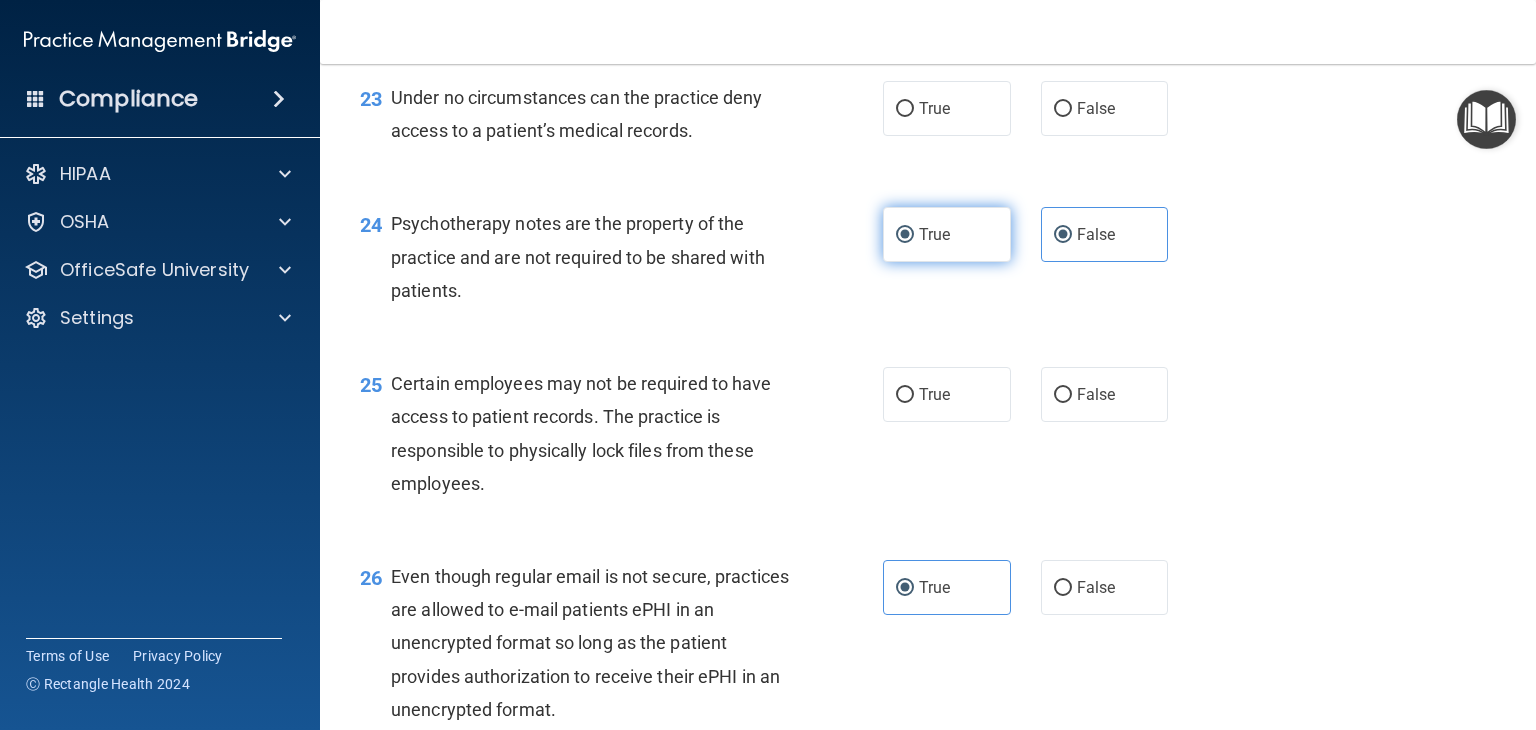 radio on "false" 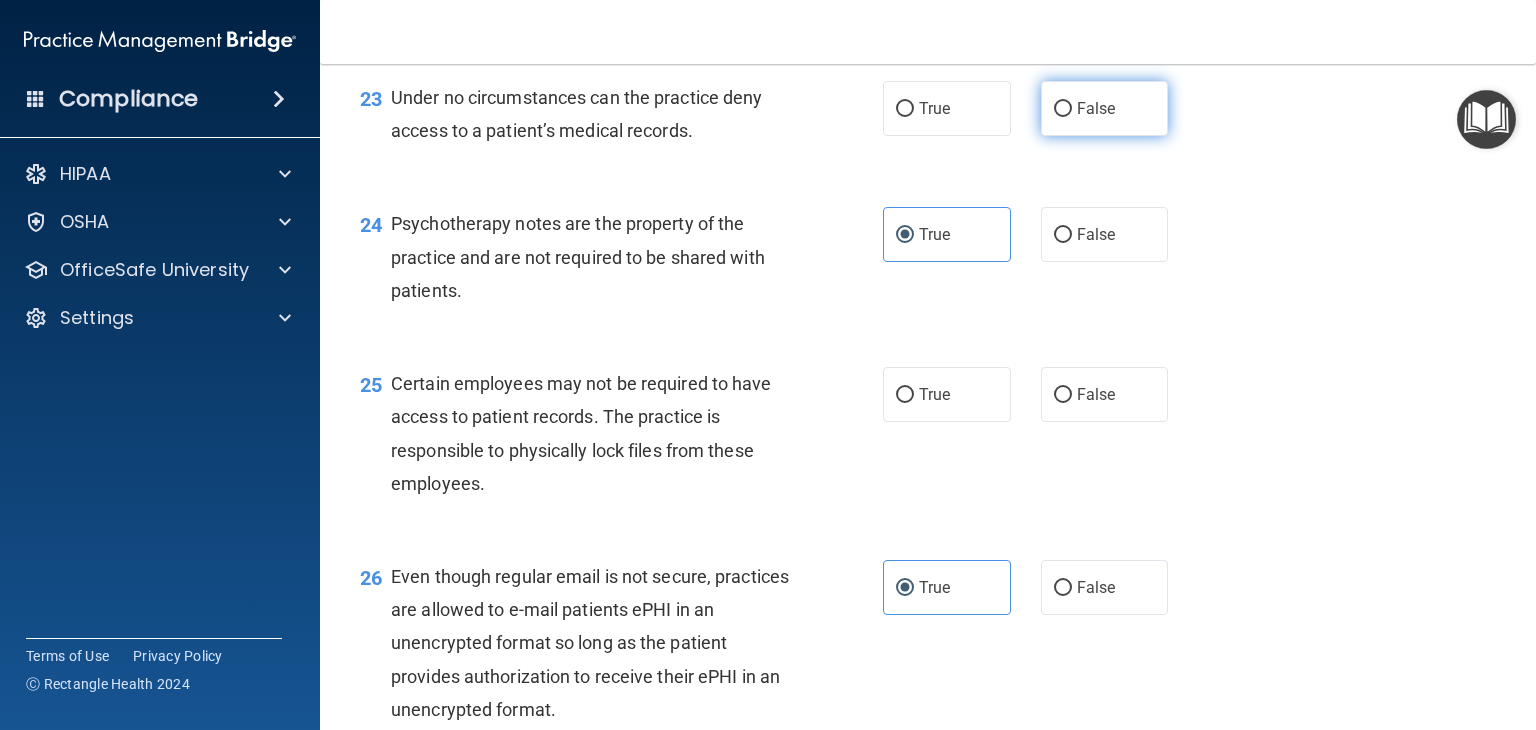 click on "False" at bounding box center (1096, 108) 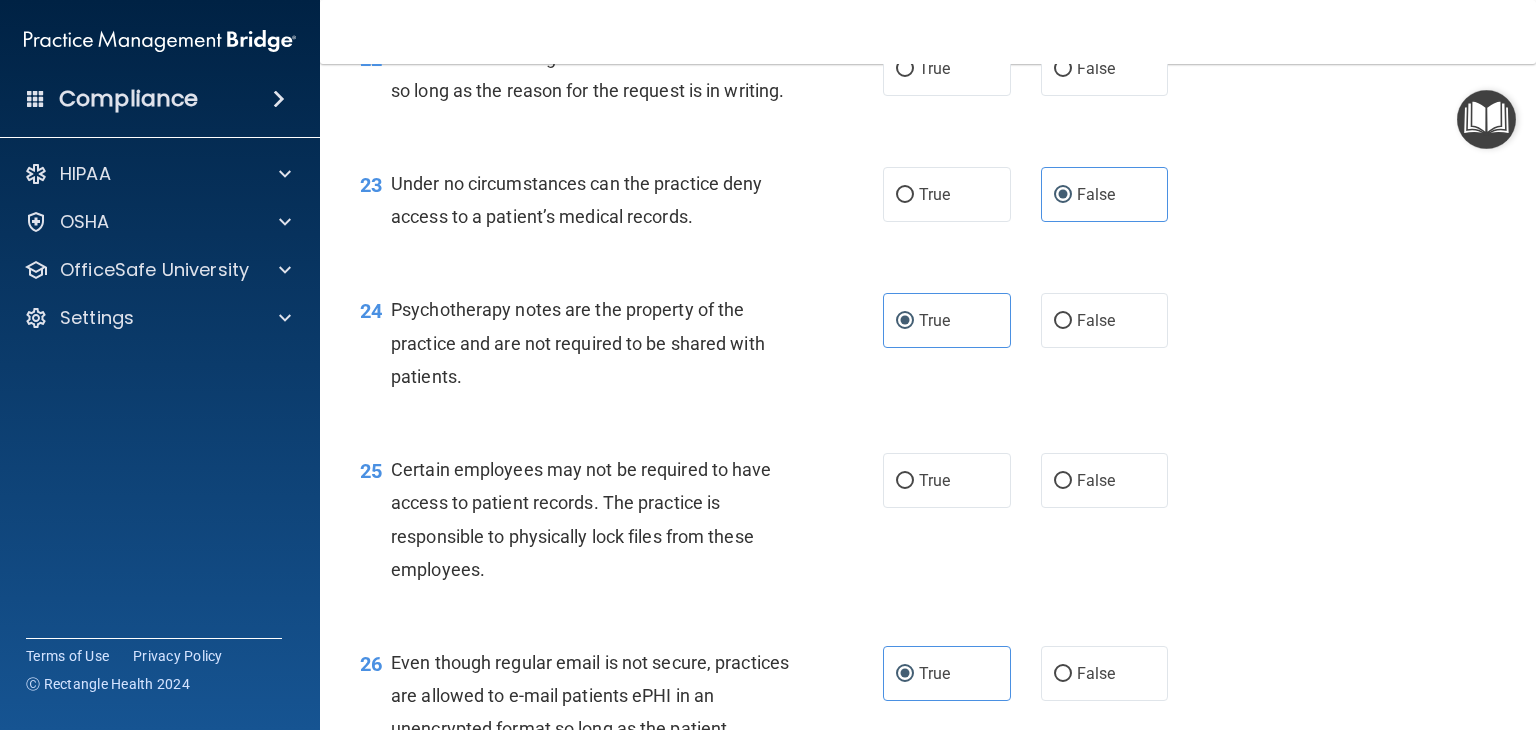 scroll, scrollTop: 4021, scrollLeft: 0, axis: vertical 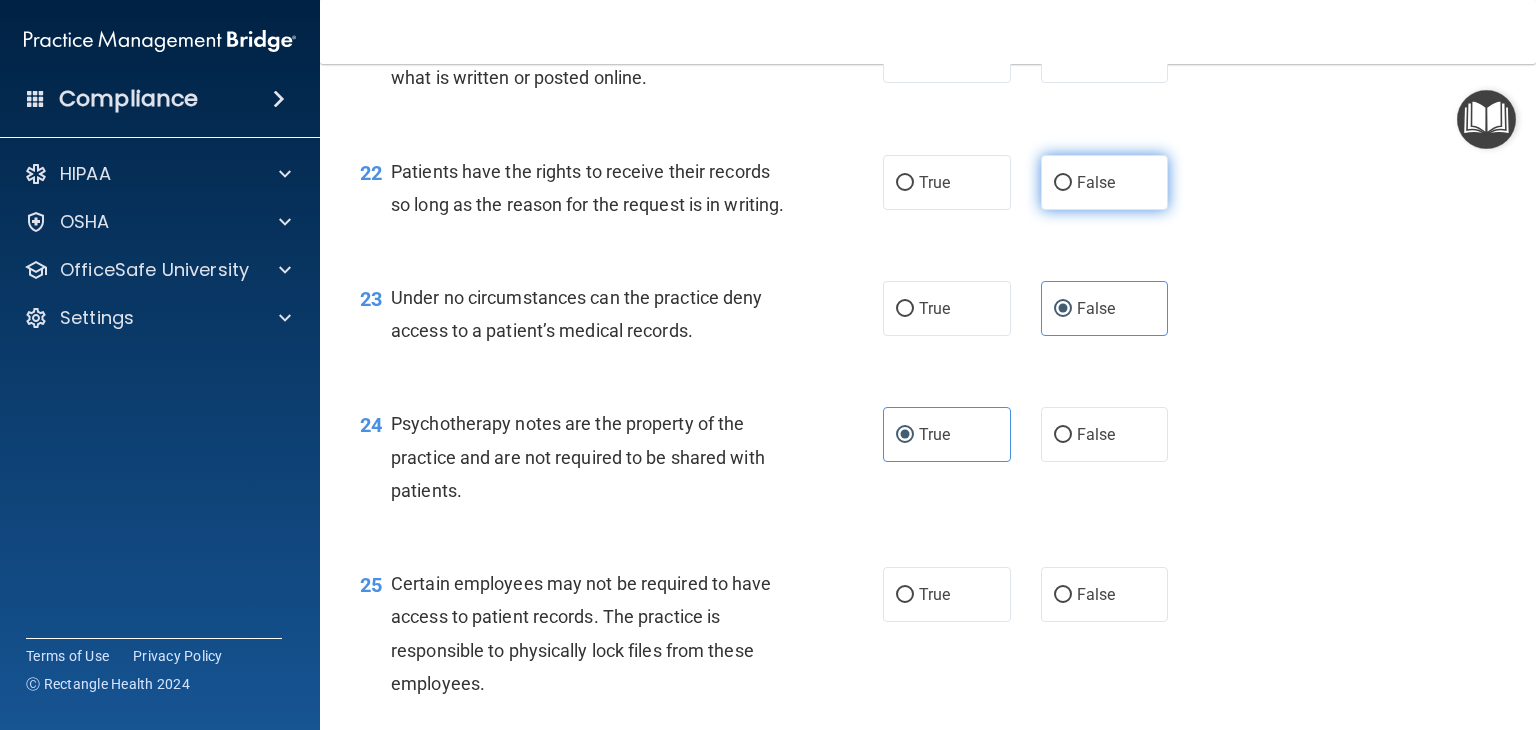 click on "False" at bounding box center [1063, 183] 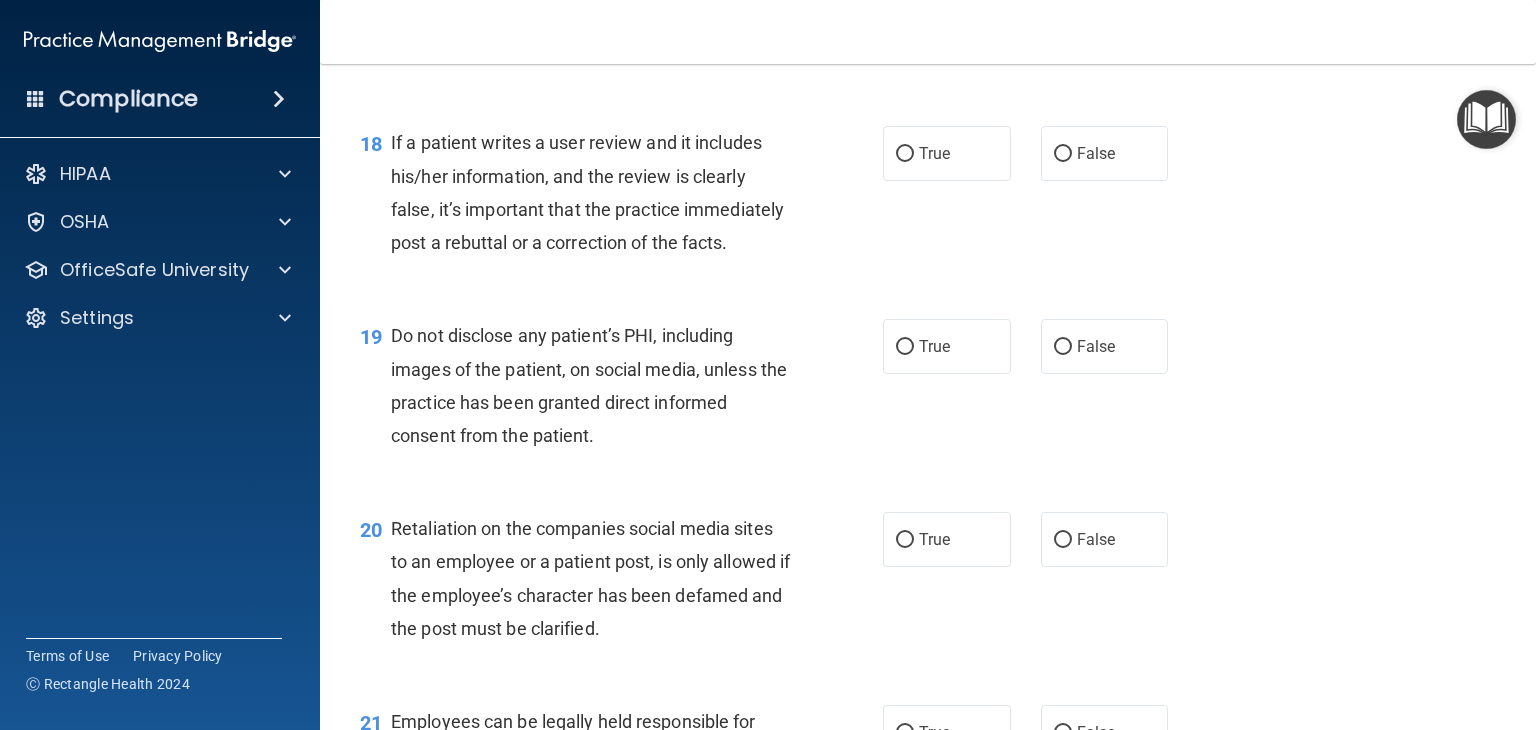 scroll, scrollTop: 3321, scrollLeft: 0, axis: vertical 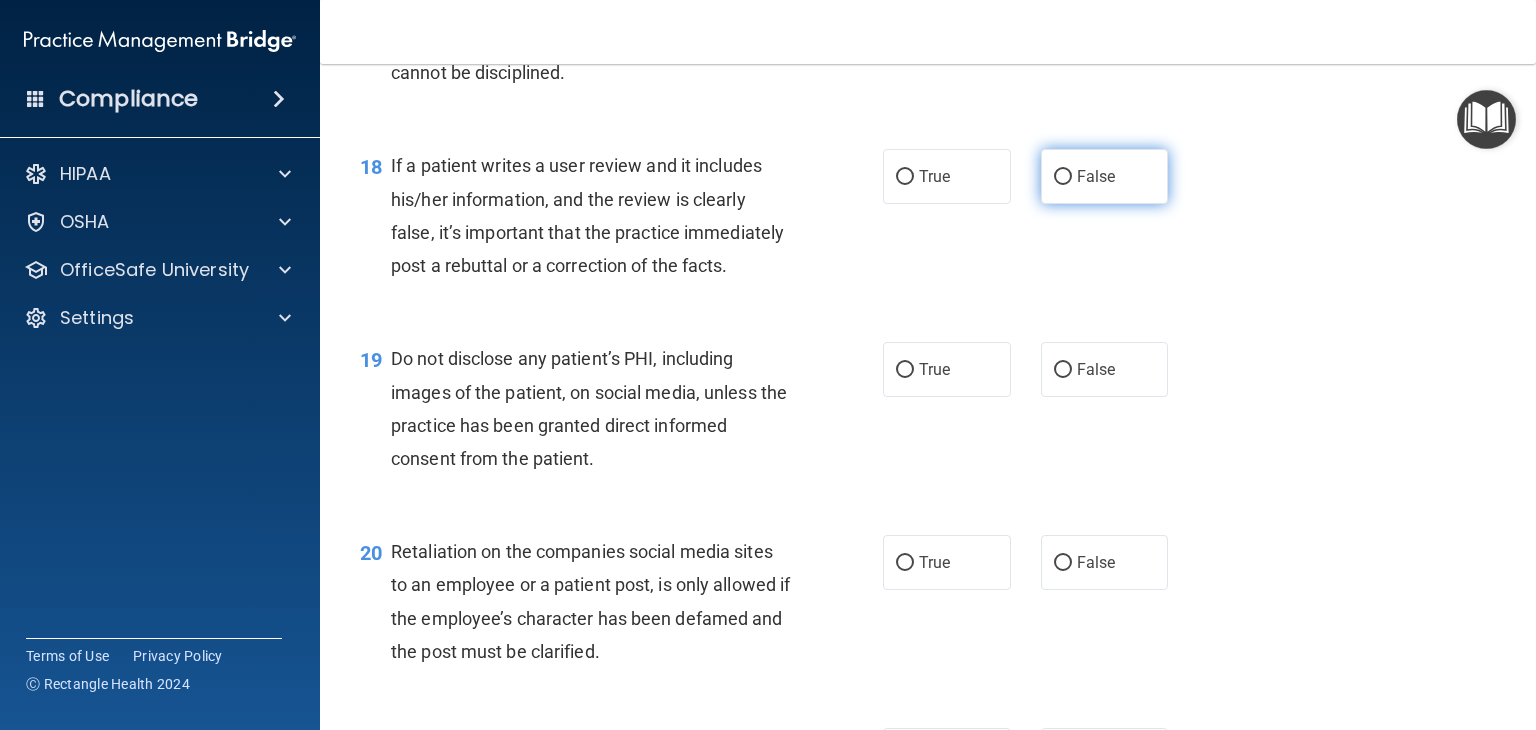 click on "False" at bounding box center [1105, 176] 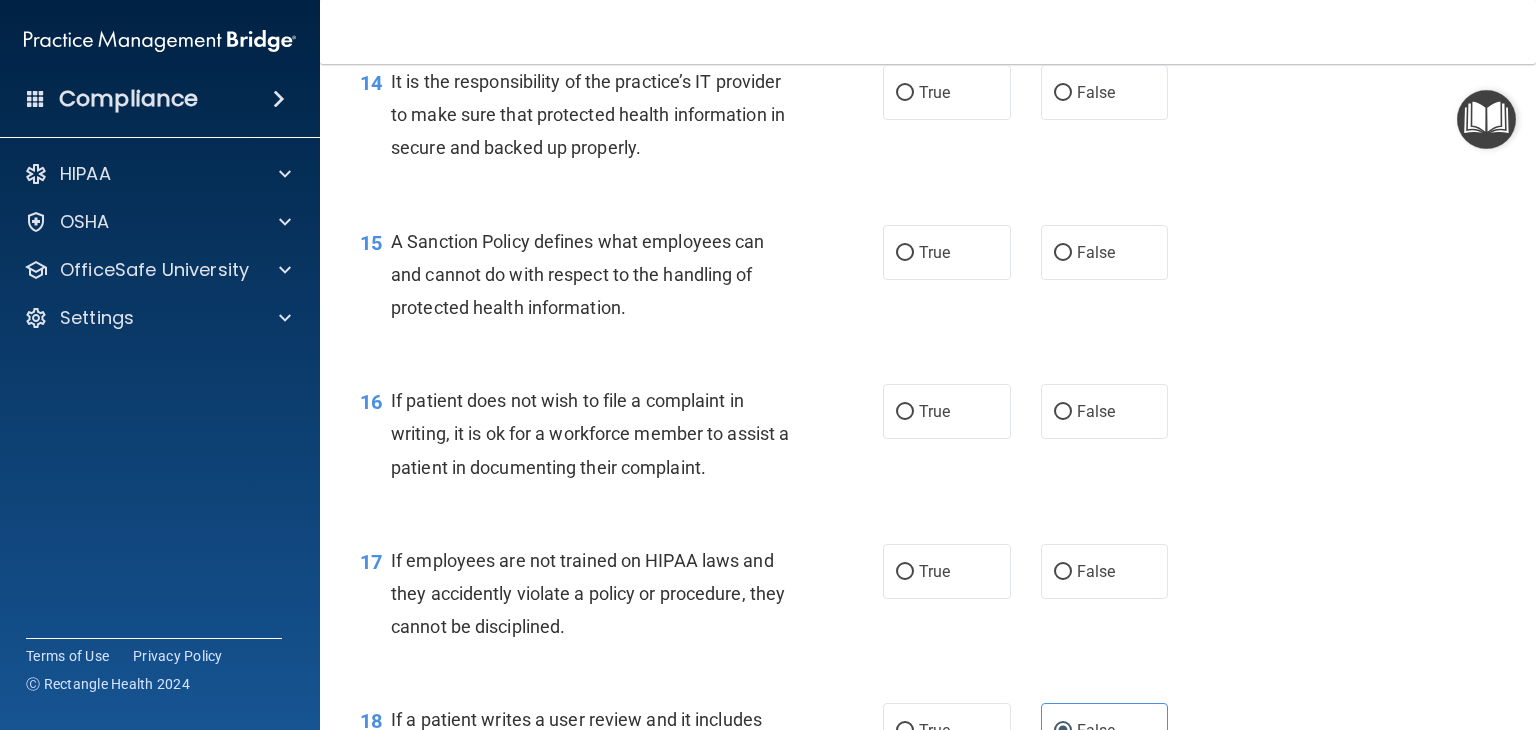 scroll, scrollTop: 2721, scrollLeft: 0, axis: vertical 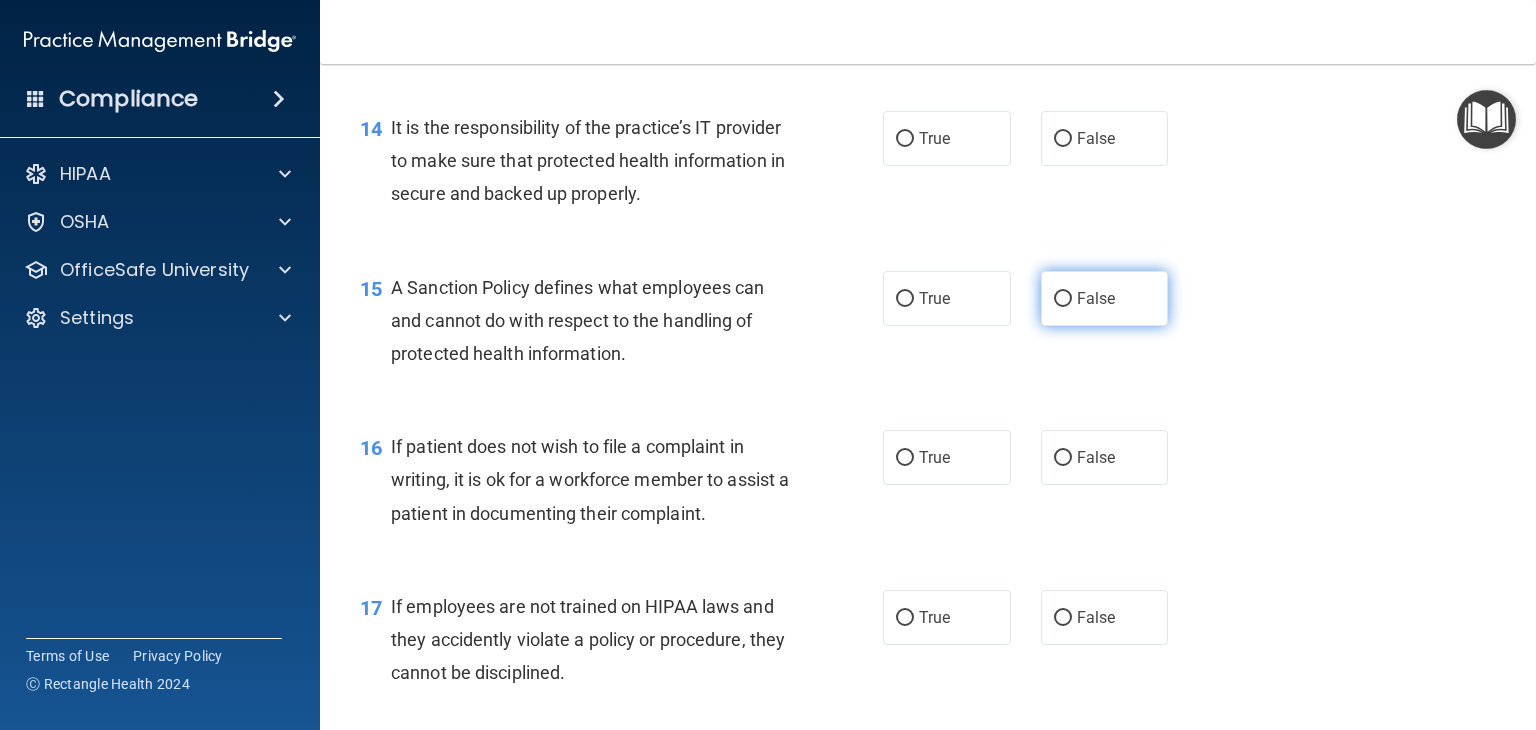click on "False" at bounding box center (1063, 299) 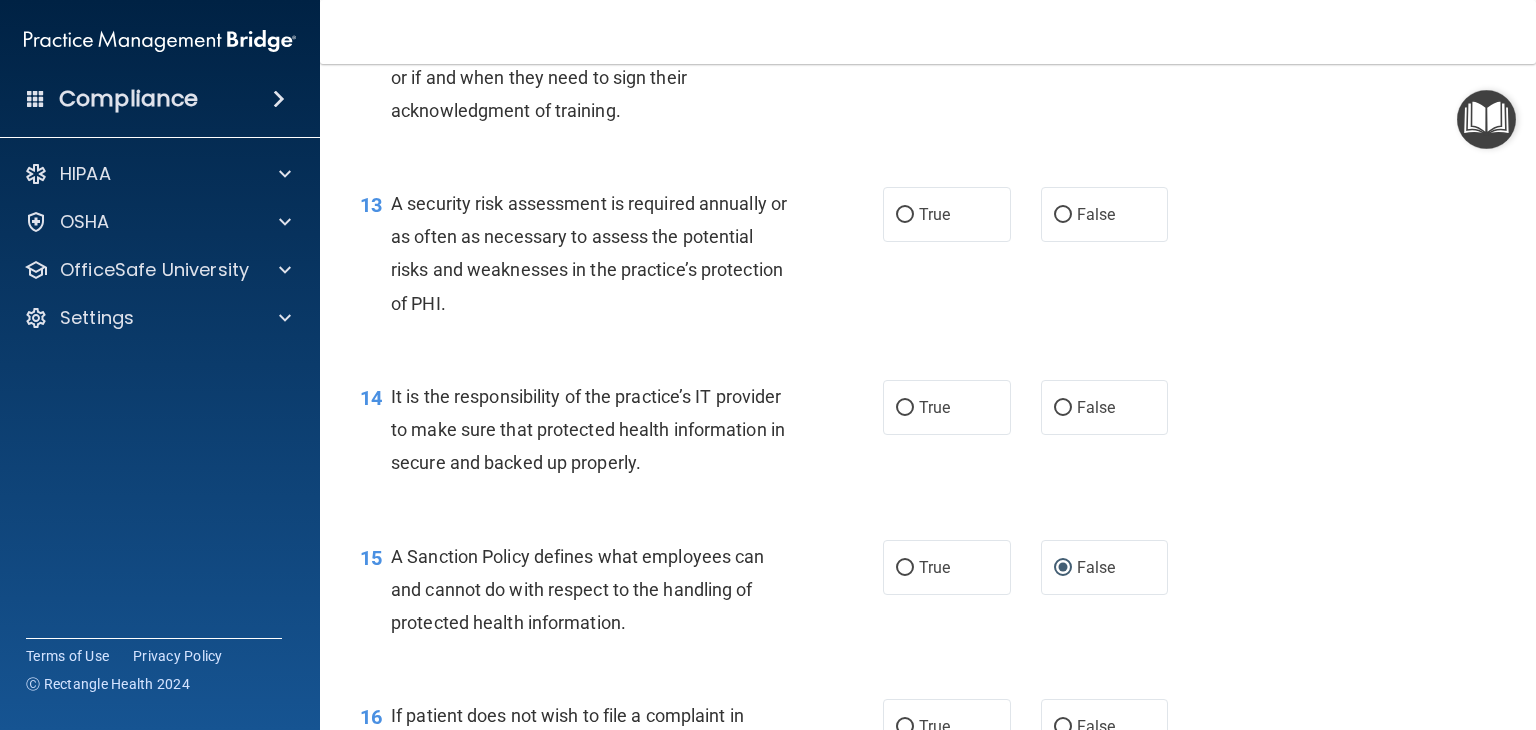 scroll, scrollTop: 2421, scrollLeft: 0, axis: vertical 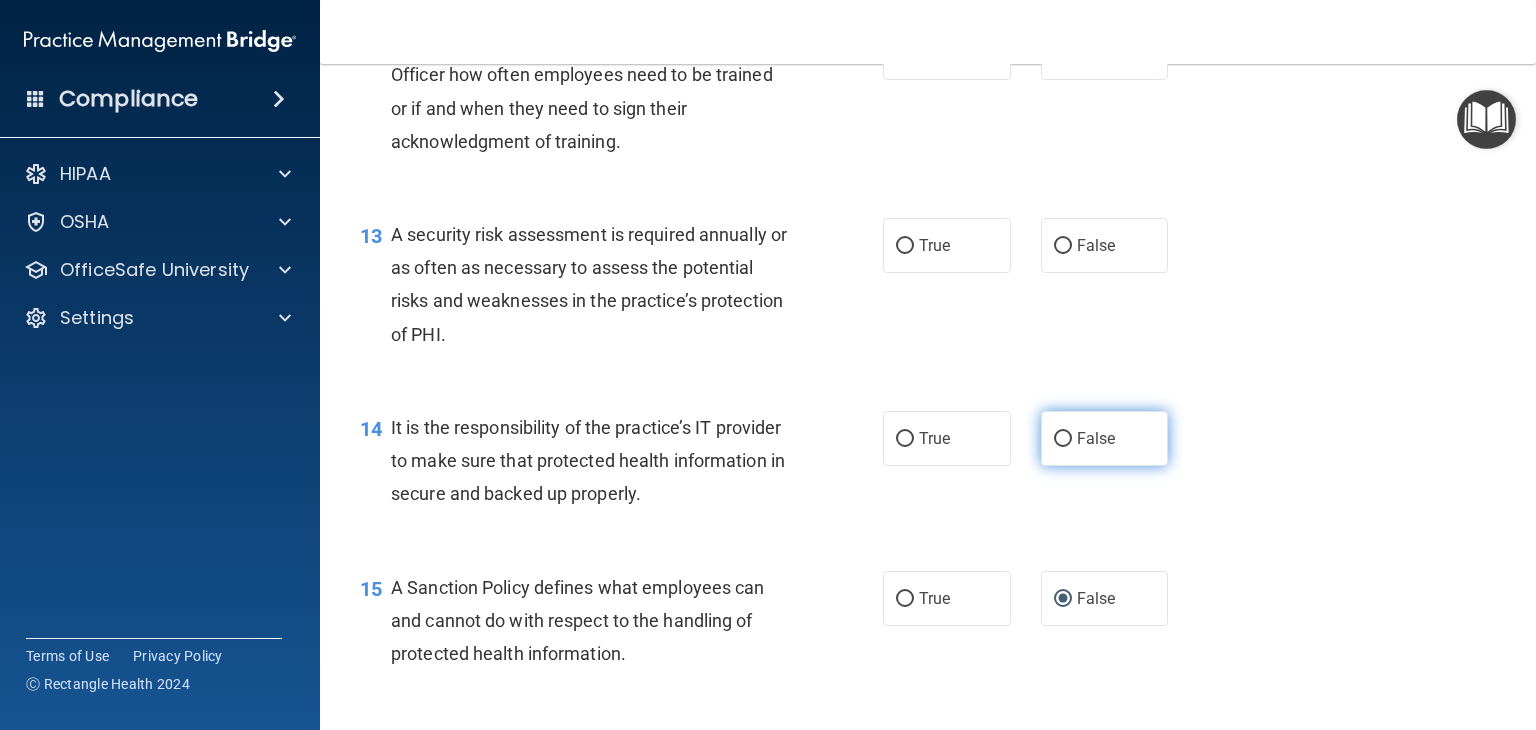 click on "False" at bounding box center (1063, 439) 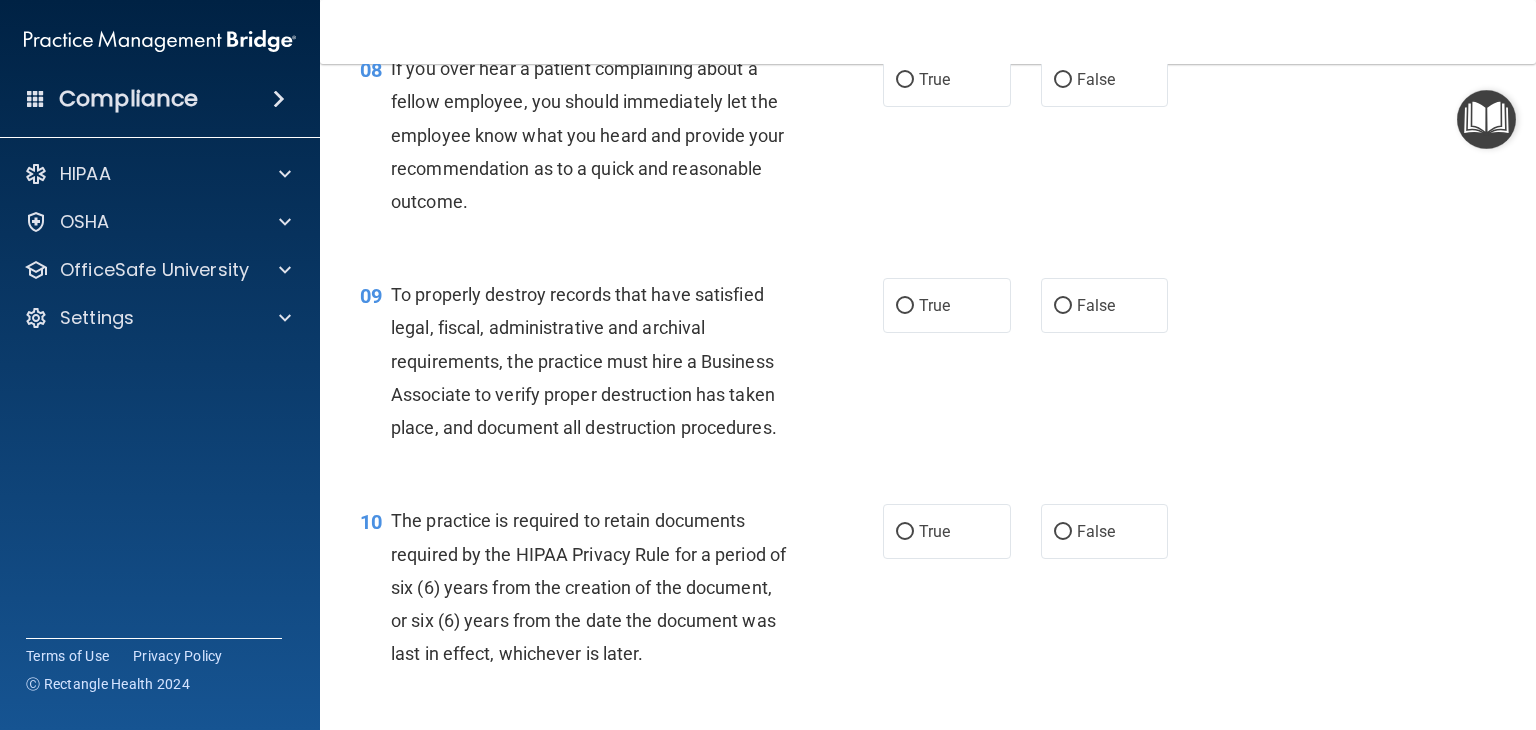 scroll, scrollTop: 1421, scrollLeft: 0, axis: vertical 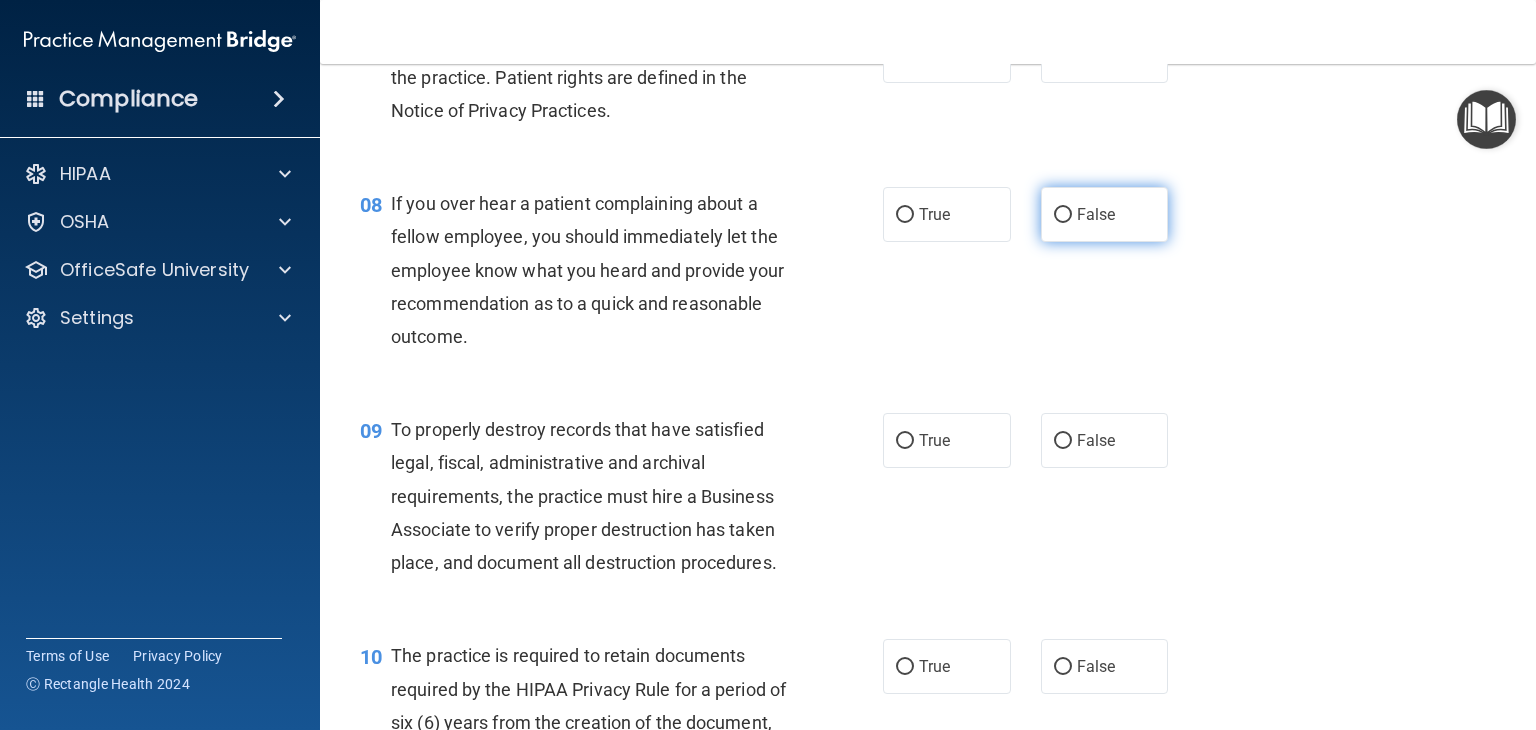 click on "False" at bounding box center [1096, 214] 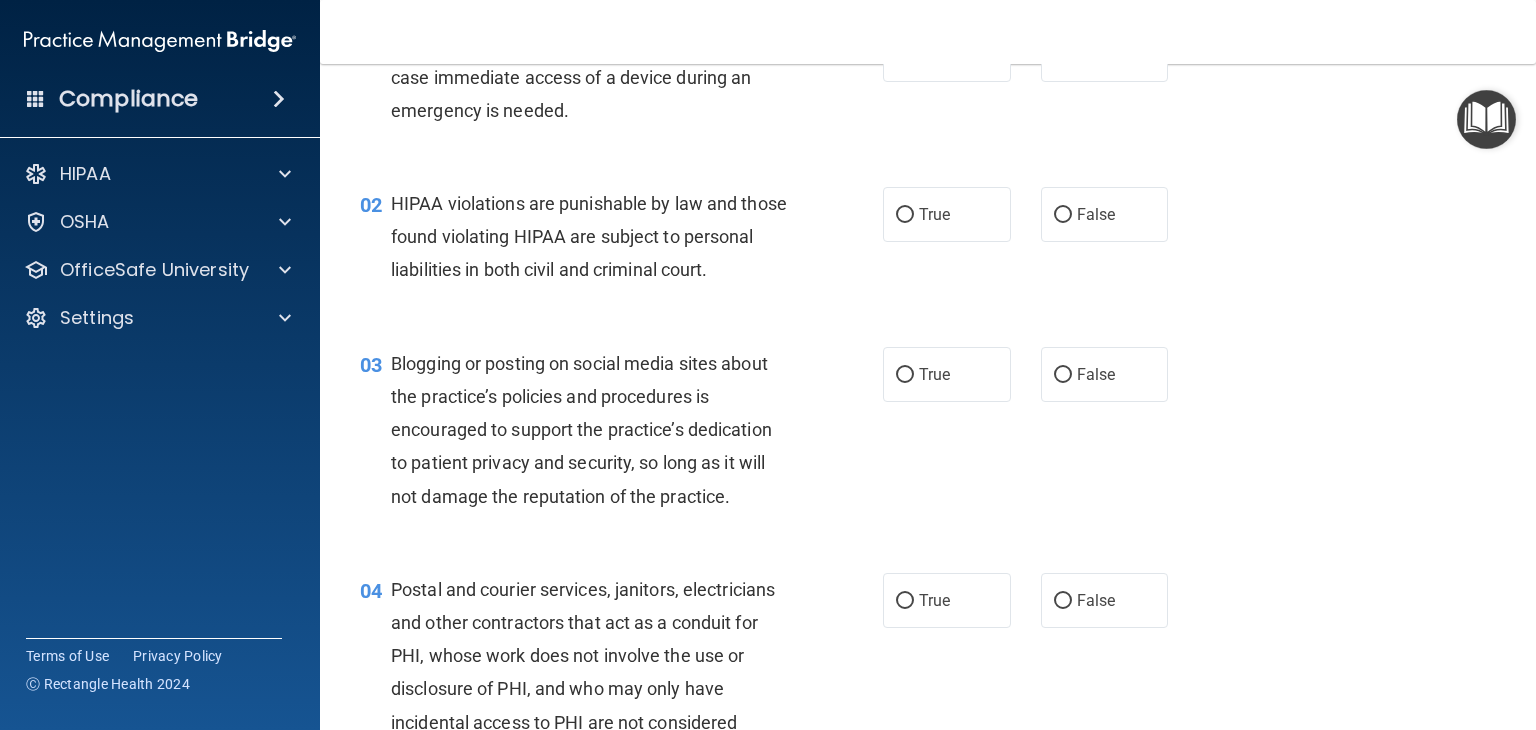 scroll, scrollTop: 0, scrollLeft: 0, axis: both 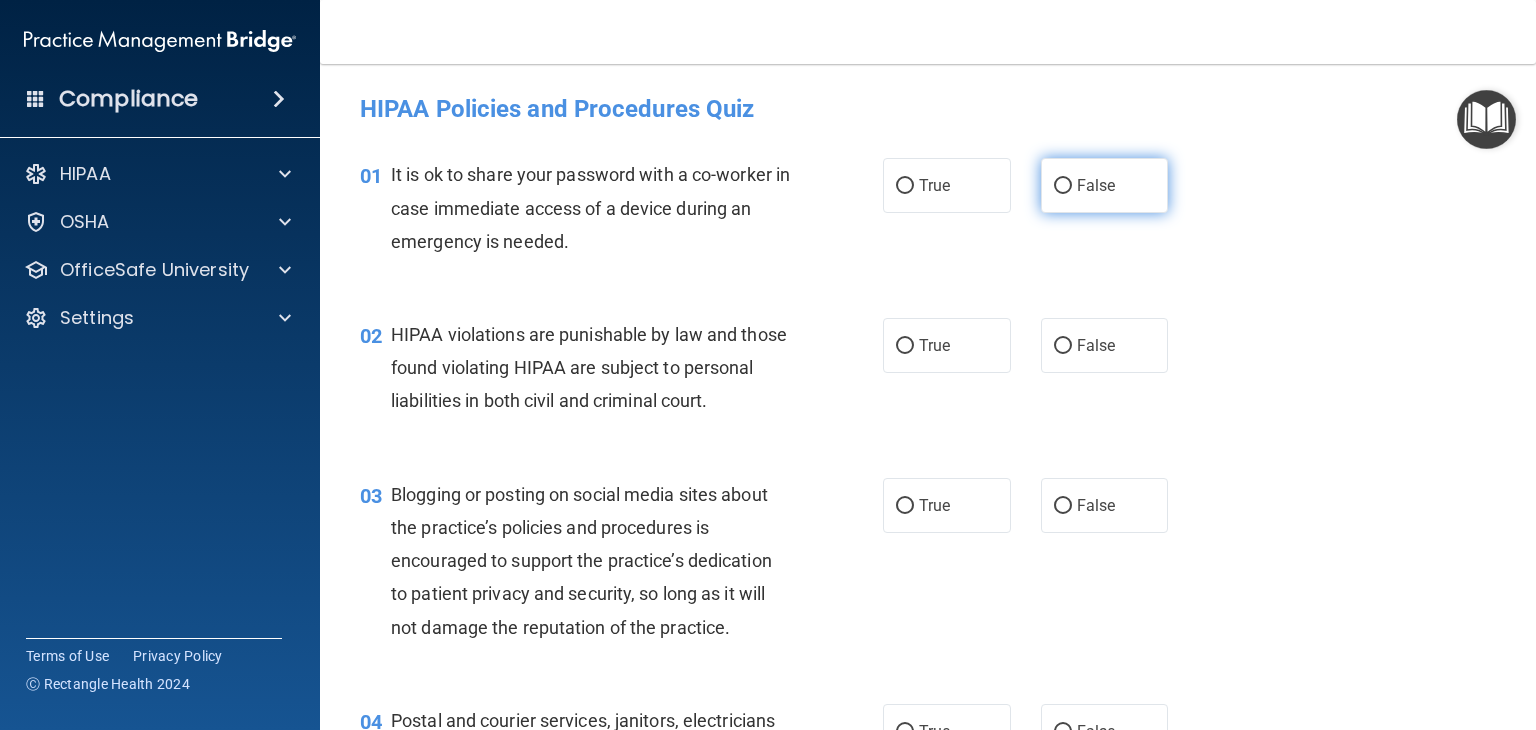 click on "False" at bounding box center [1105, 185] 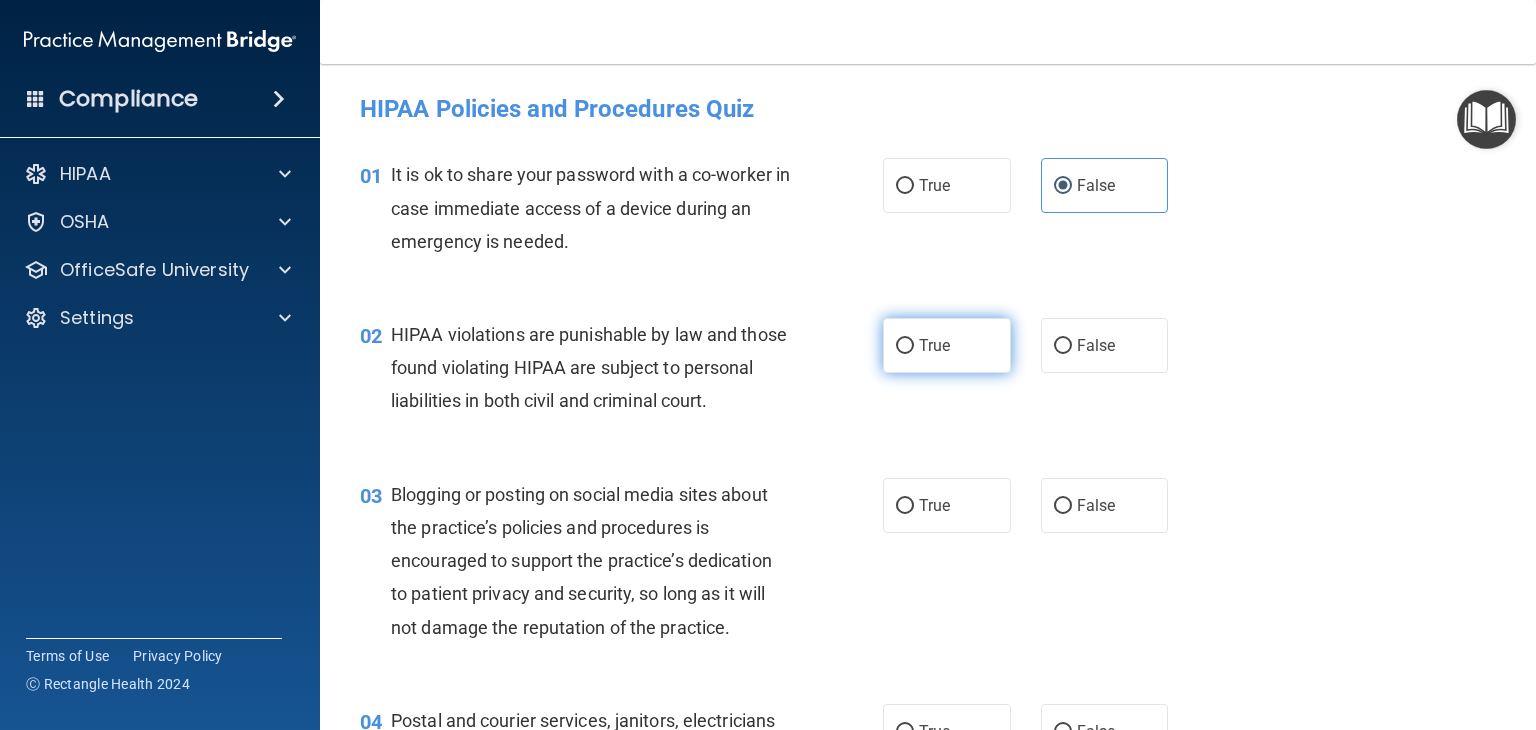 click on "True" at bounding box center (934, 345) 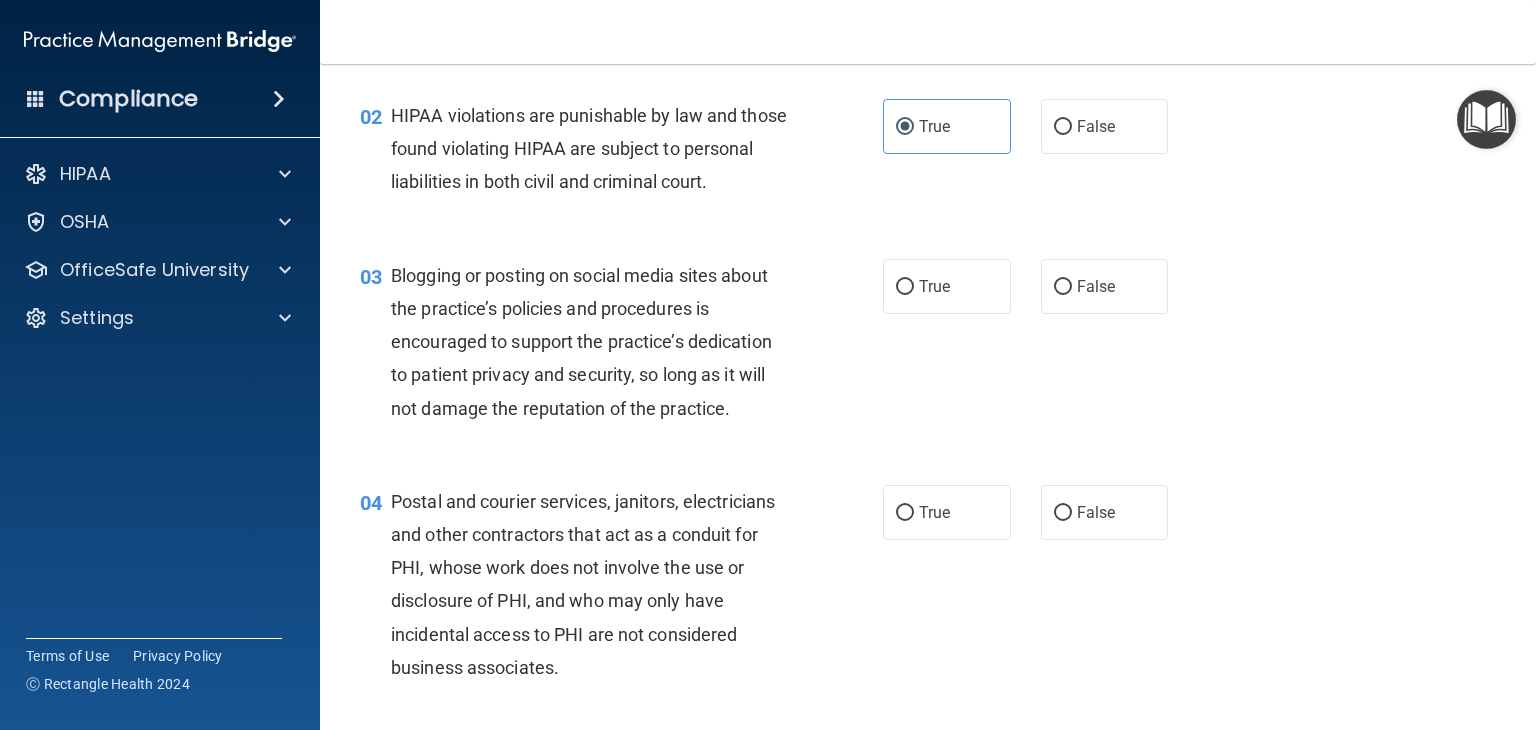 scroll, scrollTop: 300, scrollLeft: 0, axis: vertical 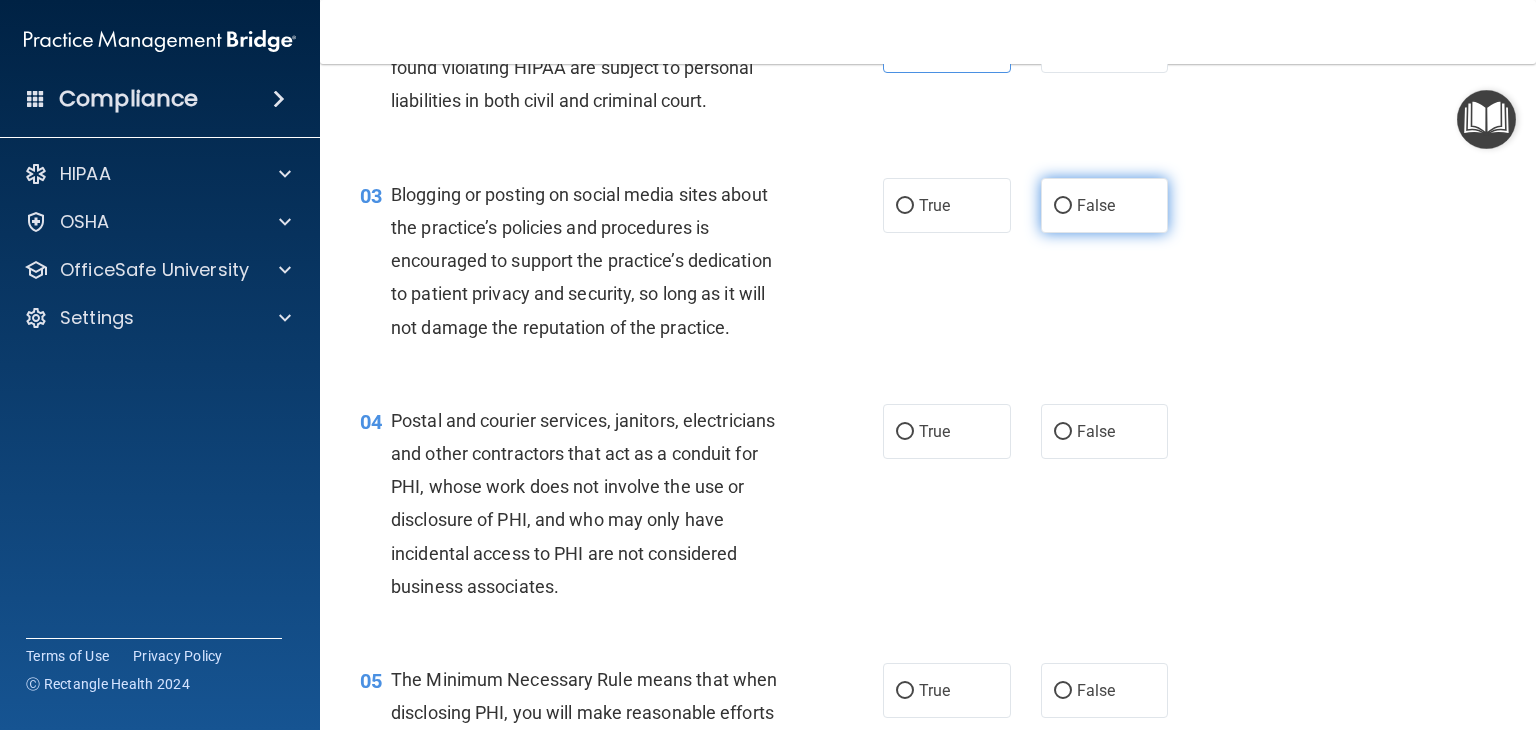click on "False" at bounding box center (1105, 205) 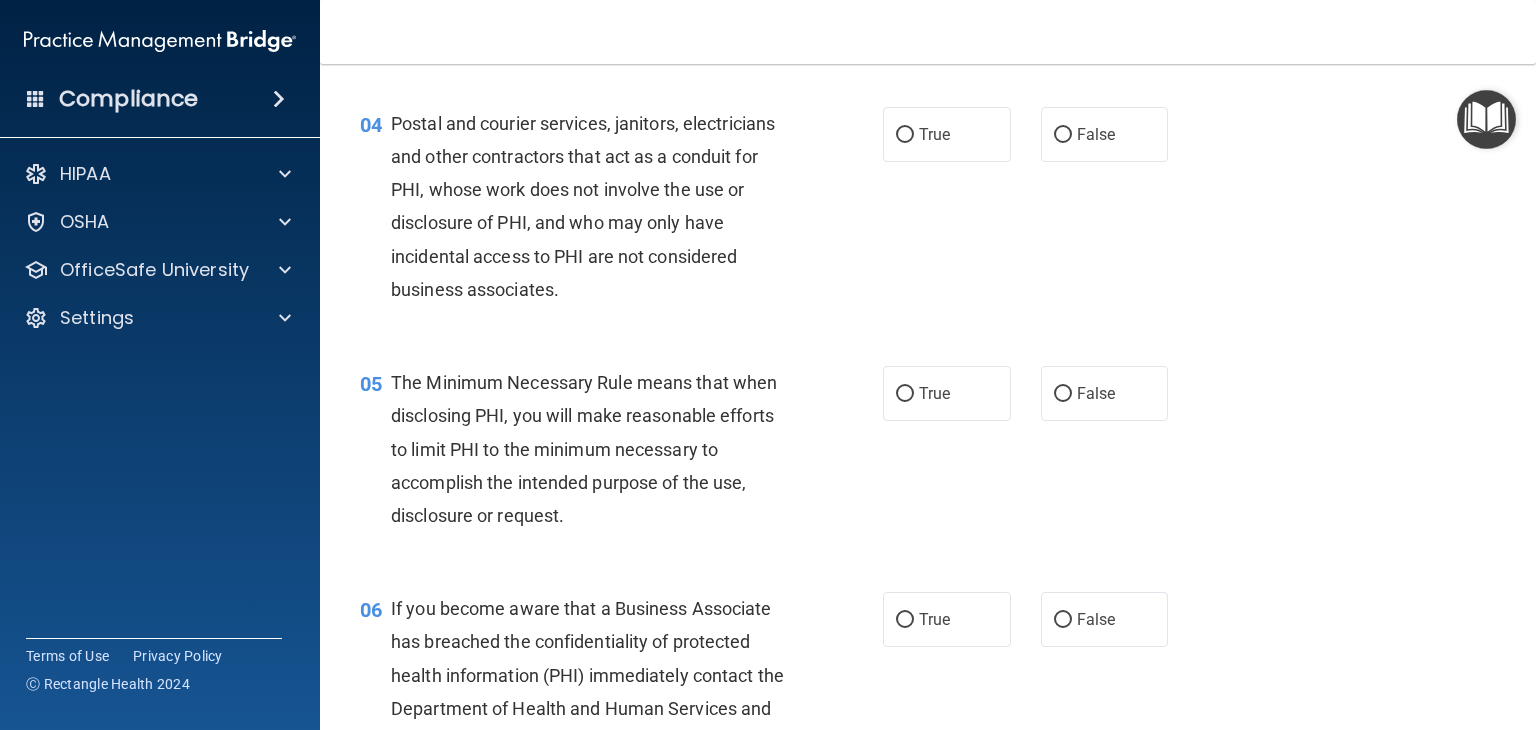 scroll, scrollTop: 600, scrollLeft: 0, axis: vertical 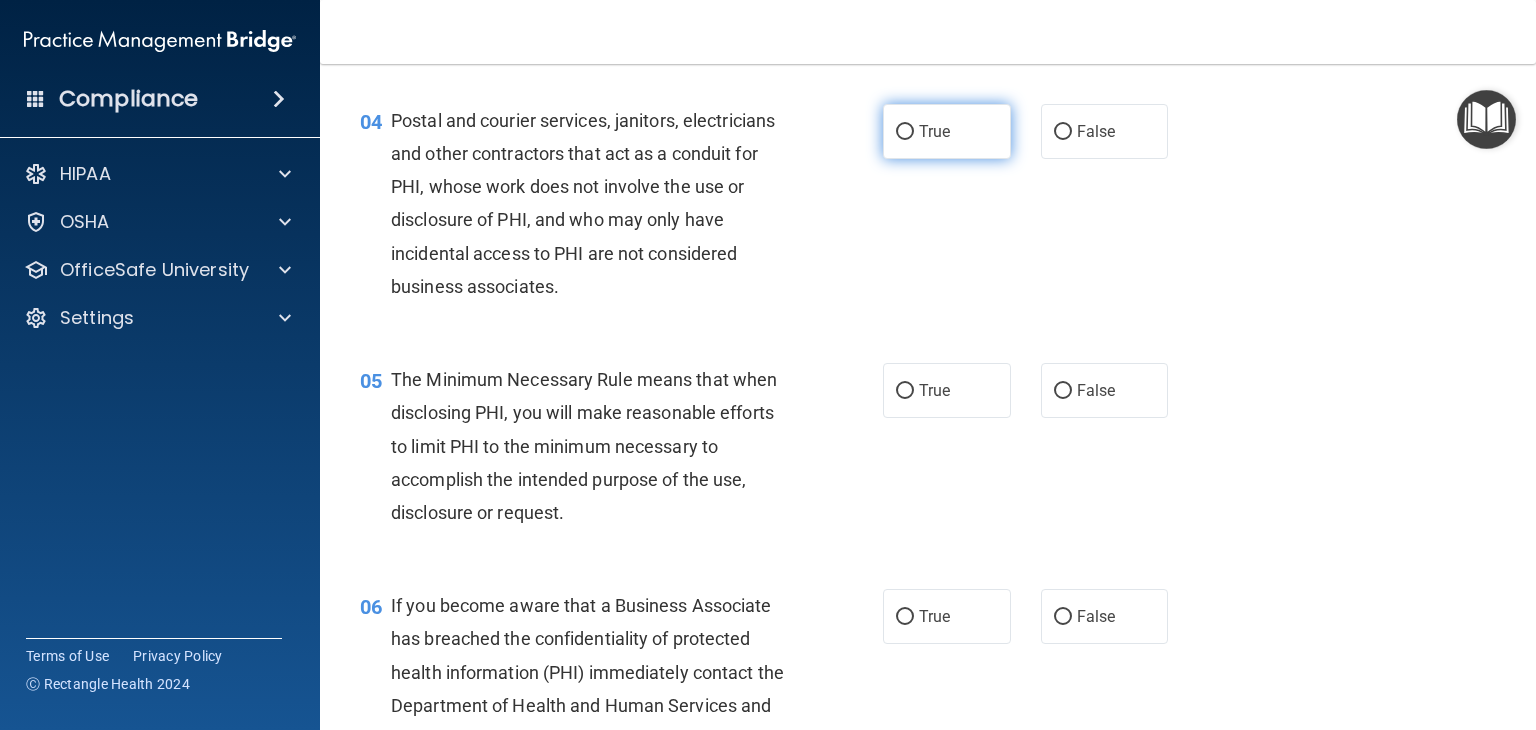click on "True" at bounding box center (947, 131) 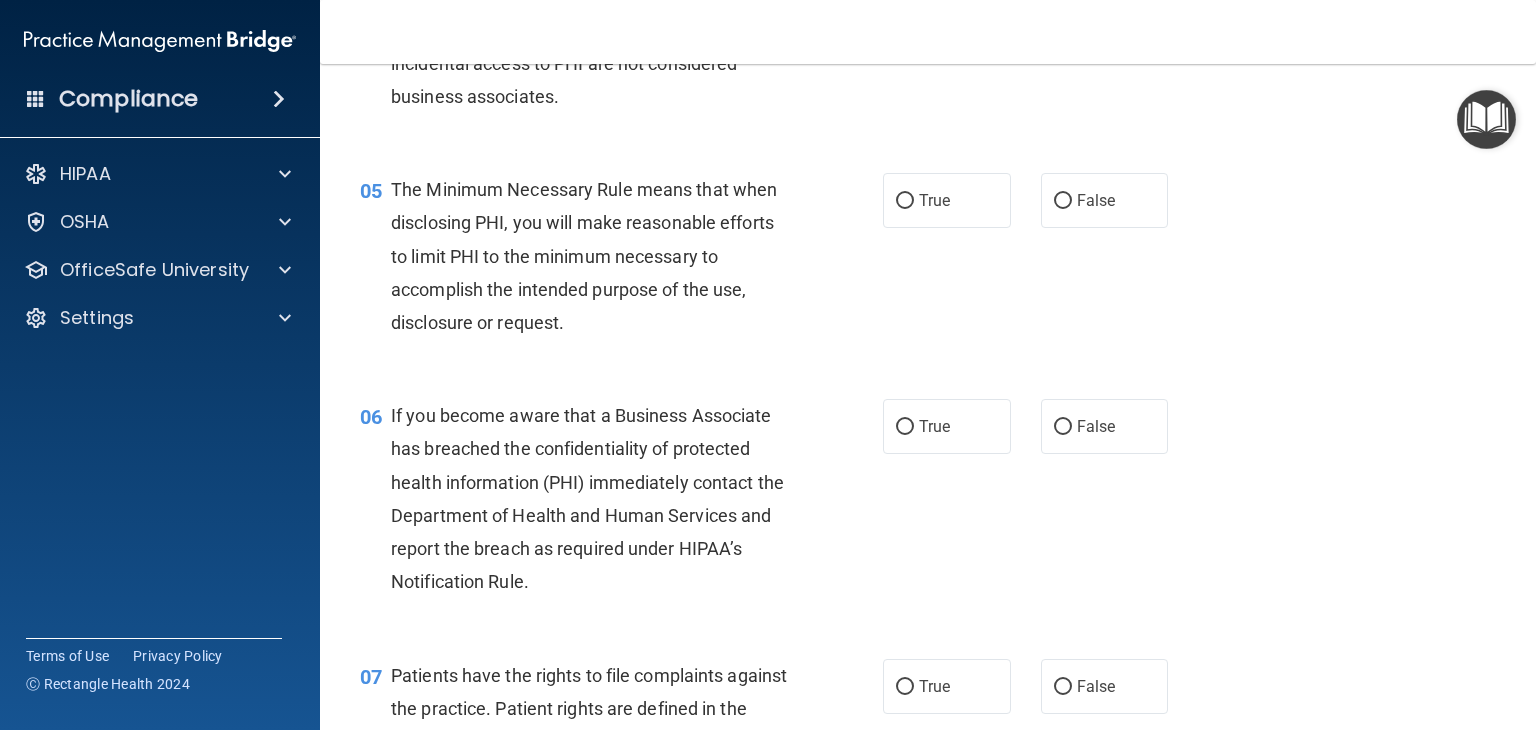 scroll, scrollTop: 800, scrollLeft: 0, axis: vertical 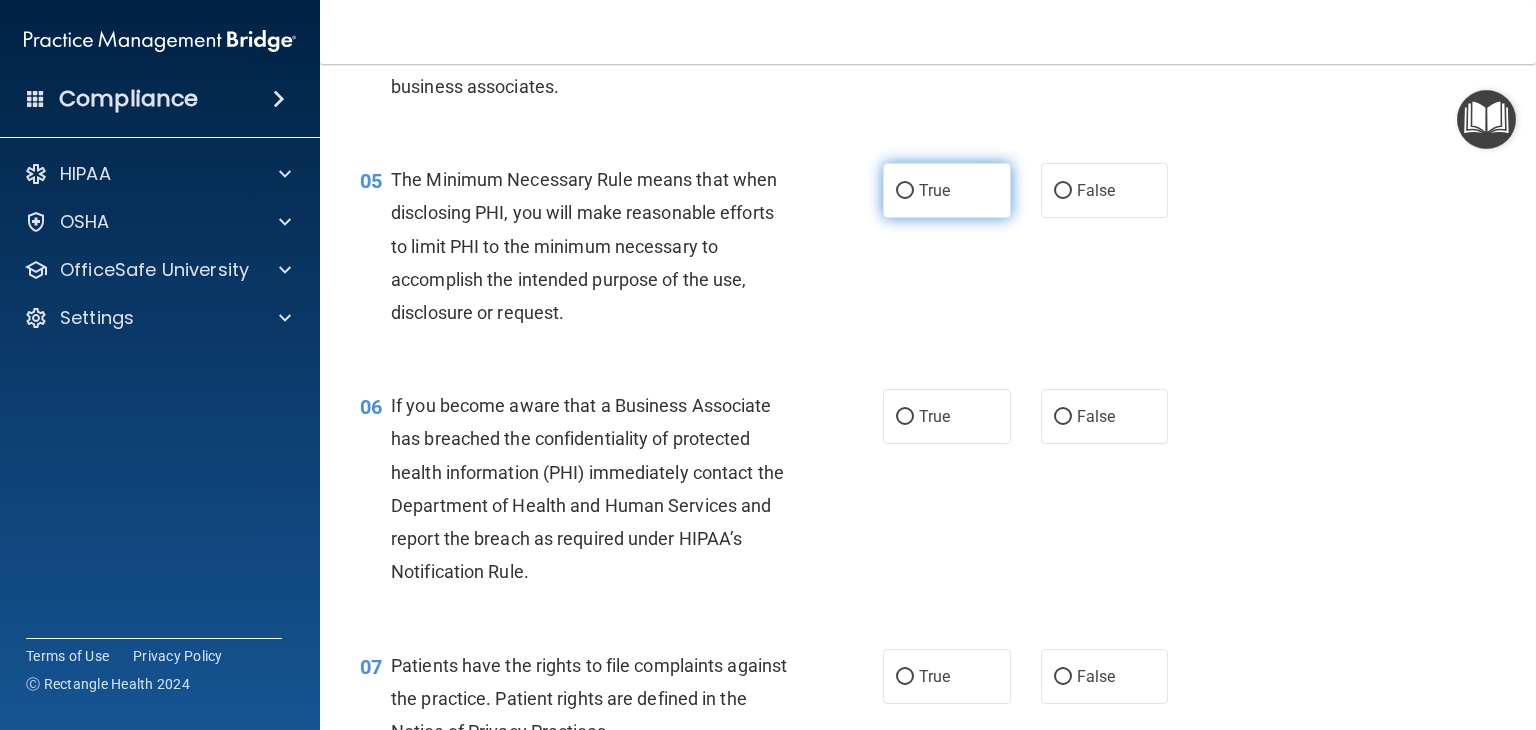 click on "True" at bounding box center [905, 191] 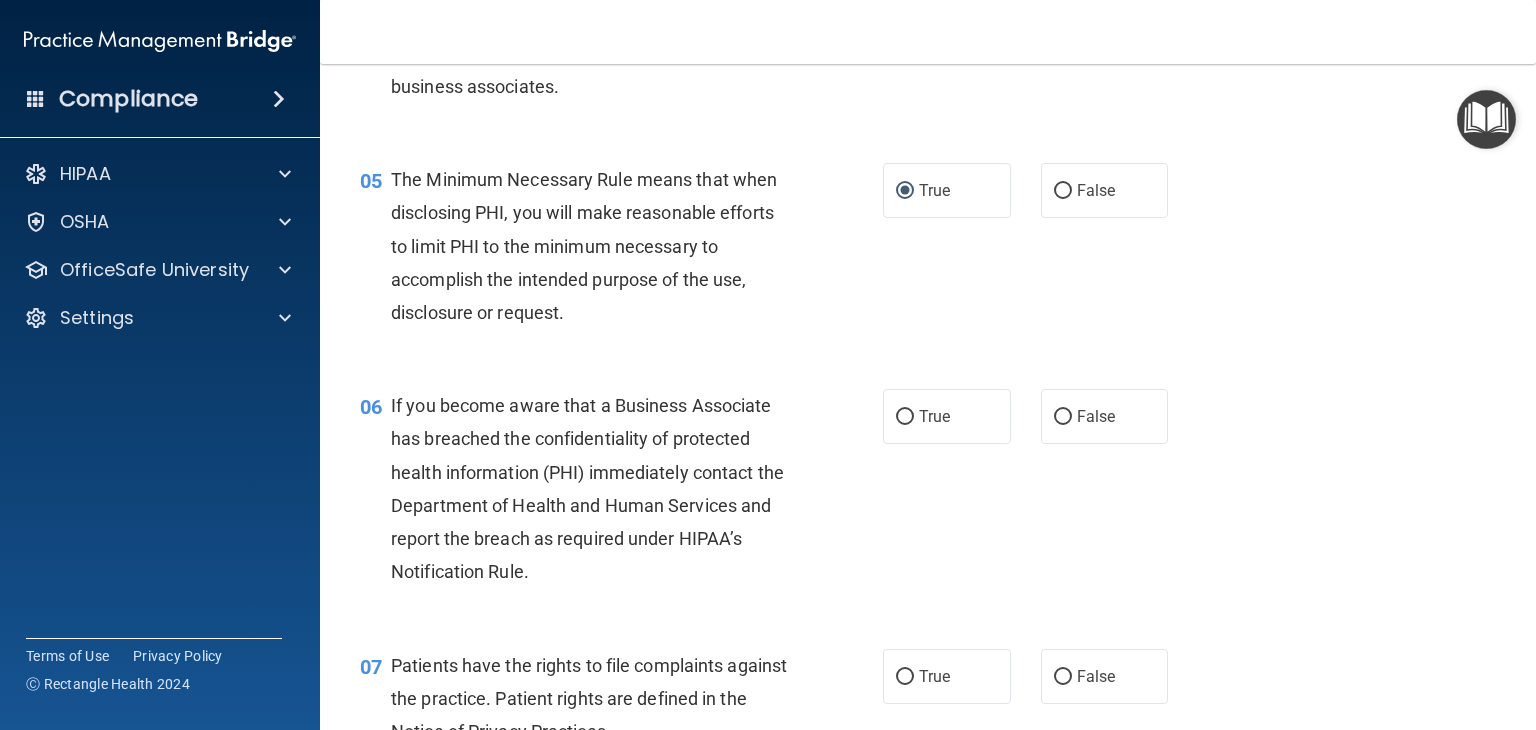 scroll, scrollTop: 1000, scrollLeft: 0, axis: vertical 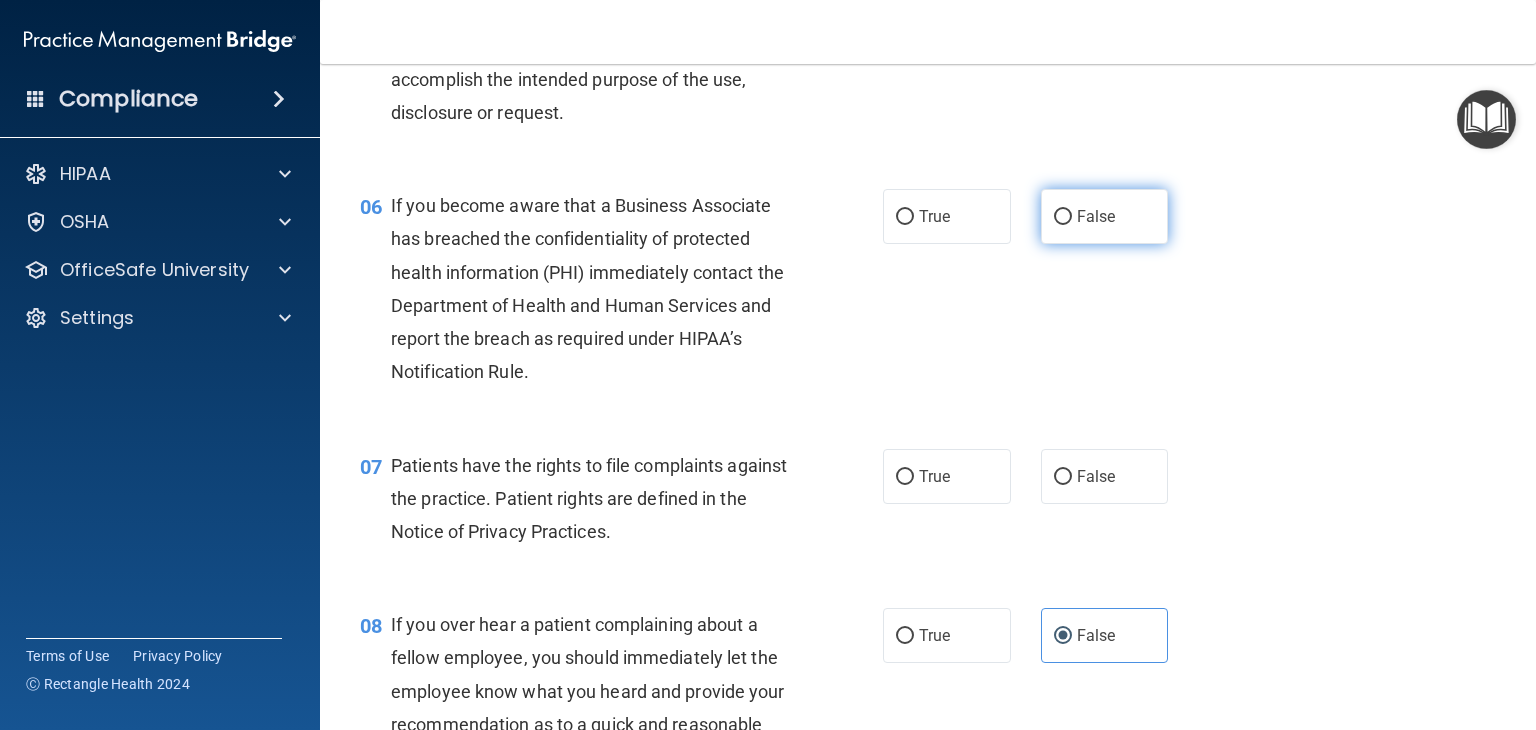 click on "False" at bounding box center (1105, 216) 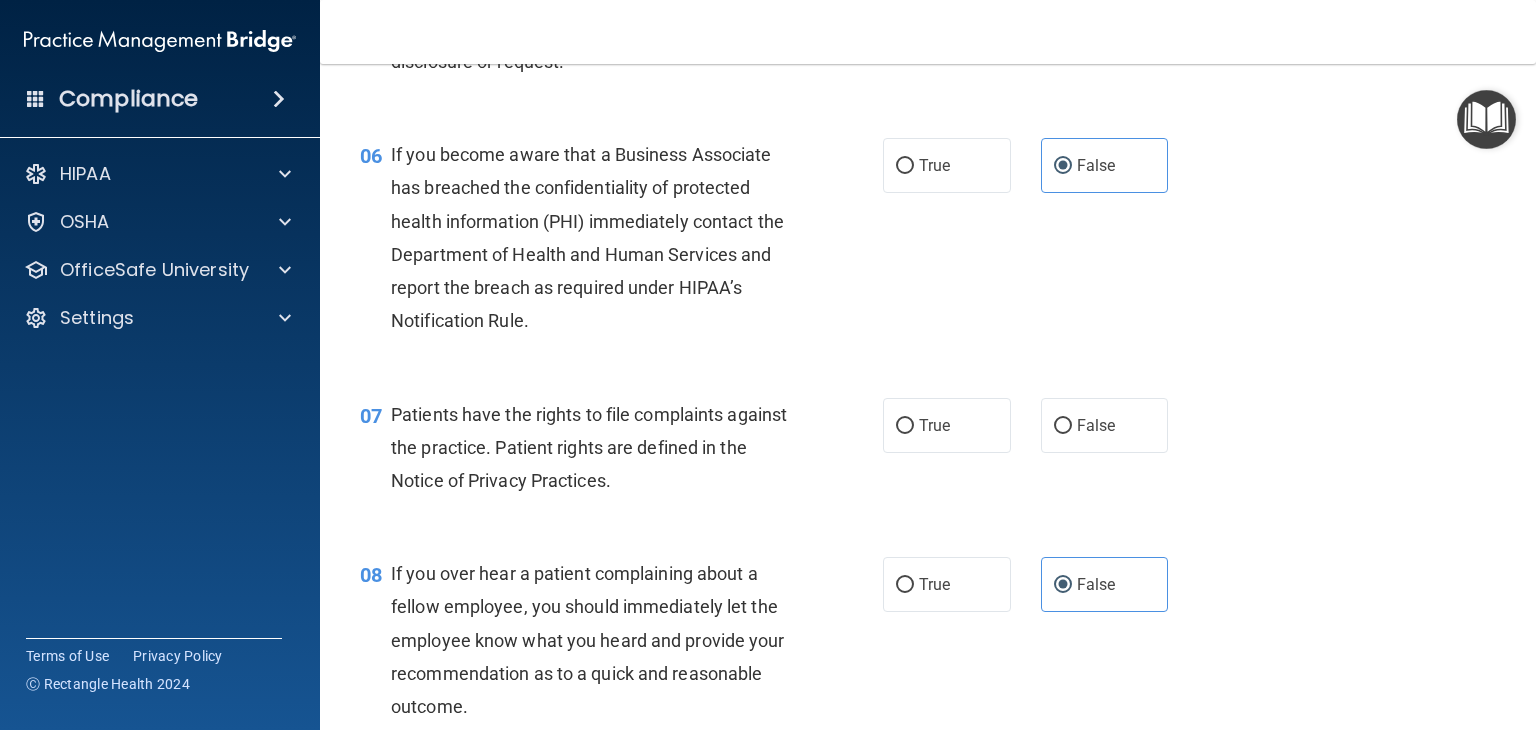 scroll, scrollTop: 1100, scrollLeft: 0, axis: vertical 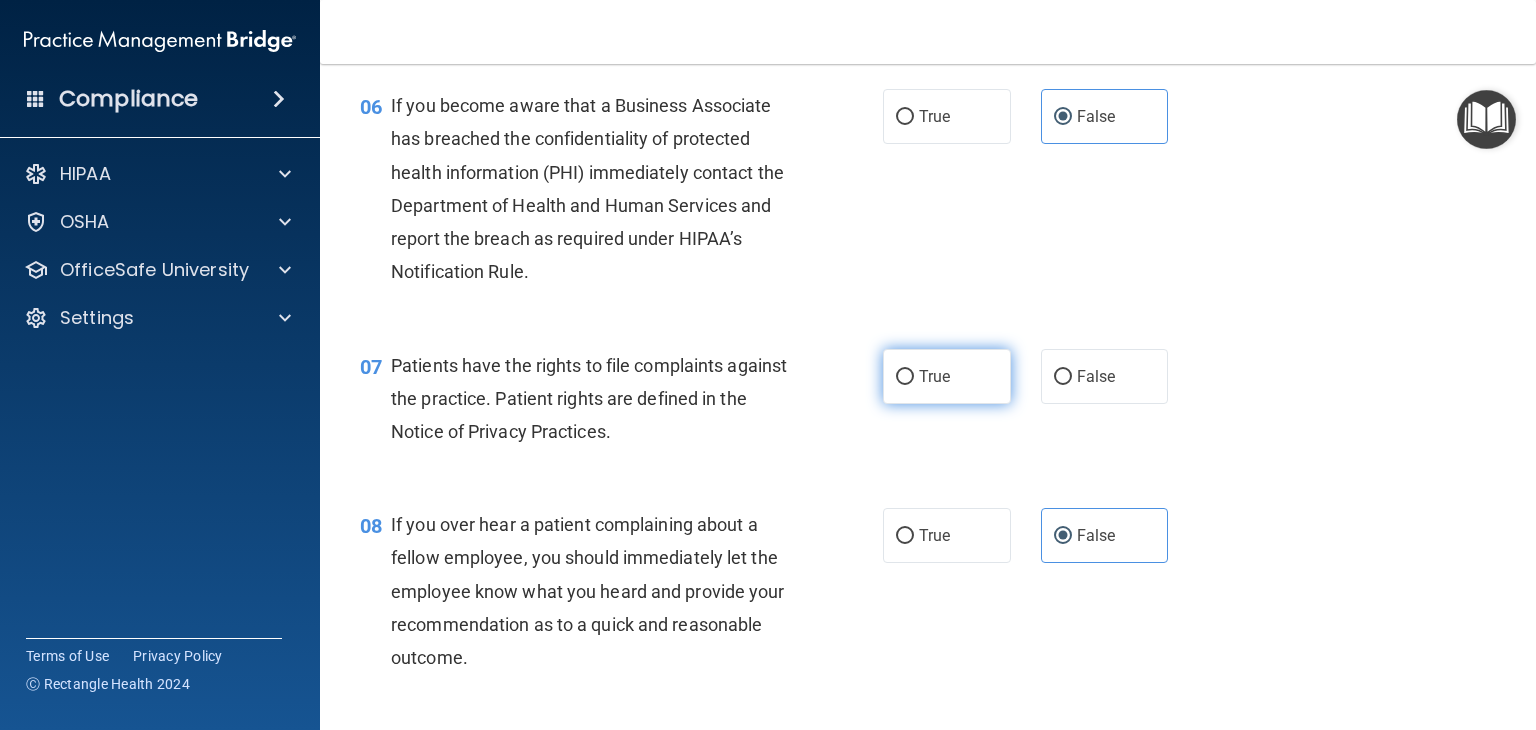click on "True" at bounding box center (934, 376) 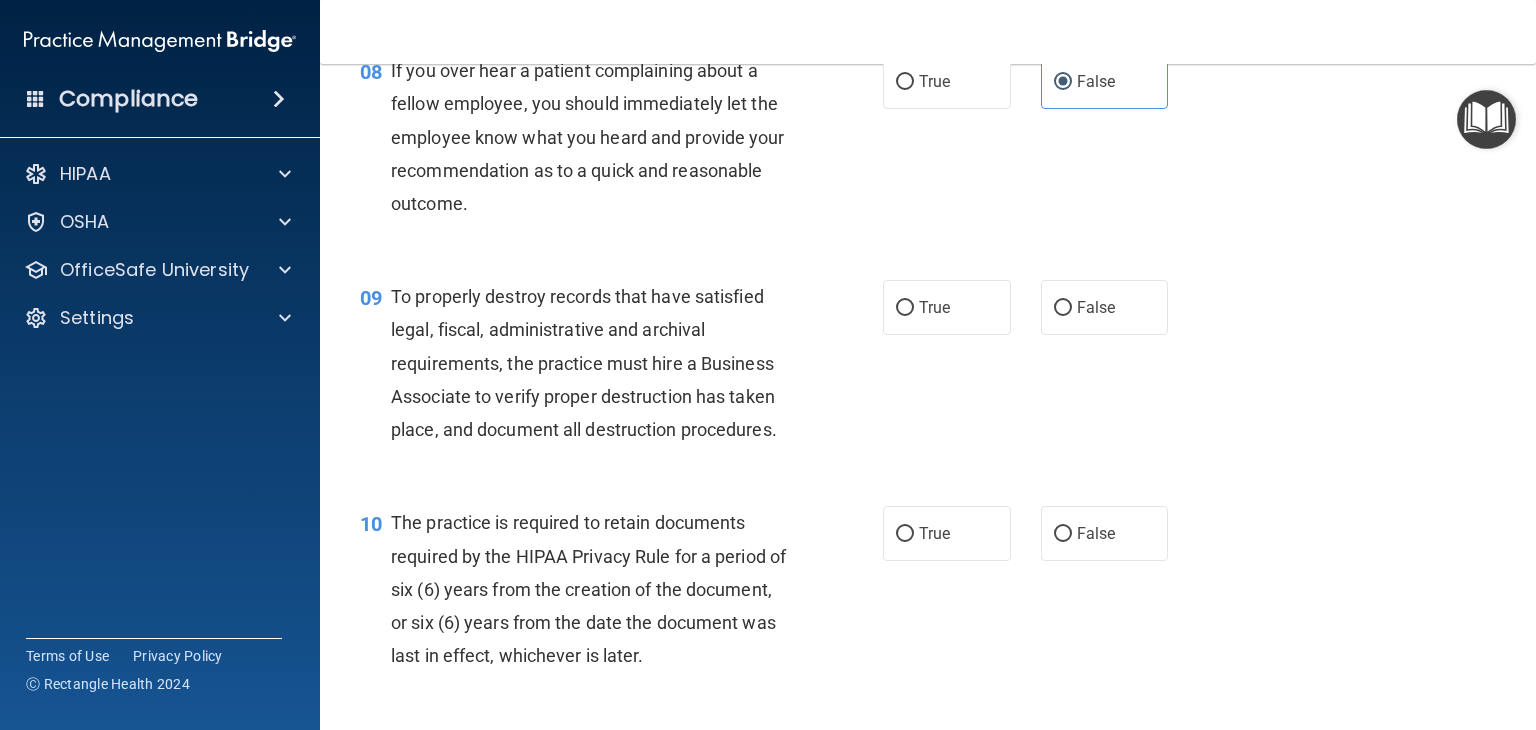 scroll, scrollTop: 1600, scrollLeft: 0, axis: vertical 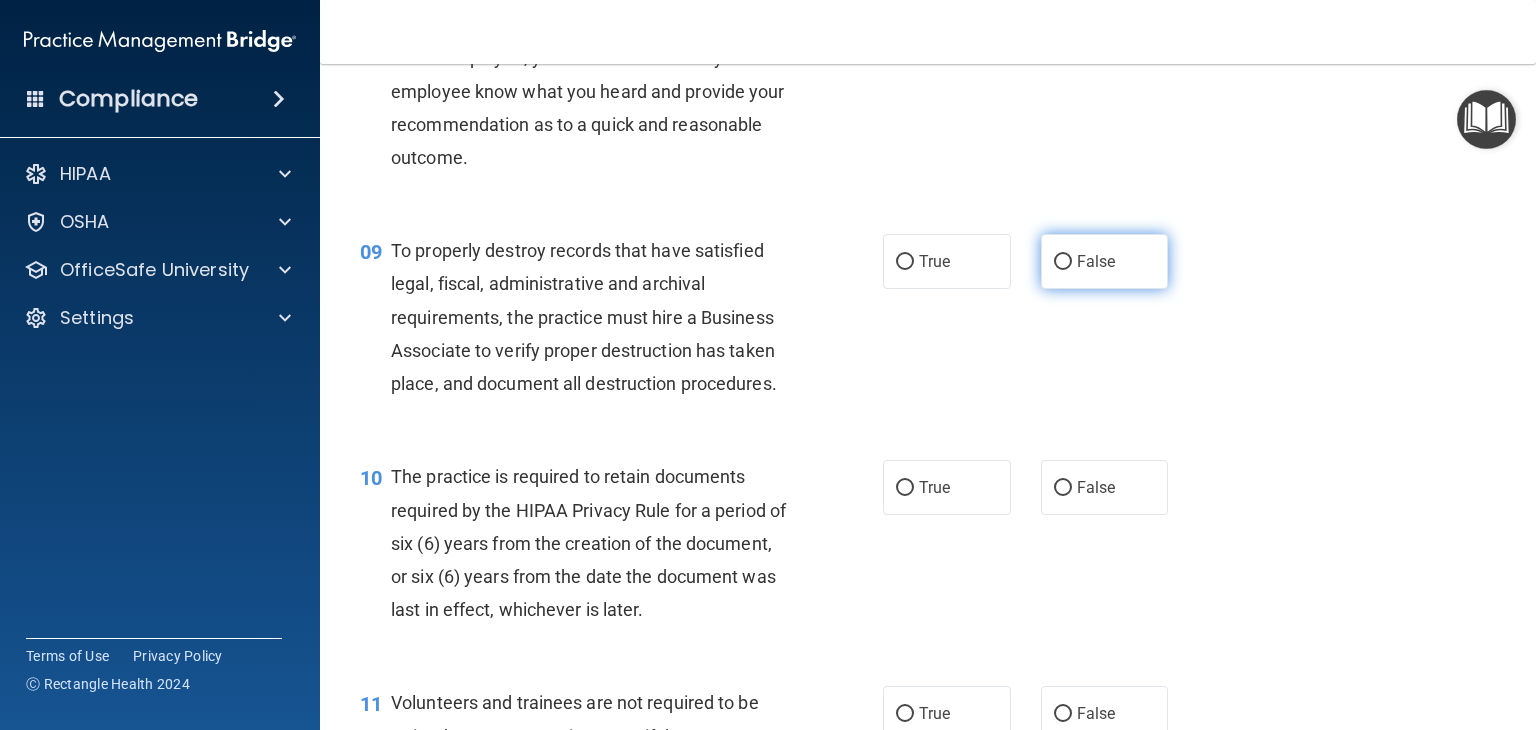 click on "False" at bounding box center (1063, 262) 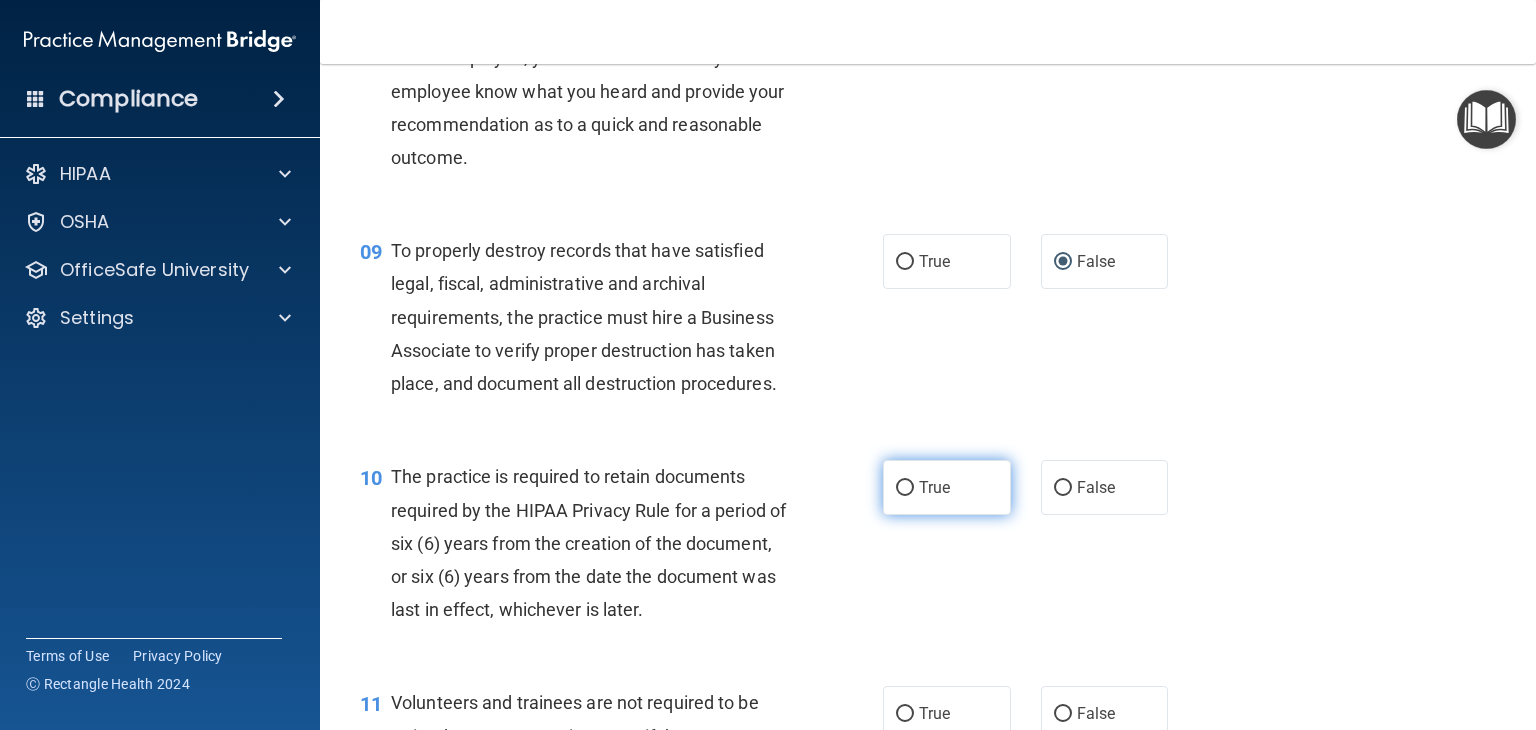 click on "True" at bounding box center [947, 487] 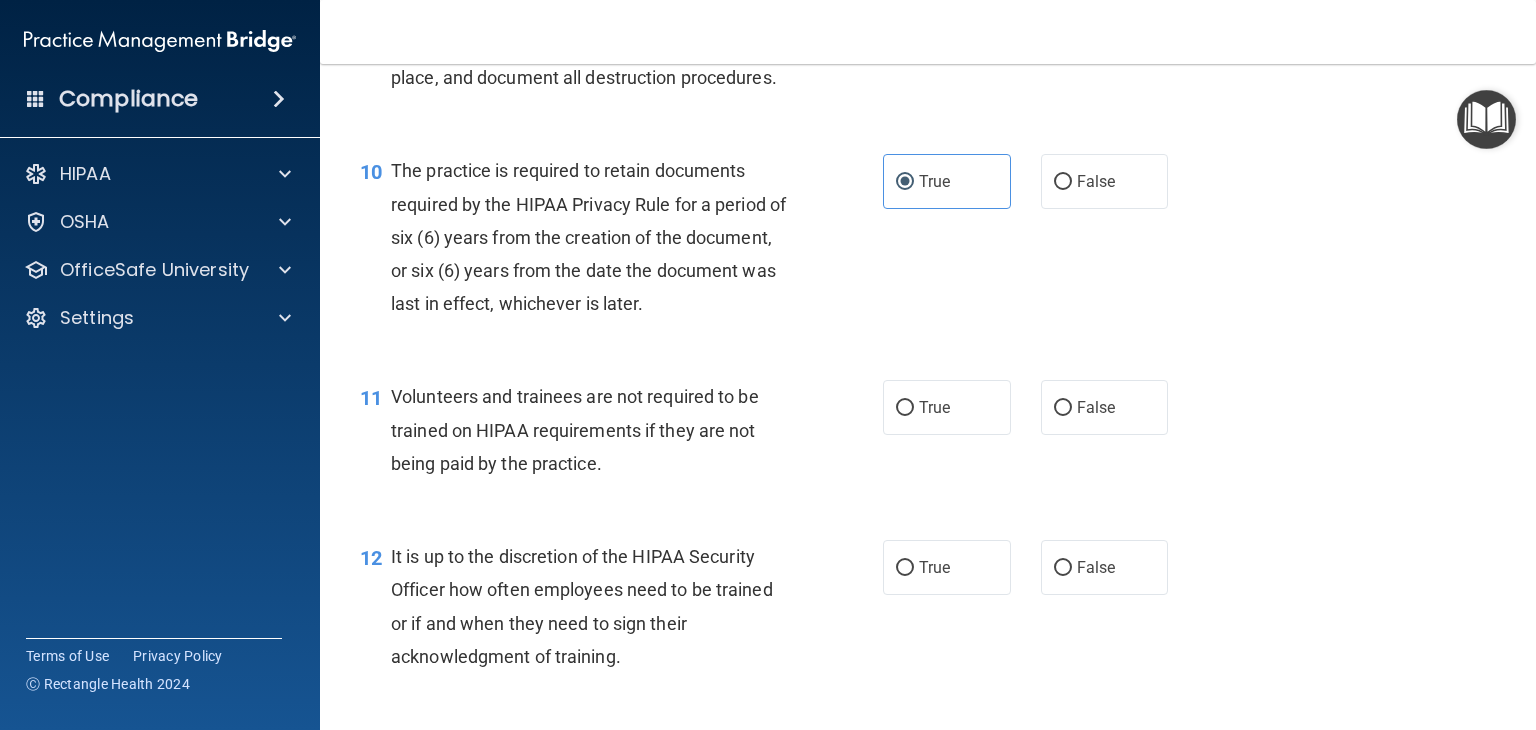 scroll, scrollTop: 2000, scrollLeft: 0, axis: vertical 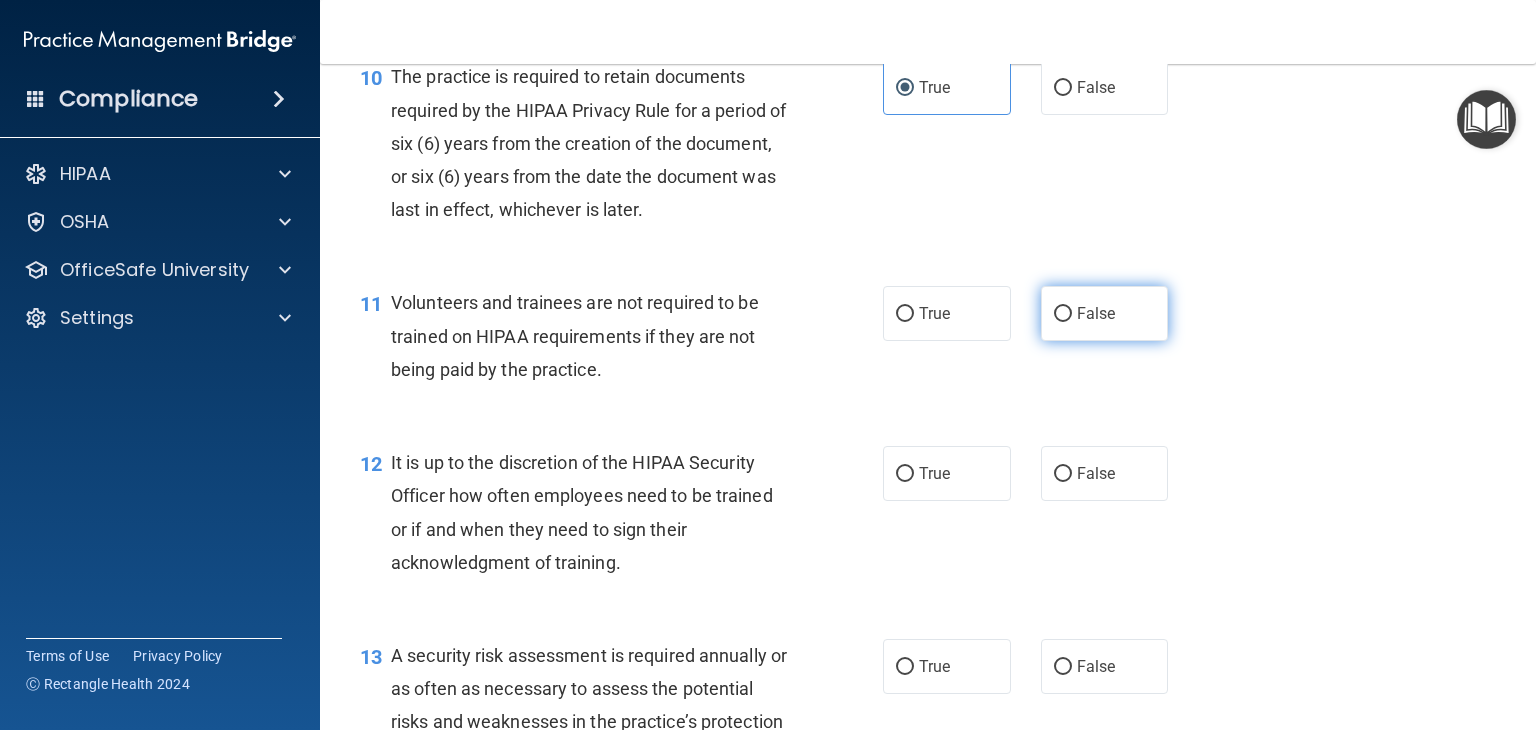 click on "False" at bounding box center (1096, 313) 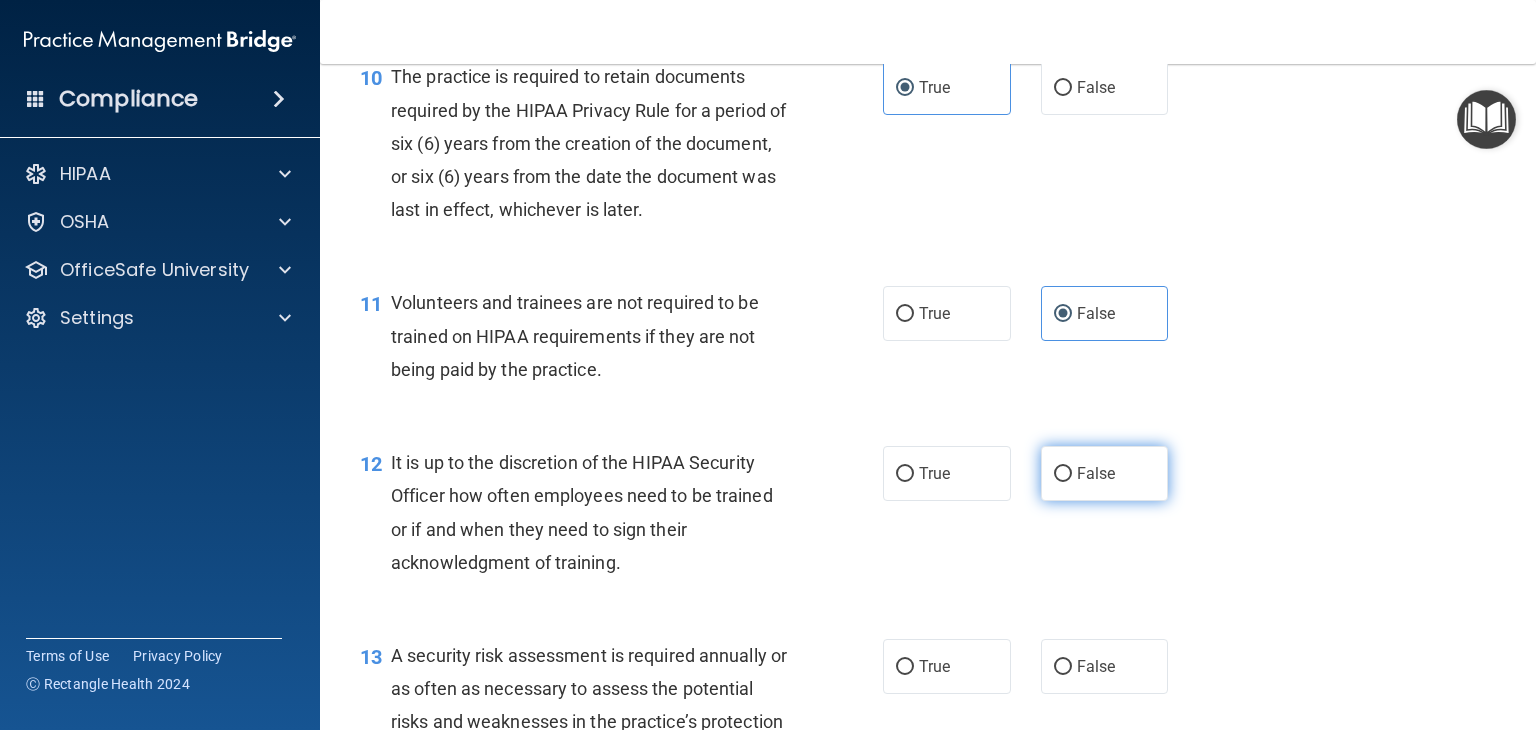 click on "False" at bounding box center [1096, 473] 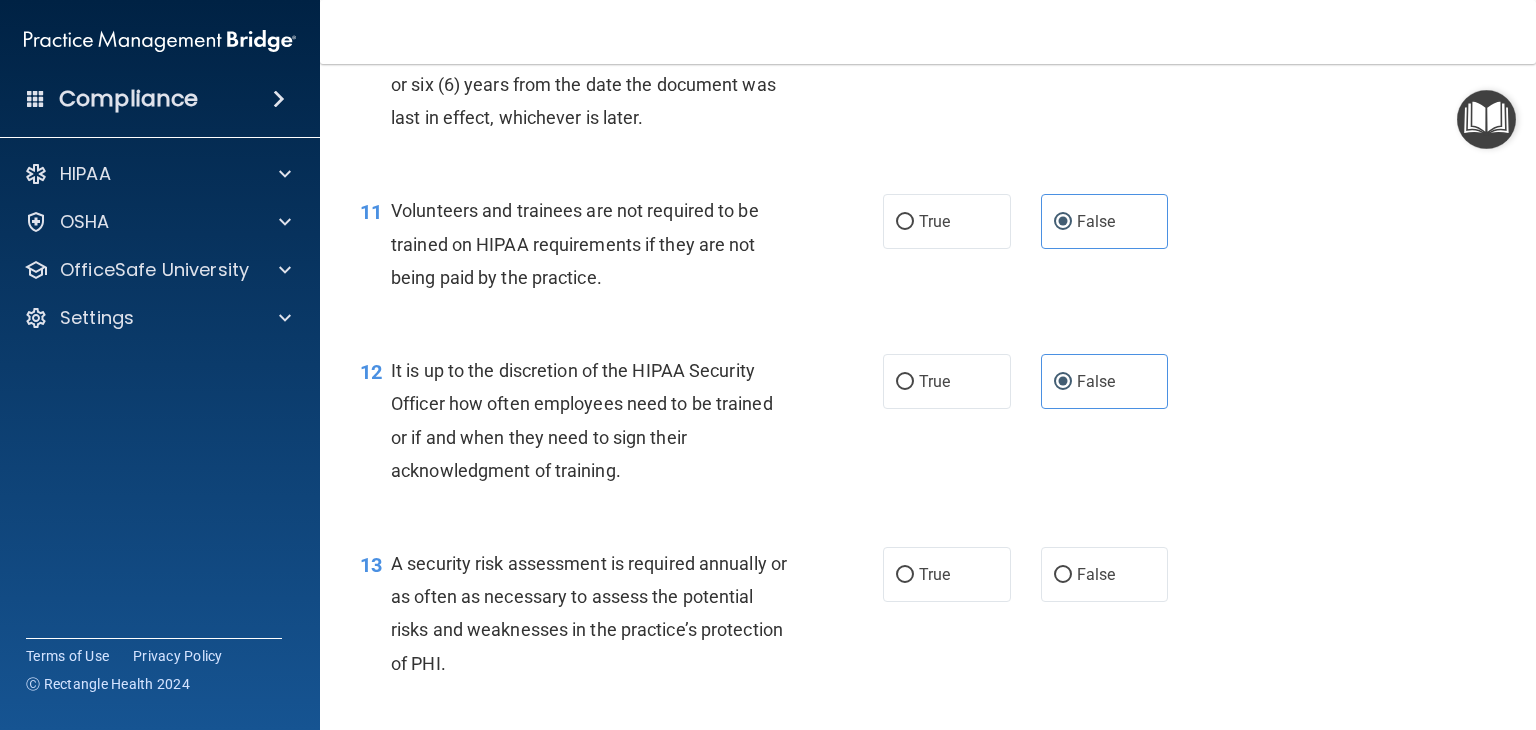 scroll, scrollTop: 2300, scrollLeft: 0, axis: vertical 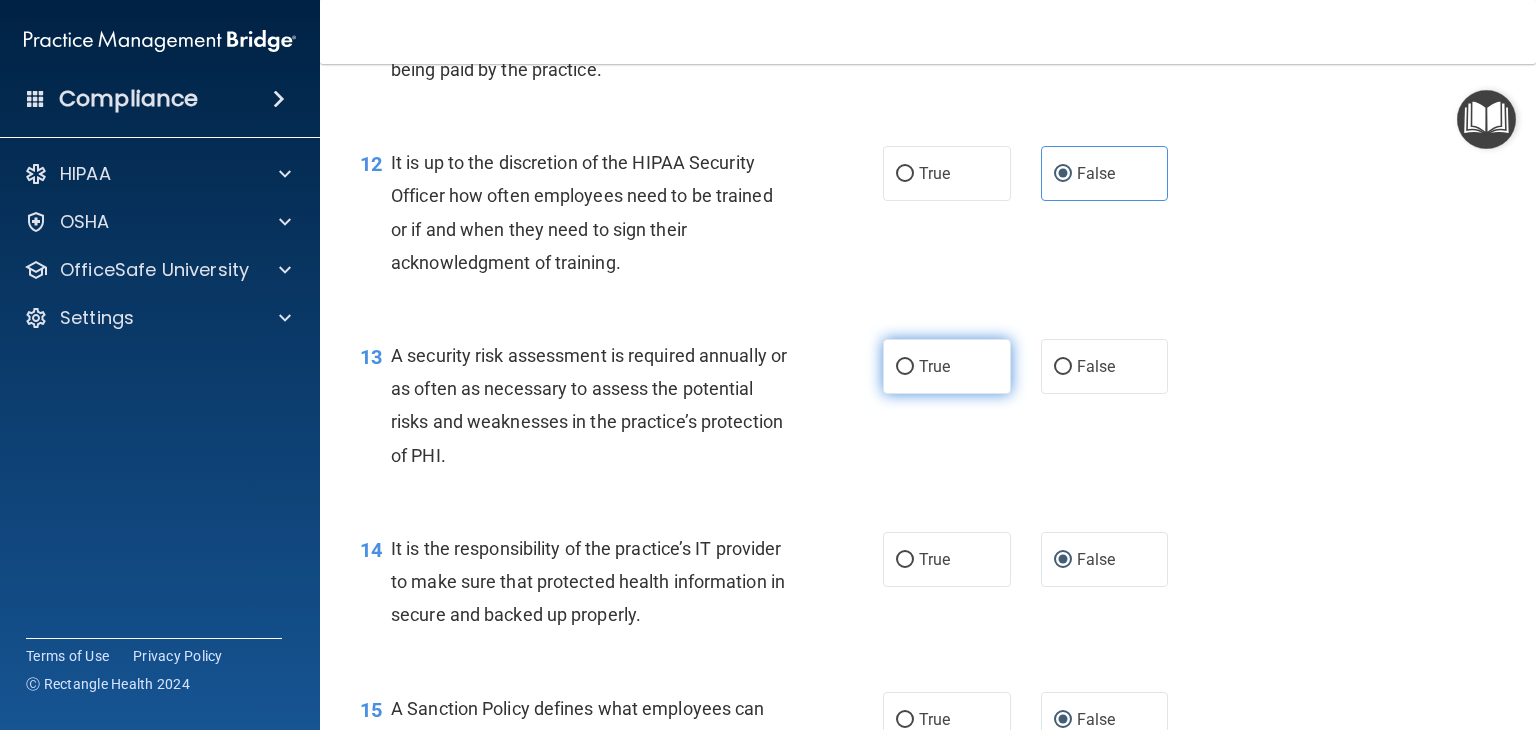 click on "True" at bounding box center [934, 366] 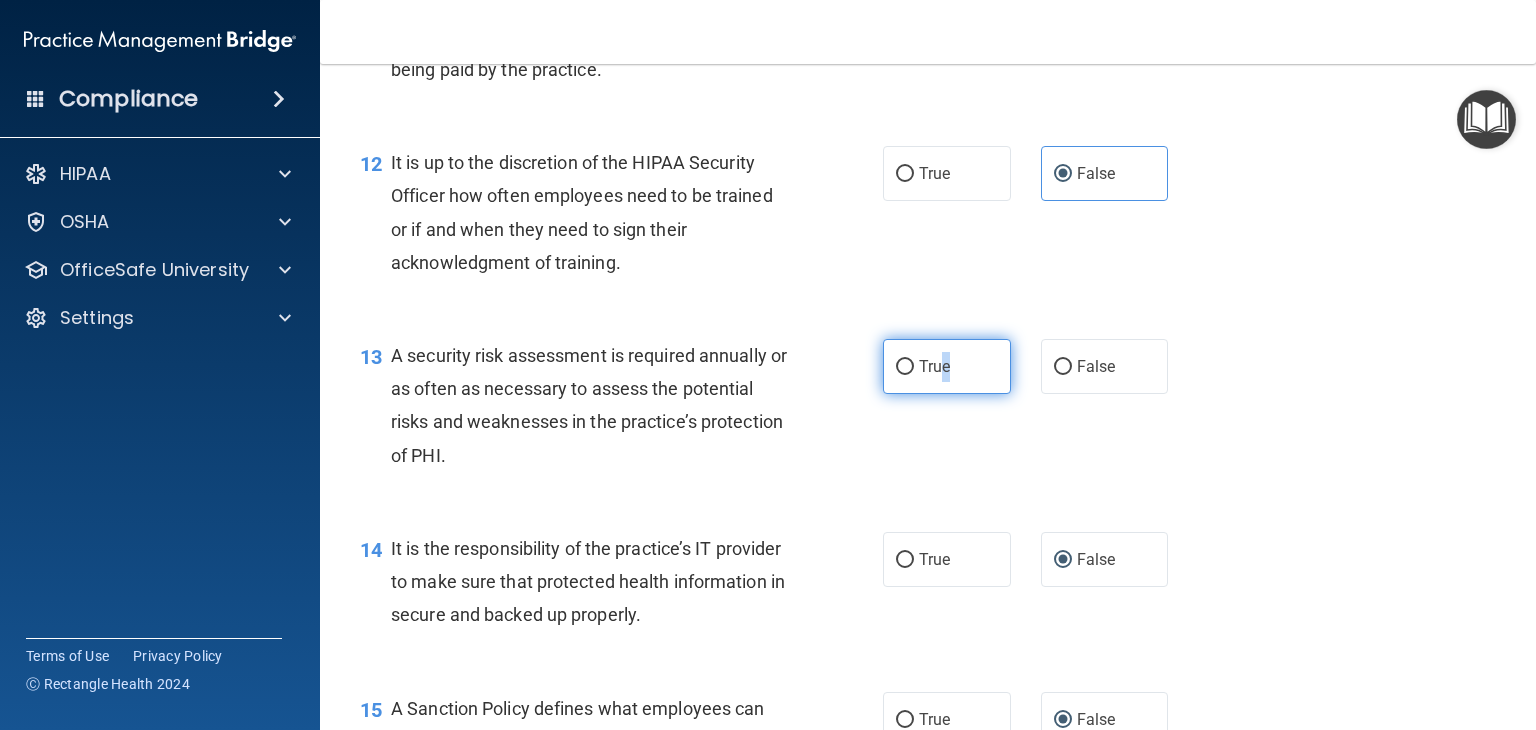 click on "True" at bounding box center (905, 367) 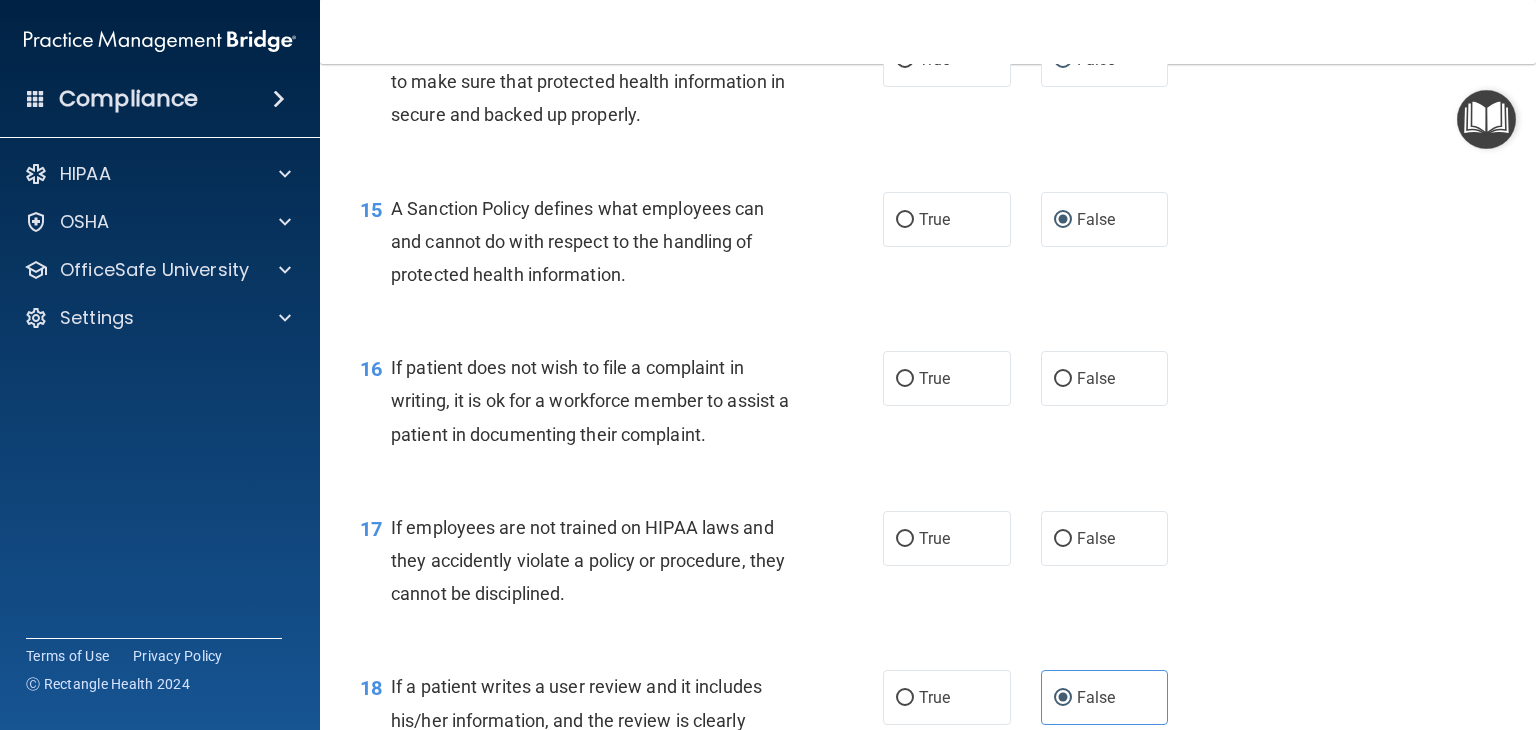 scroll, scrollTop: 2900, scrollLeft: 0, axis: vertical 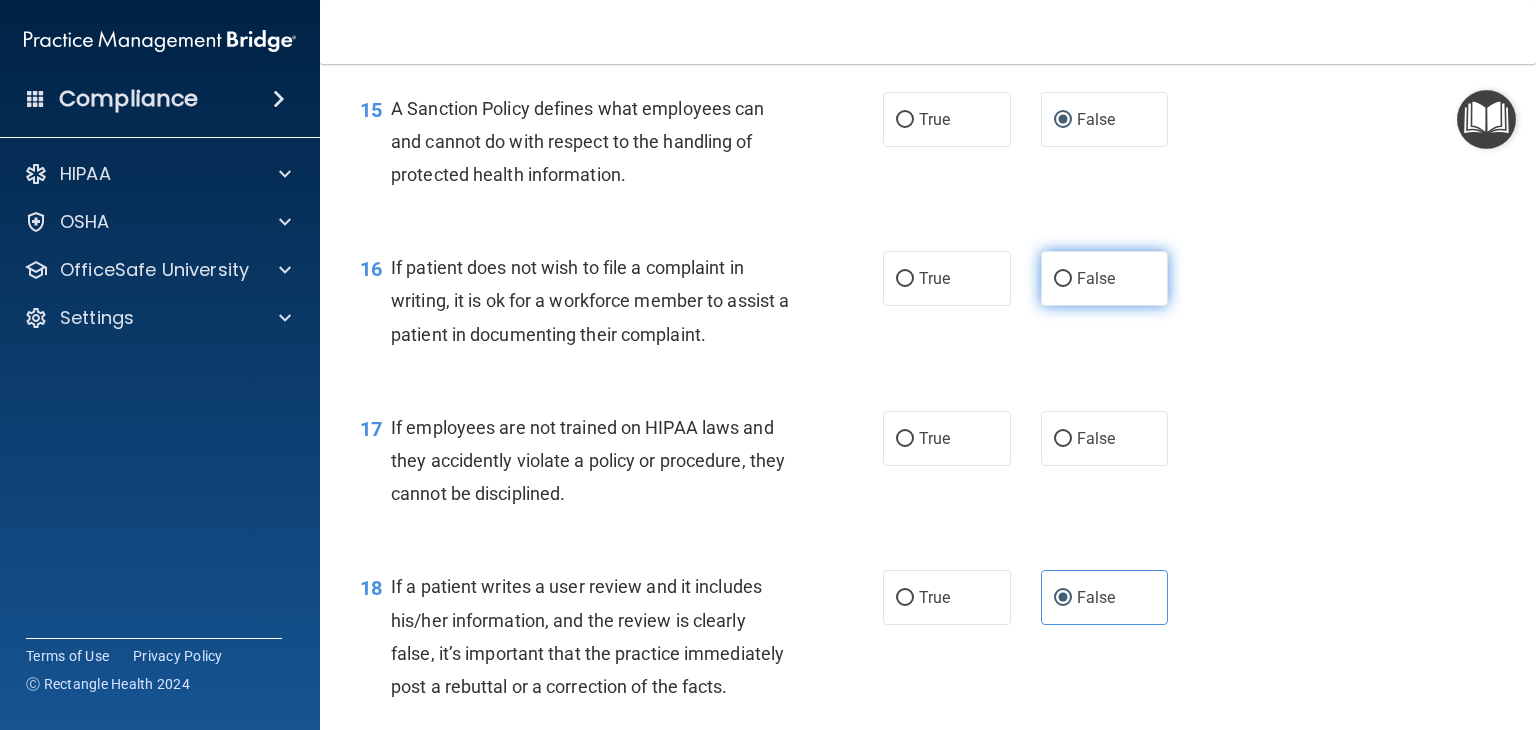 click on "False" at bounding box center (1063, 279) 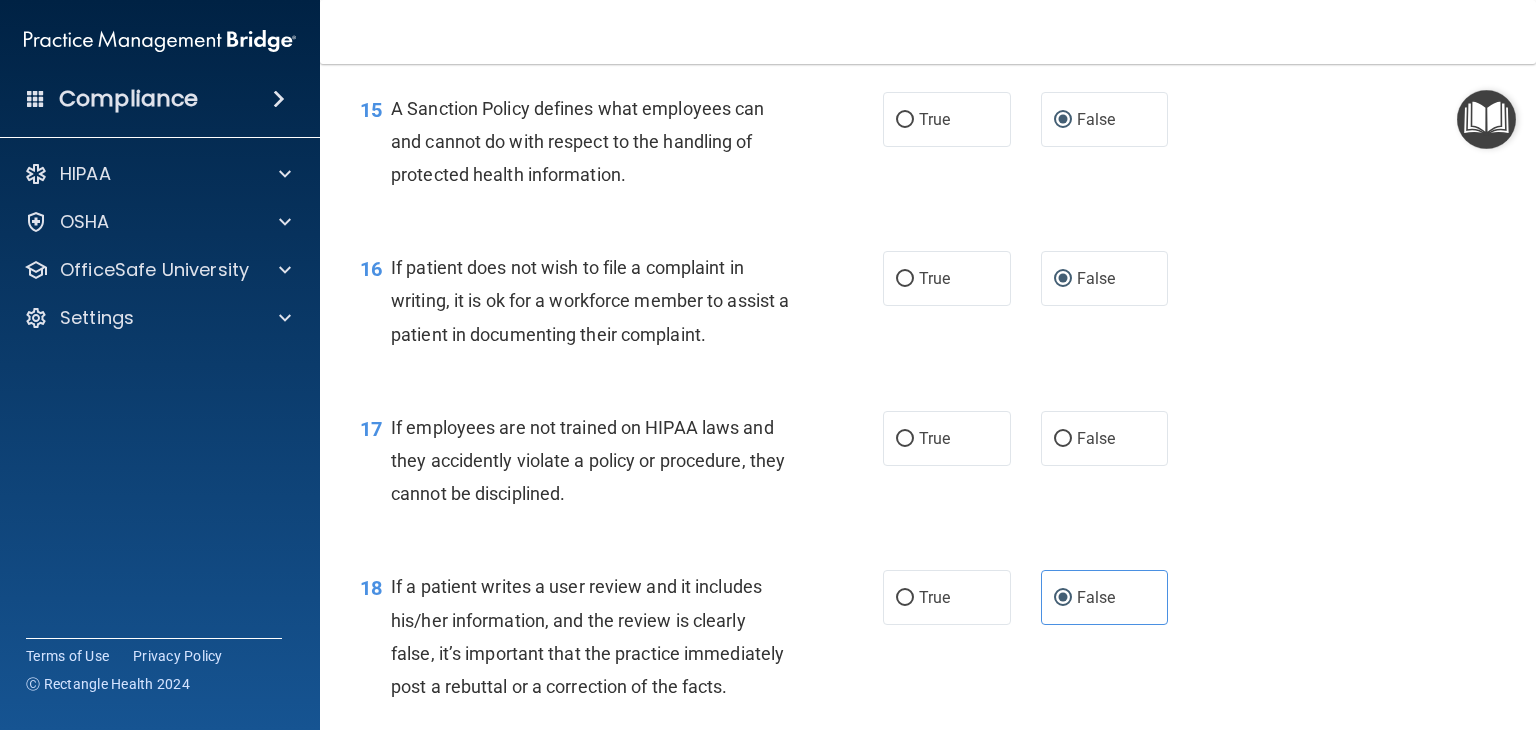 scroll, scrollTop: 3000, scrollLeft: 0, axis: vertical 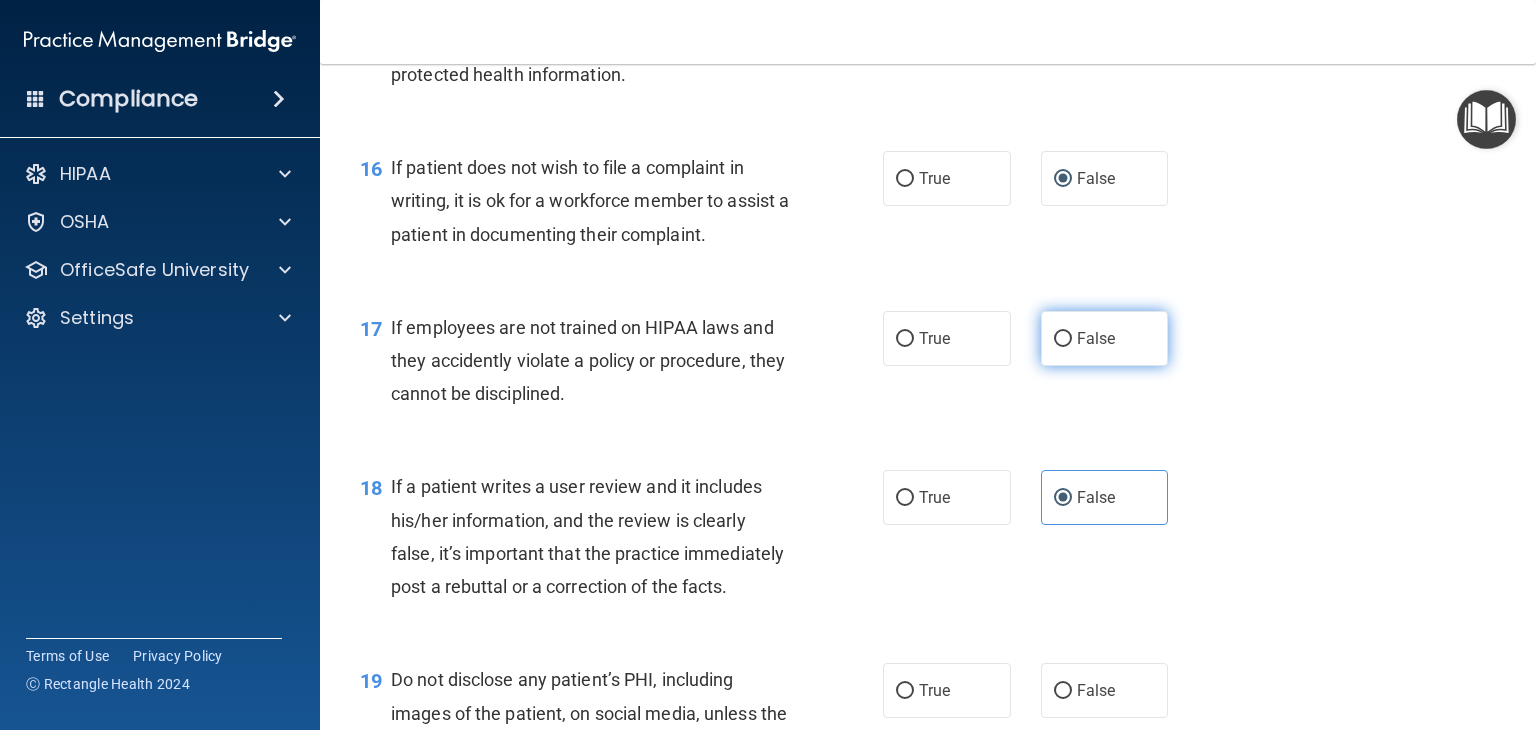 click on "False" at bounding box center (1063, 339) 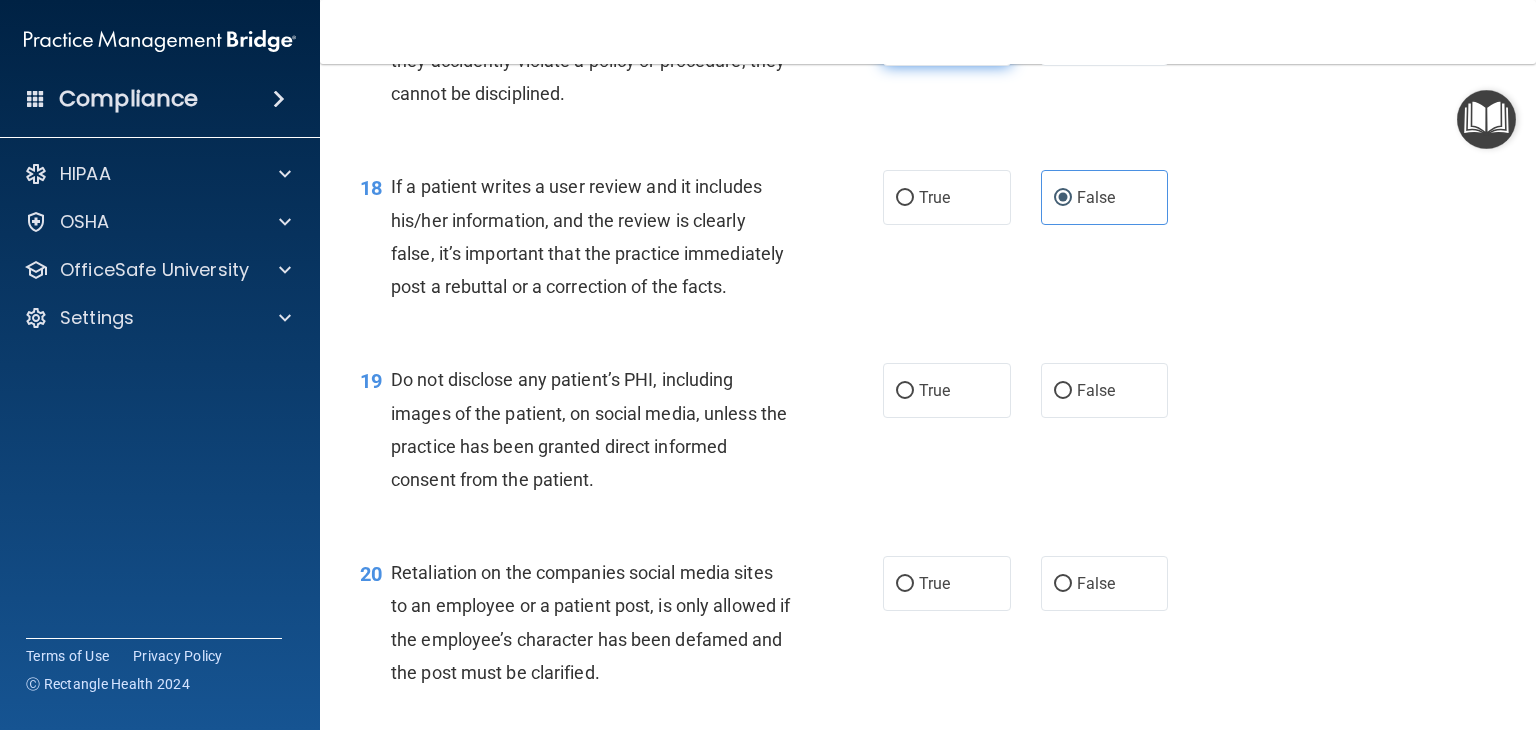 scroll, scrollTop: 3400, scrollLeft: 0, axis: vertical 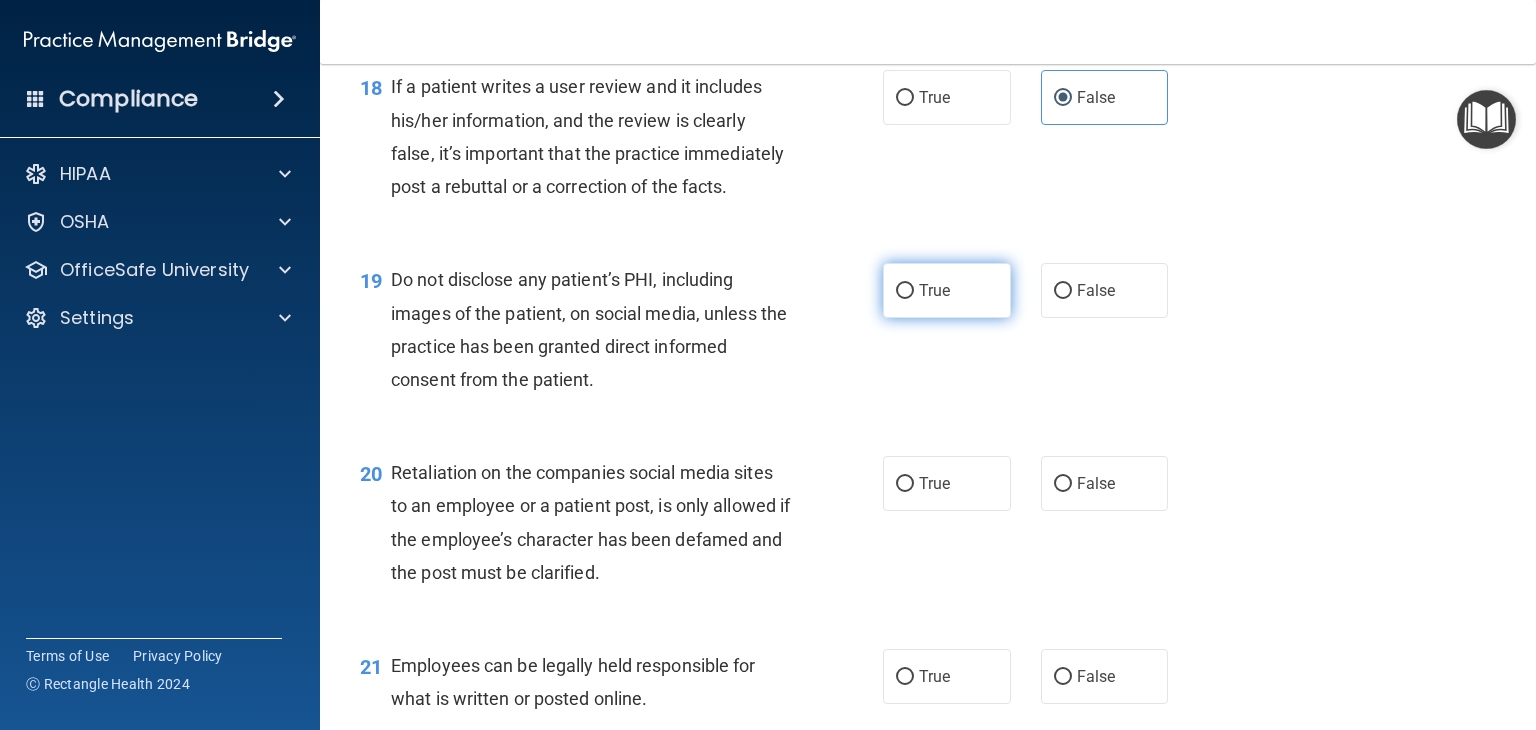click on "True" at bounding box center (947, 290) 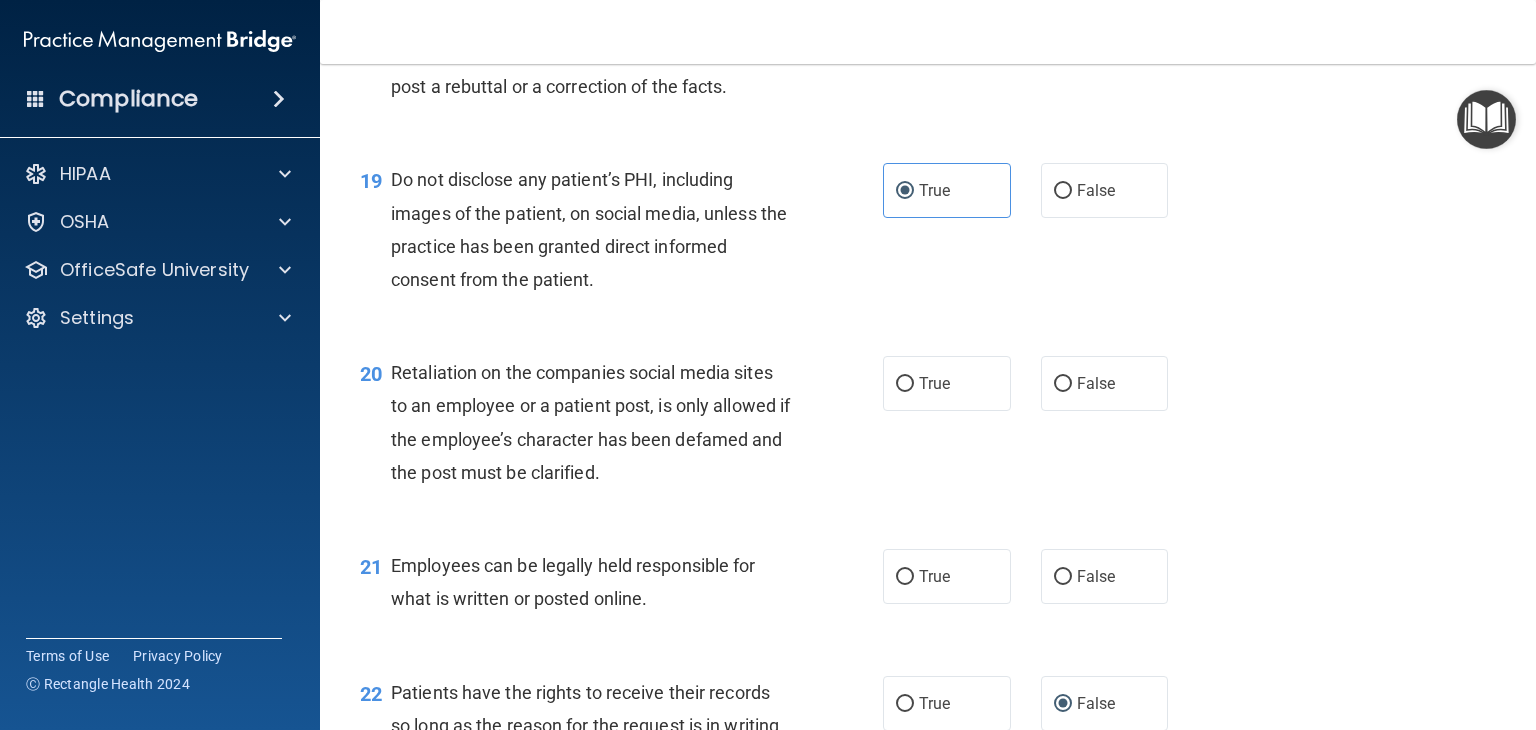 scroll, scrollTop: 3600, scrollLeft: 0, axis: vertical 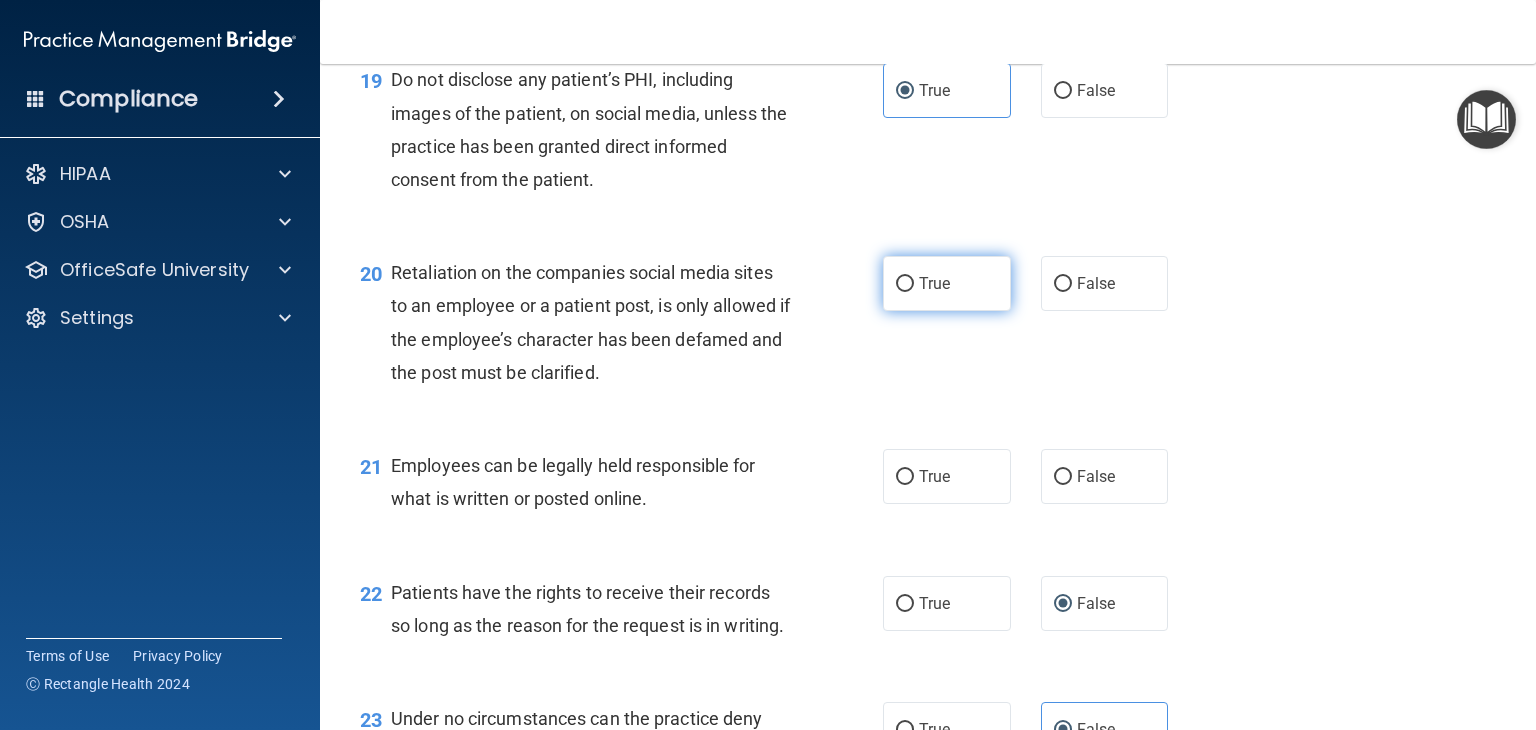 click on "True" at bounding box center (947, 283) 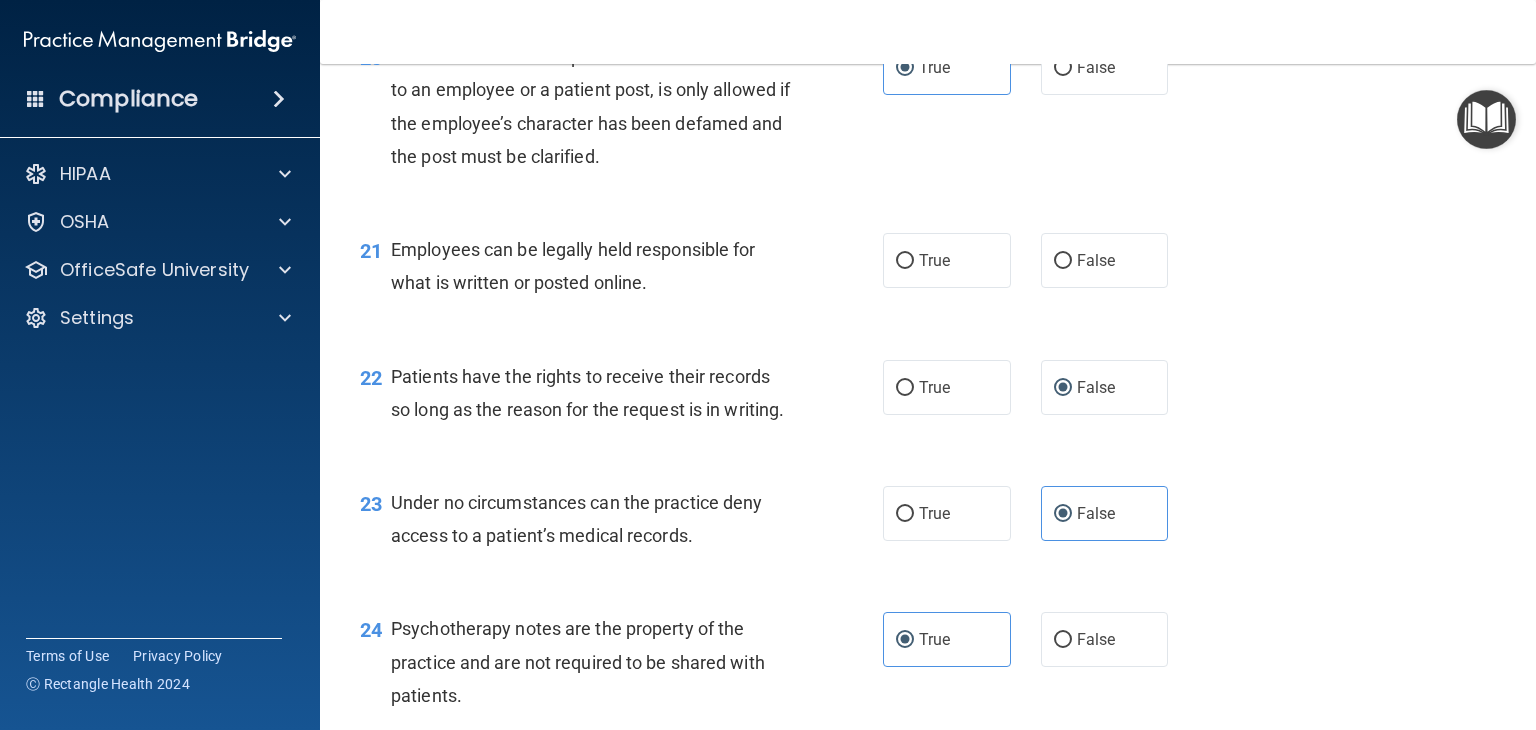 scroll, scrollTop: 3900, scrollLeft: 0, axis: vertical 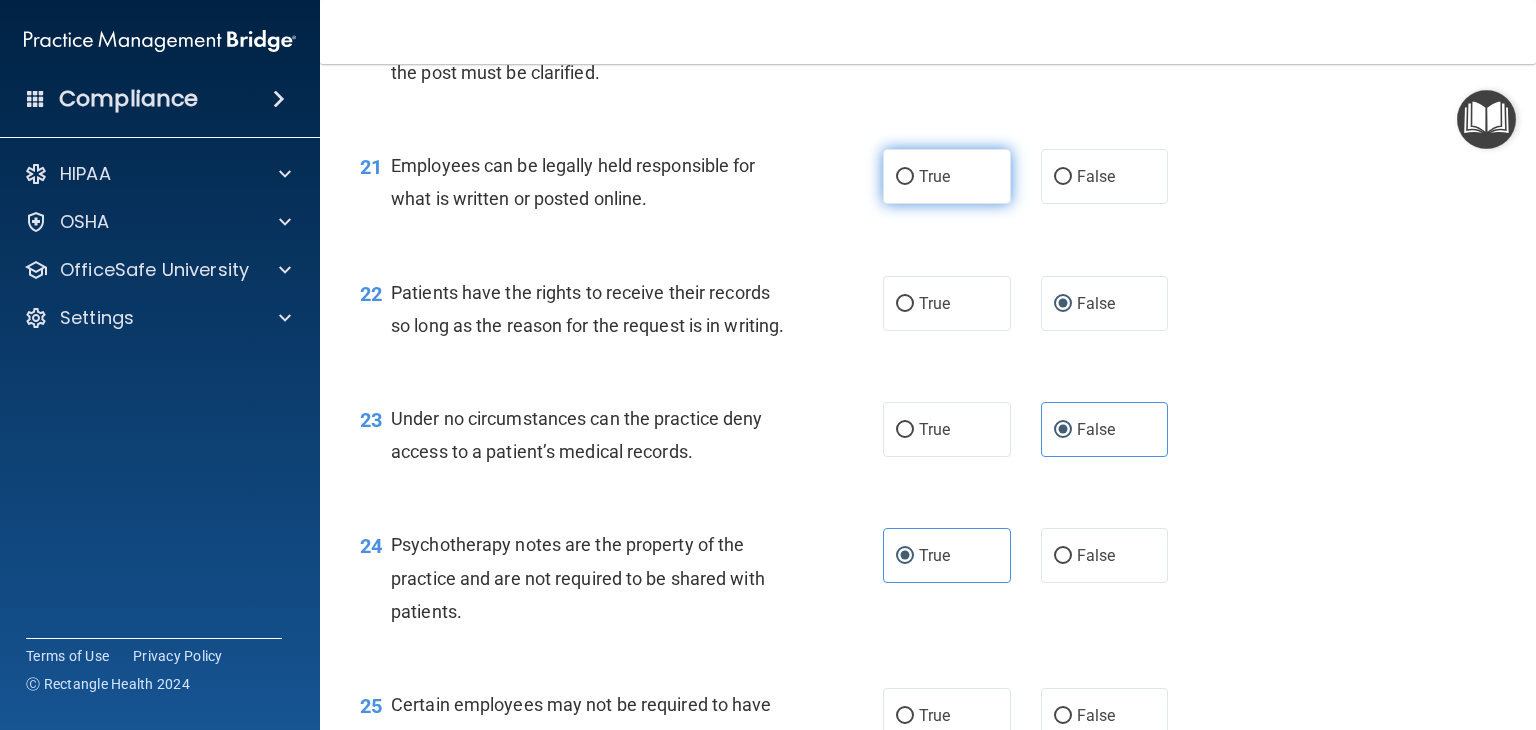 click on "True" at bounding box center (934, 176) 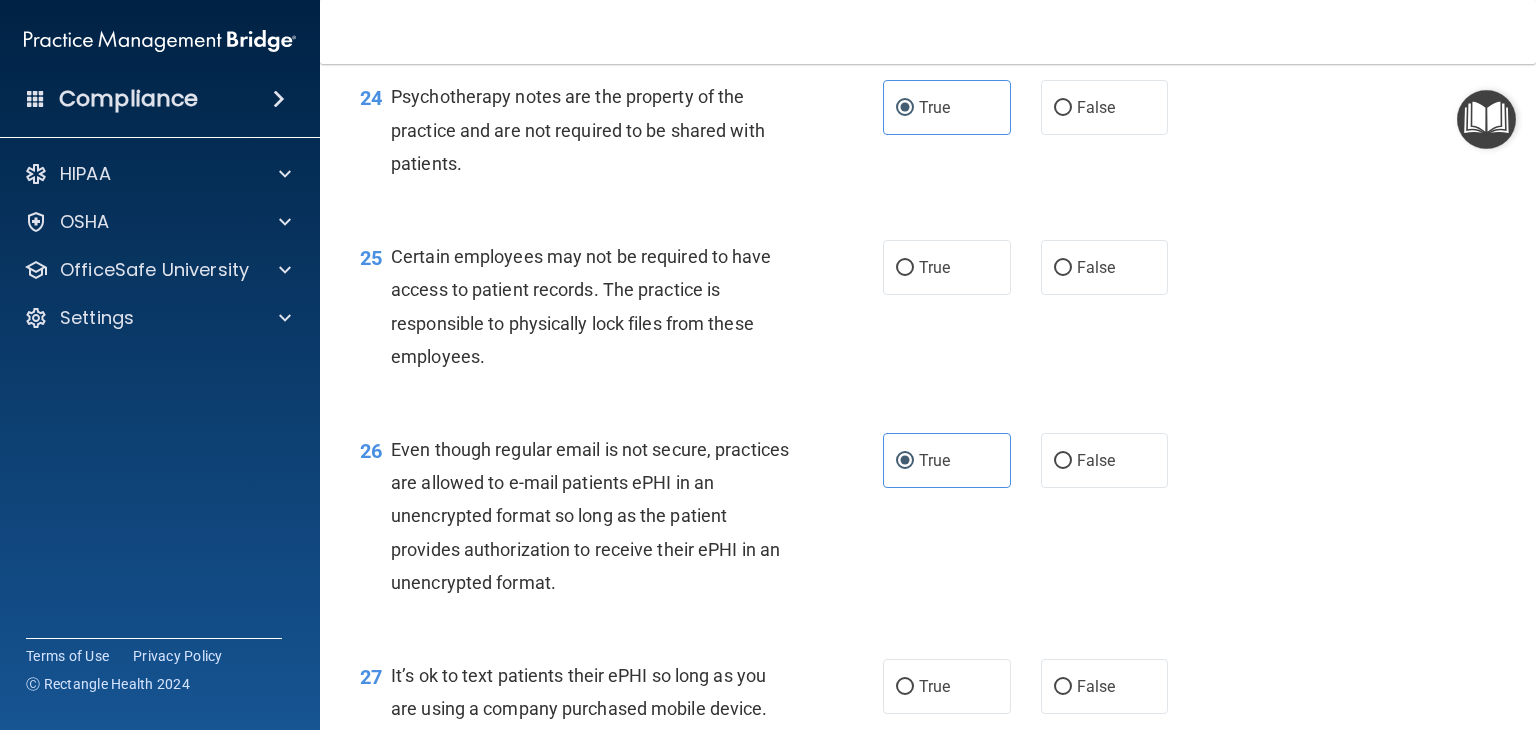 scroll, scrollTop: 4400, scrollLeft: 0, axis: vertical 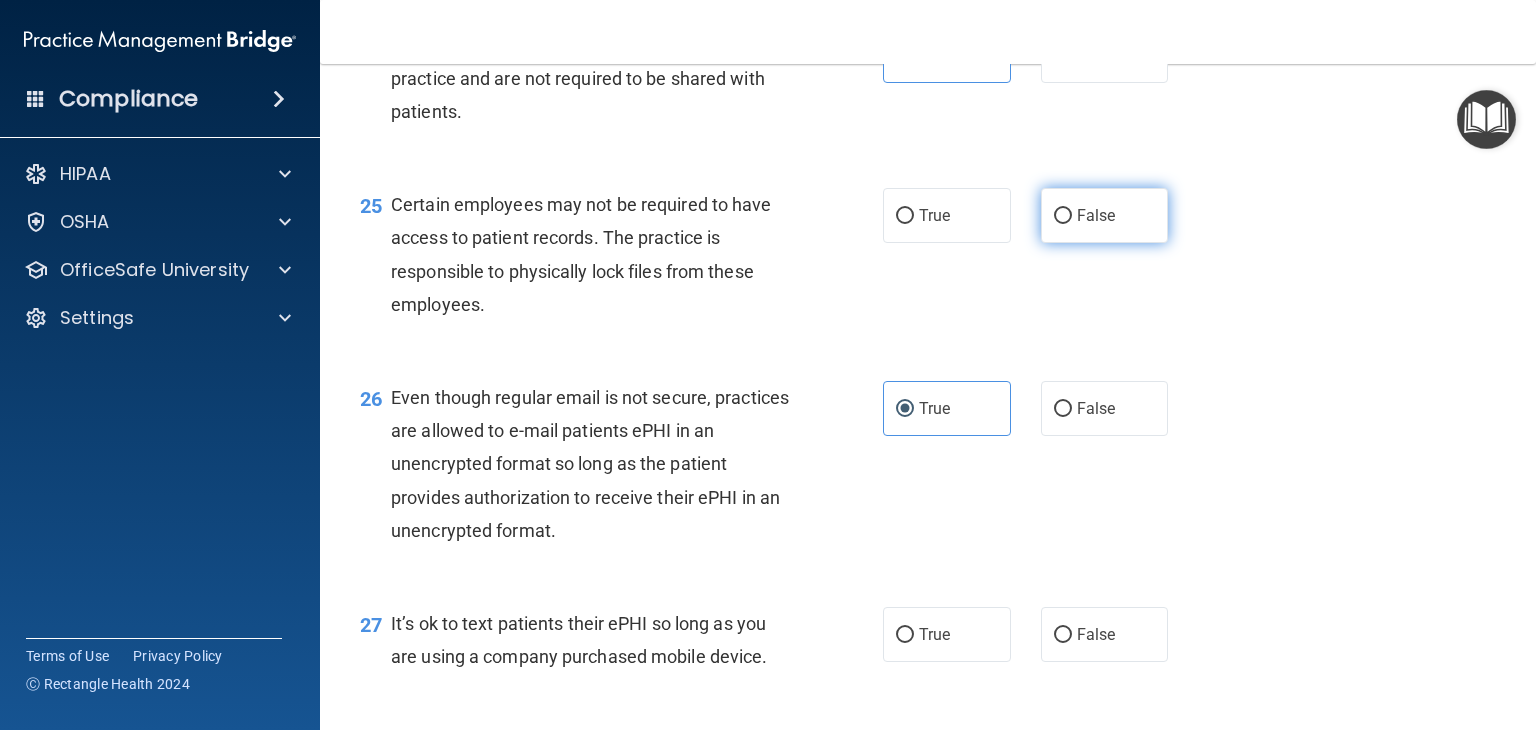 click on "False" at bounding box center [1063, 216] 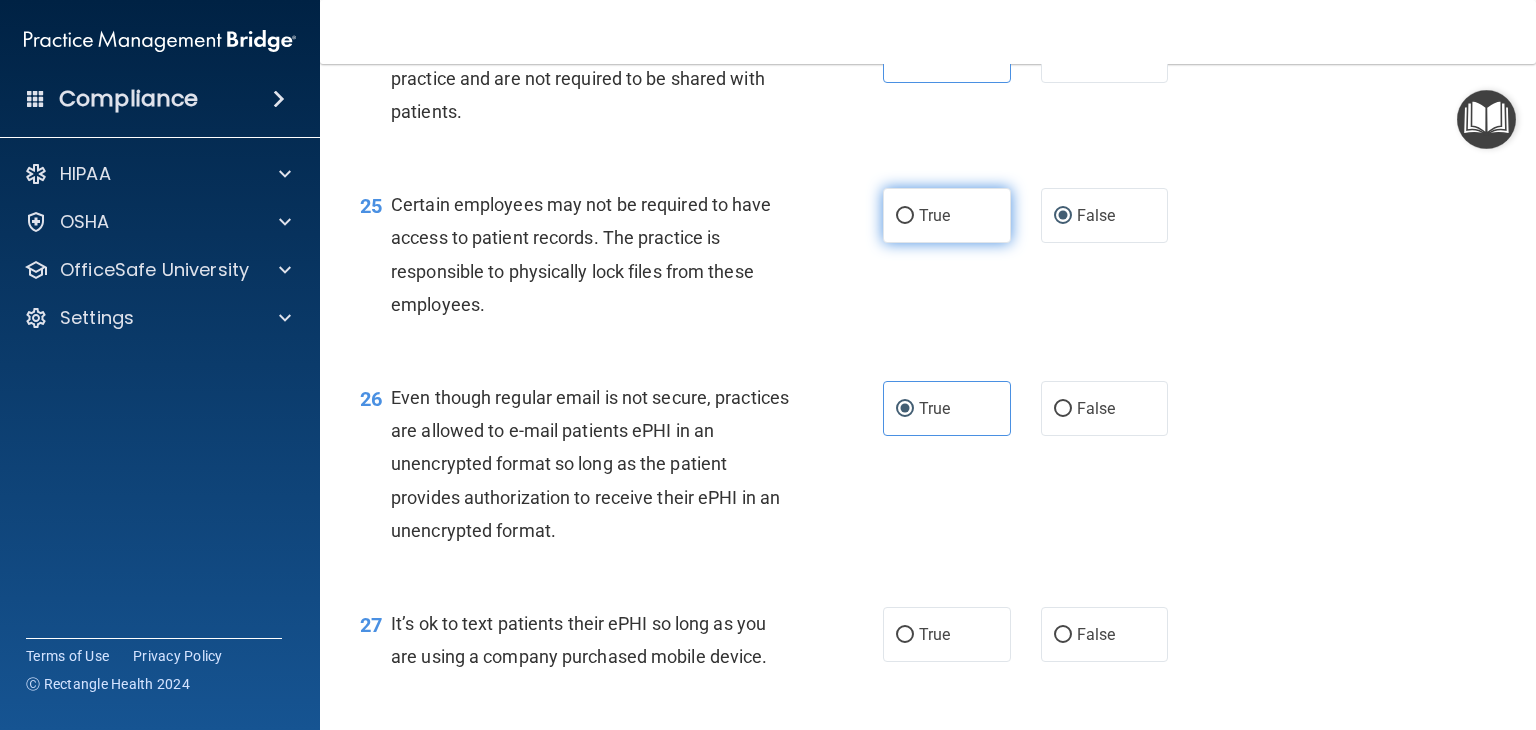click on "True" at bounding box center [947, 215] 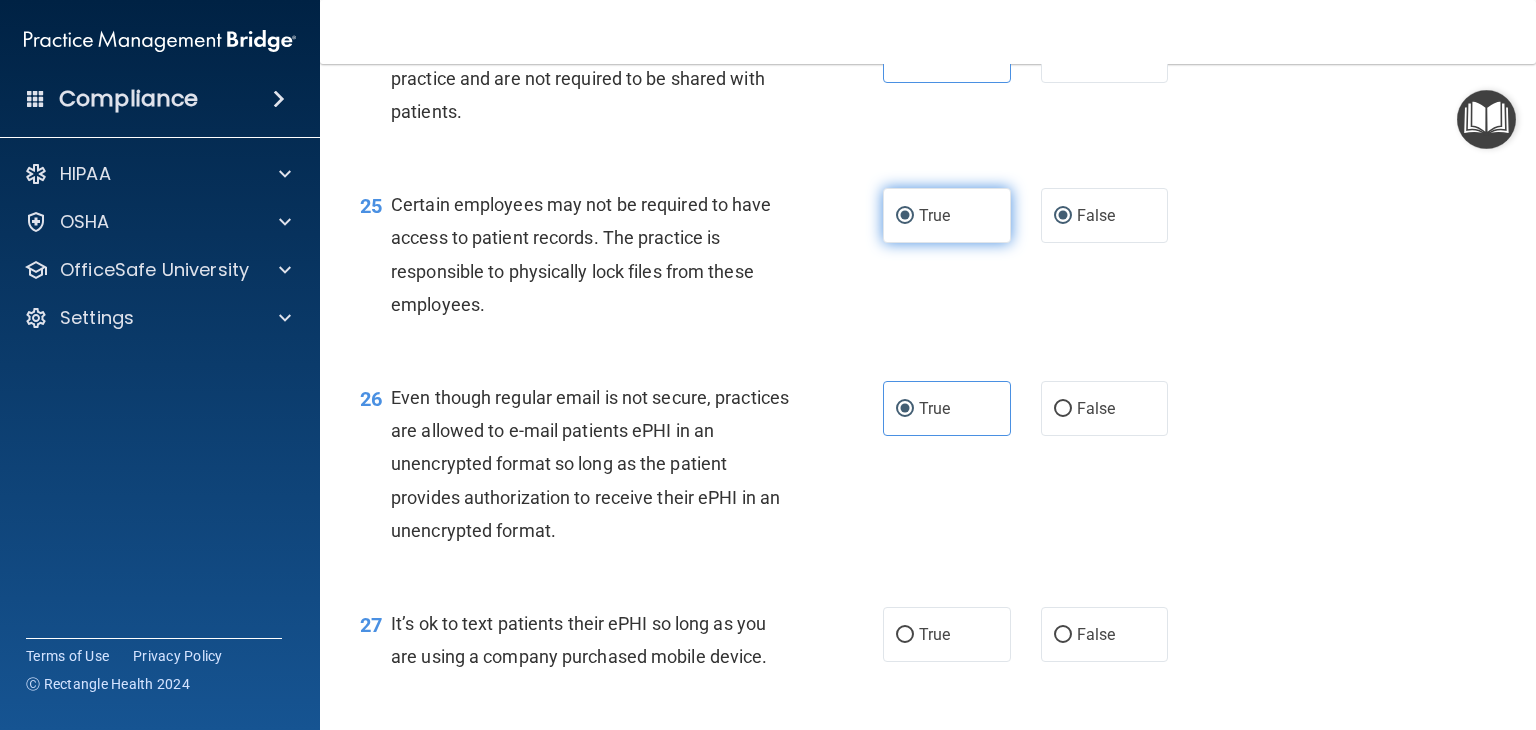 radio on "false" 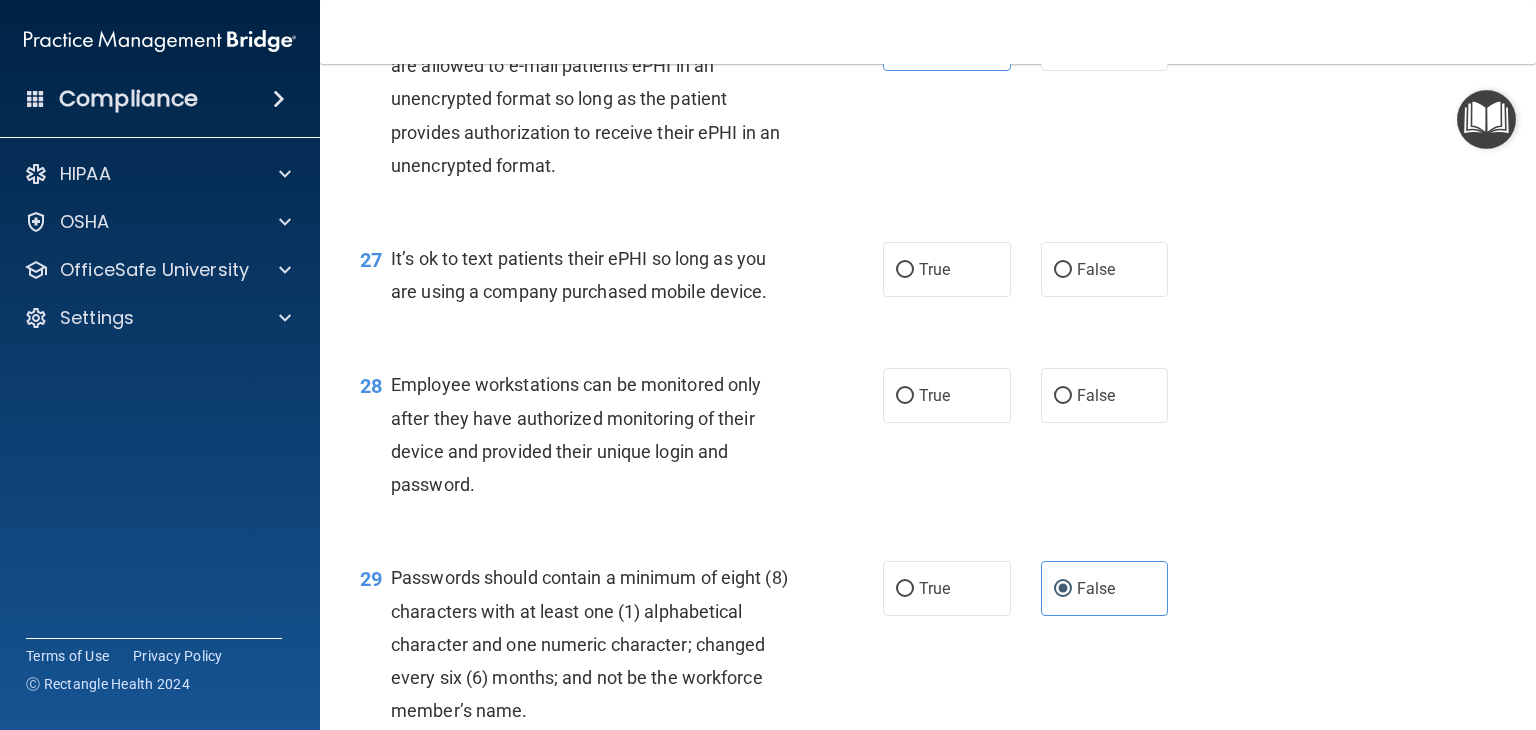scroll, scrollTop: 4800, scrollLeft: 0, axis: vertical 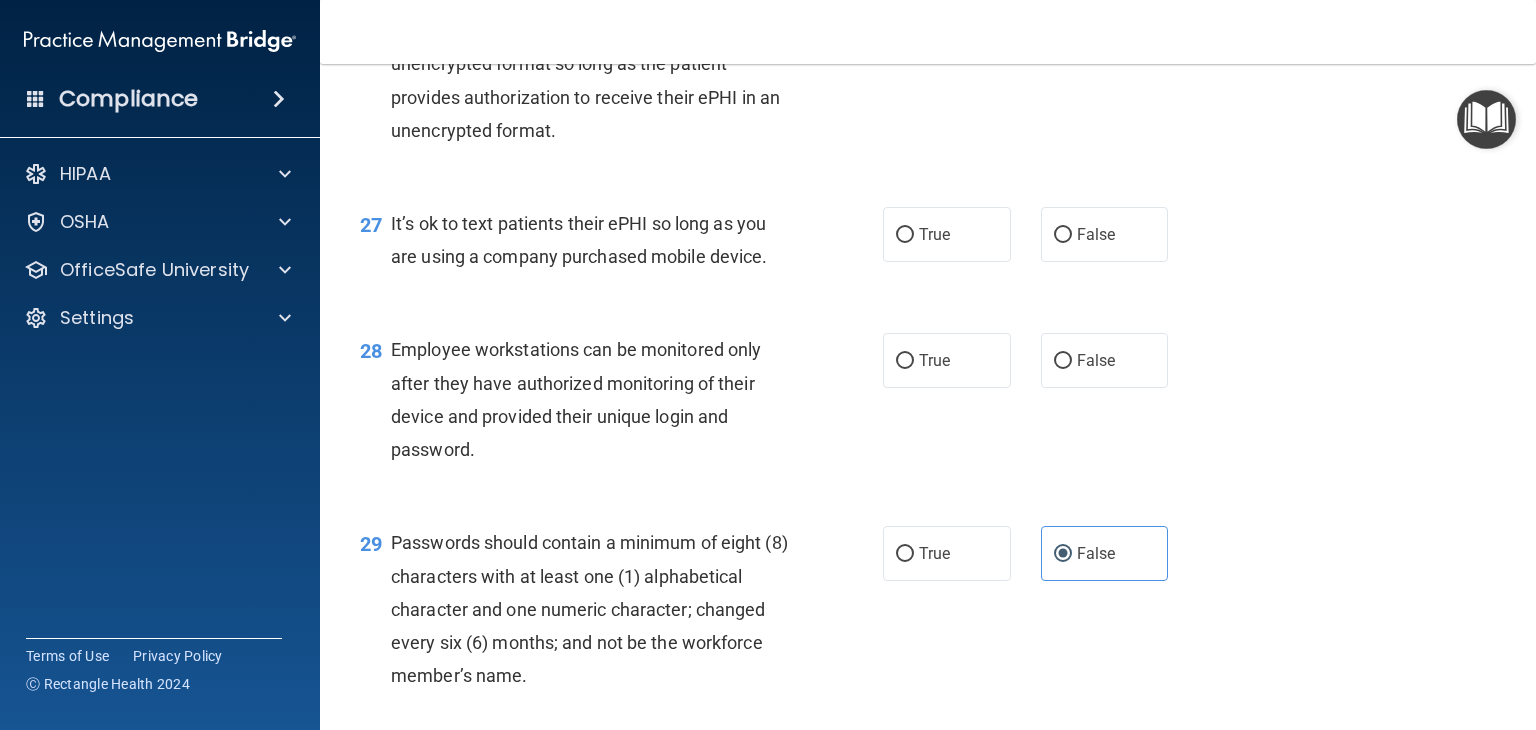 click on "True           False" at bounding box center [1036, 234] 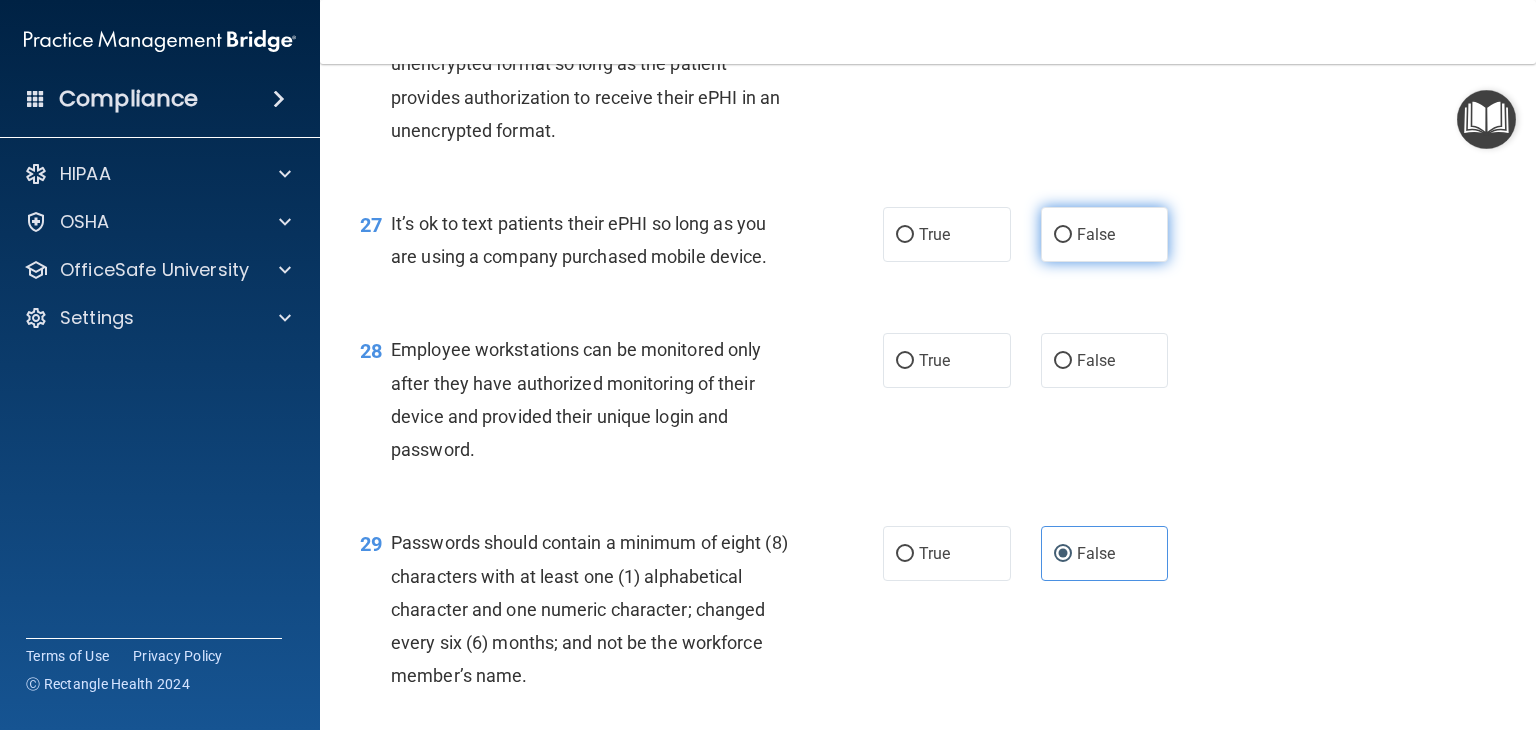 click on "False" at bounding box center [1105, 234] 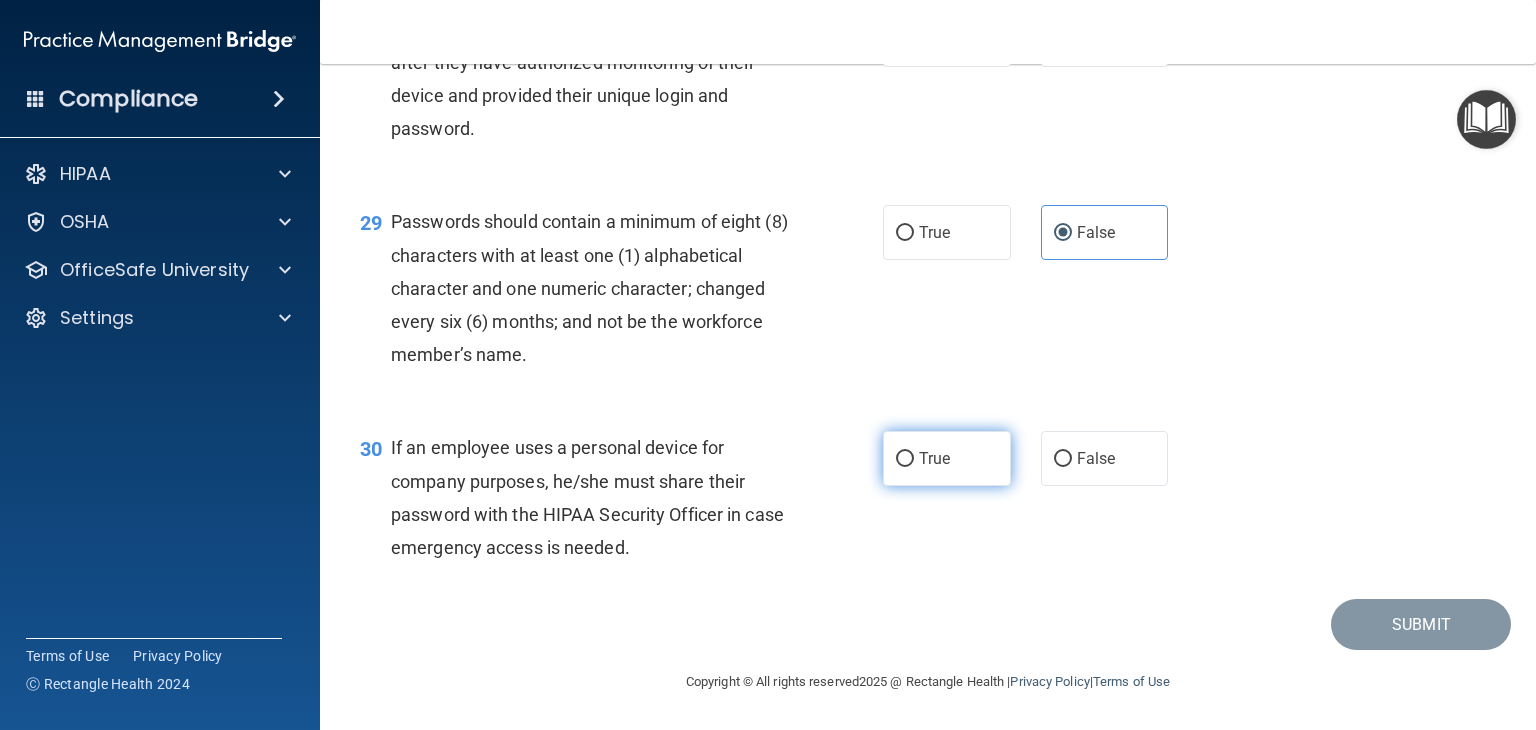scroll, scrollTop: 5221, scrollLeft: 0, axis: vertical 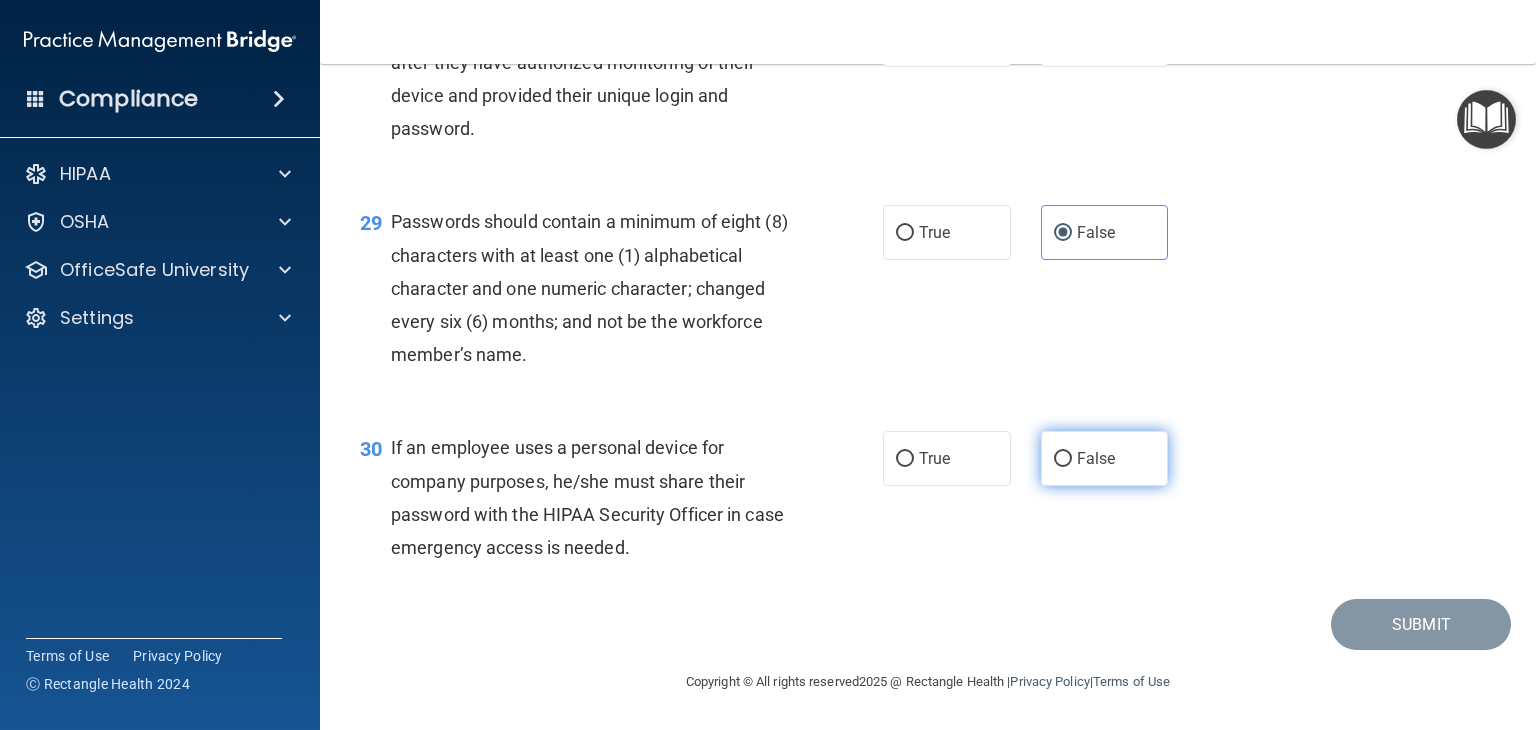 click on "False" at bounding box center [1063, 459] 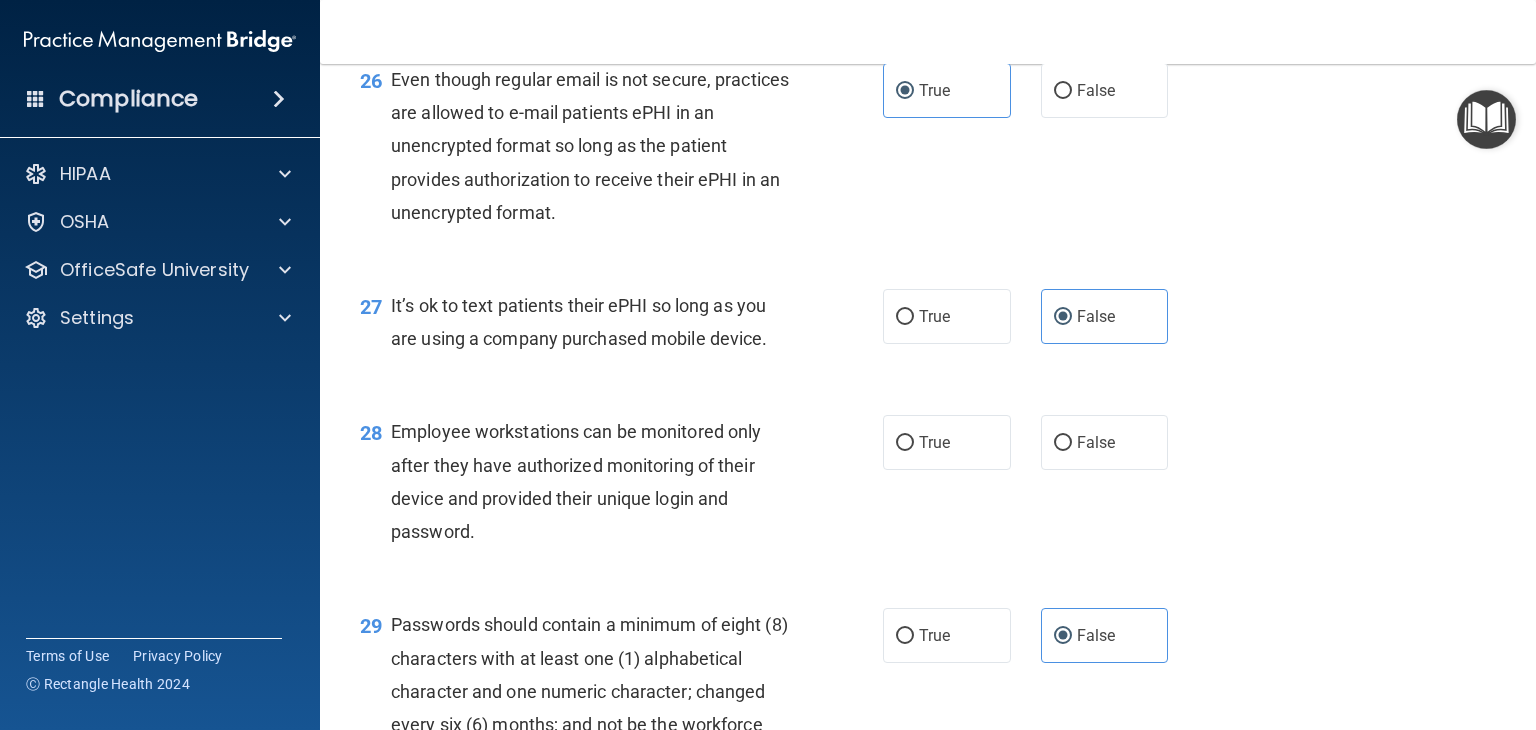 scroll, scrollTop: 4721, scrollLeft: 0, axis: vertical 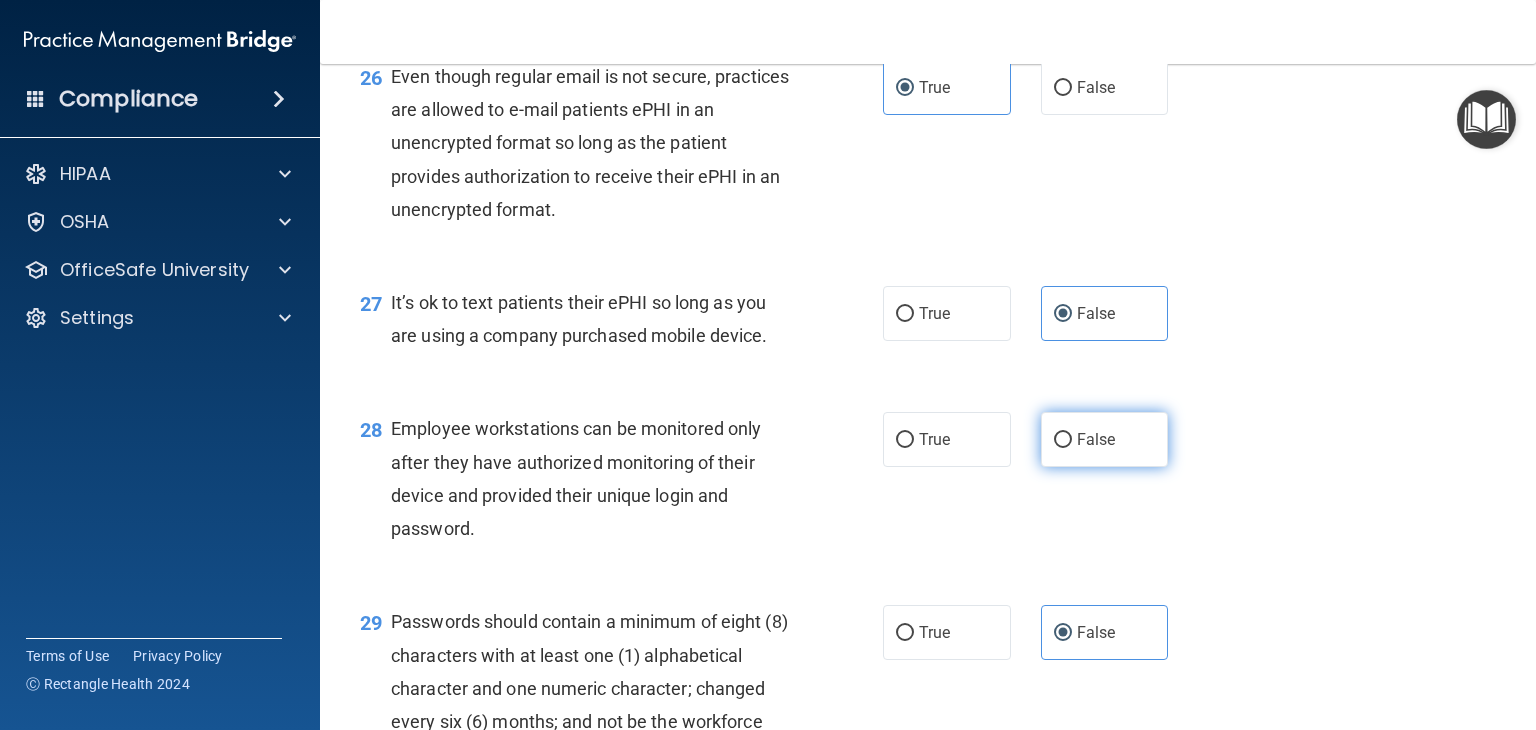 click on "False" at bounding box center [1096, 439] 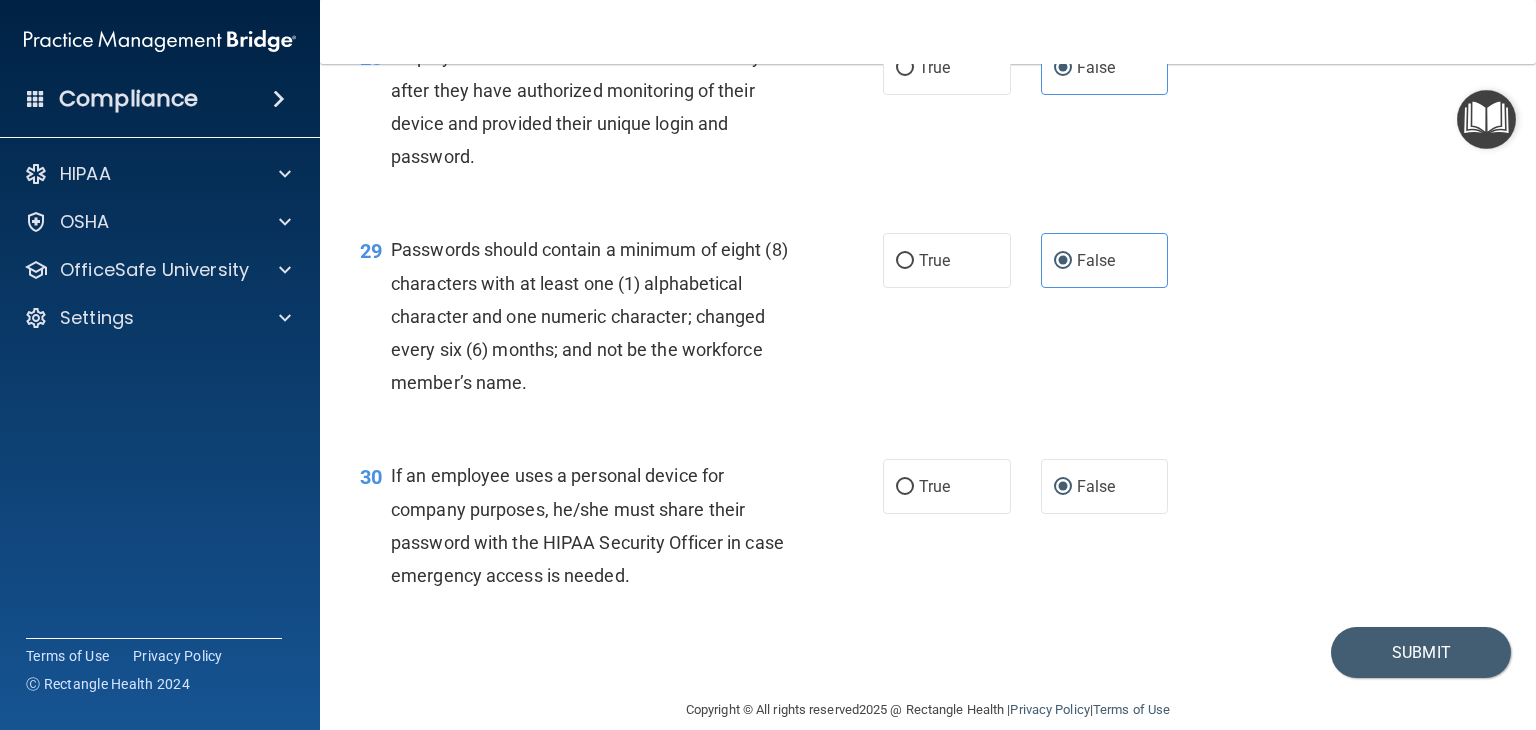 scroll, scrollTop: 5221, scrollLeft: 0, axis: vertical 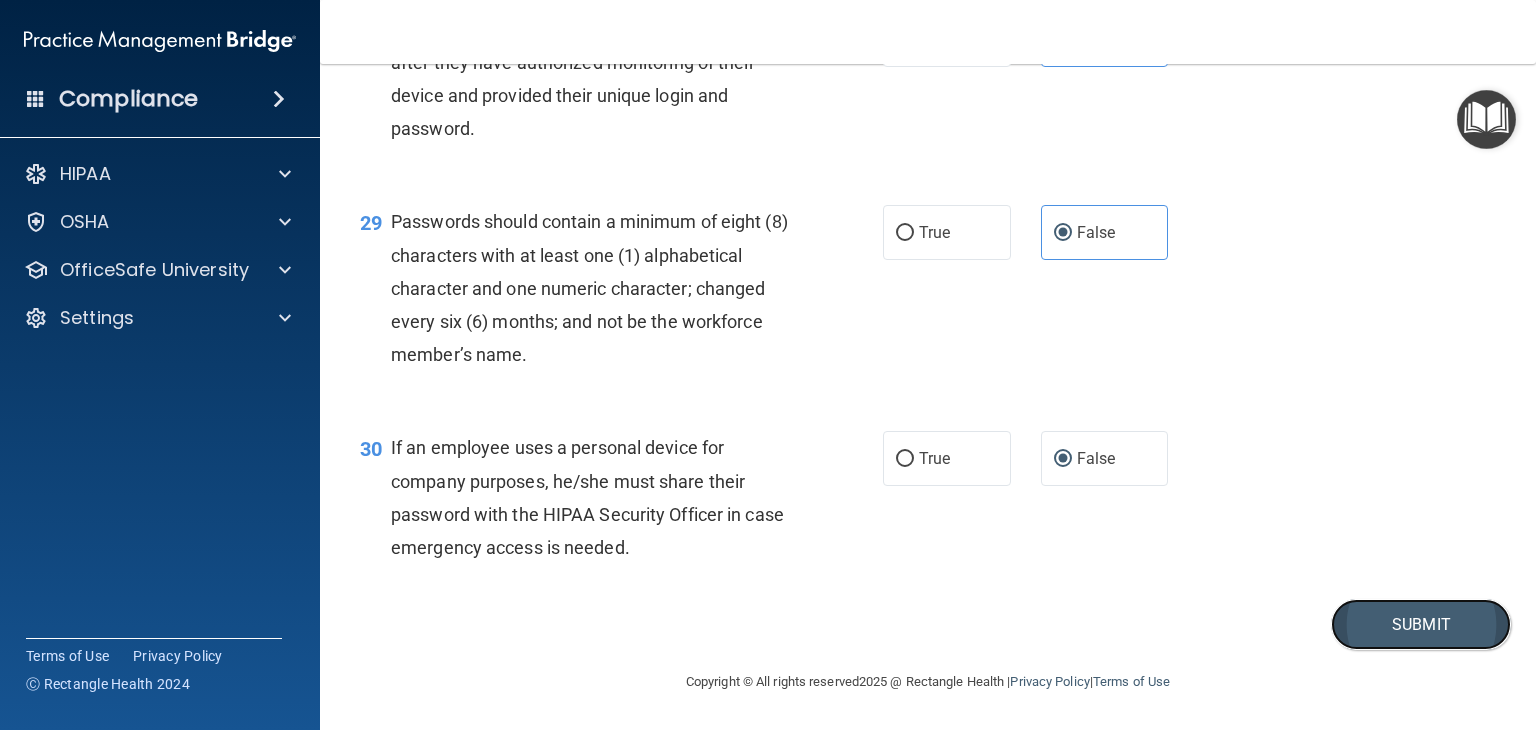 click on "Submit" at bounding box center [1421, 624] 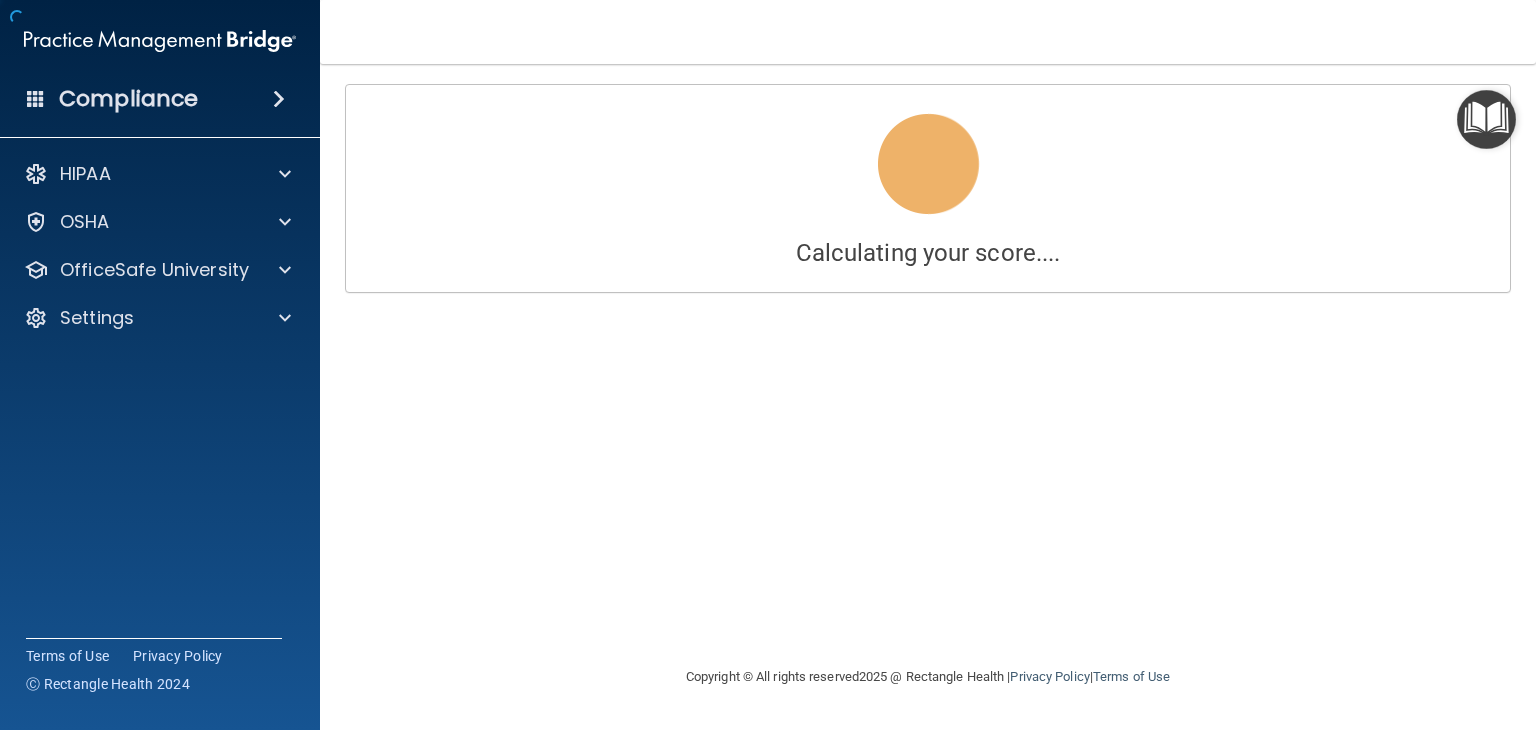 scroll, scrollTop: 0, scrollLeft: 0, axis: both 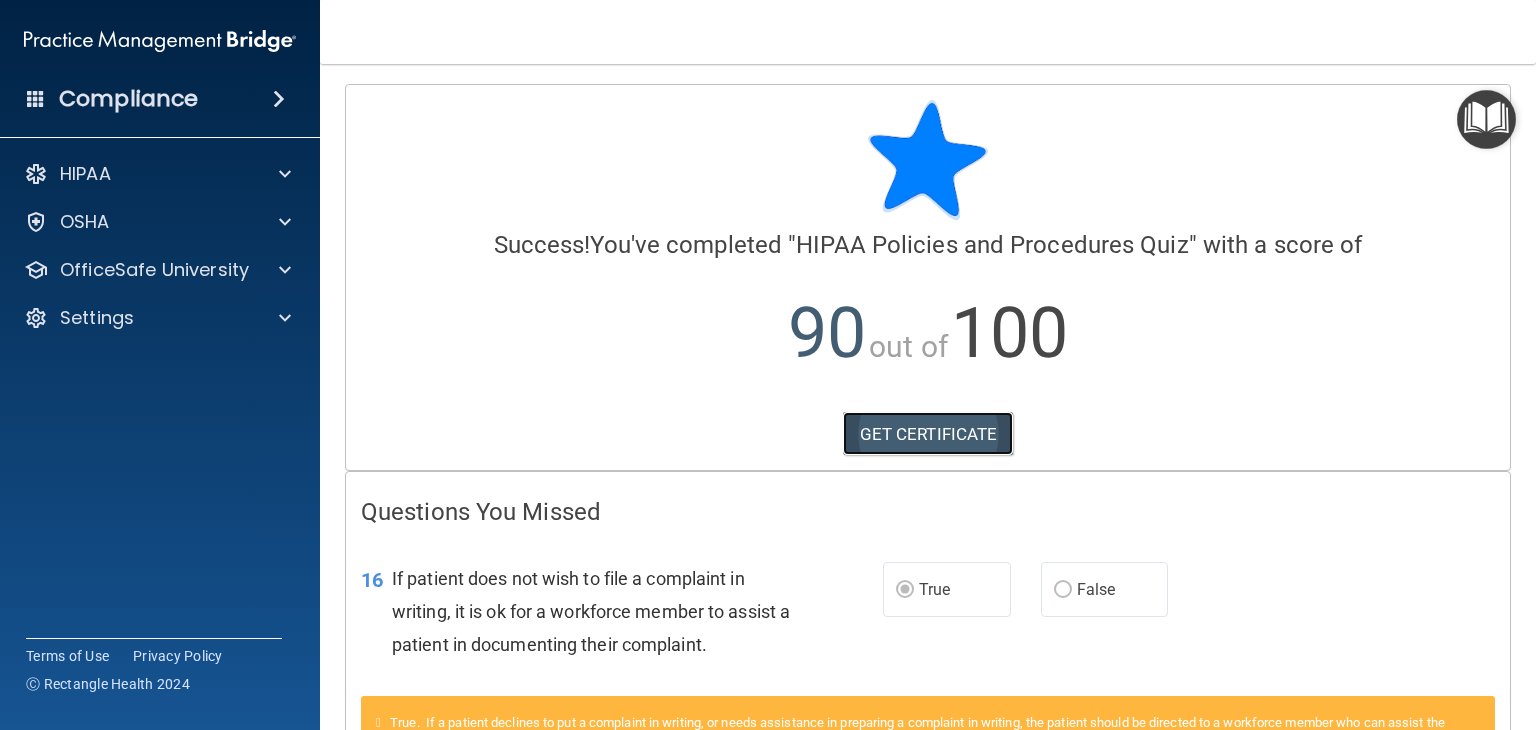 click on "GET CERTIFICATE" at bounding box center (928, 434) 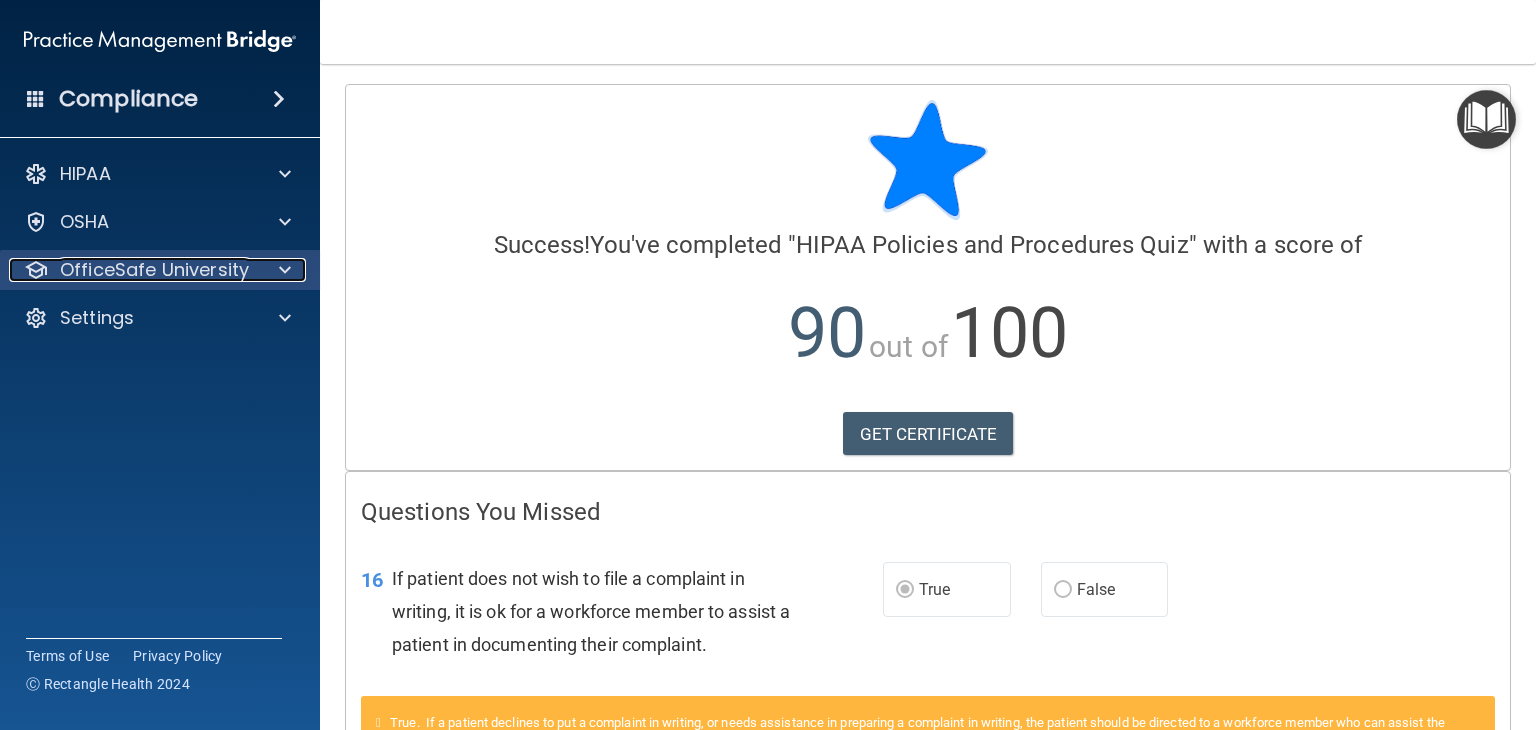 click on "OfficeSafe University" at bounding box center (154, 270) 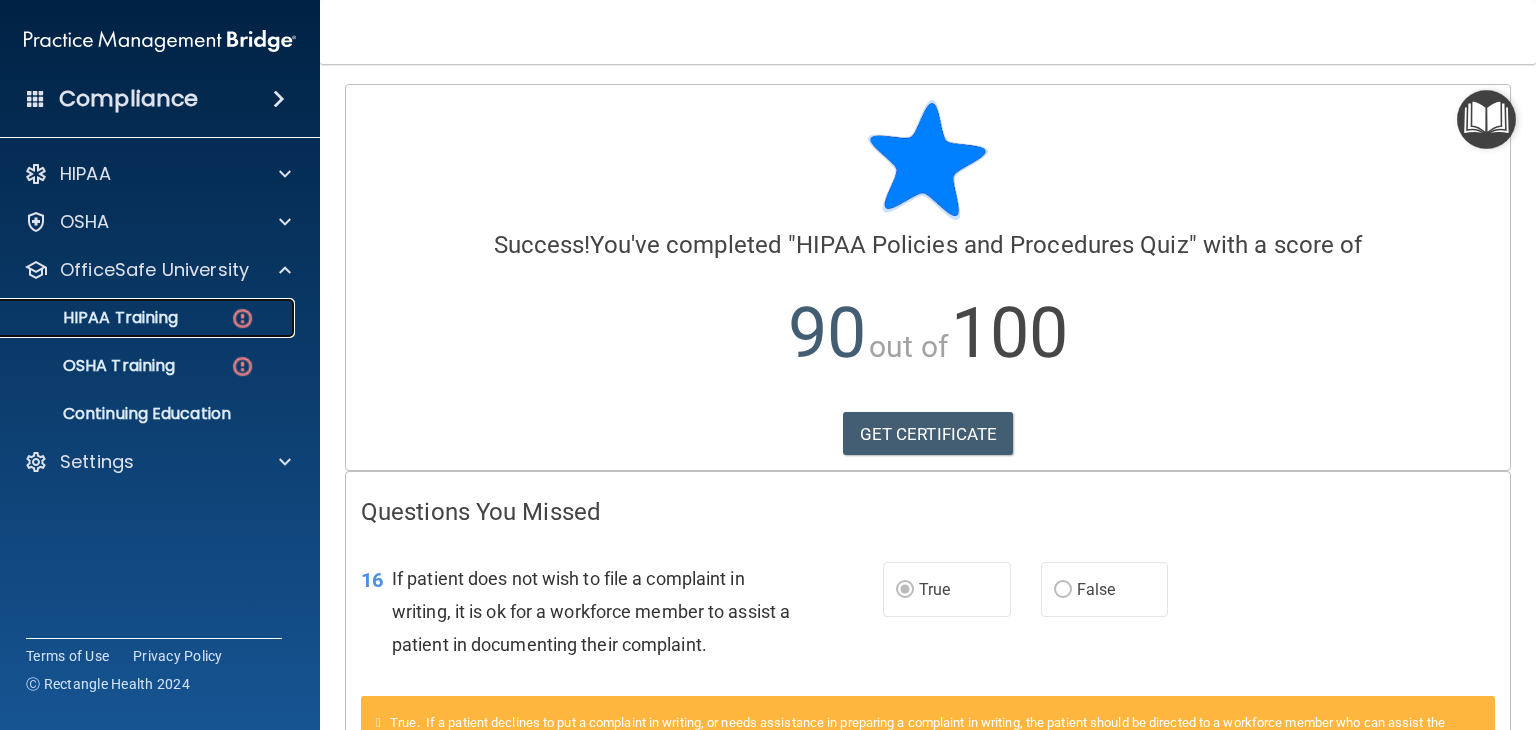 click on "HIPAA Training" at bounding box center [95, 318] 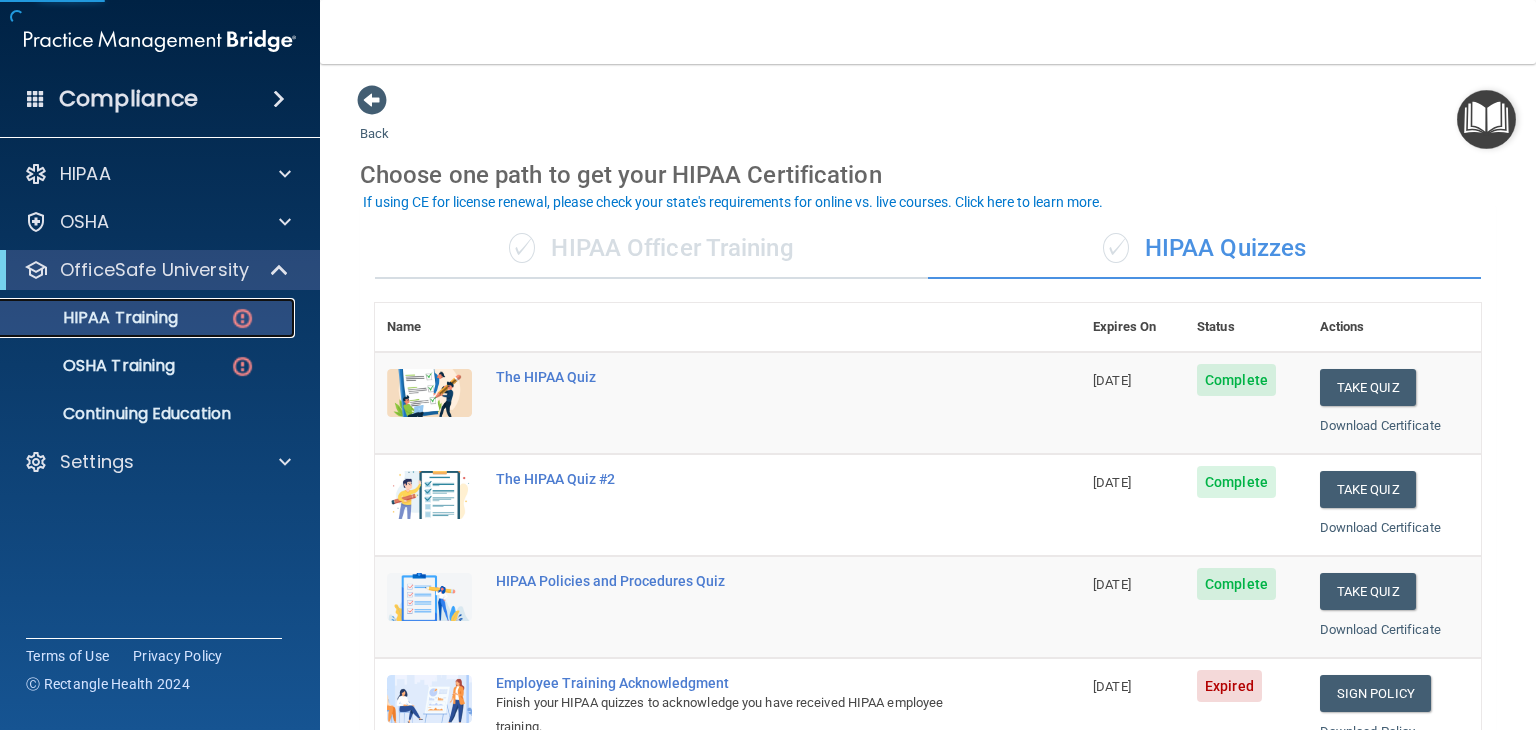 scroll, scrollTop: 200, scrollLeft: 0, axis: vertical 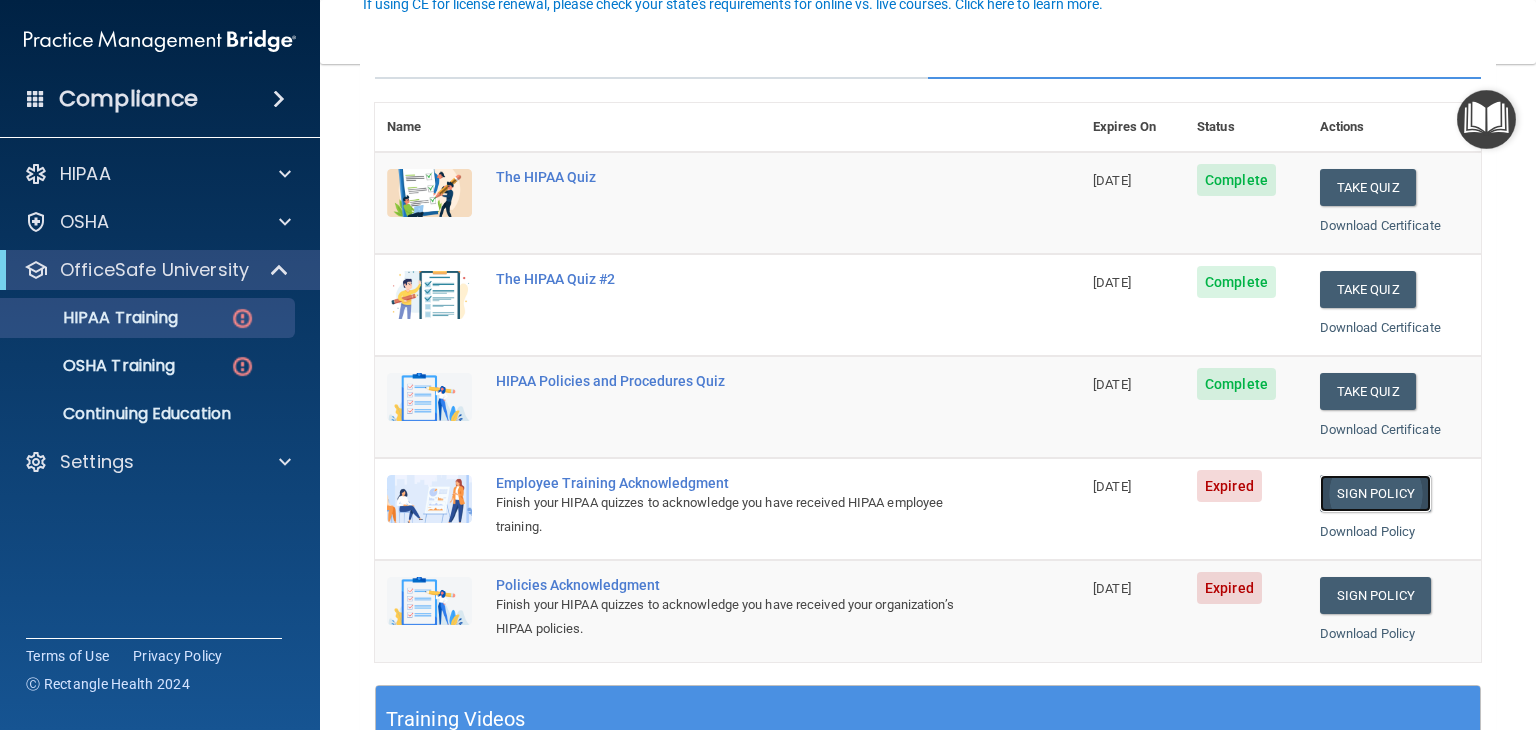 click on "Sign Policy" at bounding box center (1375, 493) 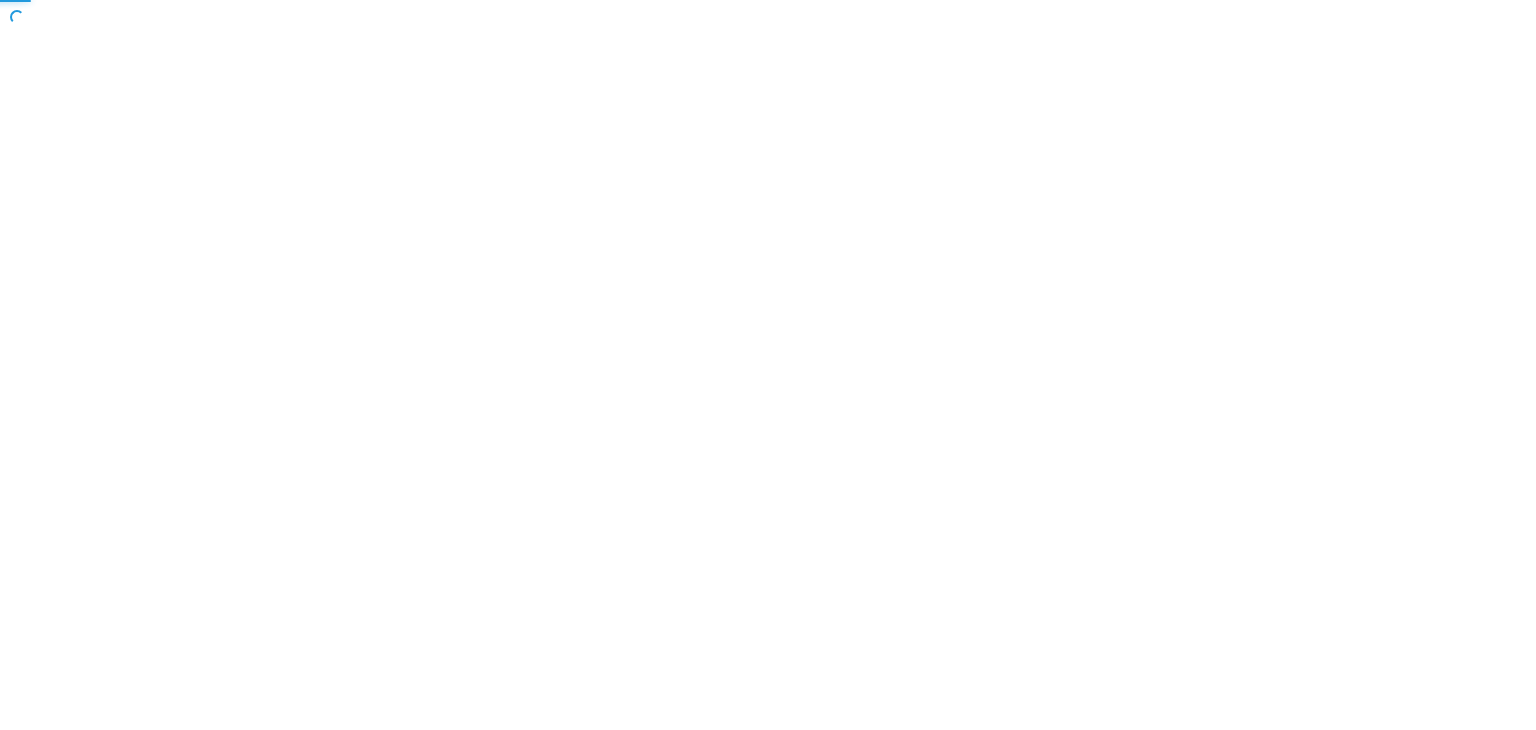 scroll, scrollTop: 0, scrollLeft: 0, axis: both 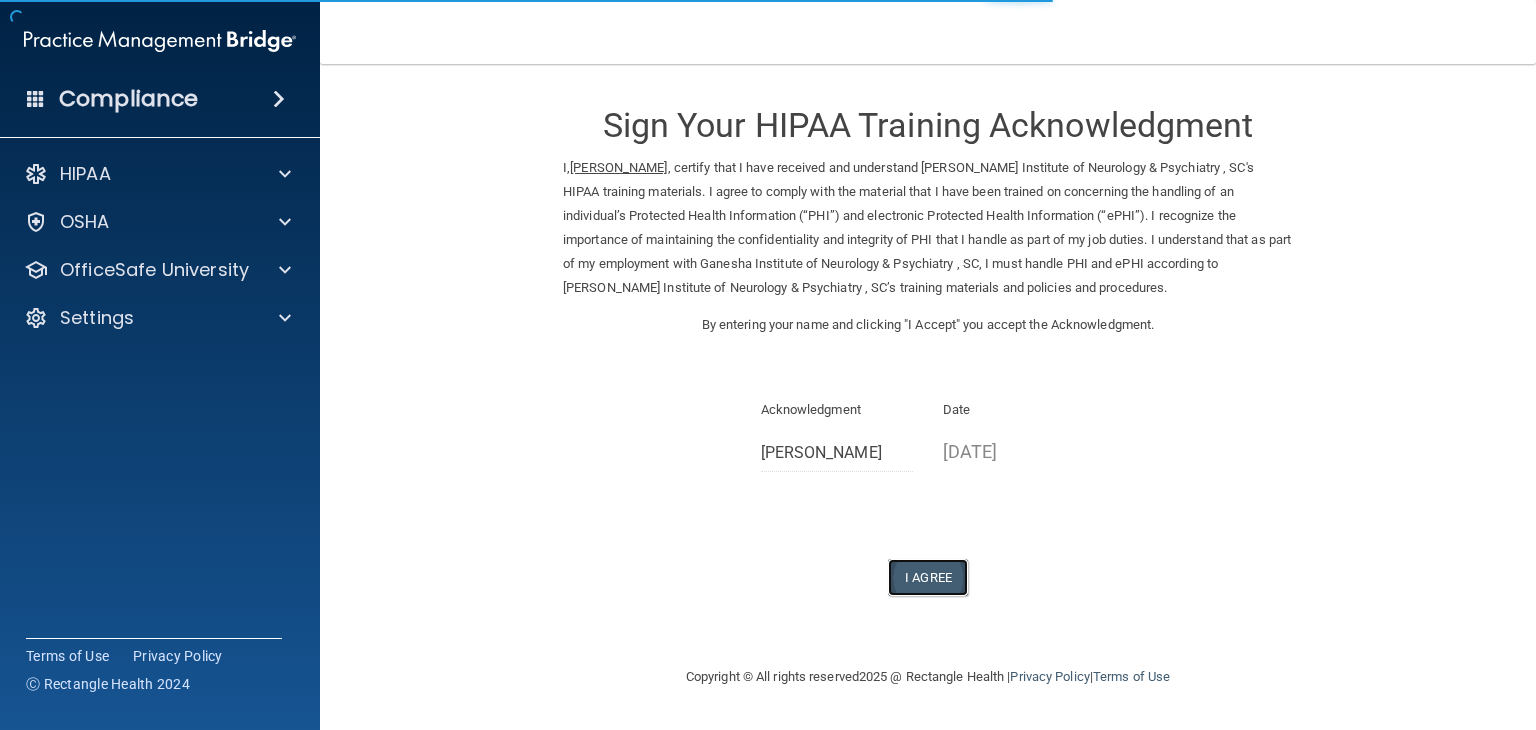 click on "I Agree" at bounding box center [928, 577] 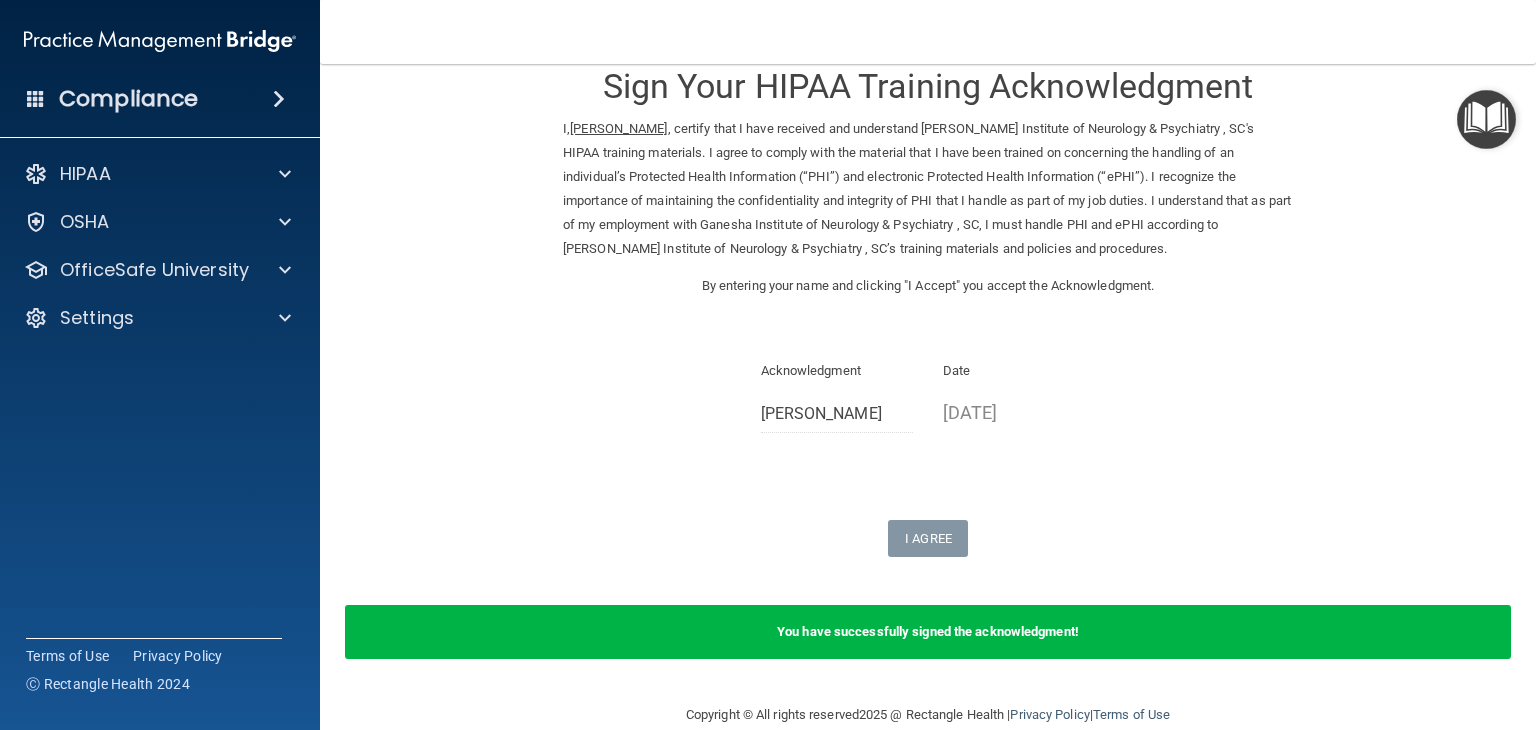 scroll, scrollTop: 72, scrollLeft: 0, axis: vertical 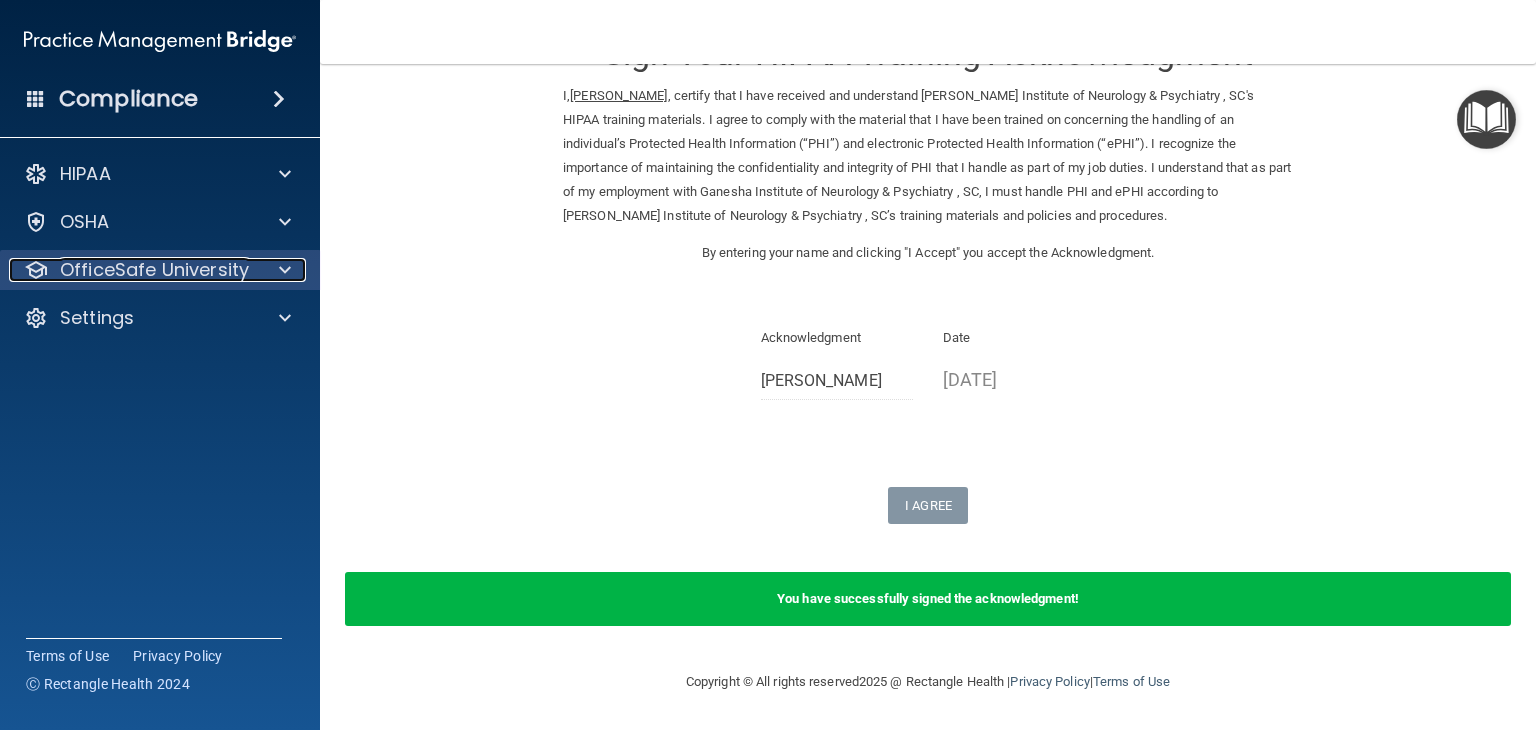 click on "OfficeSafe University" at bounding box center (154, 270) 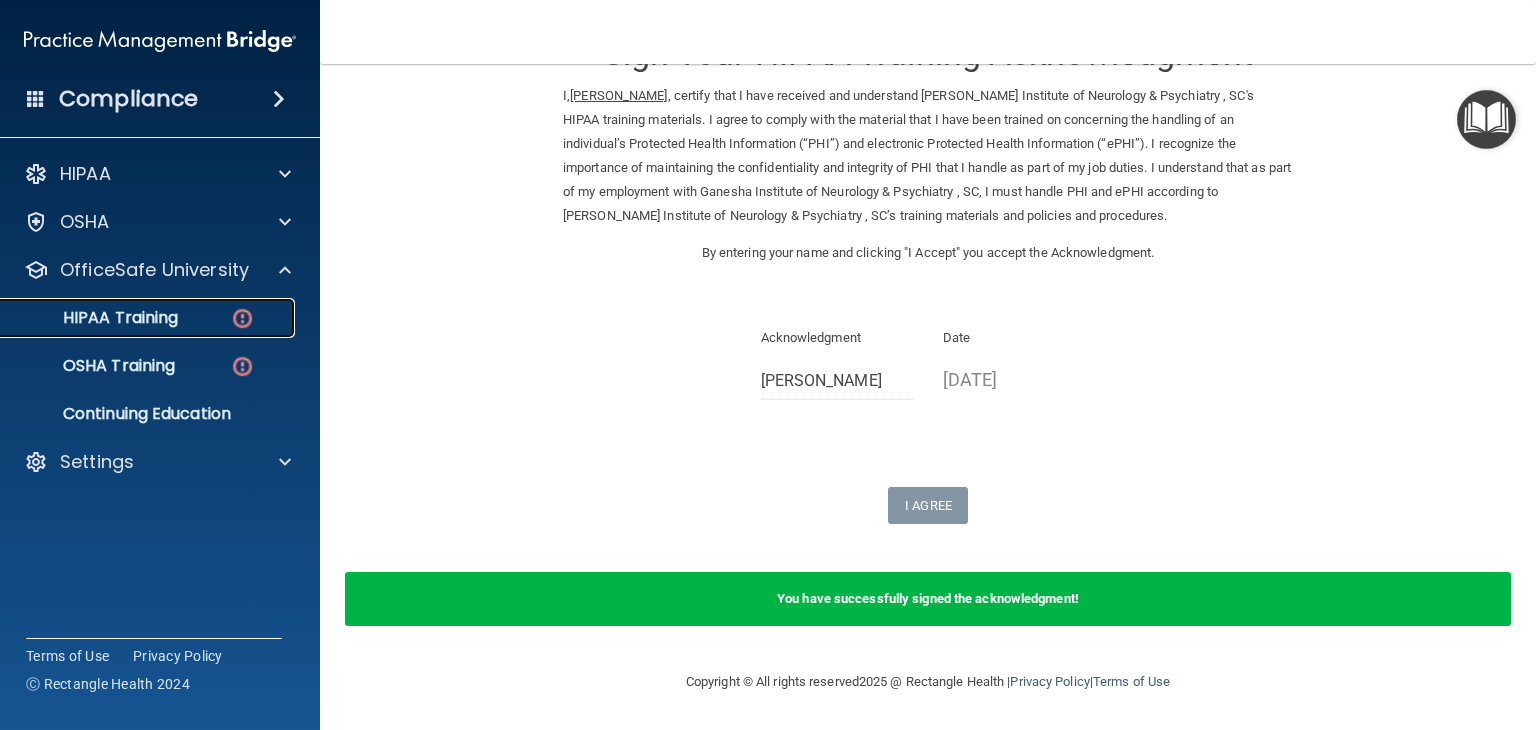 click on "HIPAA Training" at bounding box center [149, 318] 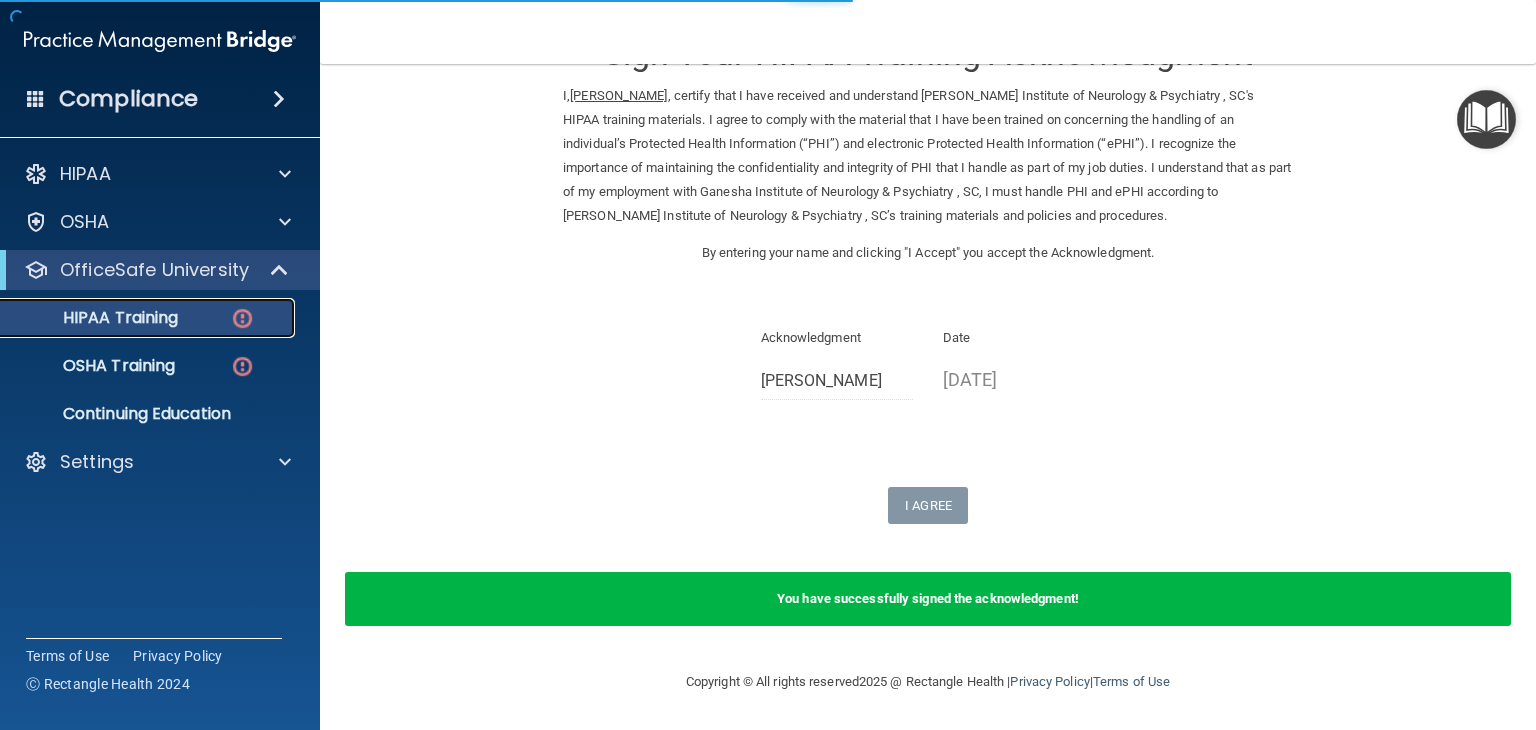 scroll, scrollTop: 772, scrollLeft: 0, axis: vertical 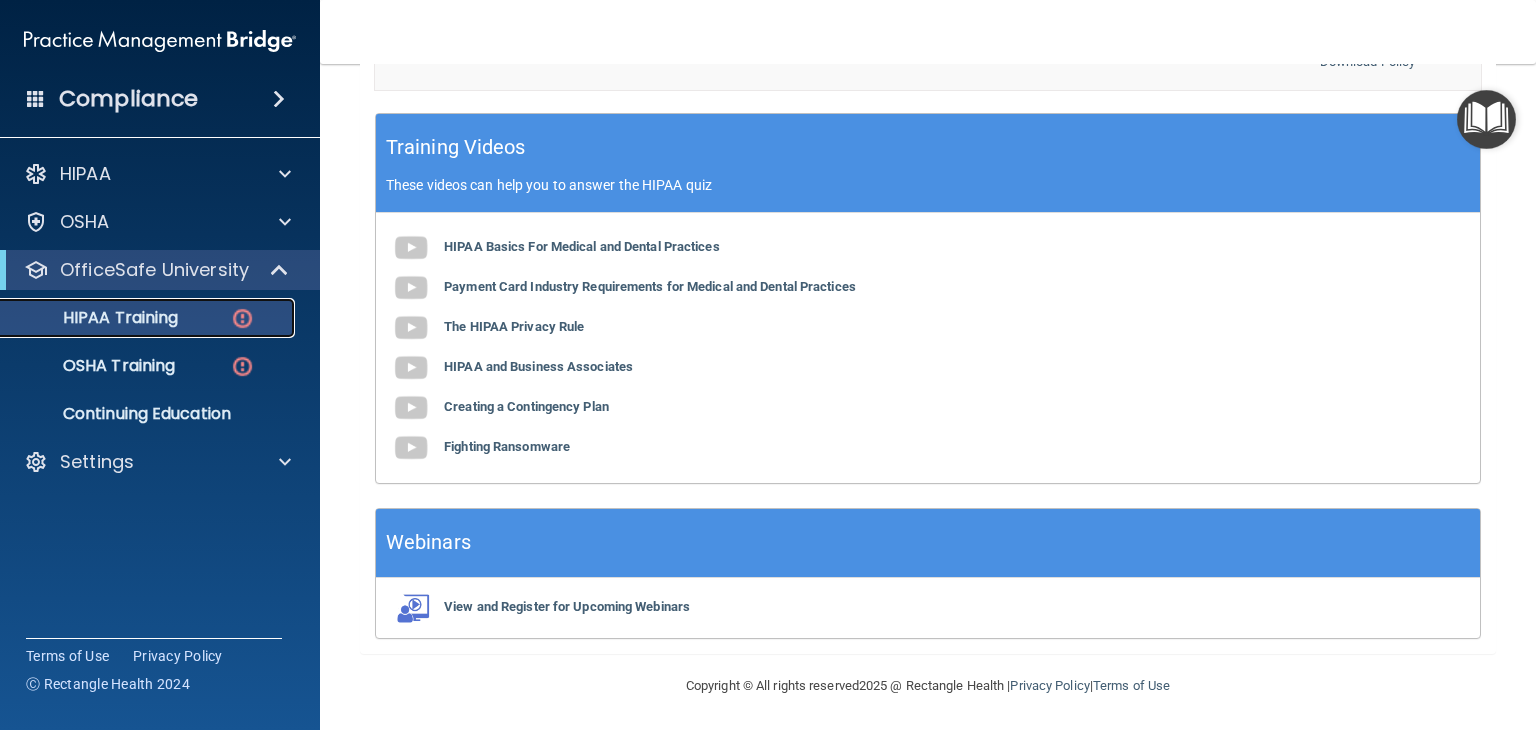 click at bounding box center (242, 318) 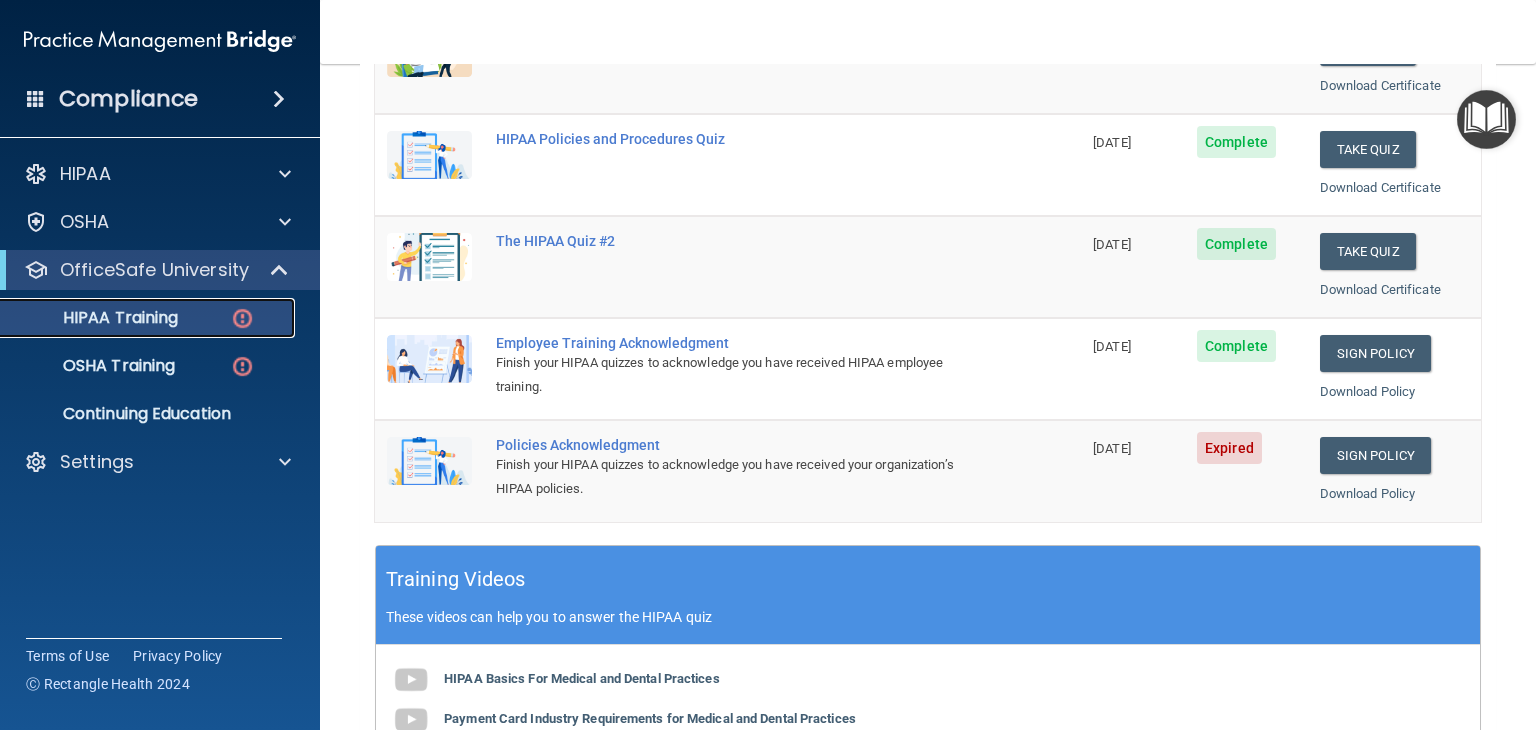 scroll, scrollTop: 372, scrollLeft: 0, axis: vertical 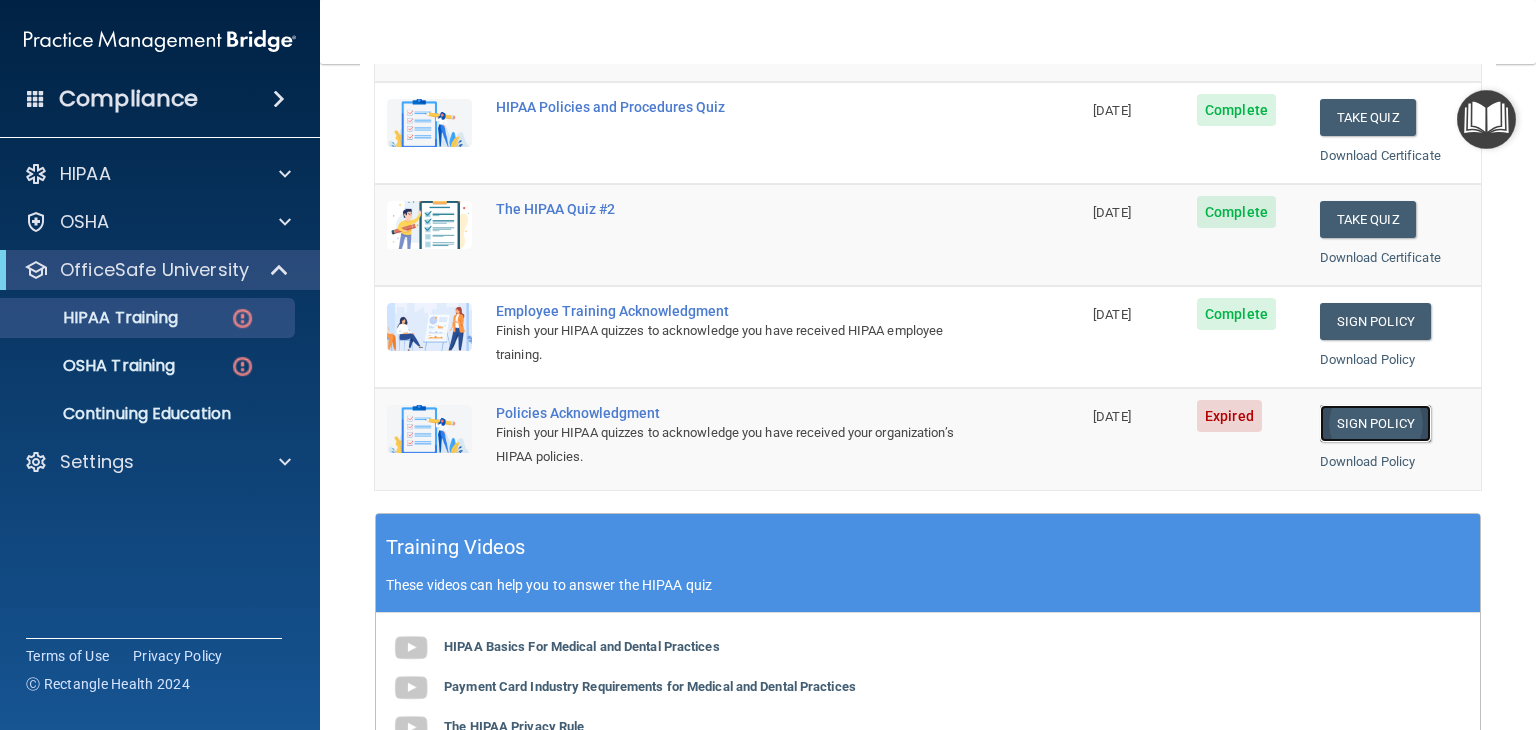 click on "Sign Policy" at bounding box center (1375, 423) 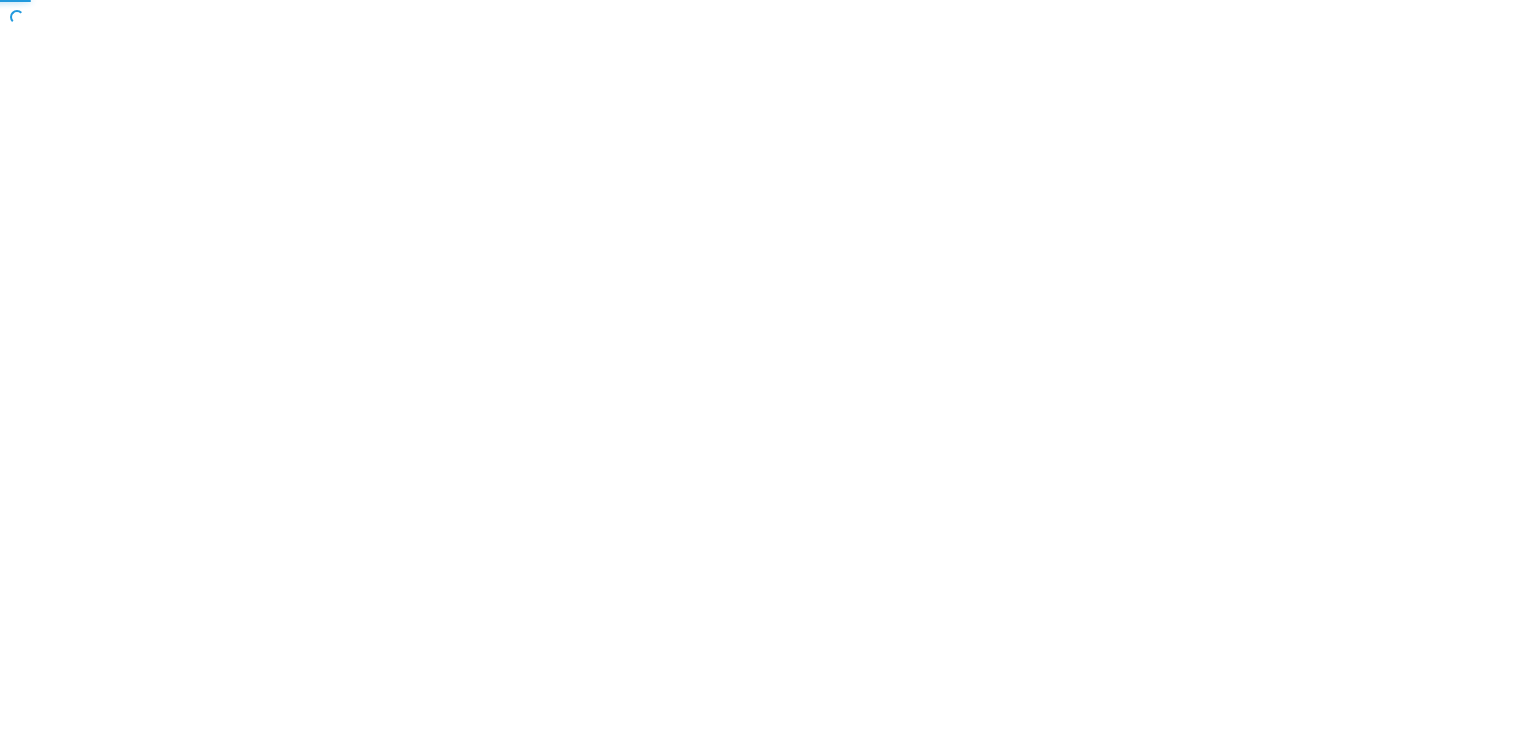 scroll, scrollTop: 0, scrollLeft: 0, axis: both 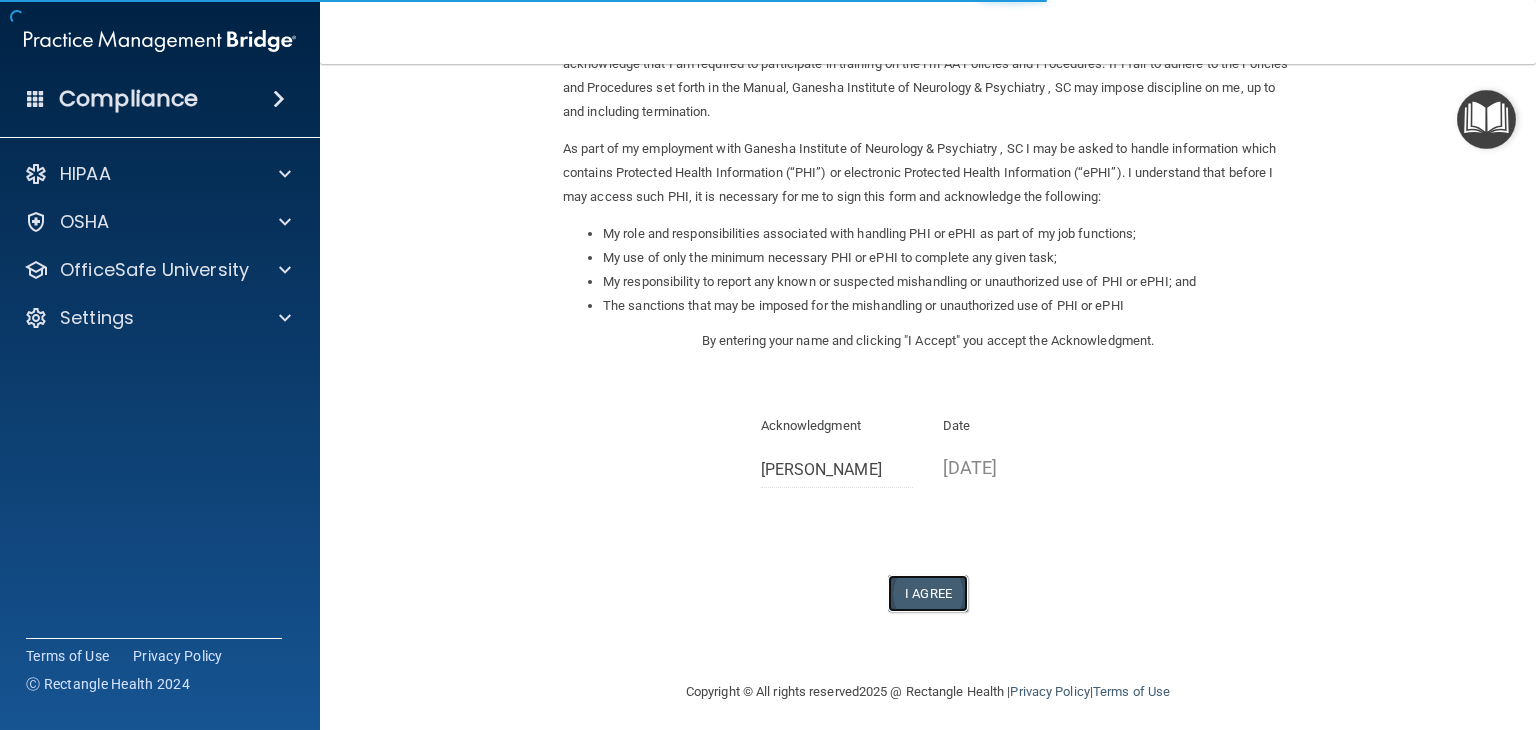 click on "I Agree" at bounding box center (928, 593) 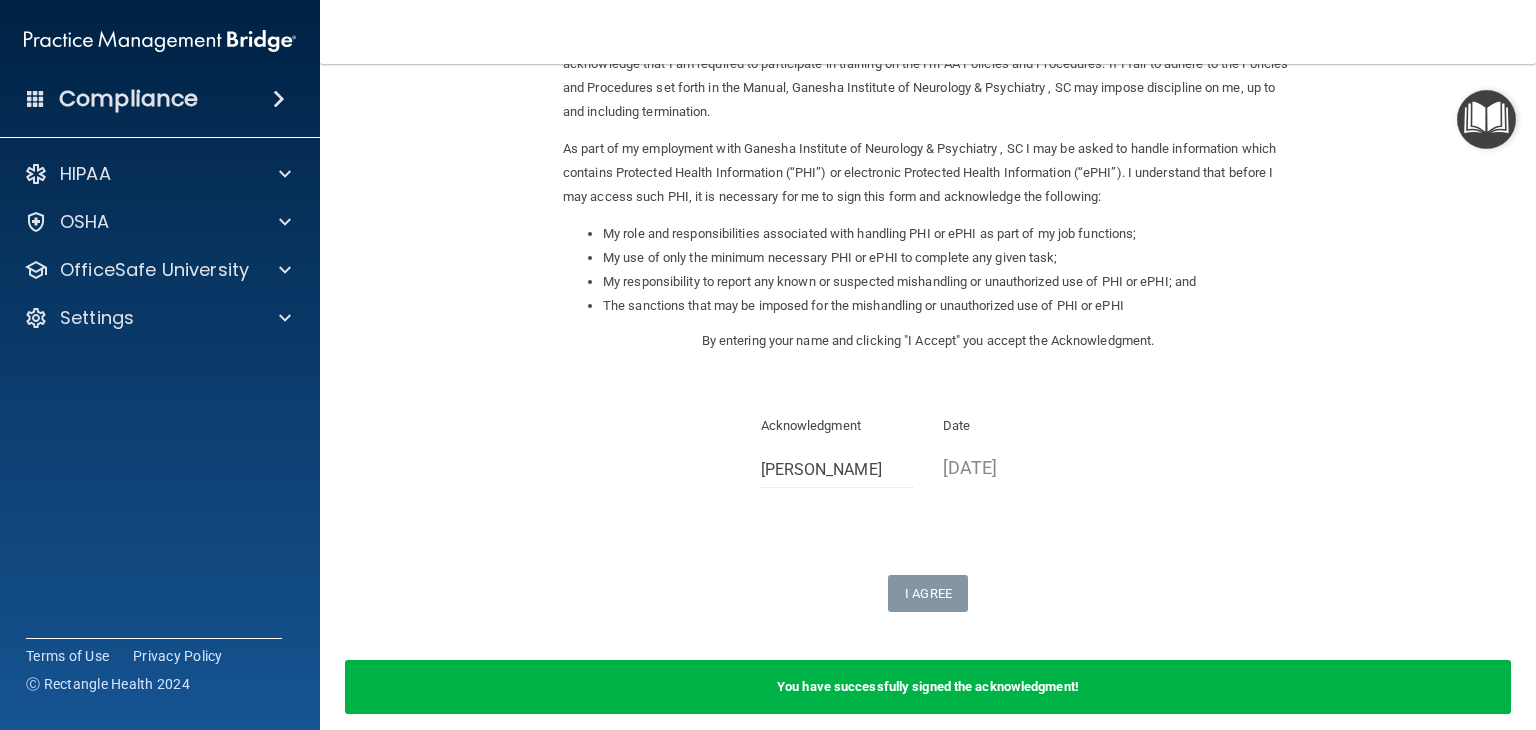 scroll, scrollTop: 288, scrollLeft: 0, axis: vertical 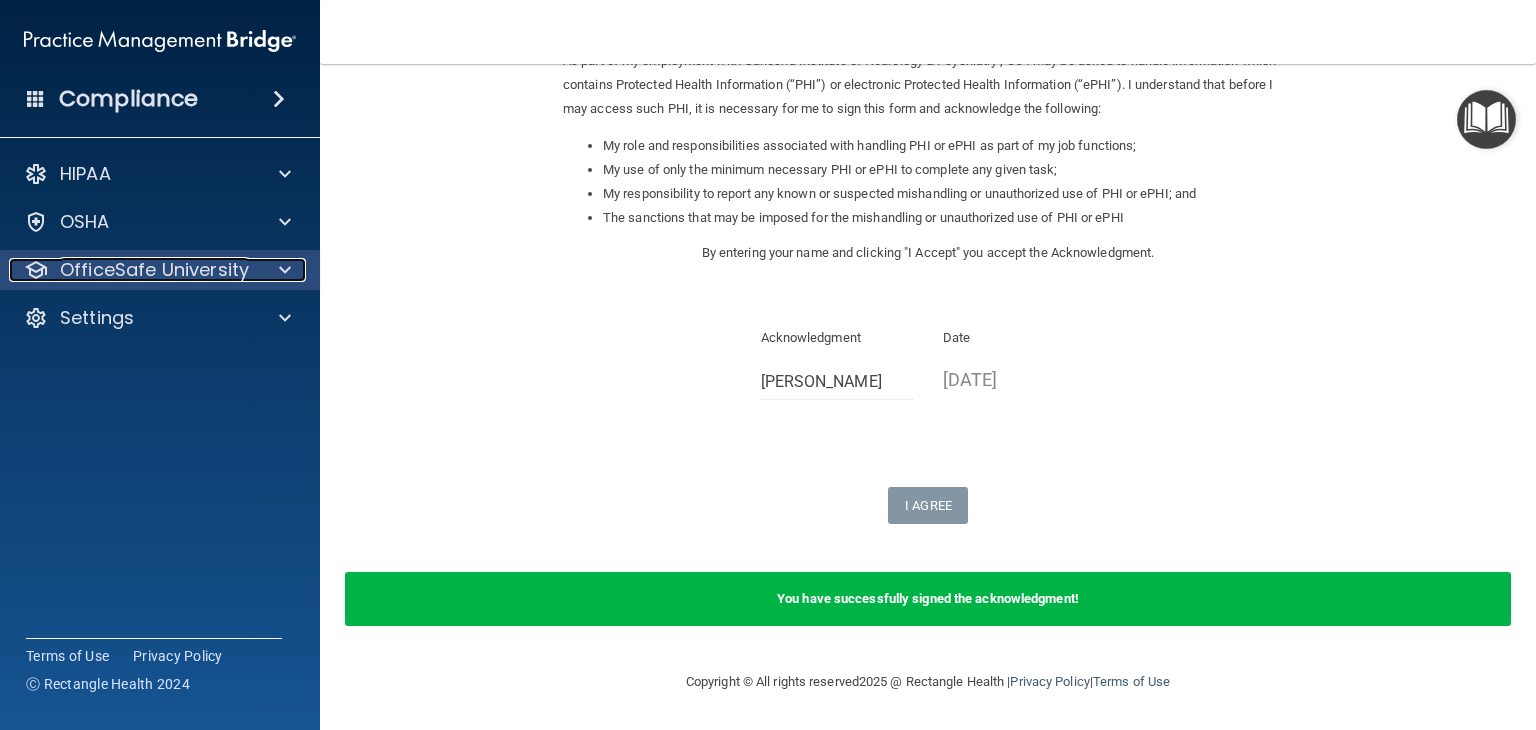click at bounding box center [282, 270] 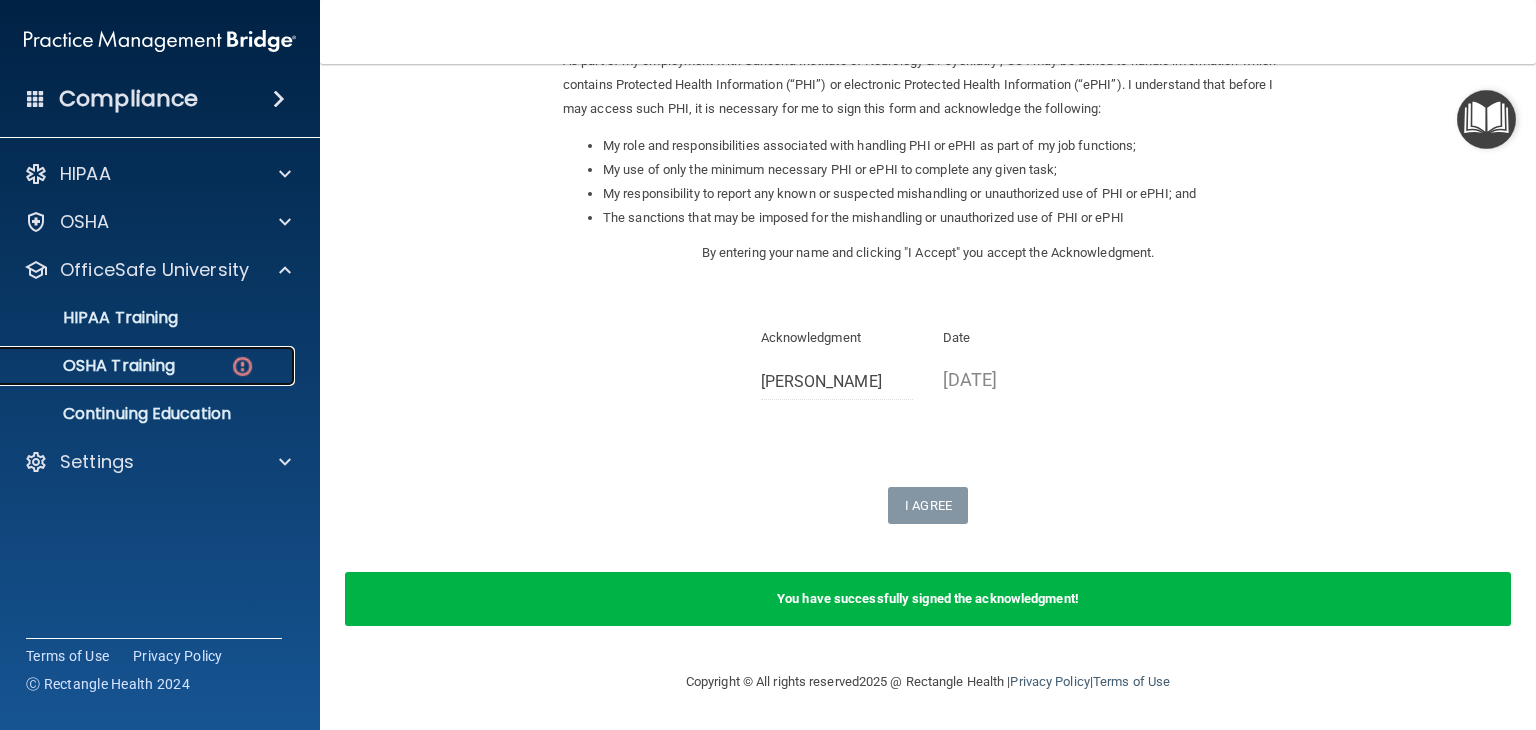 click on "OSHA Training" at bounding box center (149, 366) 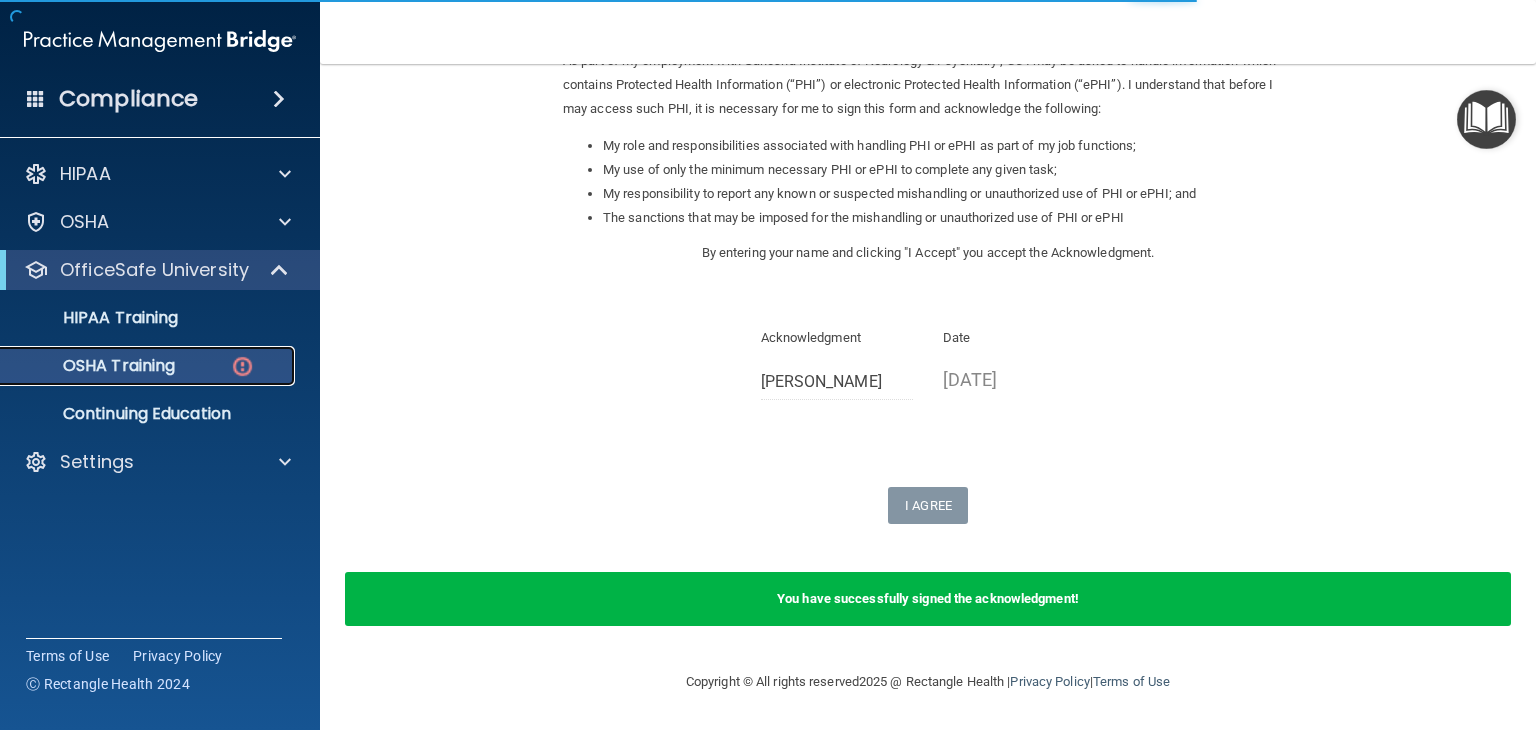 scroll, scrollTop: 284, scrollLeft: 0, axis: vertical 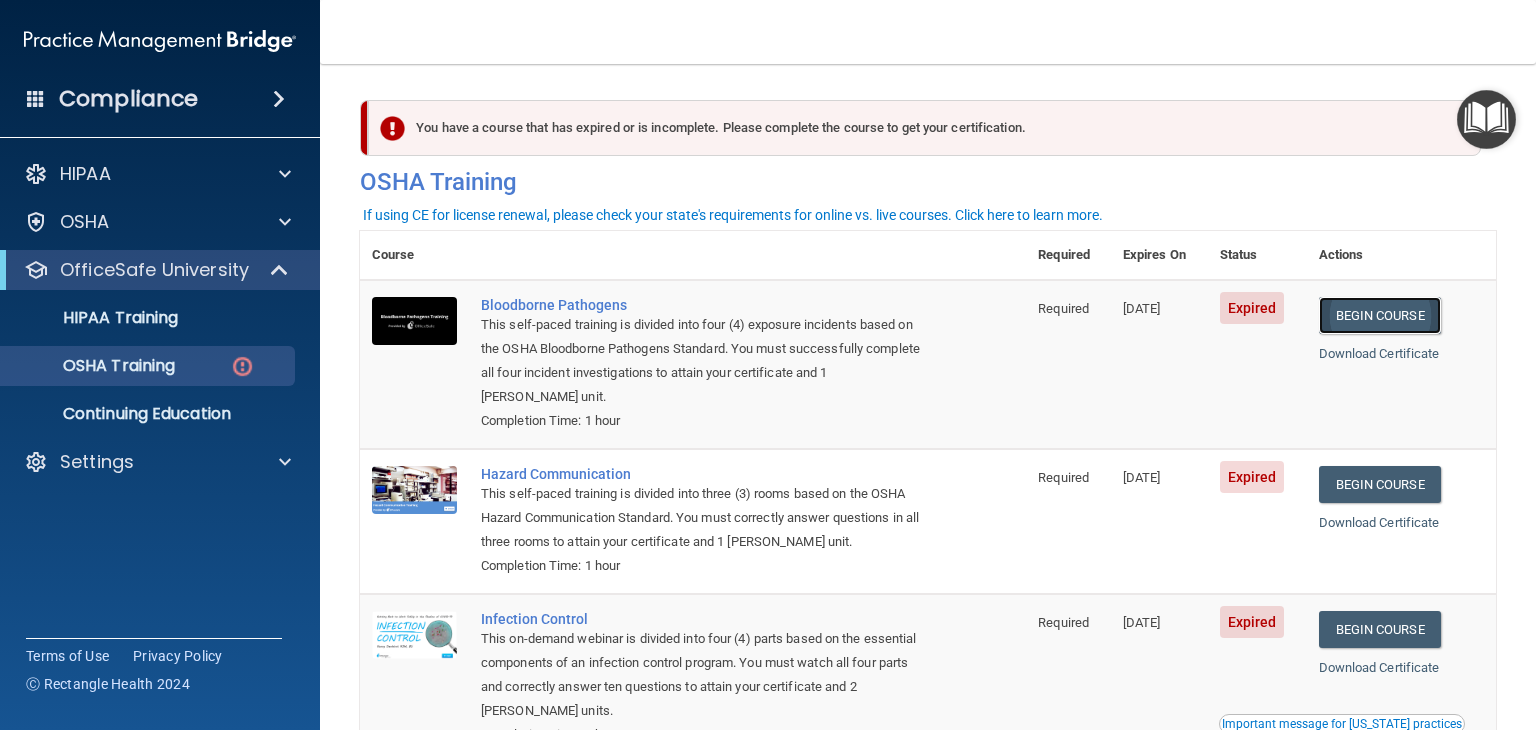 click on "Begin Course" at bounding box center (1380, 315) 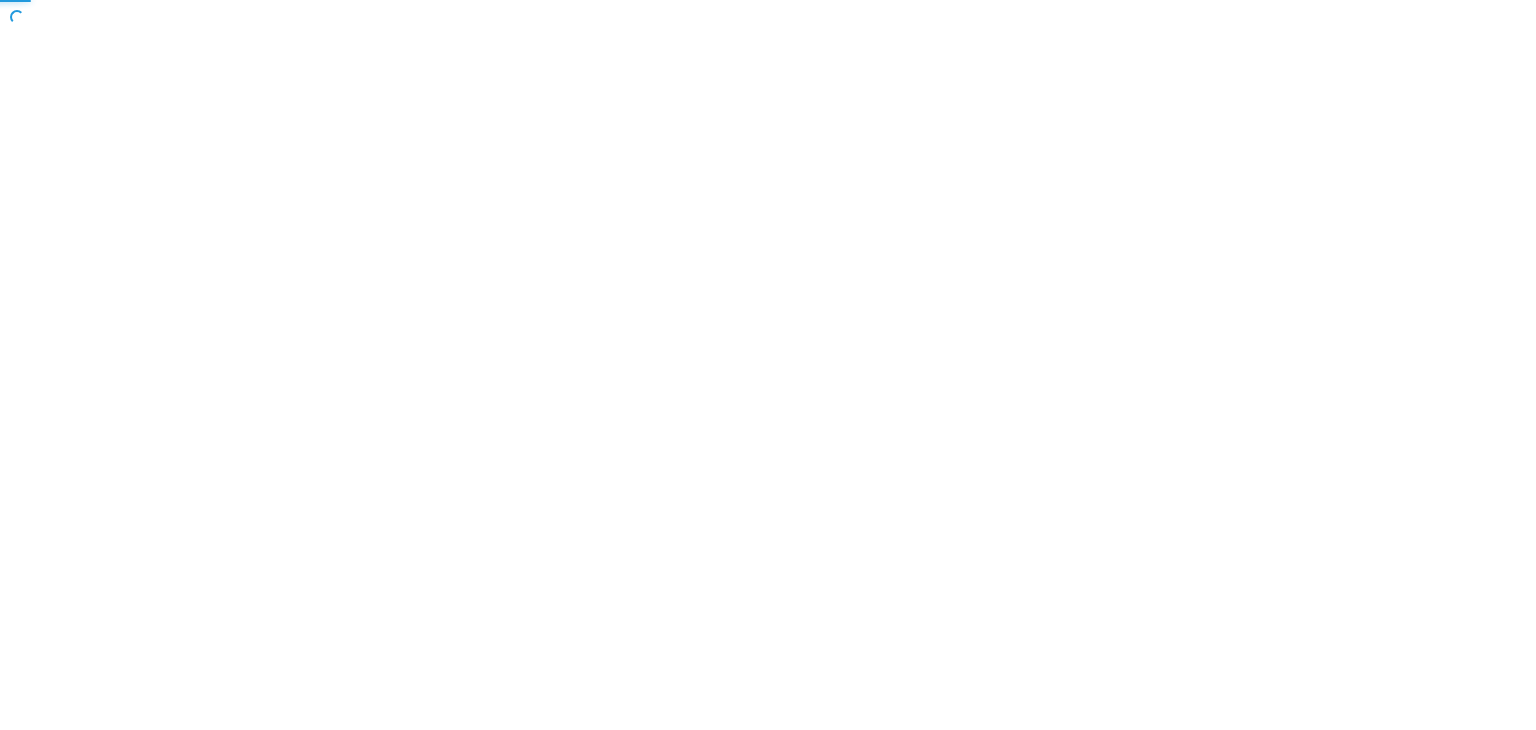 scroll, scrollTop: 0, scrollLeft: 0, axis: both 